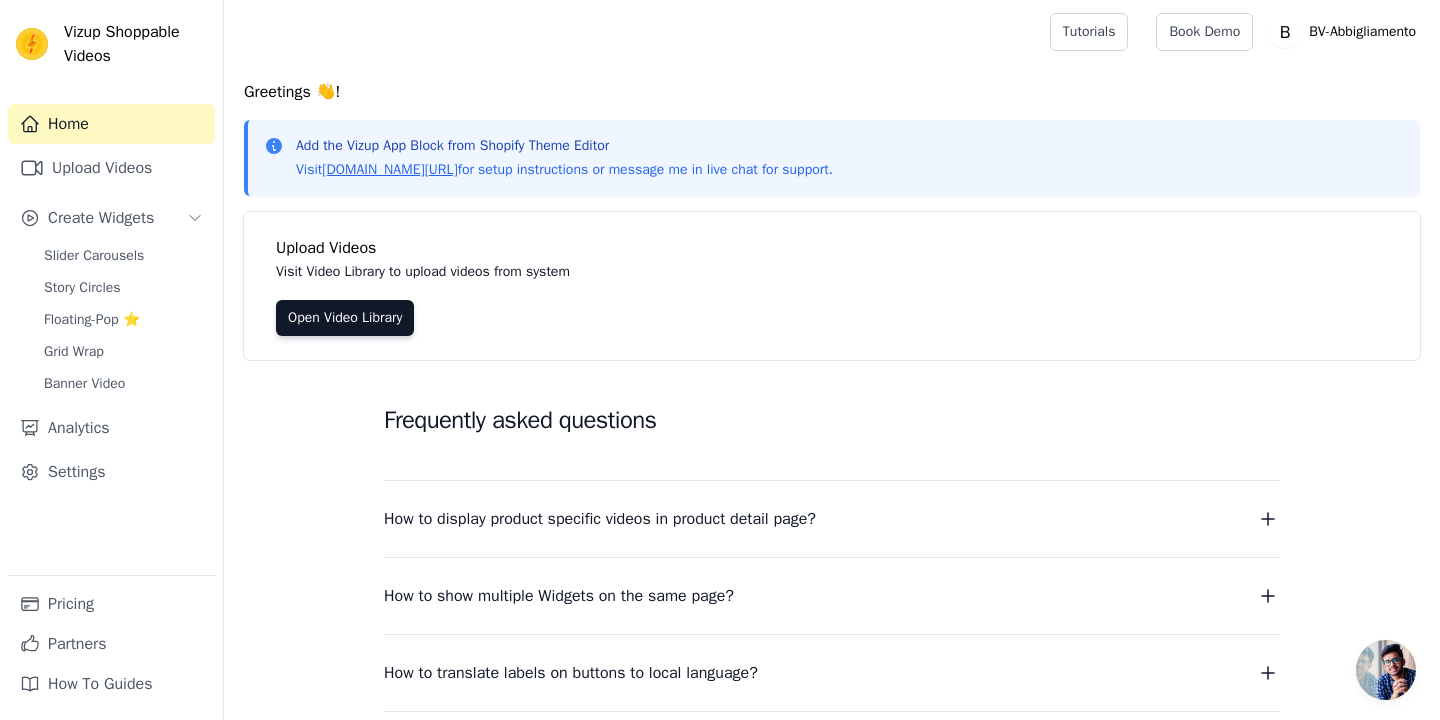 scroll, scrollTop: 0, scrollLeft: 0, axis: both 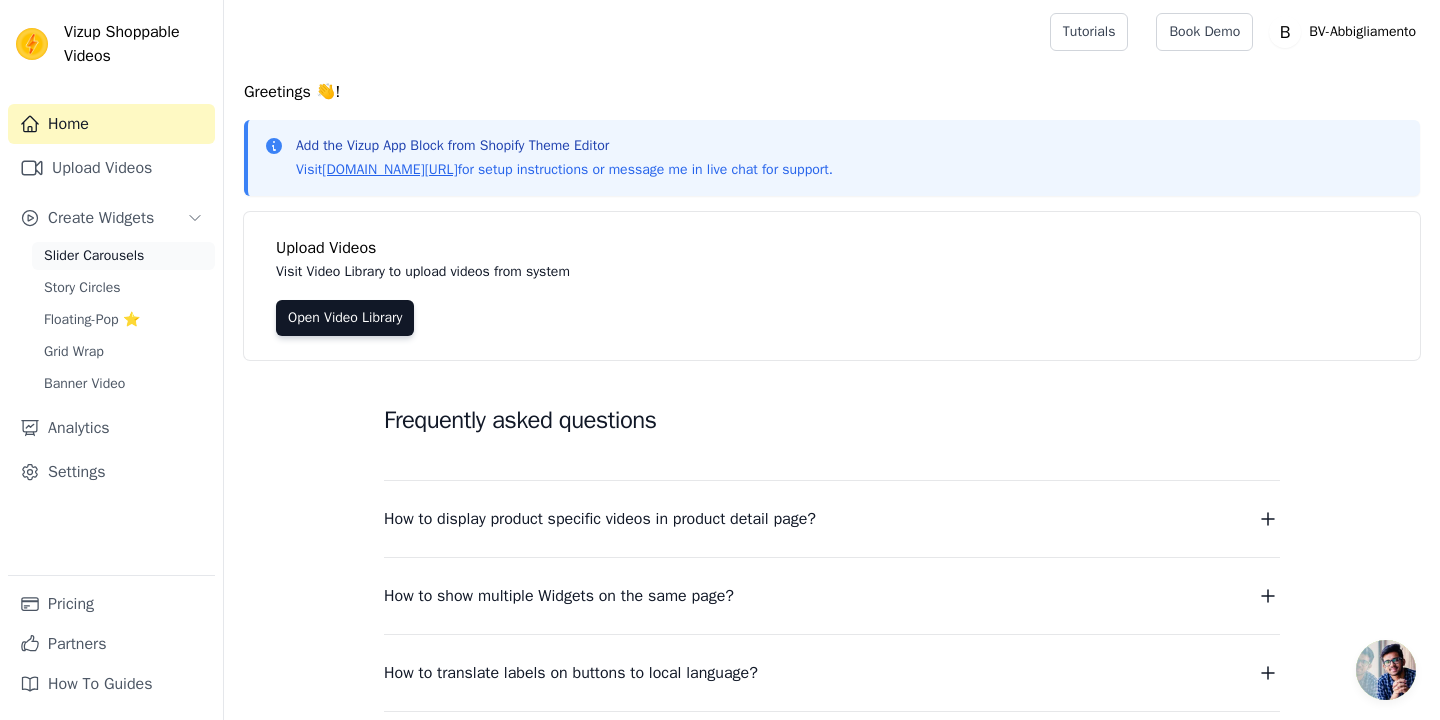 click on "Slider Carousels" at bounding box center [94, 256] 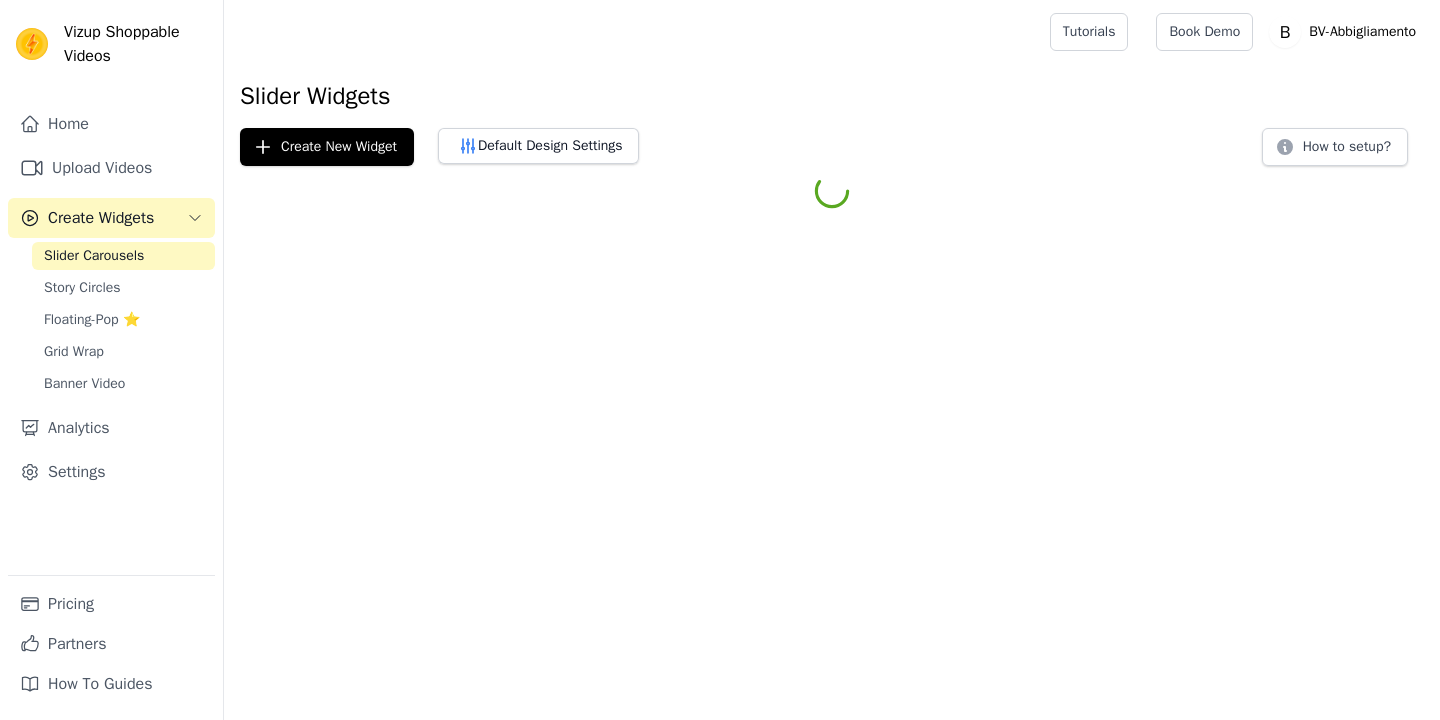 scroll, scrollTop: 0, scrollLeft: 0, axis: both 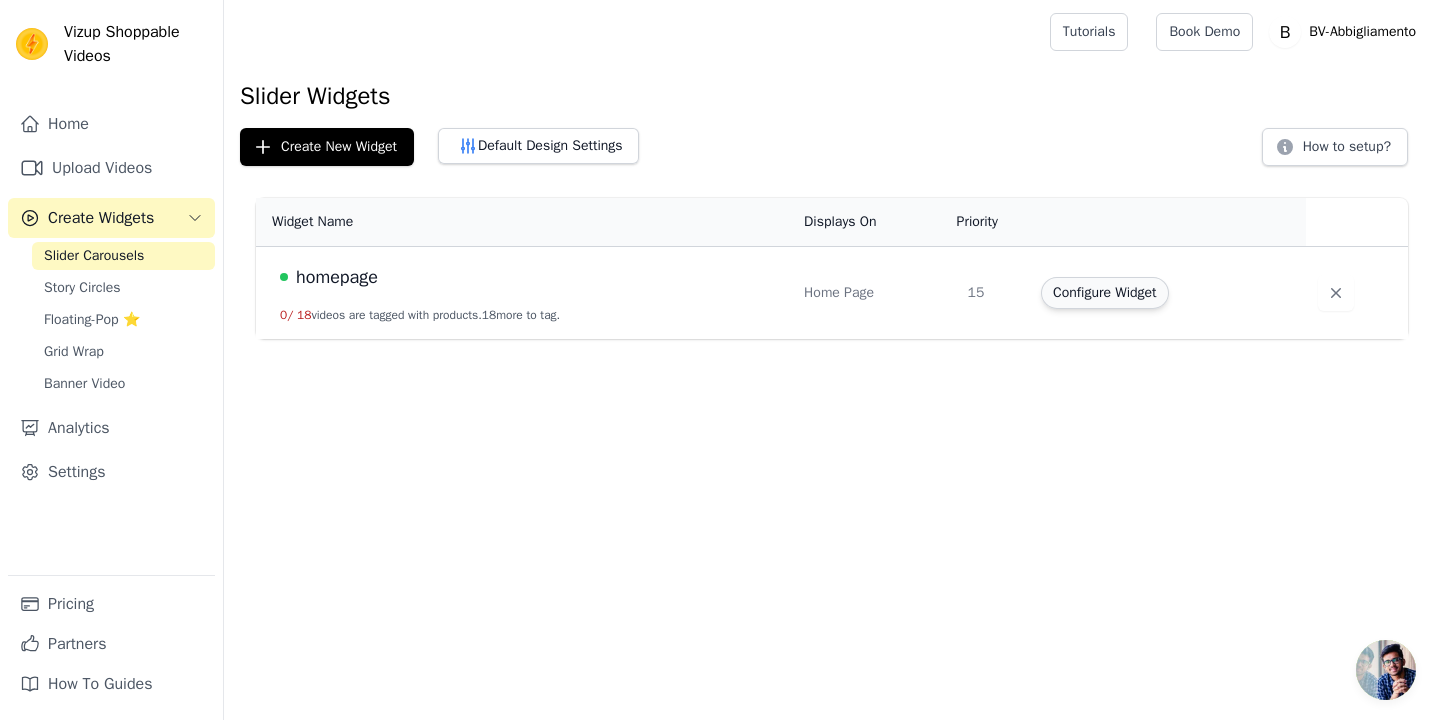 click on "Configure Widget" at bounding box center (1104, 293) 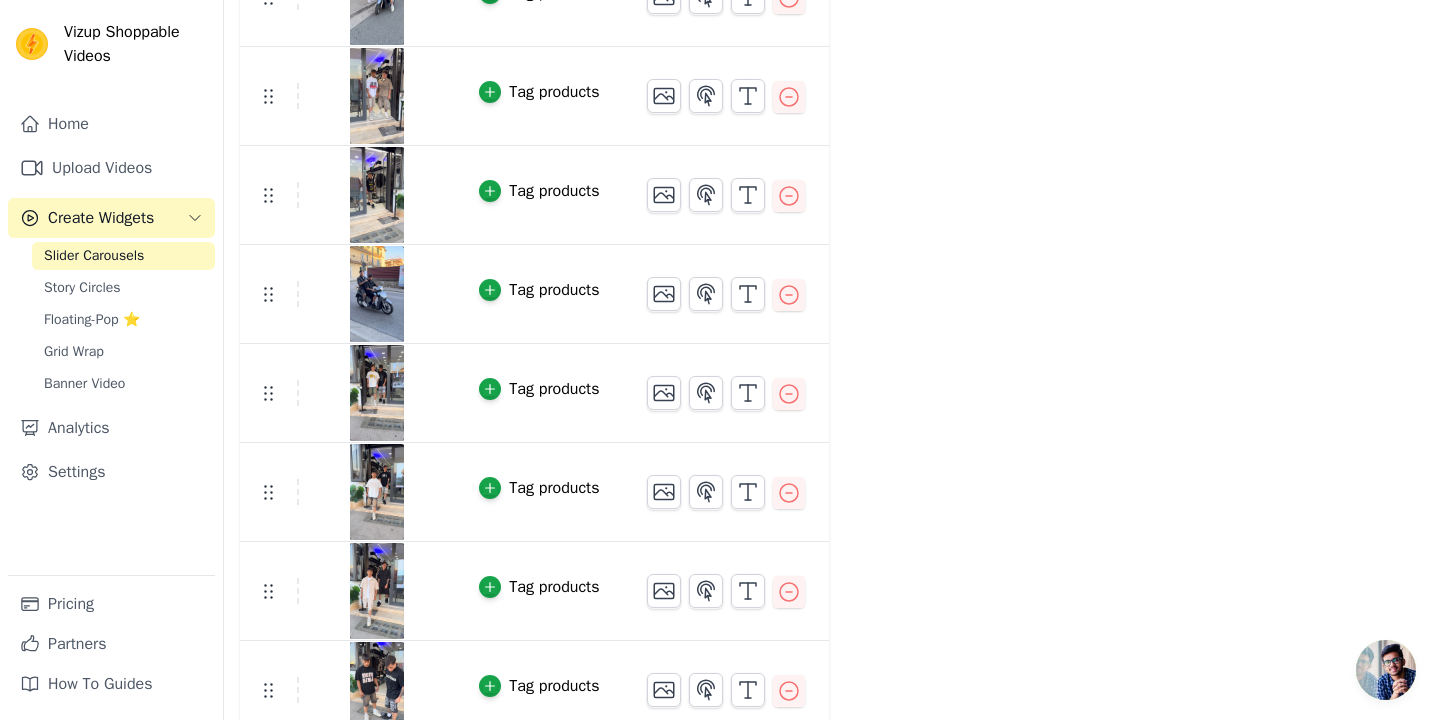 scroll, scrollTop: 1302, scrollLeft: 0, axis: vertical 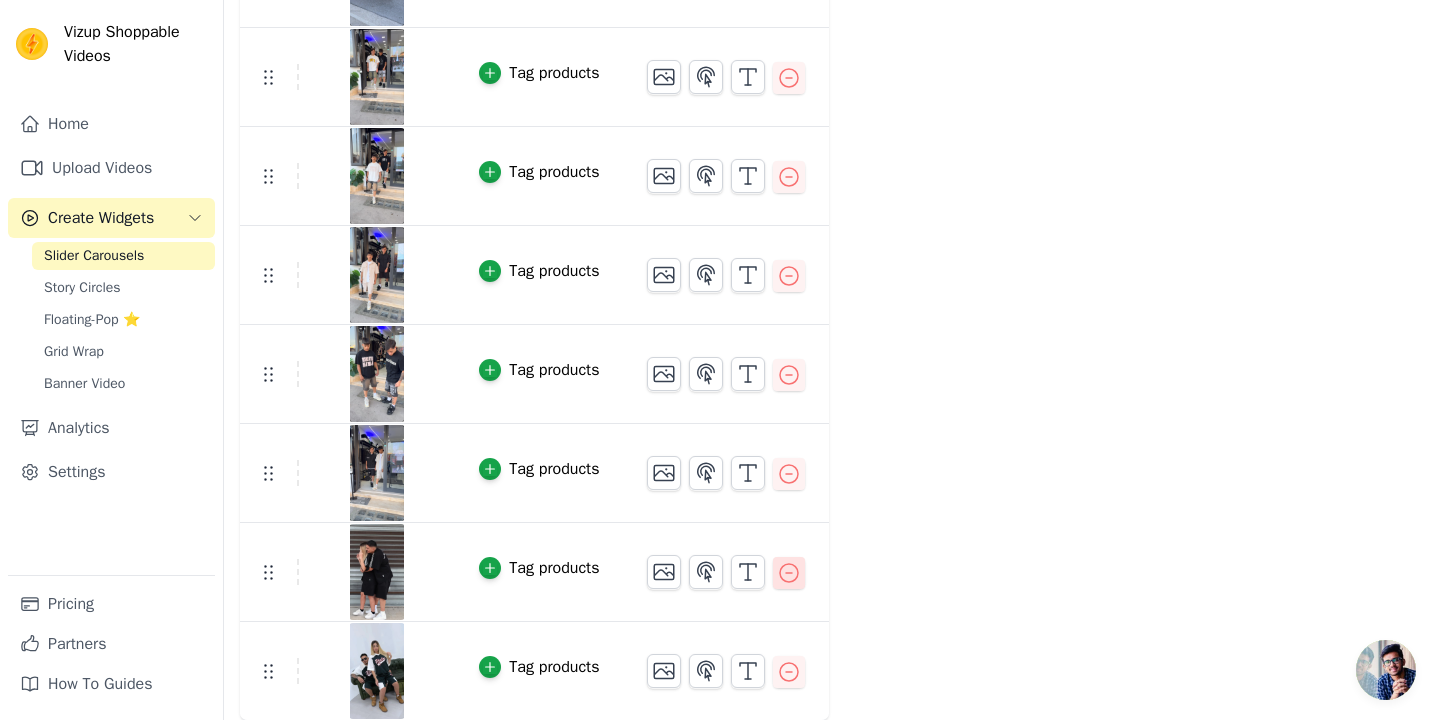 click 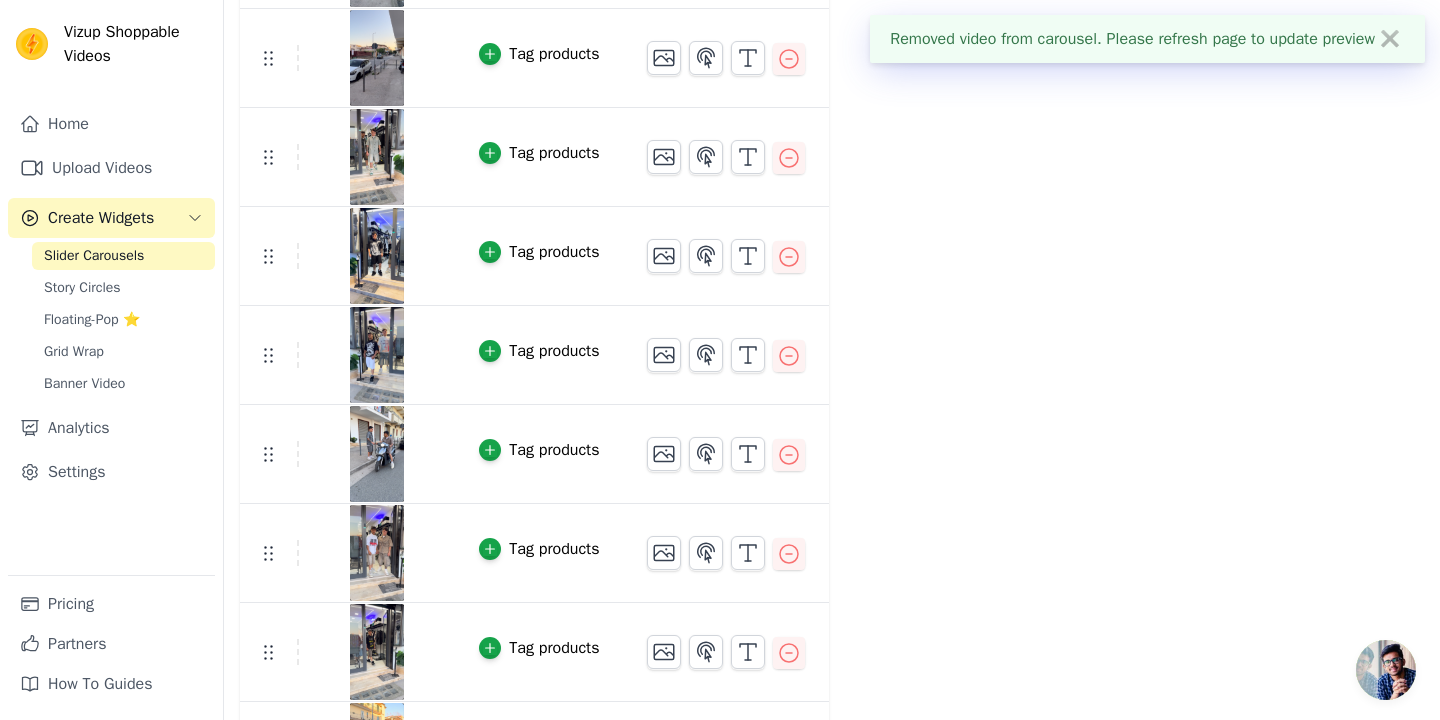 scroll, scrollTop: 1203, scrollLeft: 0, axis: vertical 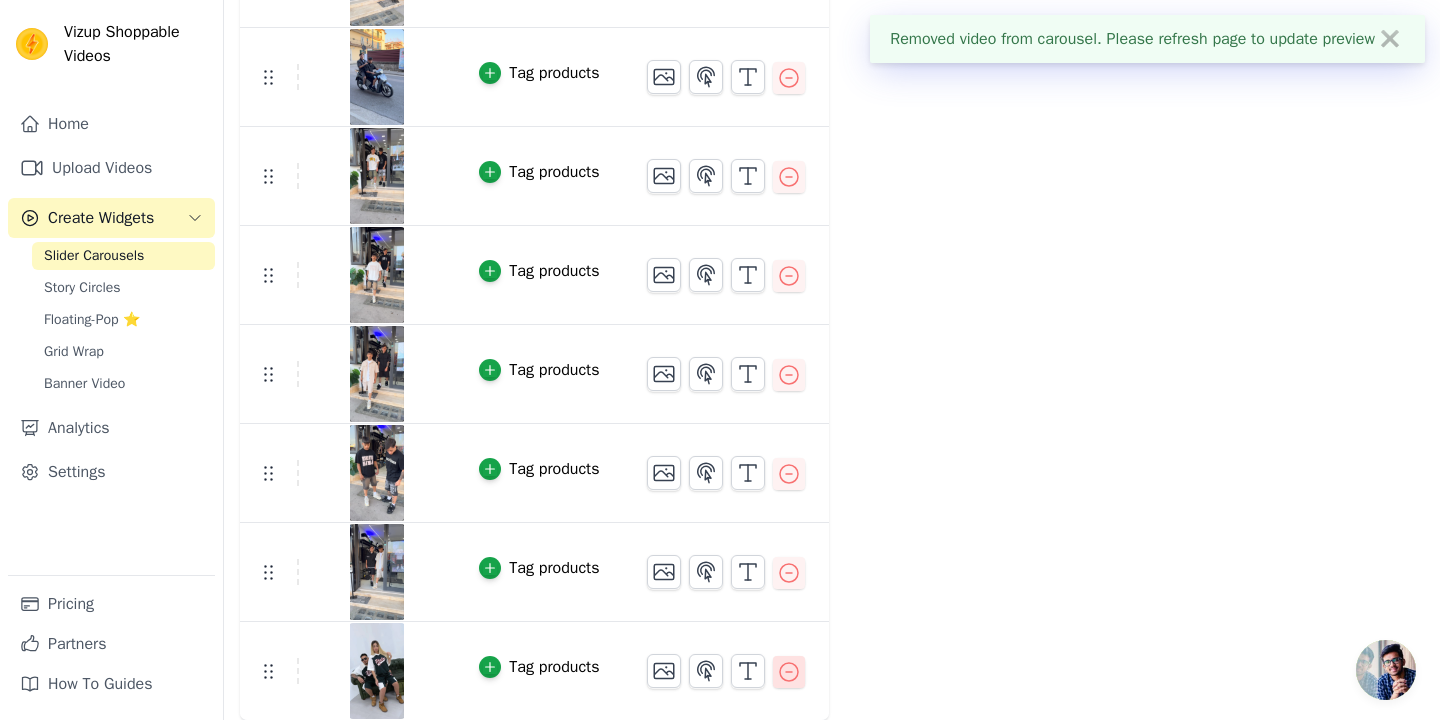 click 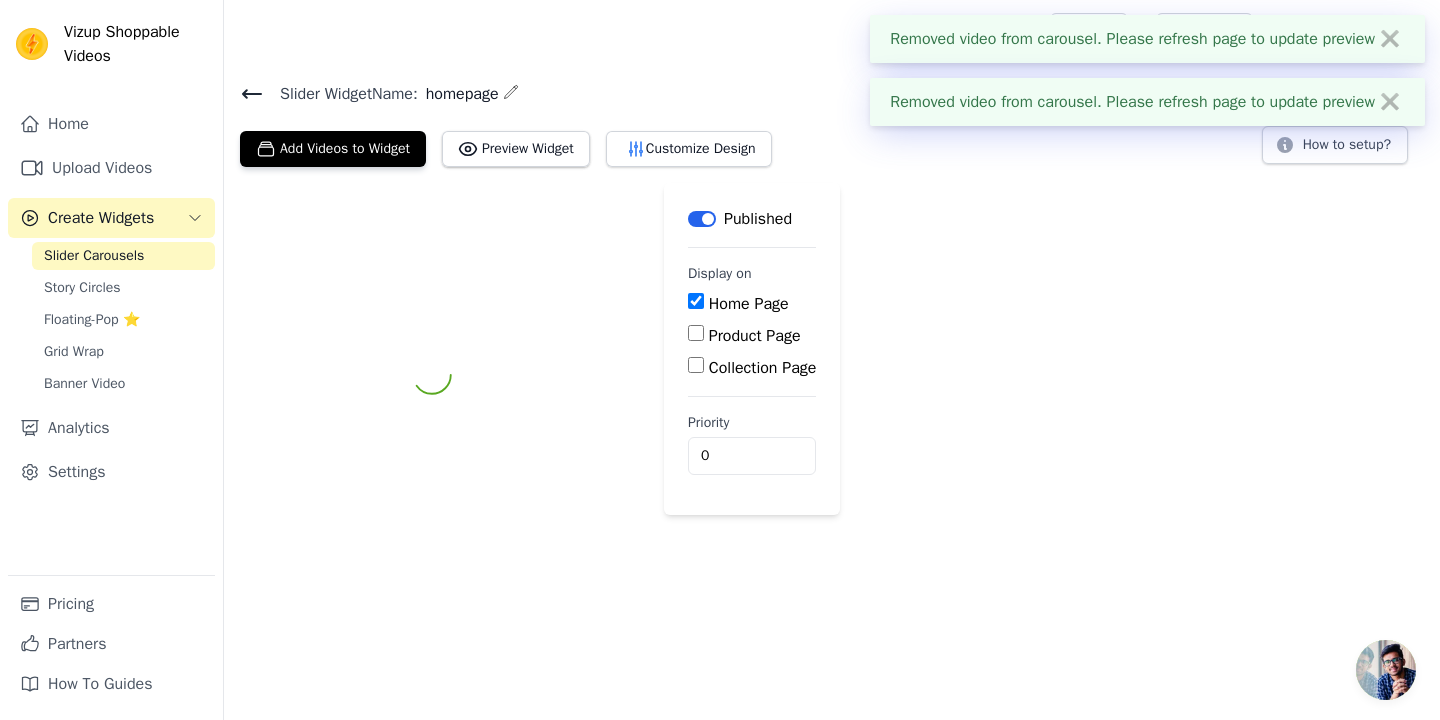scroll, scrollTop: 0, scrollLeft: 0, axis: both 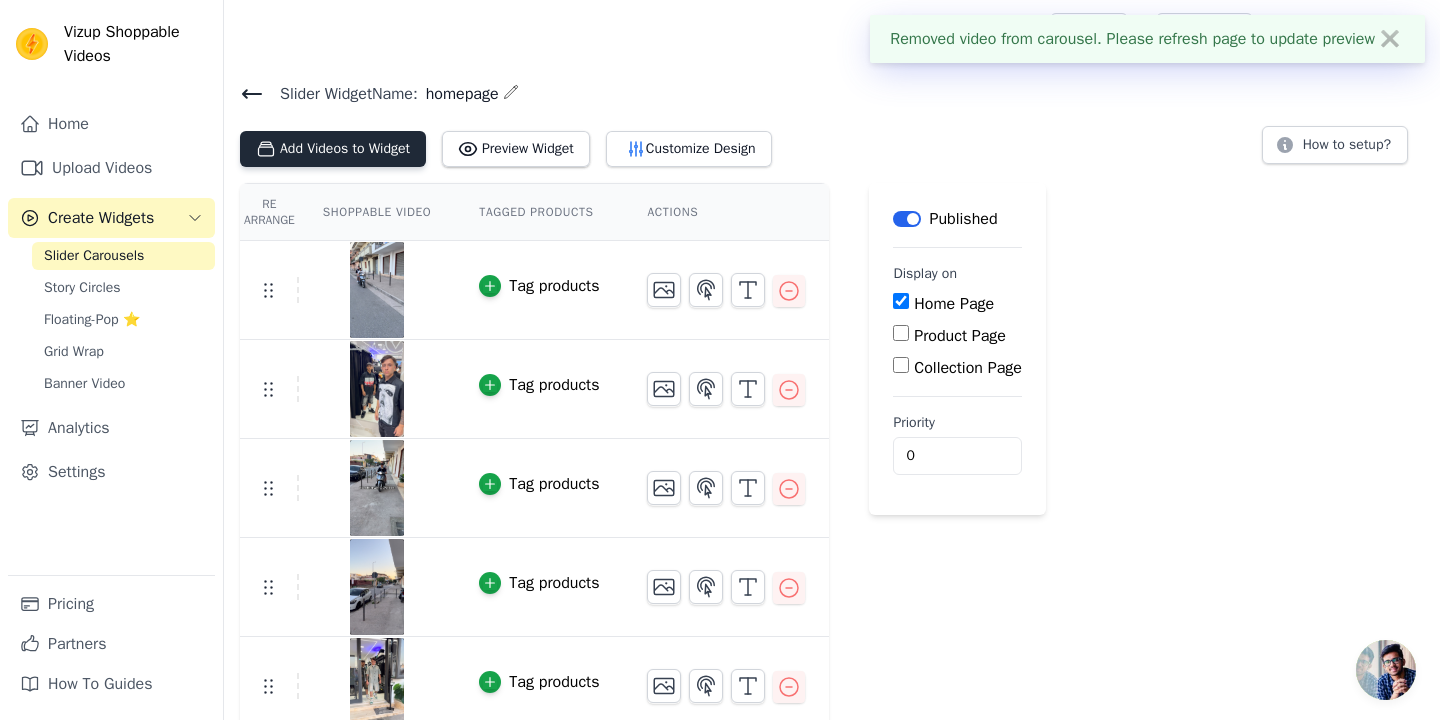 click on "Add Videos to Widget" at bounding box center [333, 149] 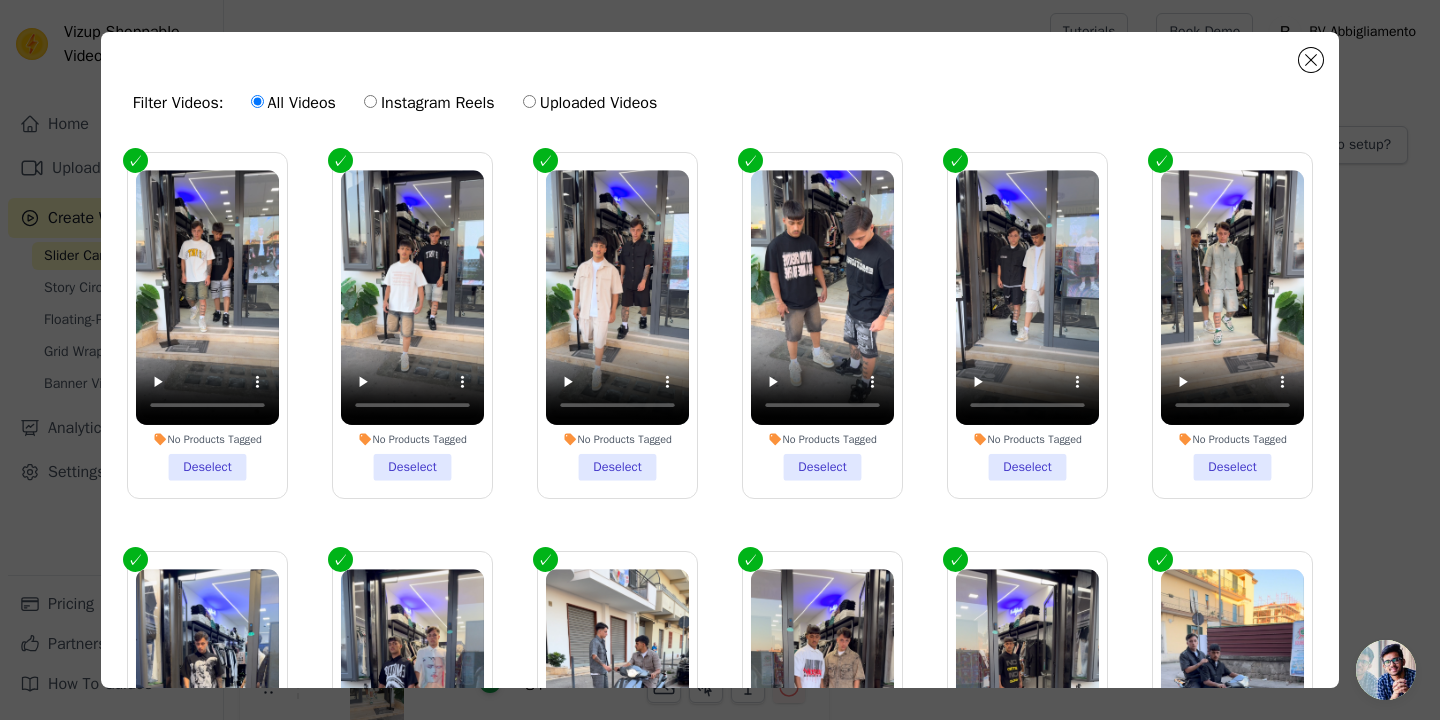 click on "Filter Videos:
All Videos
Instagram Reels
Uploaded Videos" at bounding box center (720, 103) 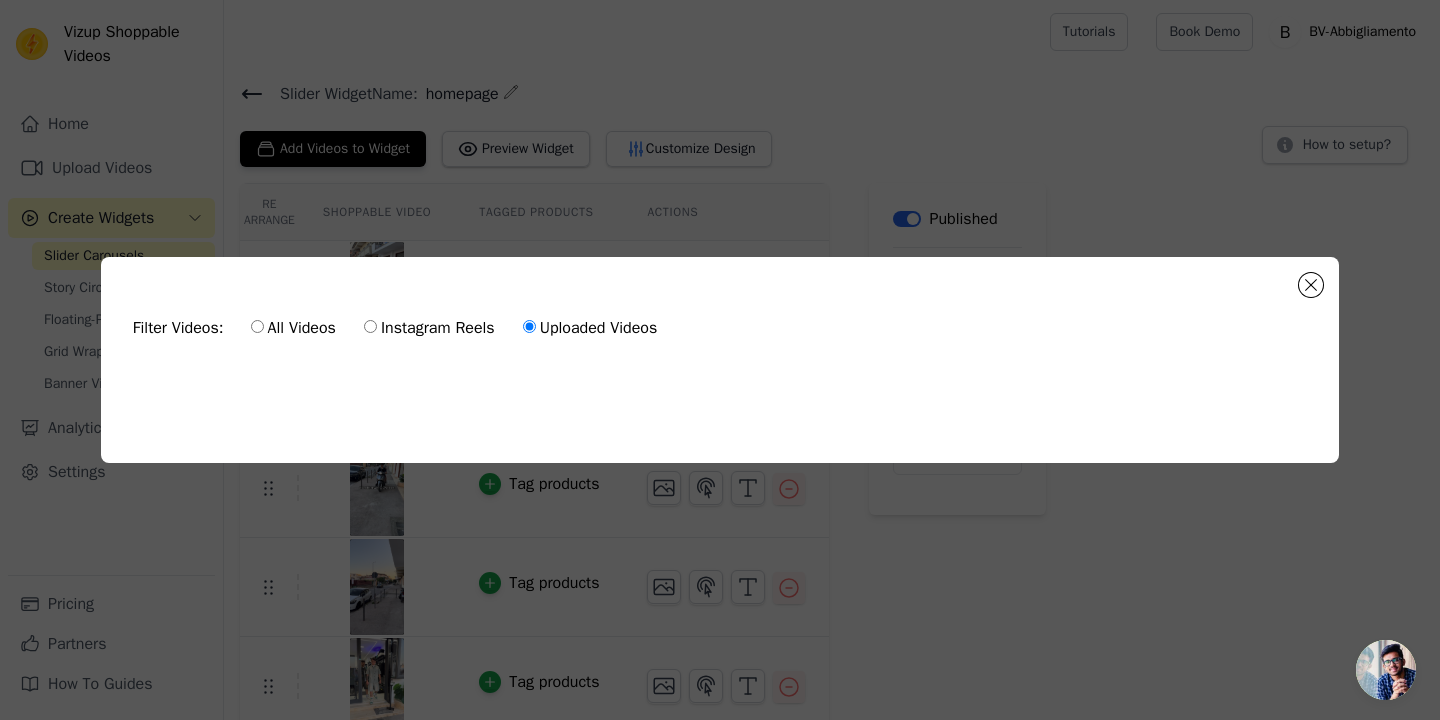 click on "Instagram Reels" at bounding box center (429, 328) 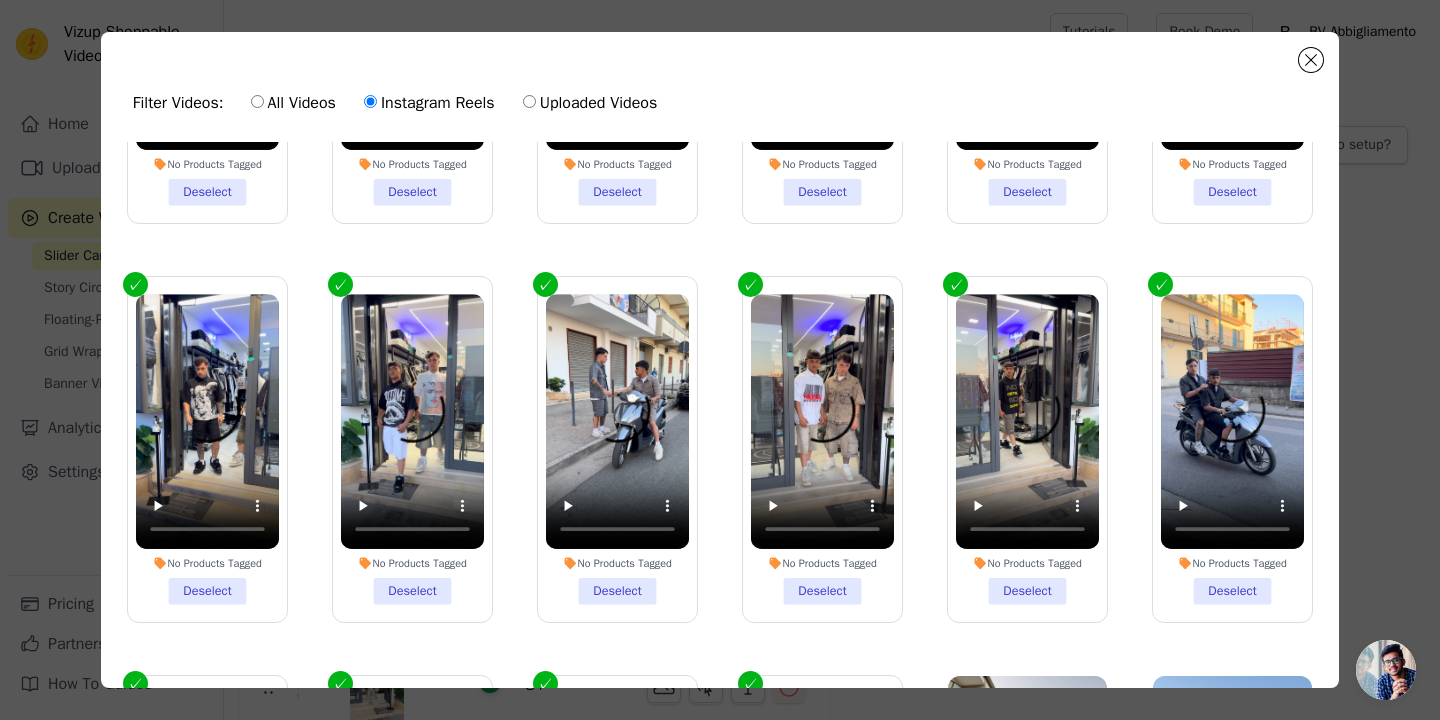scroll, scrollTop: 0, scrollLeft: 0, axis: both 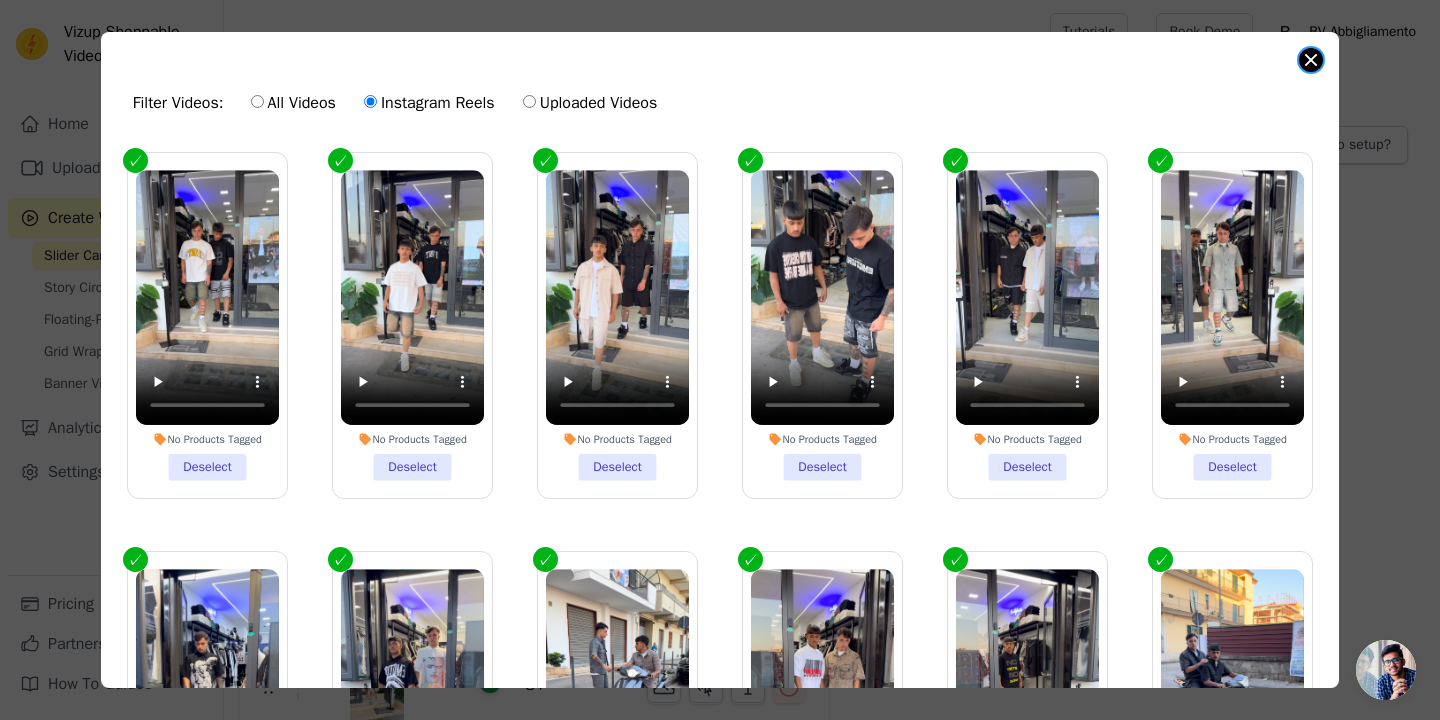 click at bounding box center (1311, 60) 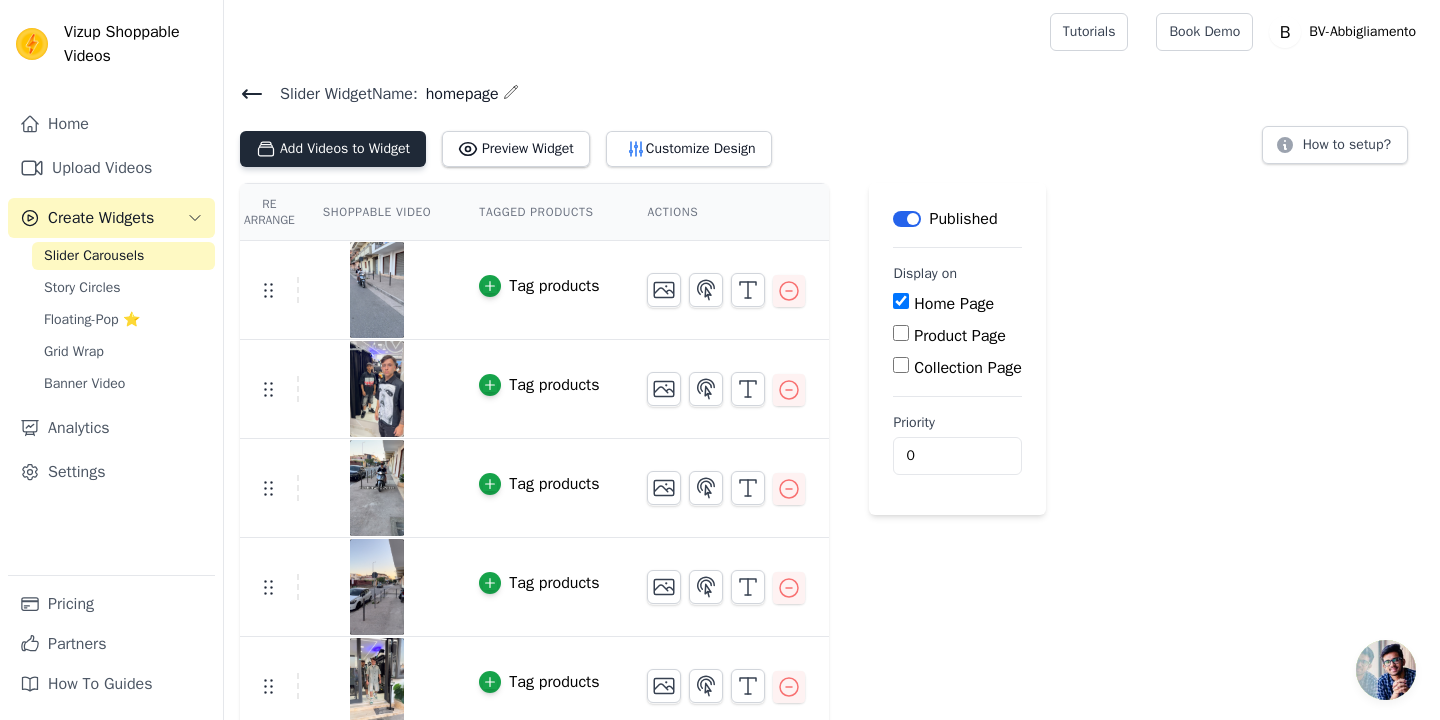 click on "Add Videos to Widget" at bounding box center [333, 149] 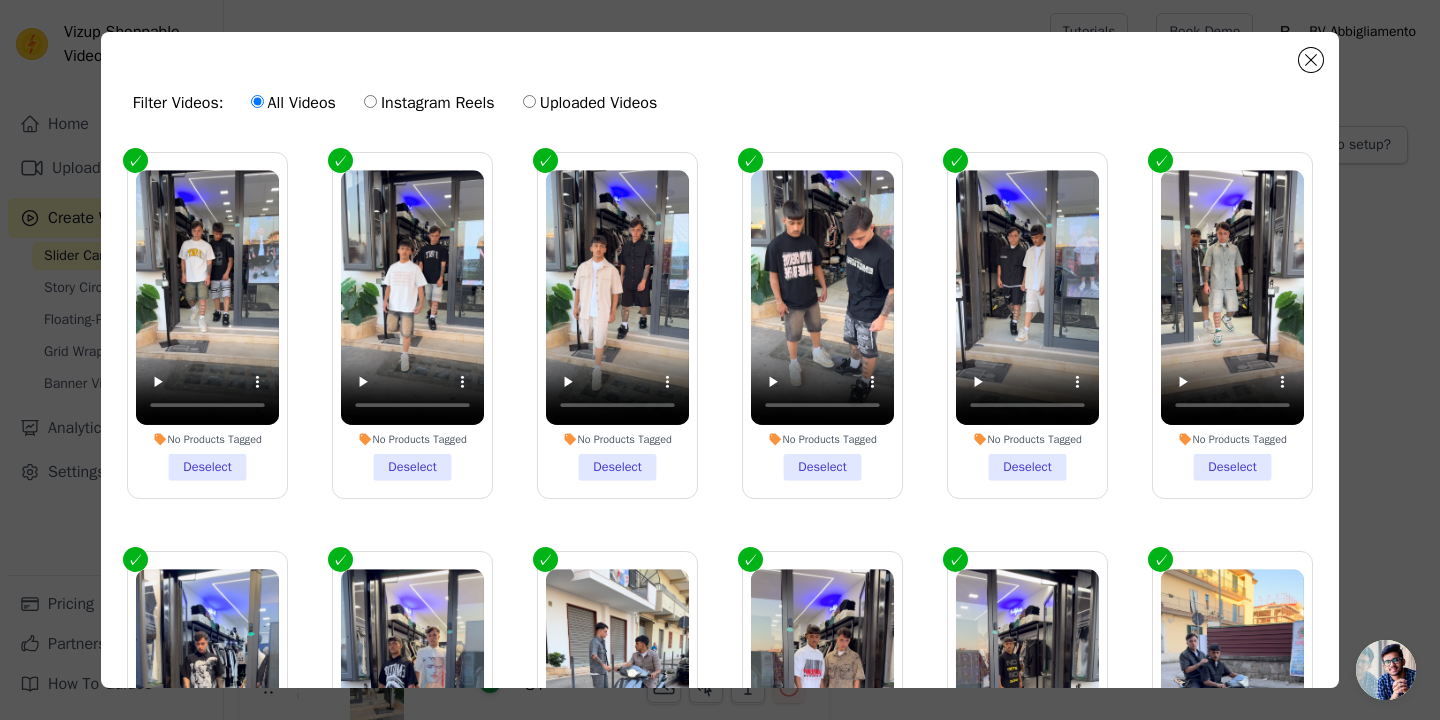 click on "Instagram Reels" at bounding box center [429, 103] 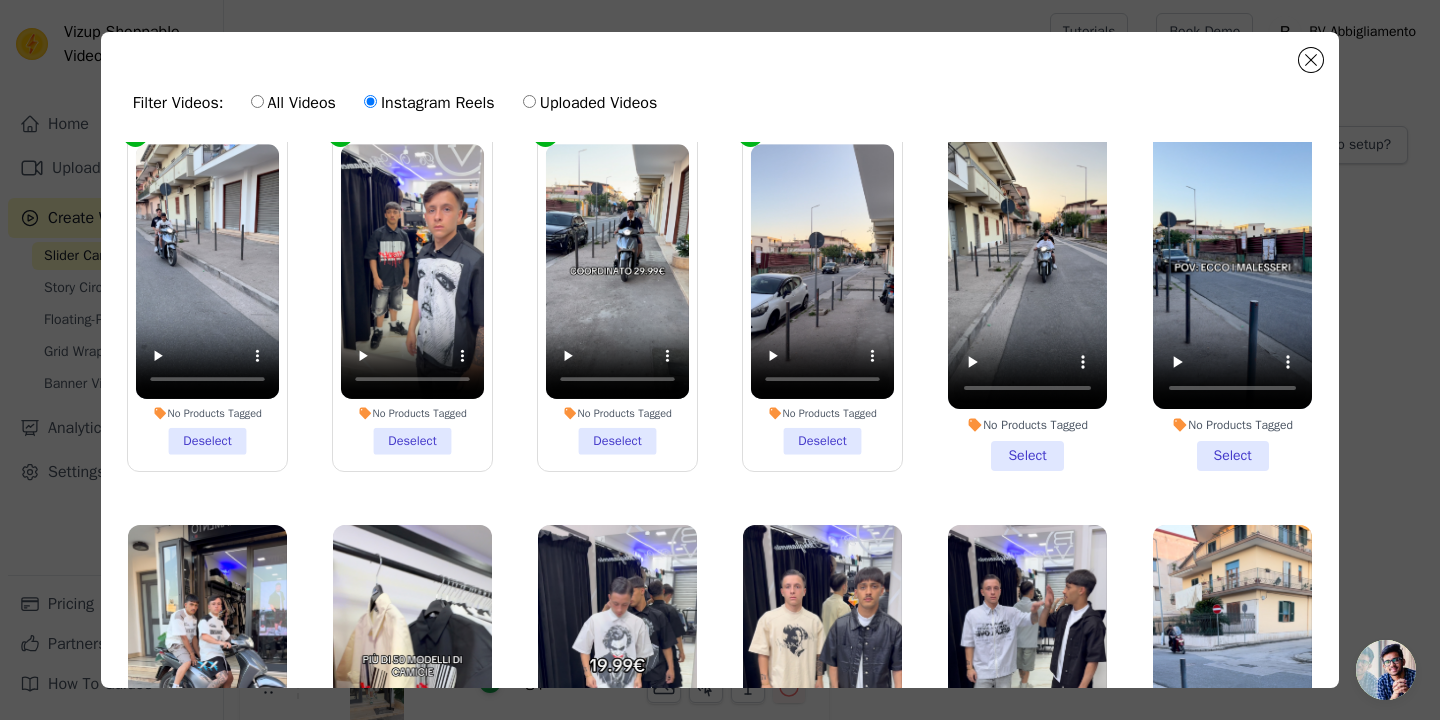 scroll, scrollTop: 0, scrollLeft: 0, axis: both 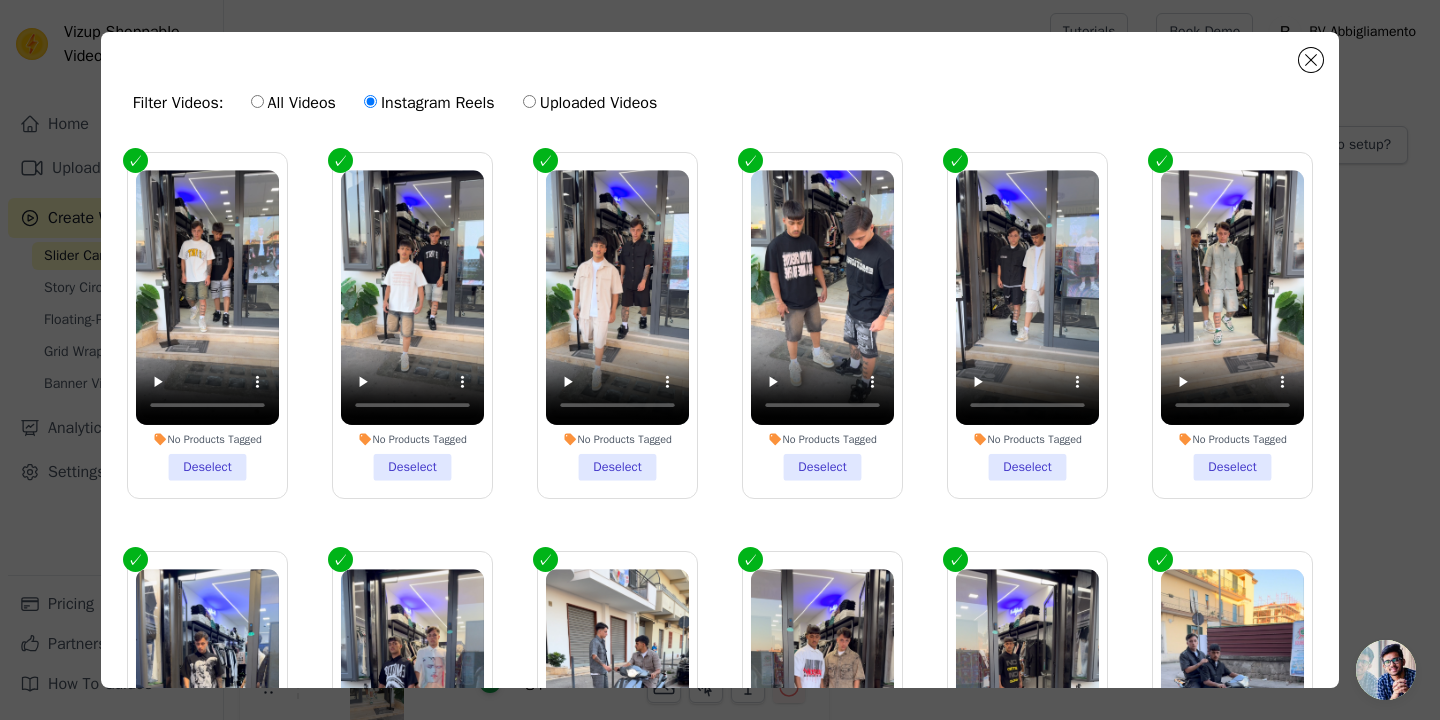 click on "Uploaded Videos" at bounding box center (590, 103) 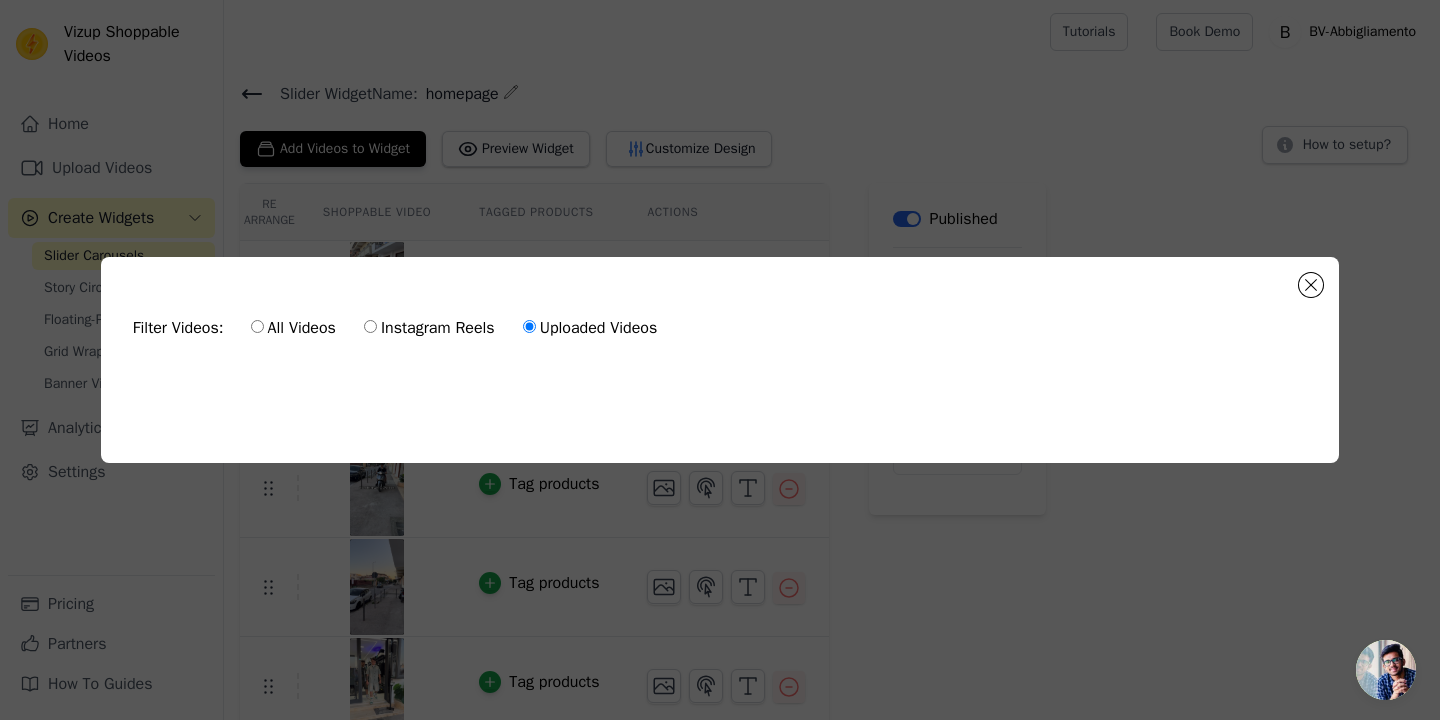 click on "All Videos
Instagram Reels
Uploaded Videos" at bounding box center [454, 328] 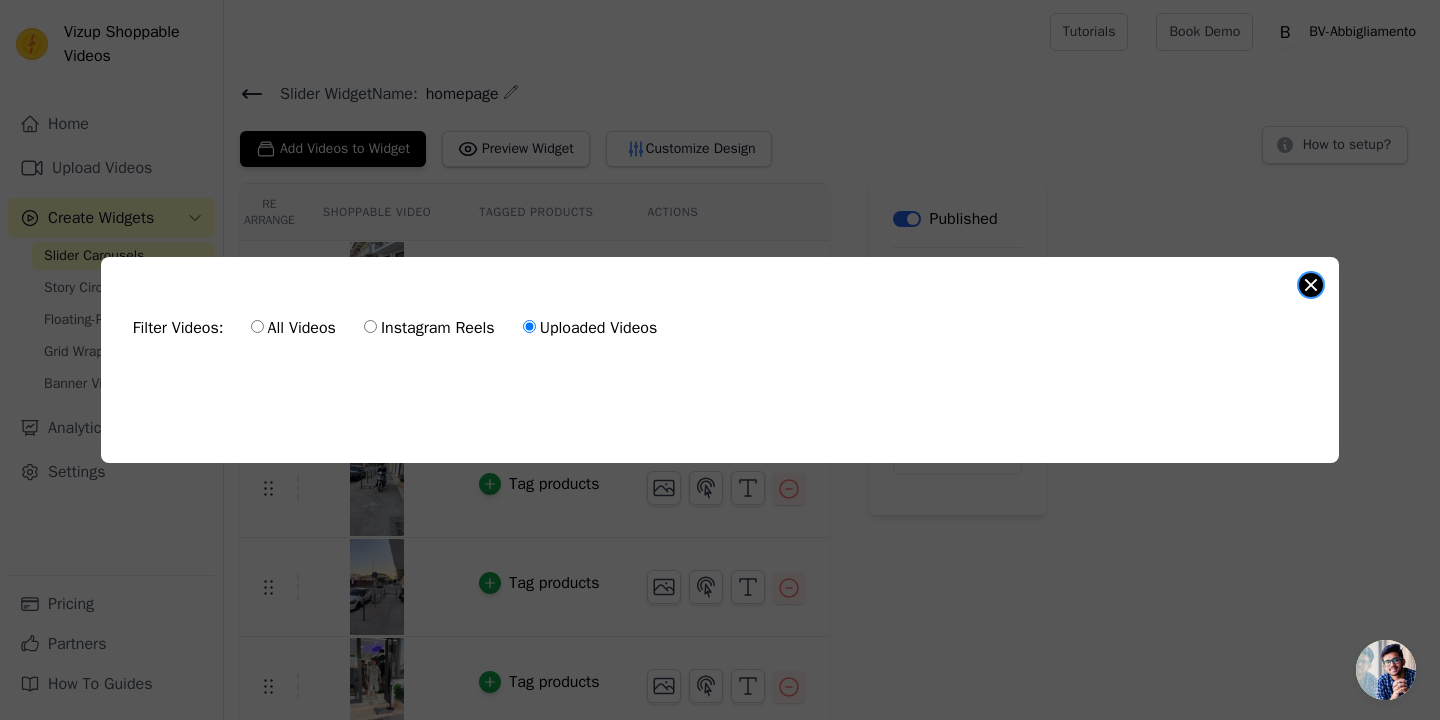 click at bounding box center (1311, 285) 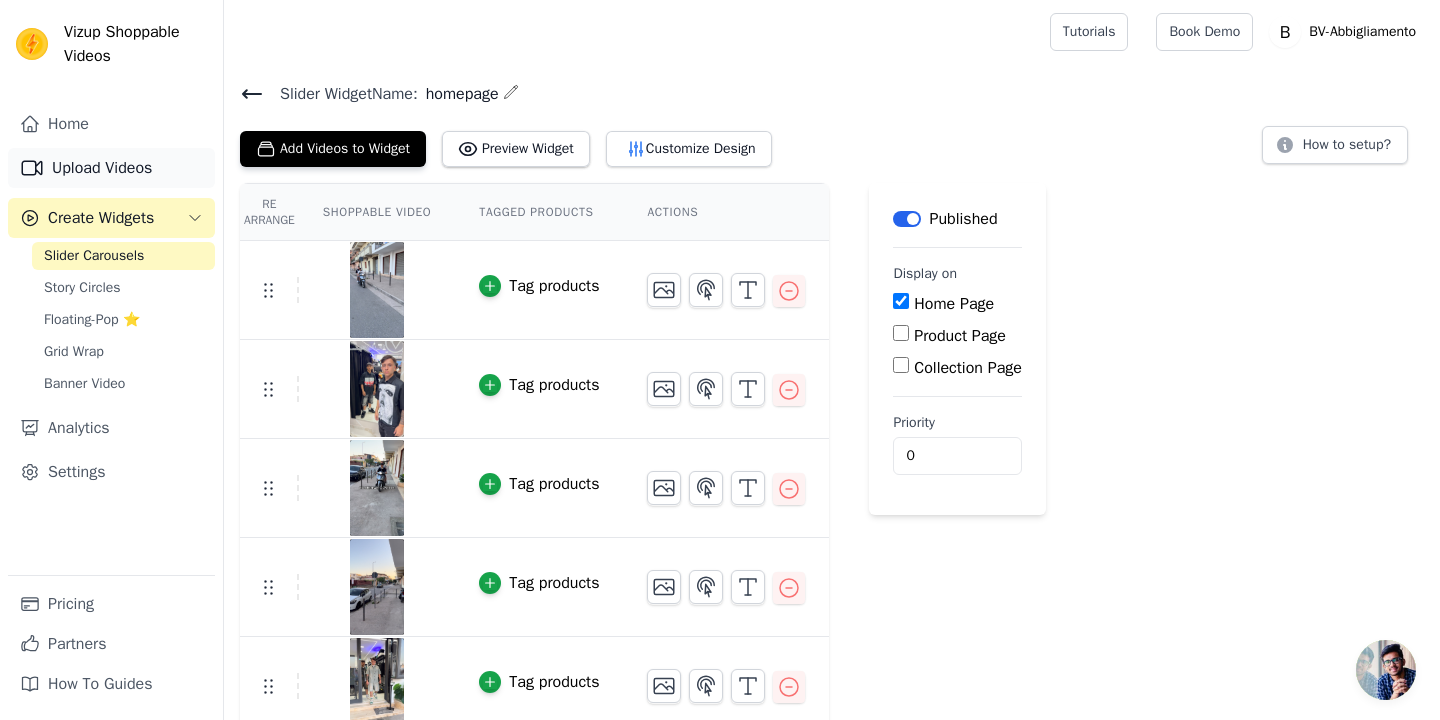 click on "Upload Videos" at bounding box center (111, 168) 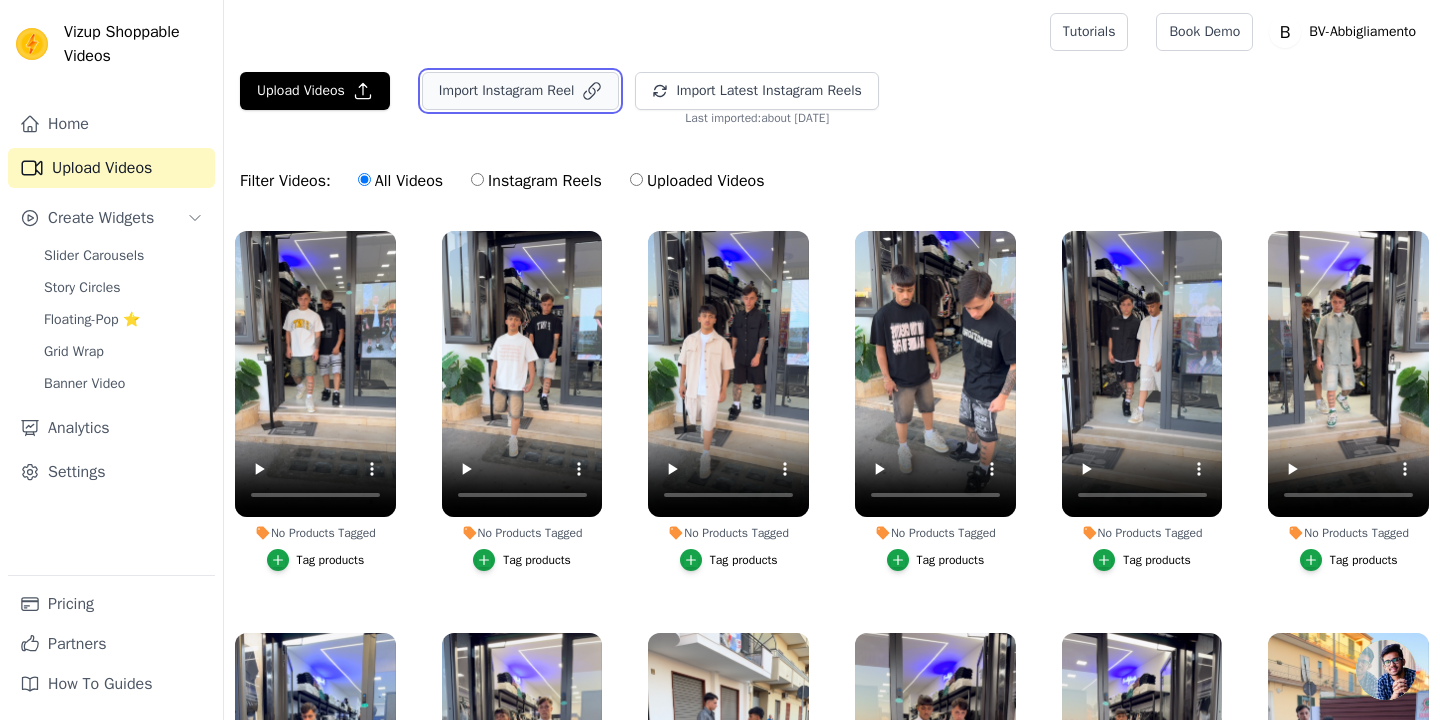 click on "Import Instagram Reel" at bounding box center (521, 91) 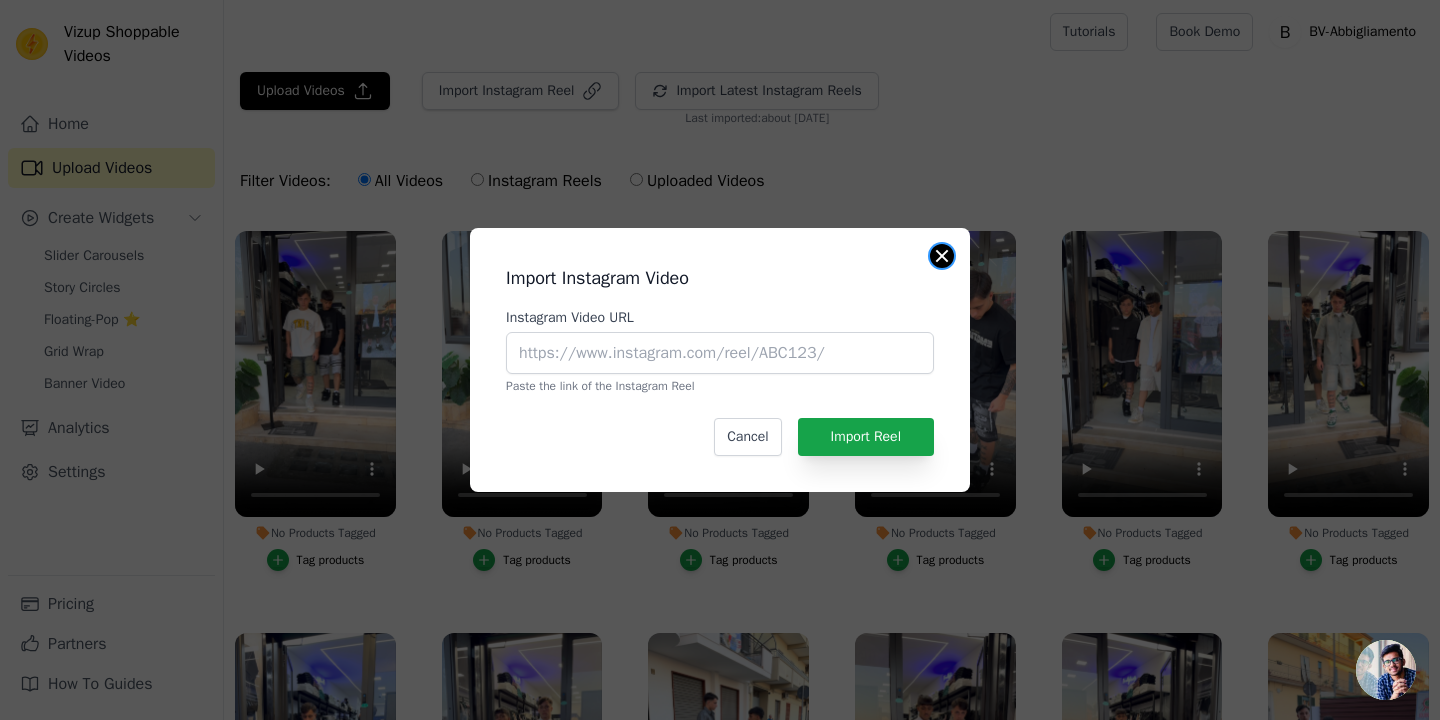 click at bounding box center [942, 256] 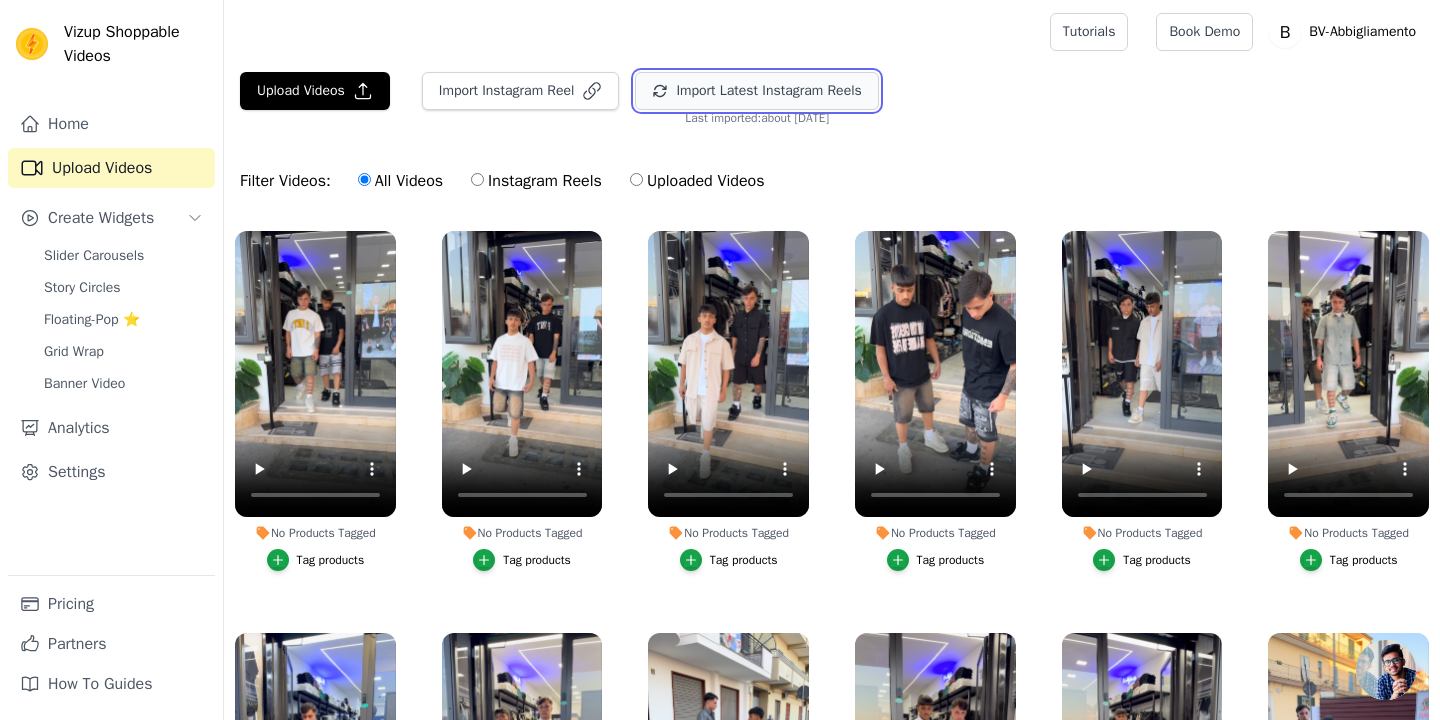 click on "Import Latest Instagram Reels" at bounding box center (756, 91) 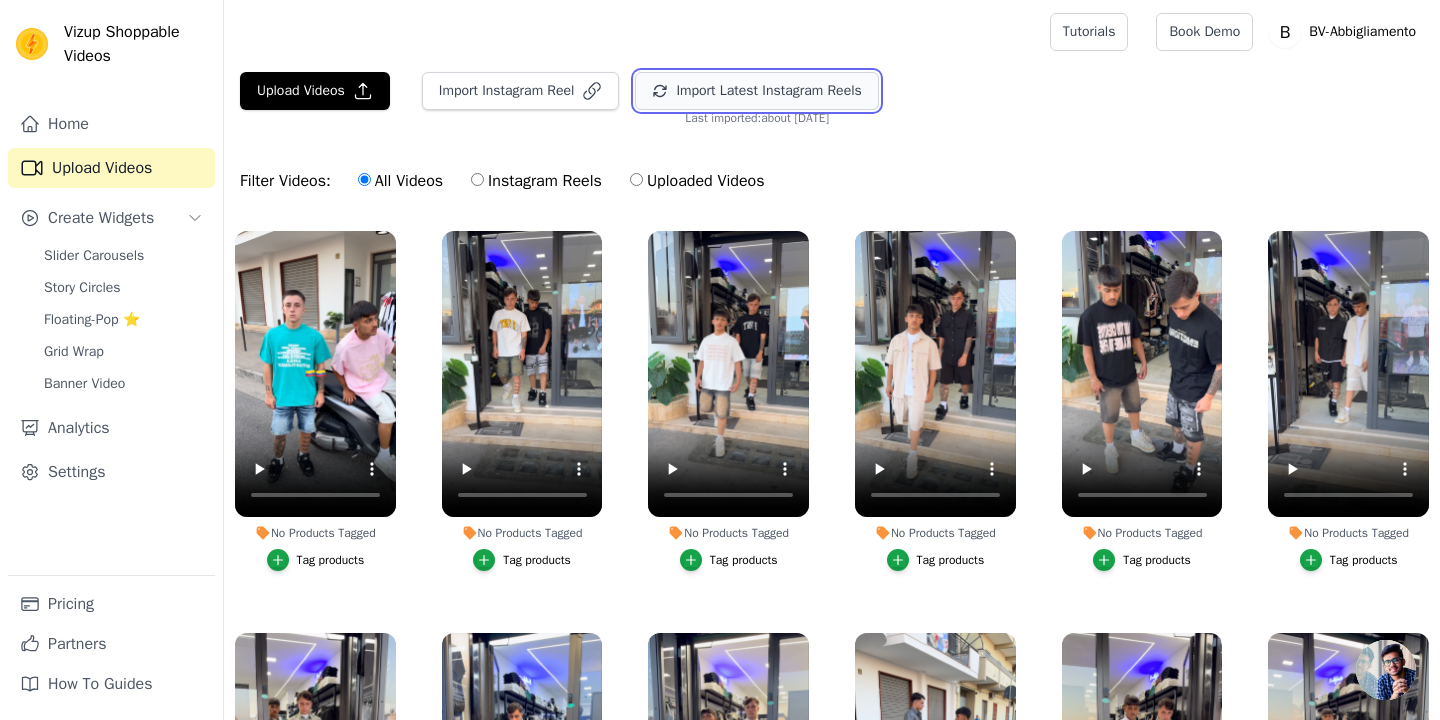 click on "Import Latest Instagram Reels" at bounding box center [756, 91] 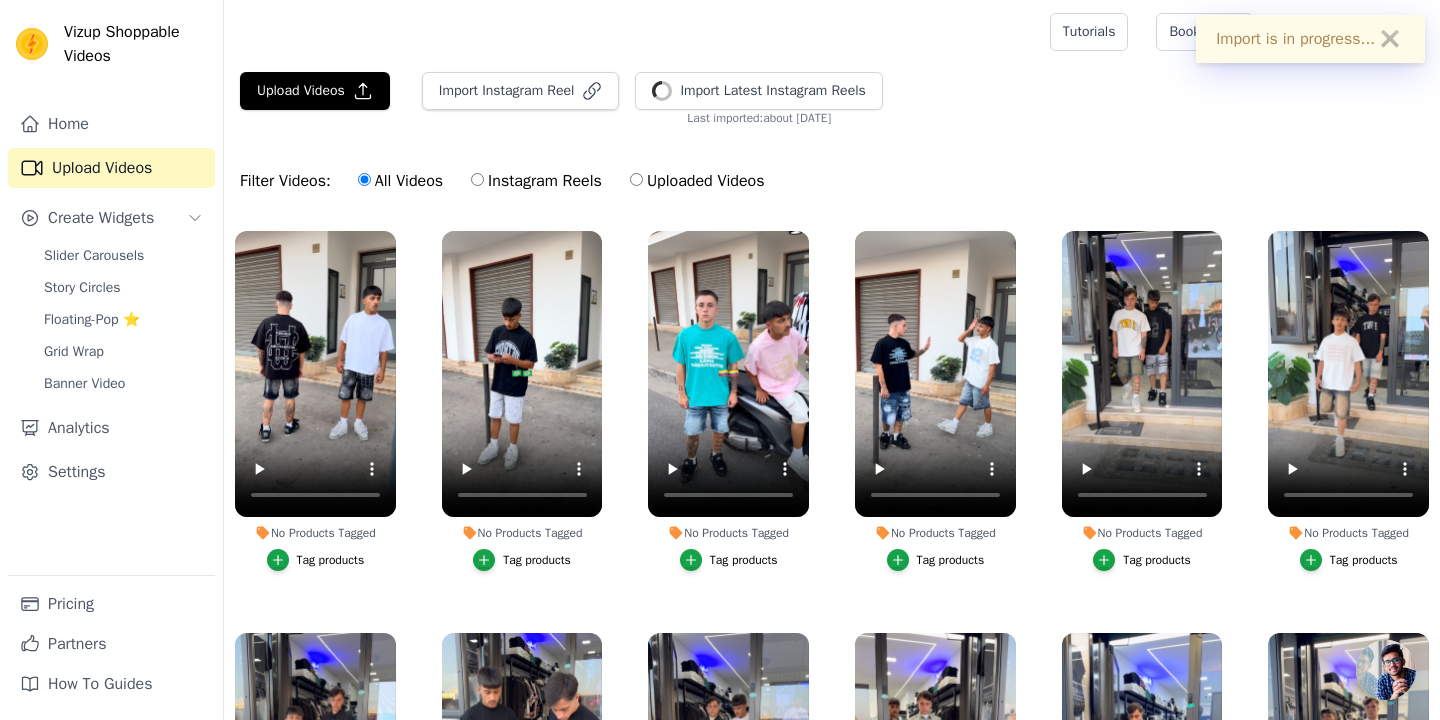 click on "Instagram Reels" at bounding box center [477, 179] 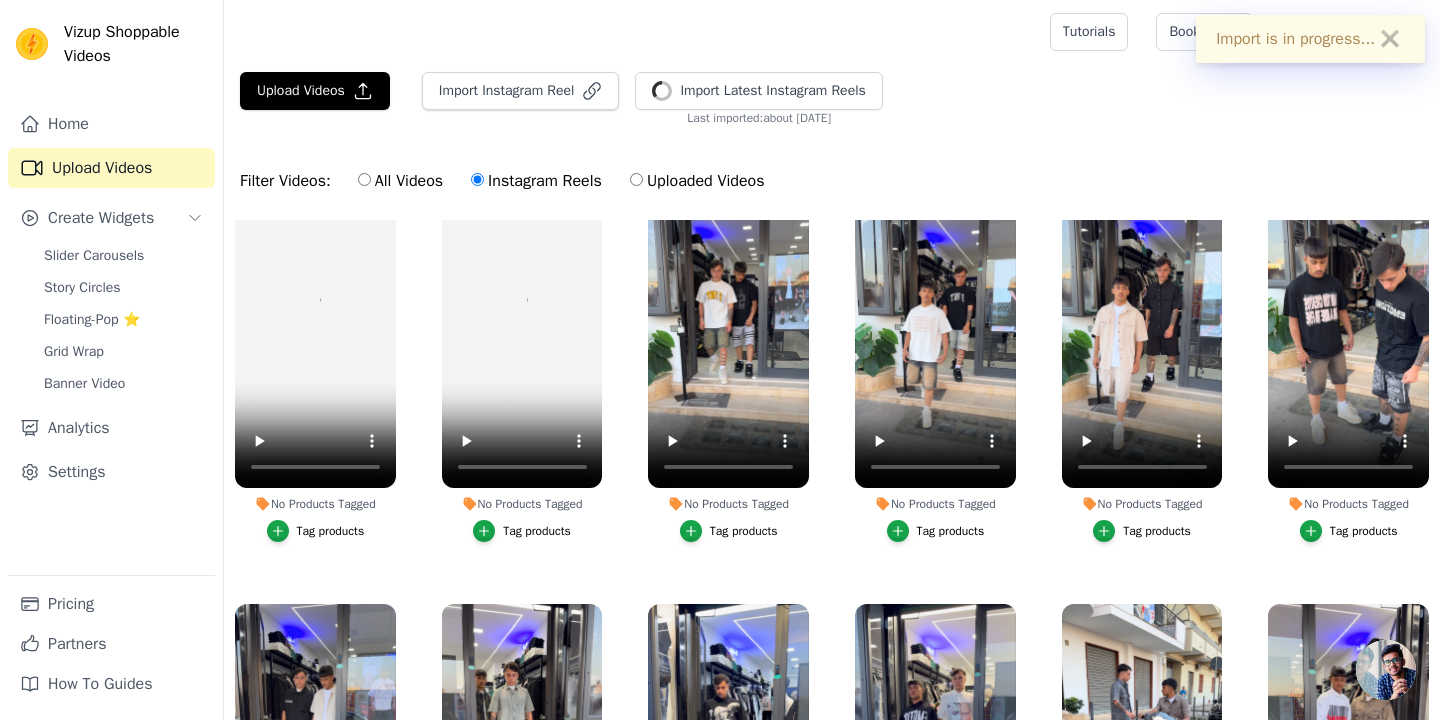 scroll, scrollTop: 431, scrollLeft: 0, axis: vertical 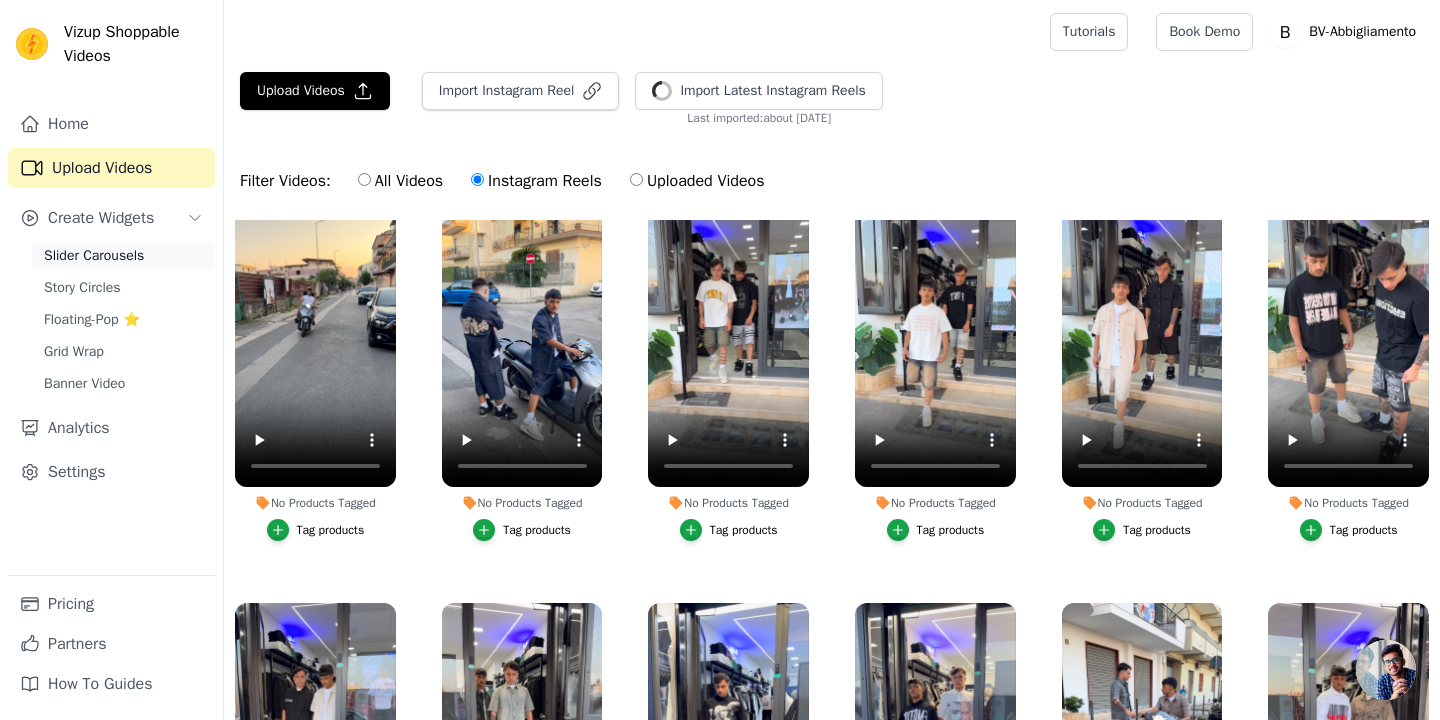 click on "Slider Carousels" at bounding box center [94, 256] 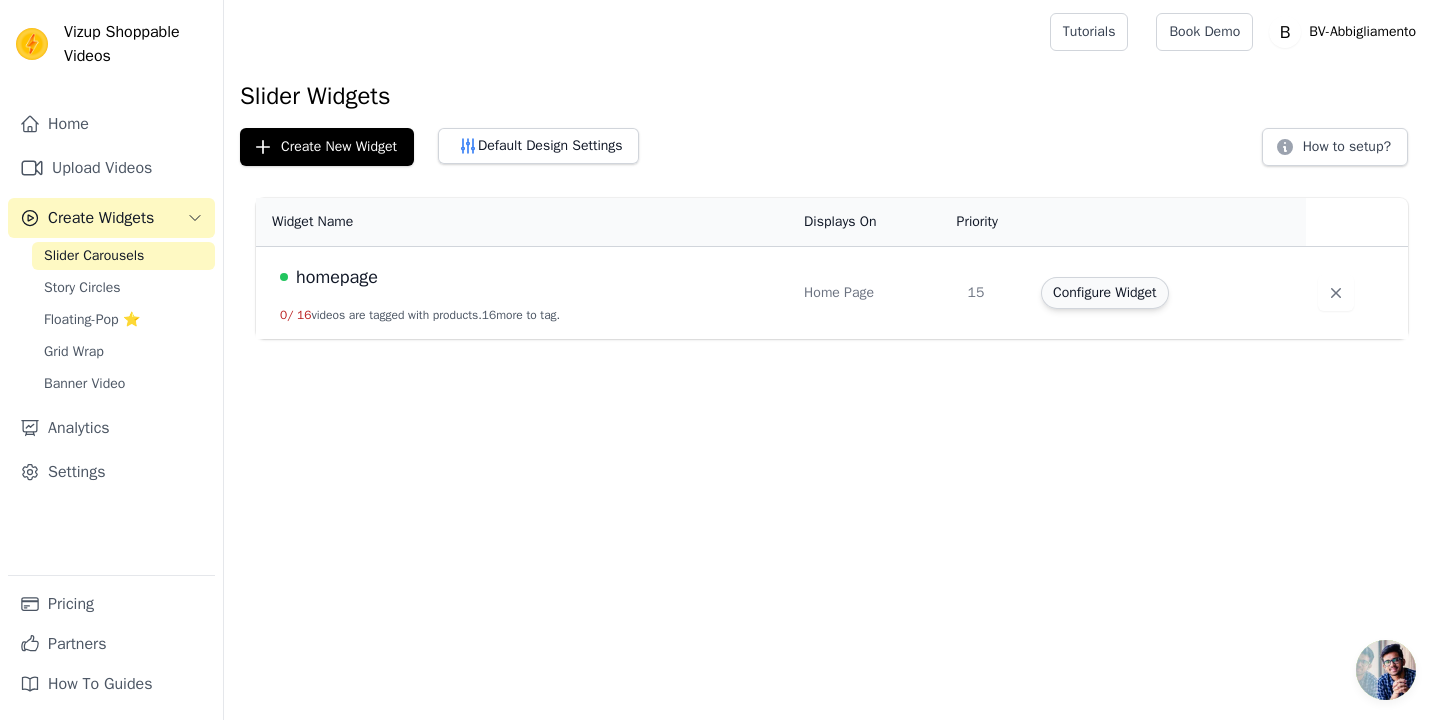 click on "Configure Widget" at bounding box center [1104, 293] 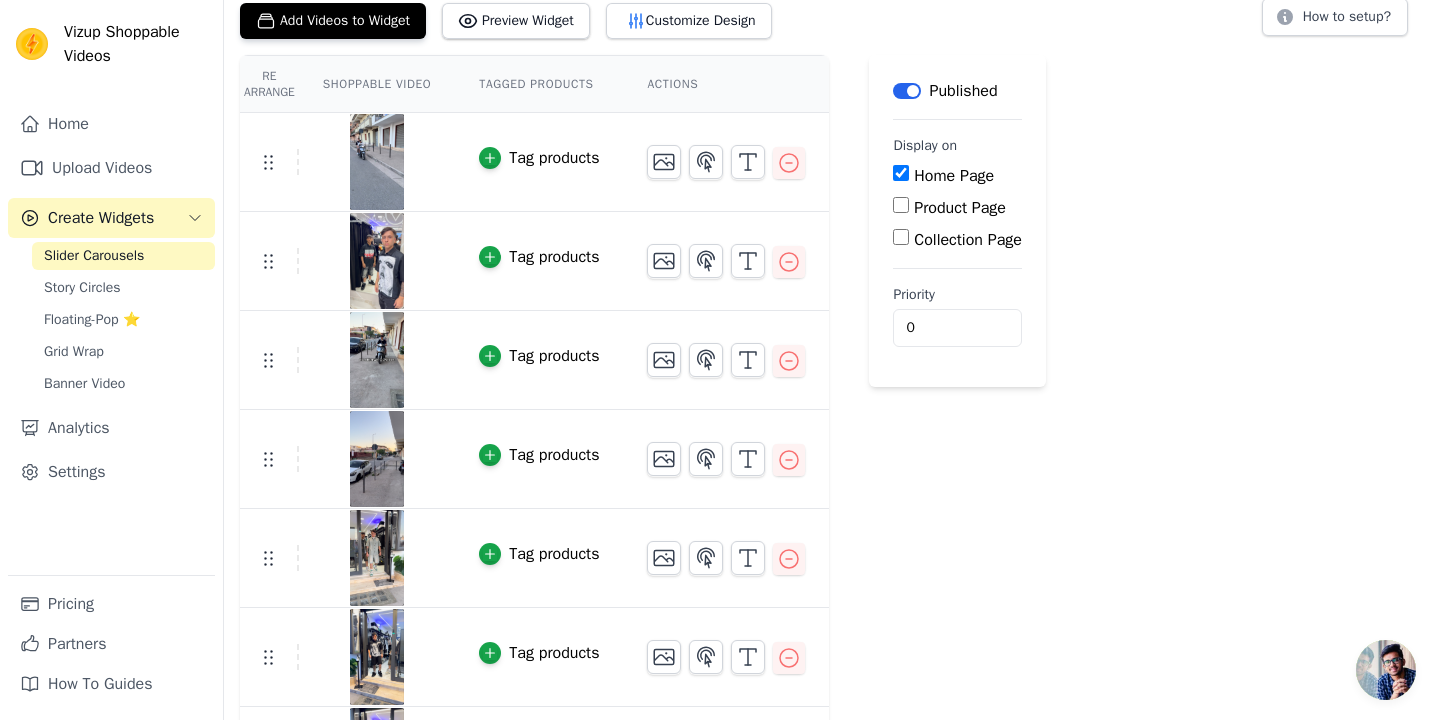 scroll, scrollTop: 0, scrollLeft: 0, axis: both 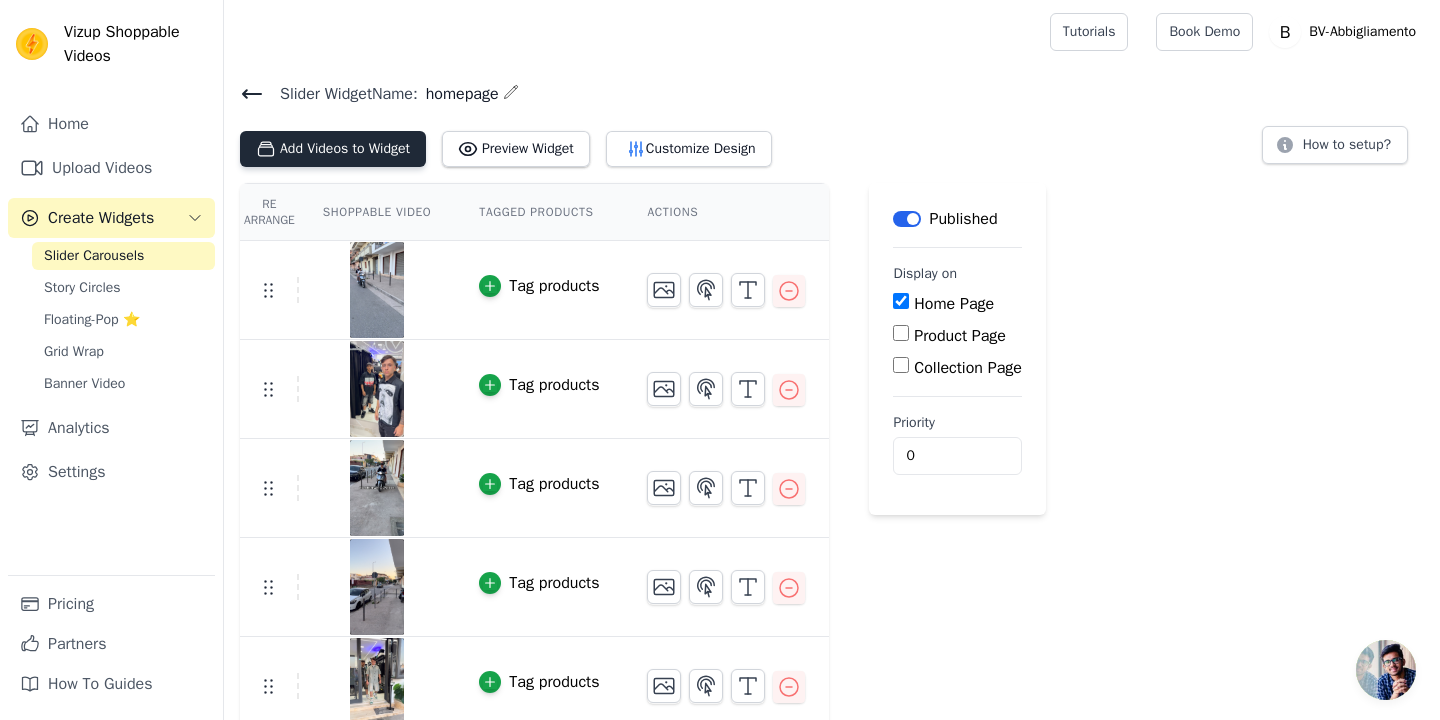 click on "Add Videos to Widget" at bounding box center [333, 149] 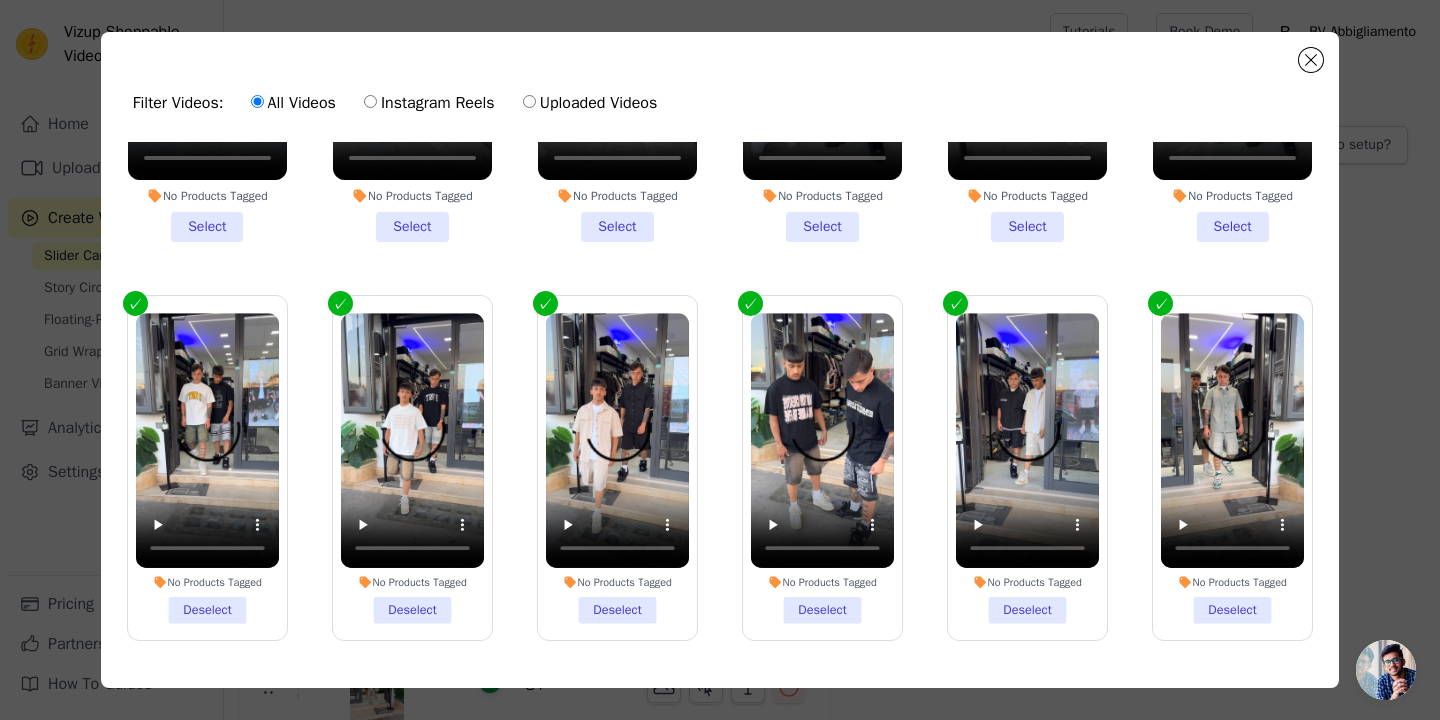 scroll, scrollTop: 656, scrollLeft: 0, axis: vertical 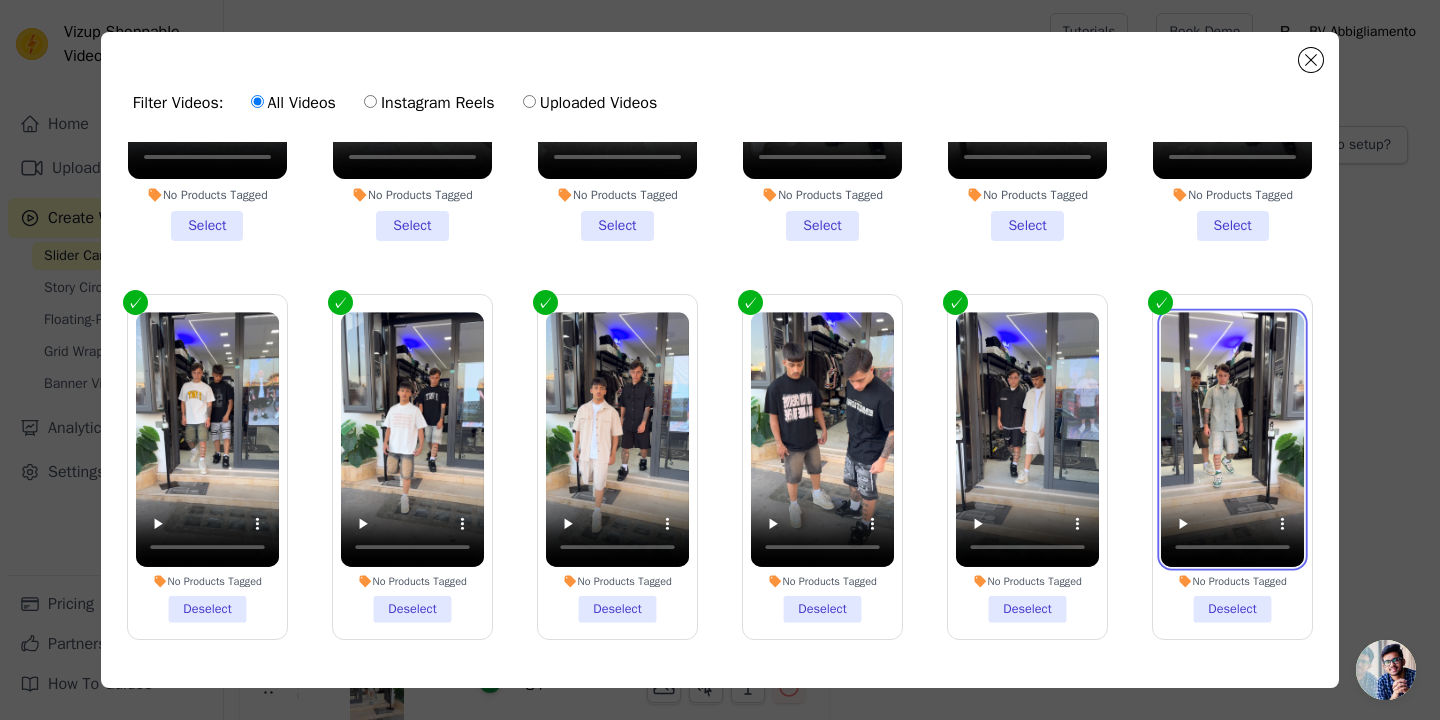 click at bounding box center (1232, 439) 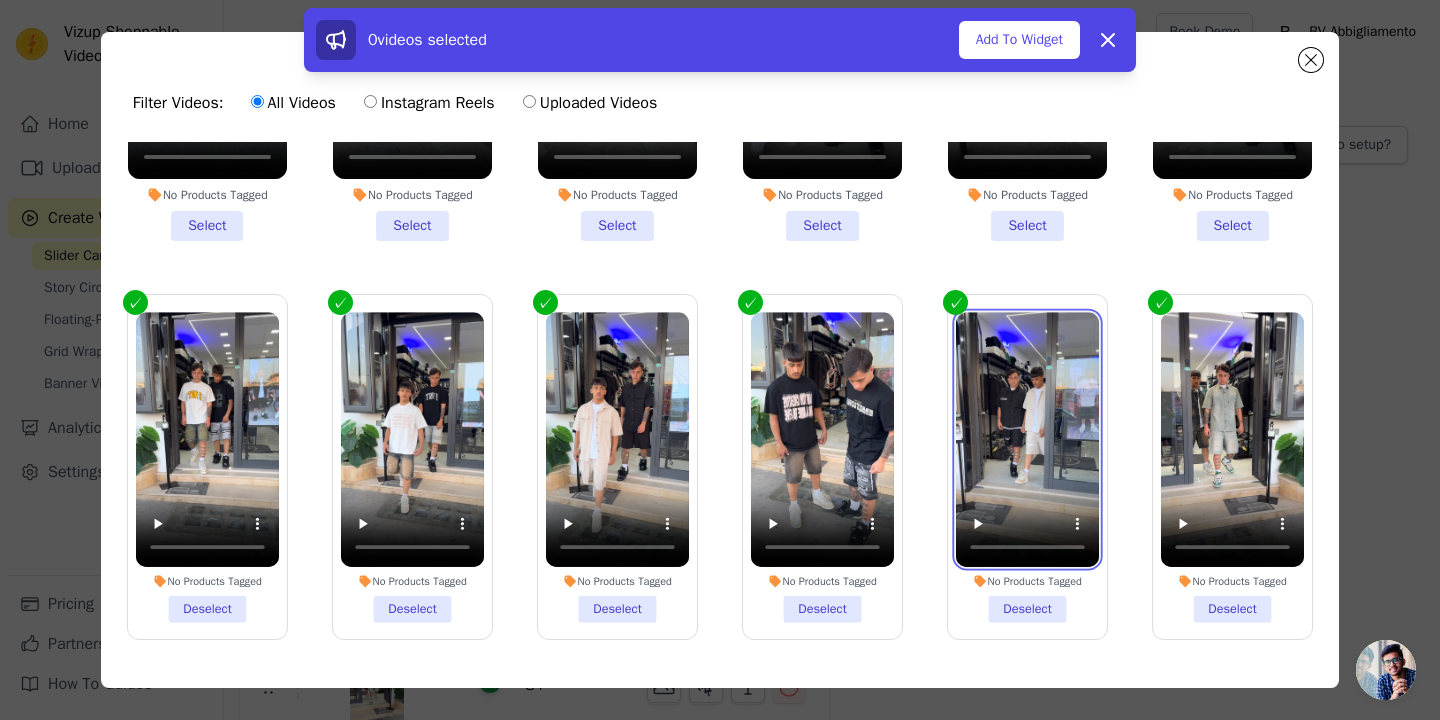 click at bounding box center (1027, 439) 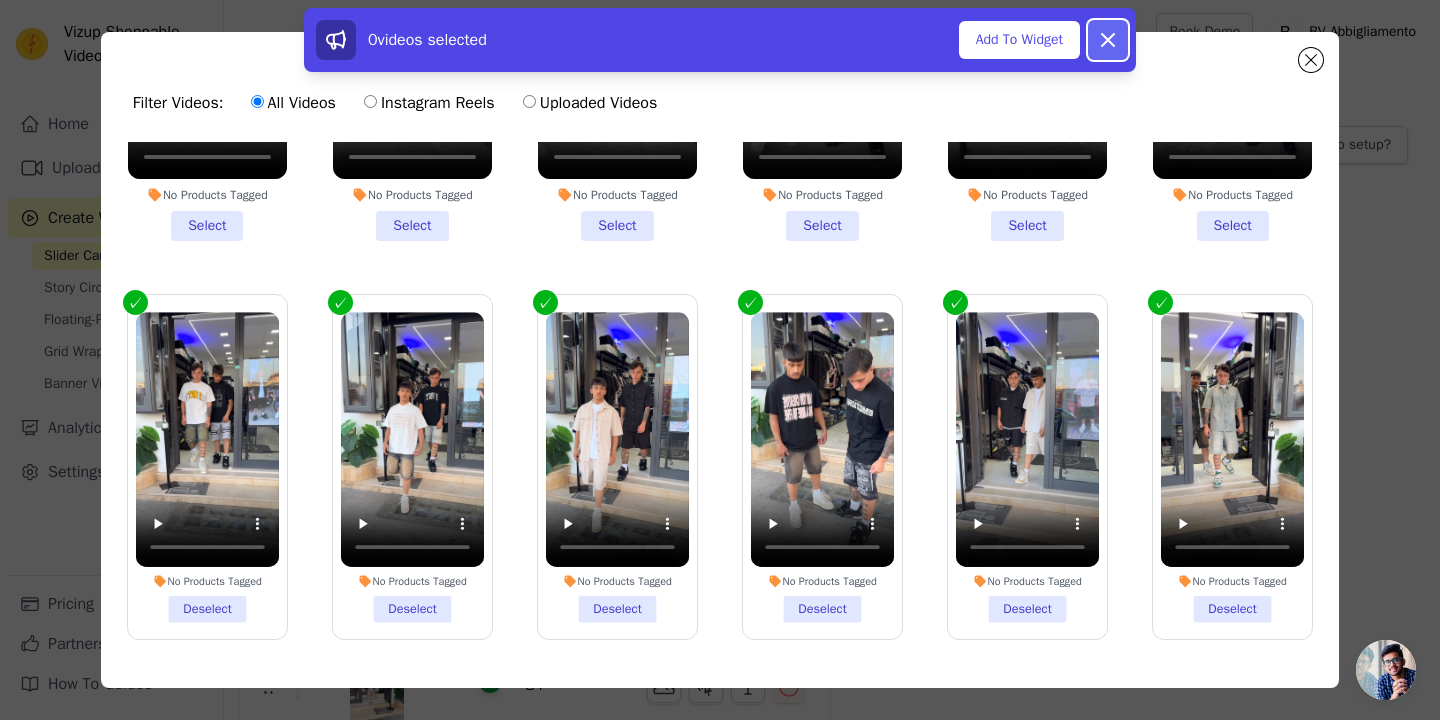 click 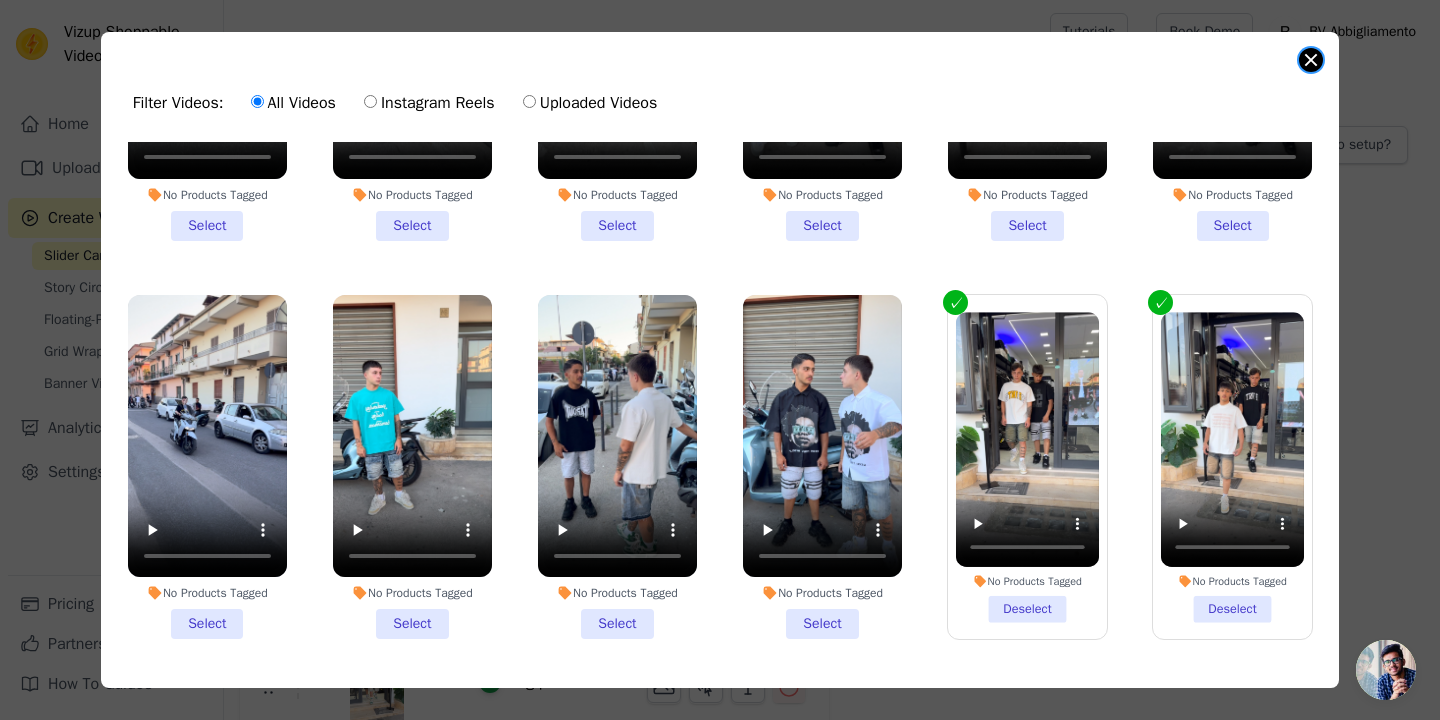 click at bounding box center (1311, 60) 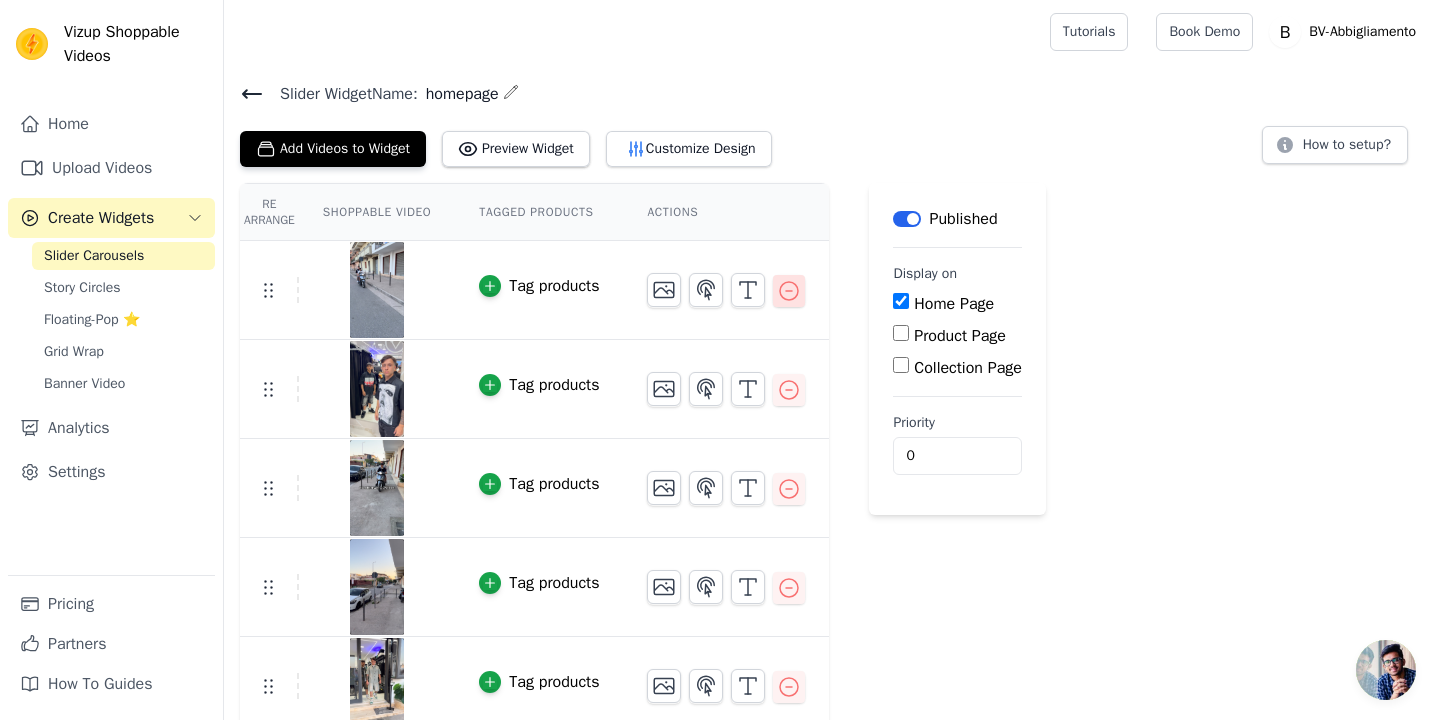 click 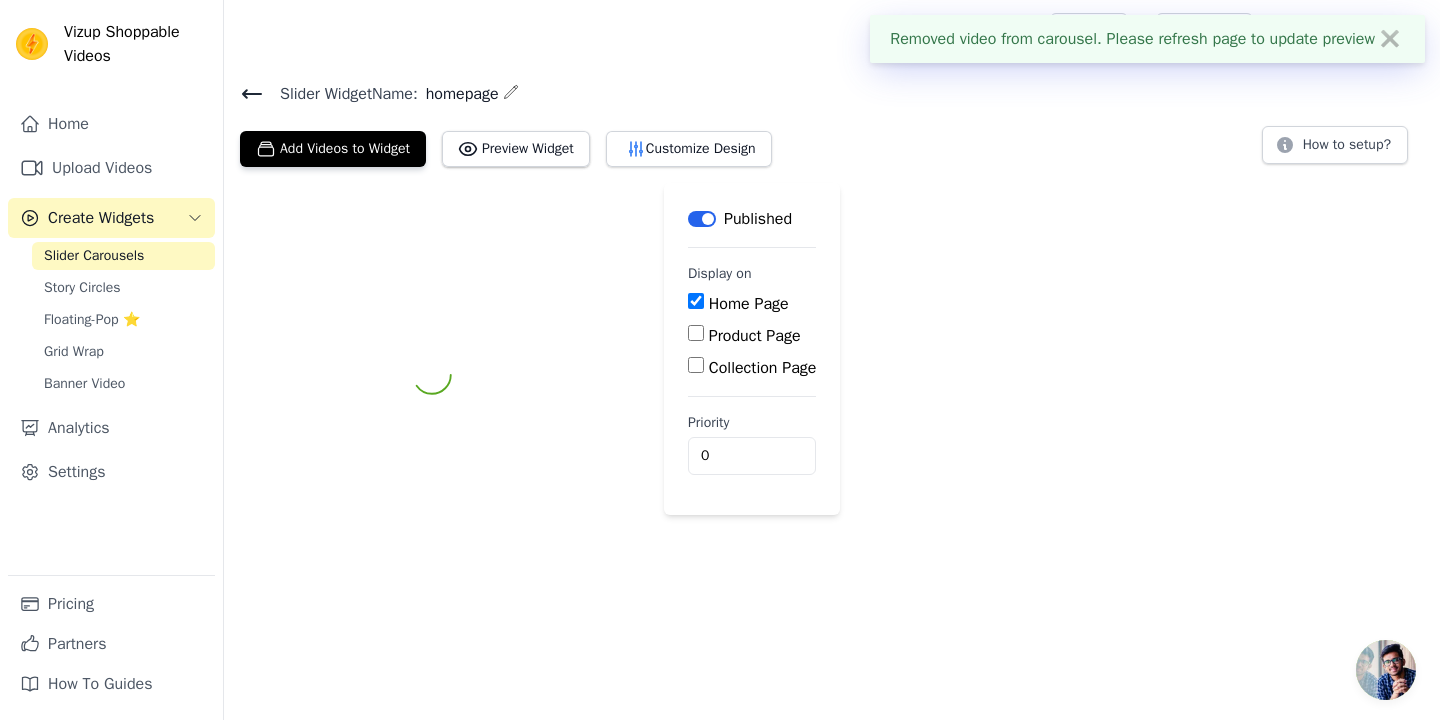 click on "Label     Published     Display on     Home Page     Product Page       Collection Page       Priority   0" at bounding box center (832, 375) 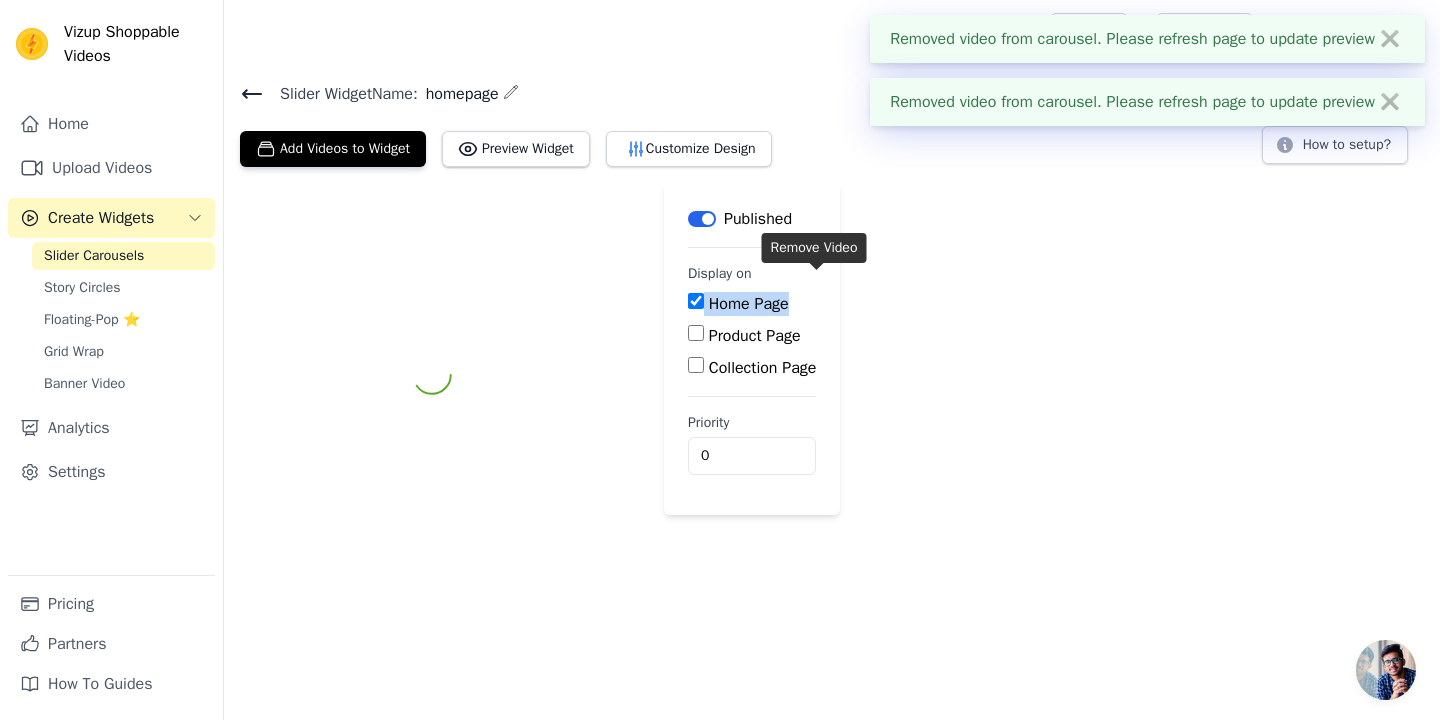 click on "Home Page" at bounding box center [752, 304] 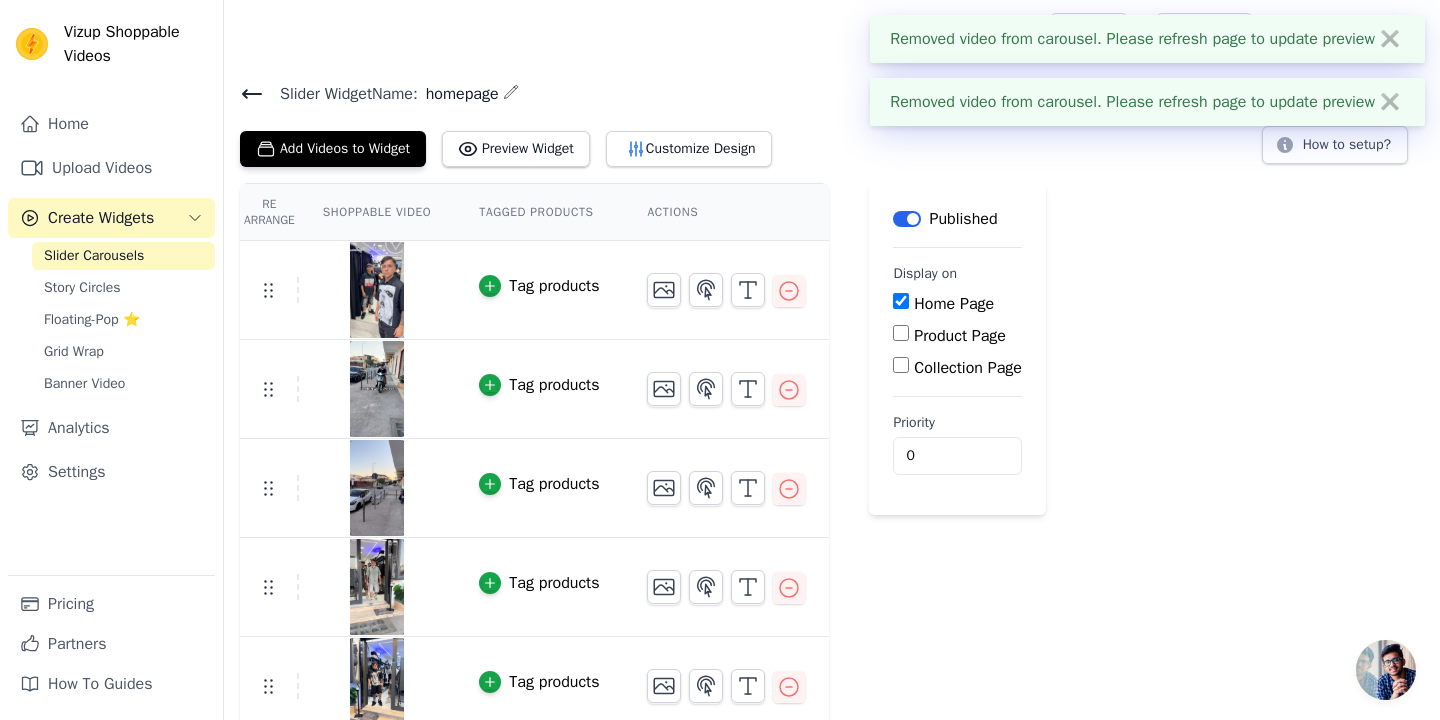 click 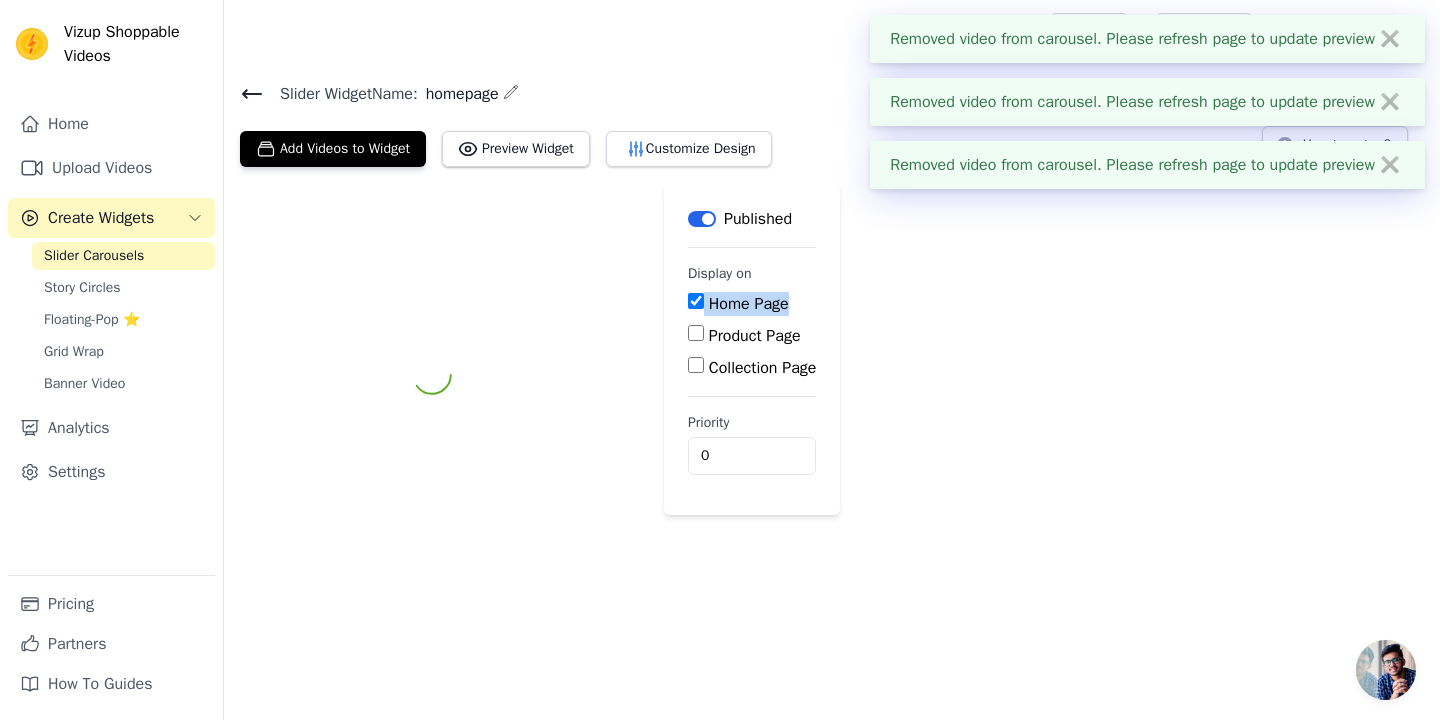 click on "Label     Published     Display on     Home Page     Product Page       Collection Page       Priority   0" at bounding box center [832, 375] 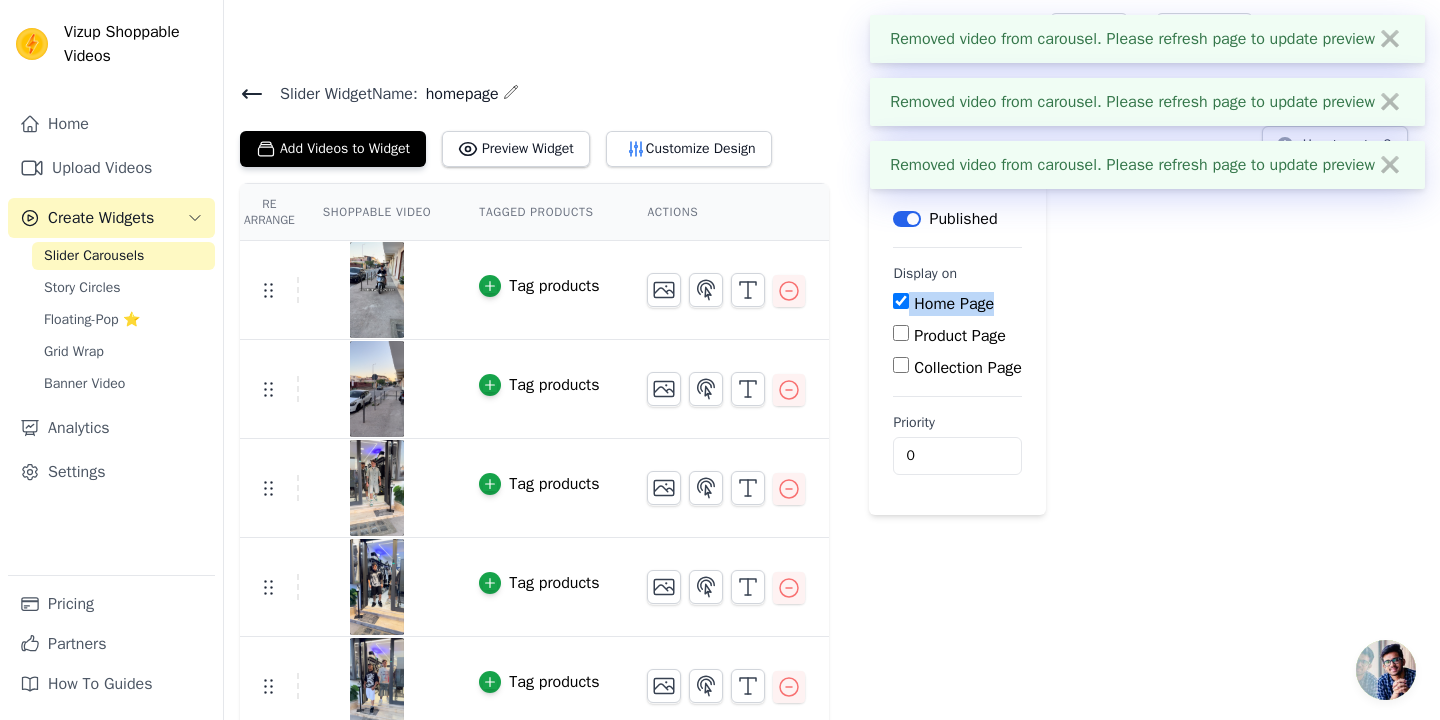 click 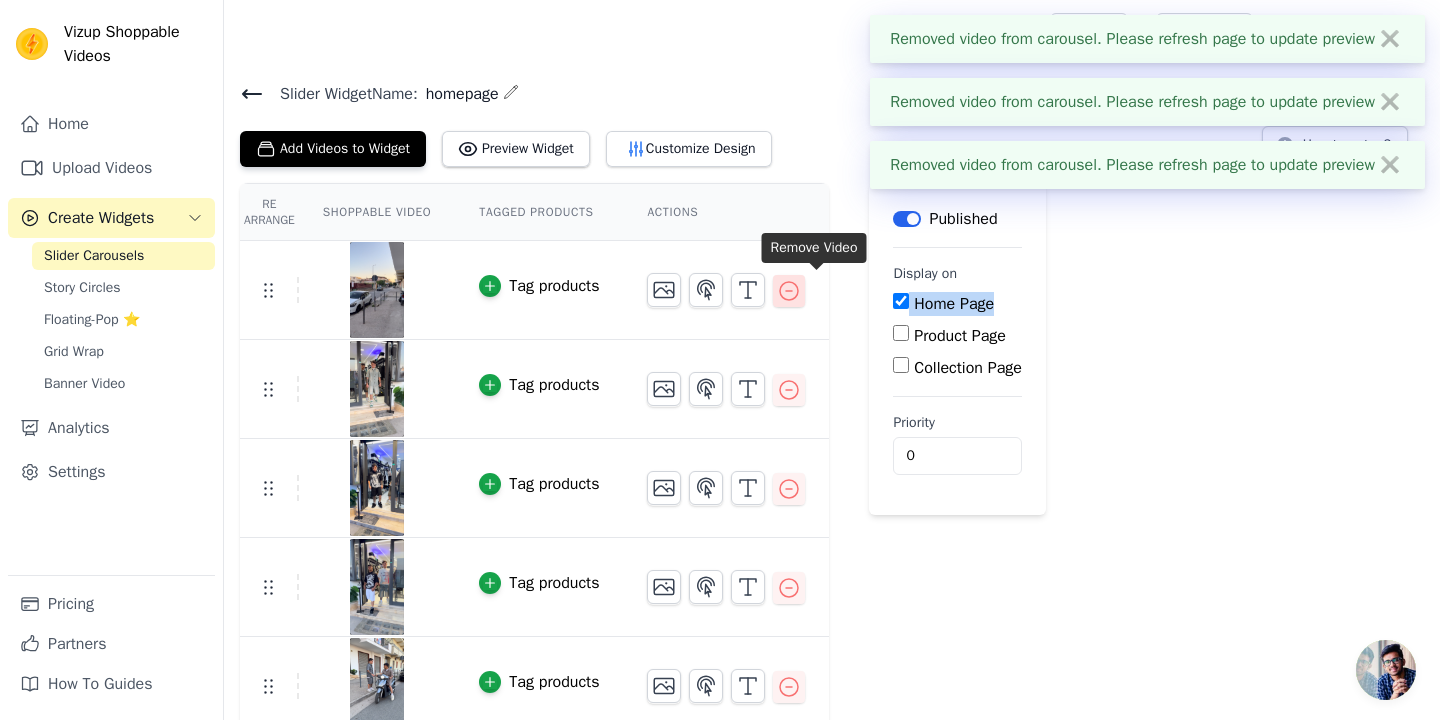 click at bounding box center (789, 291) 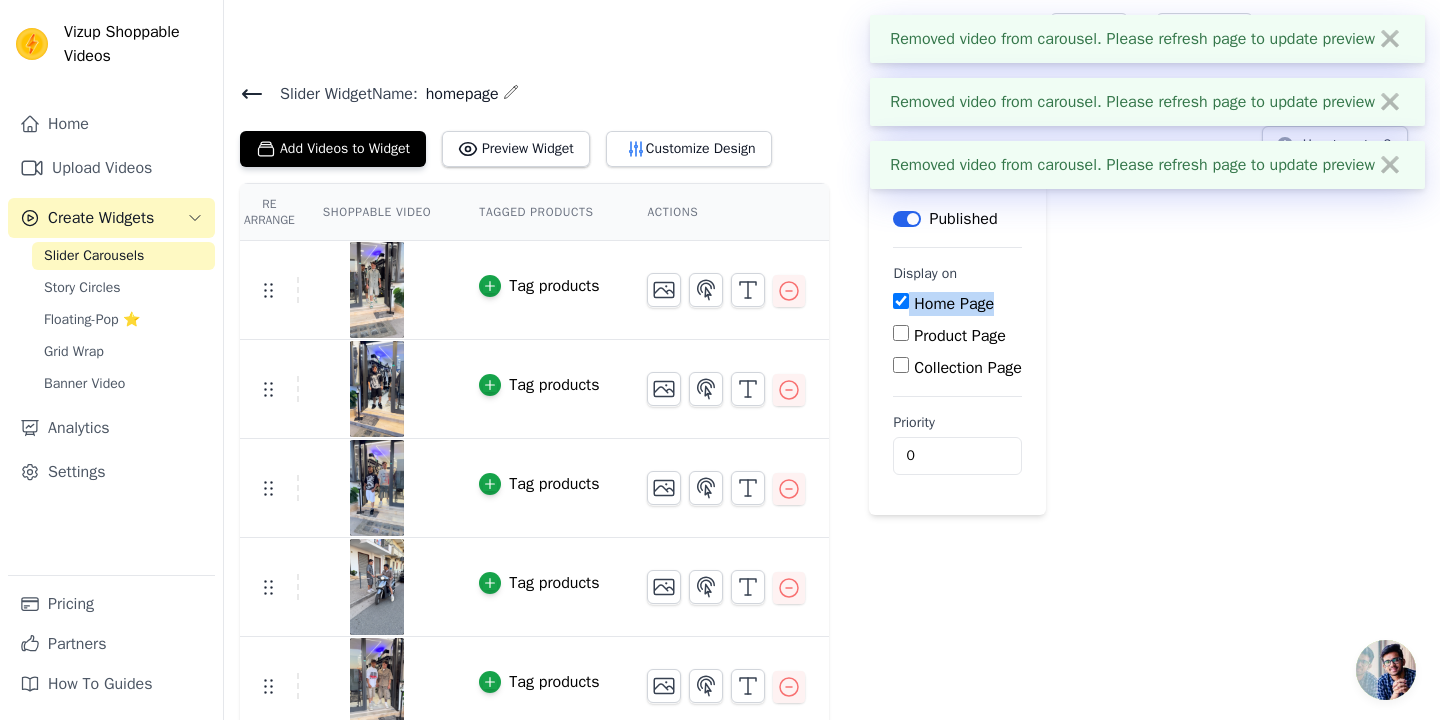 click at bounding box center (726, 282) 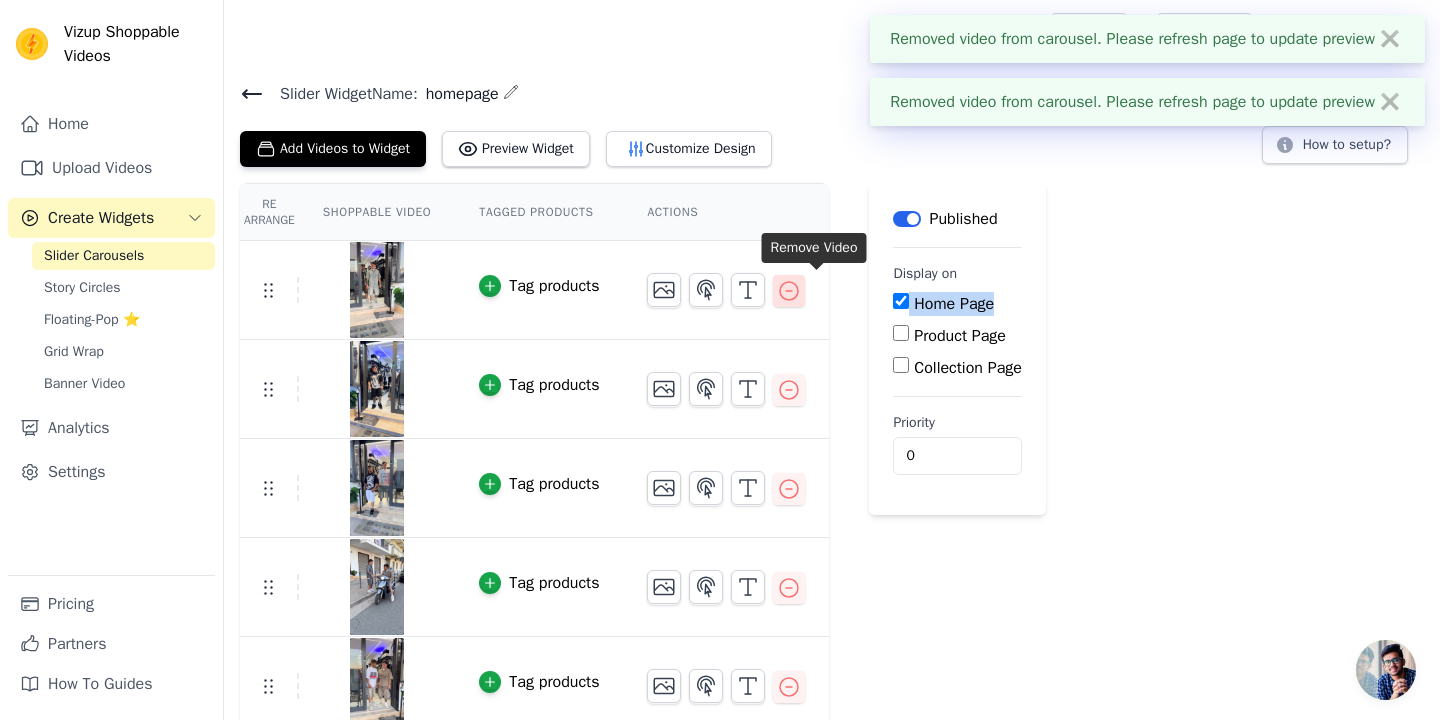 click 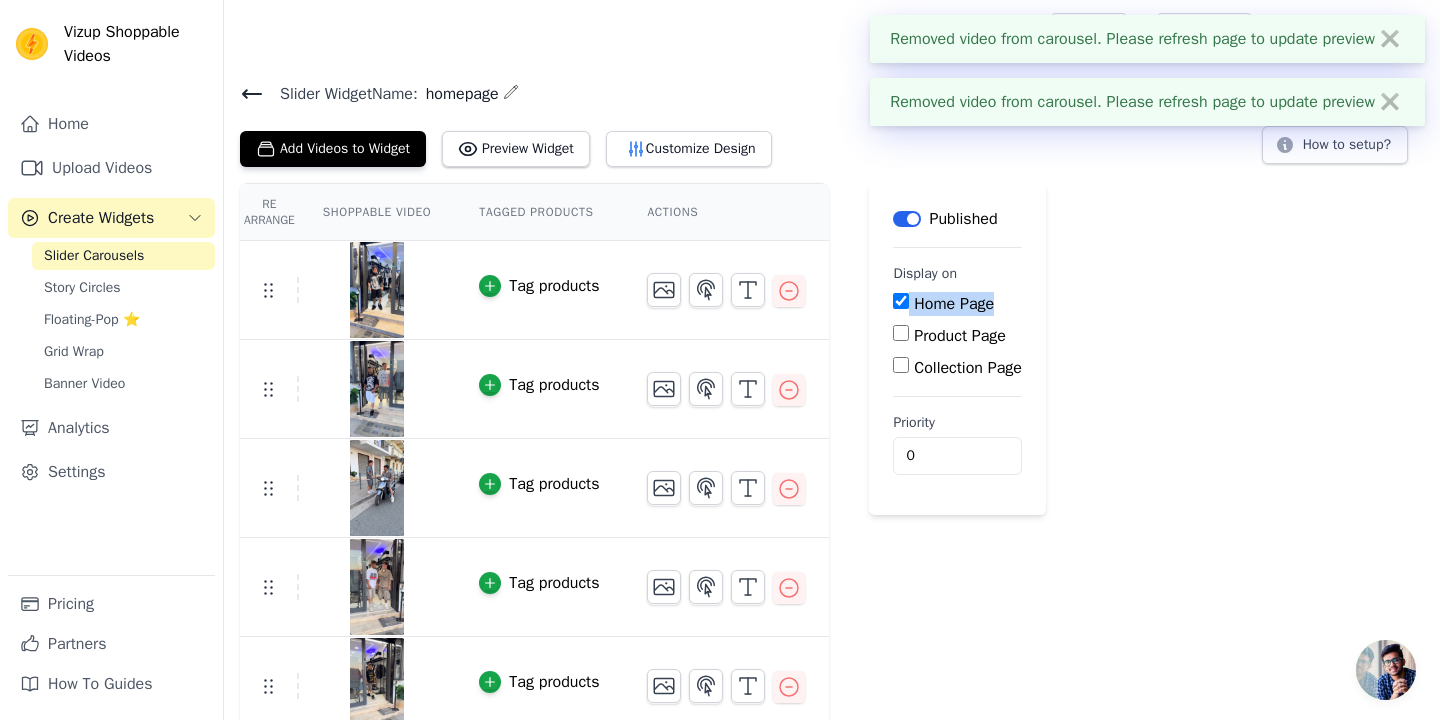 click 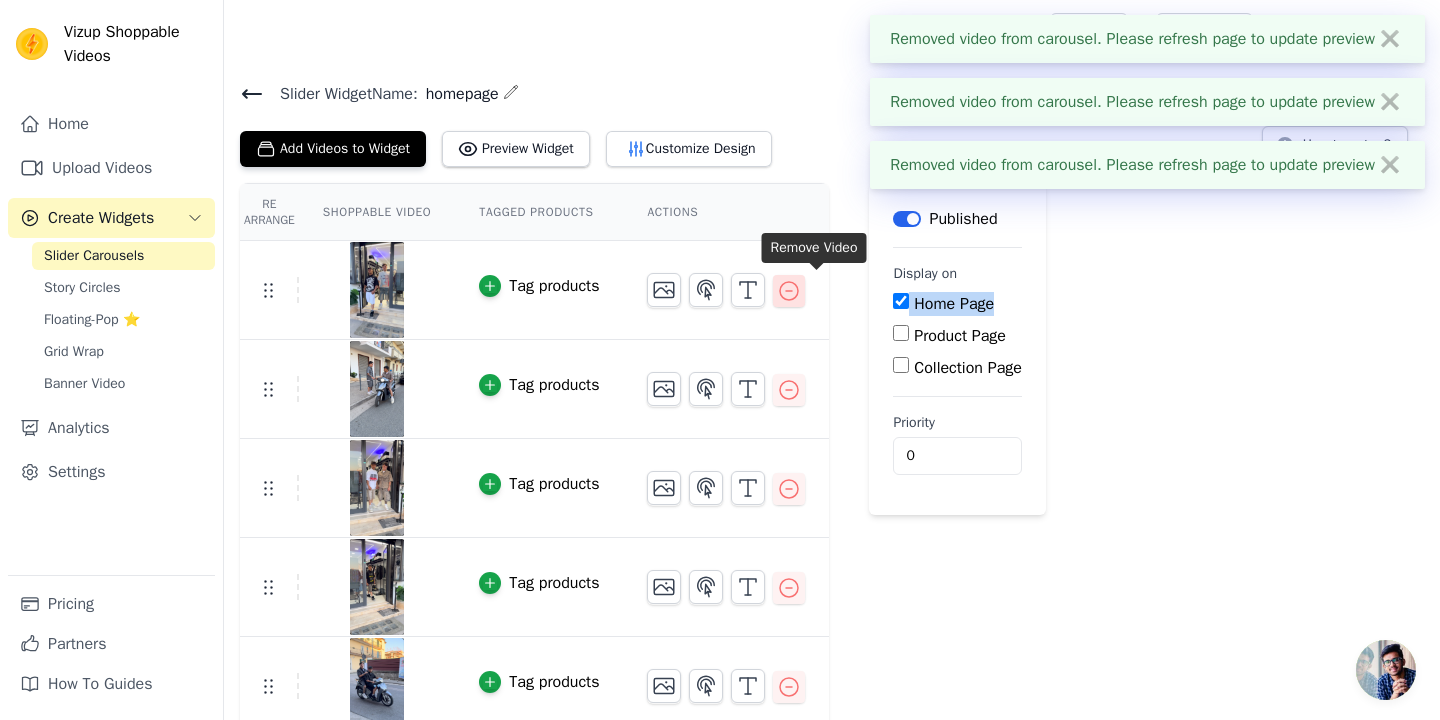 click 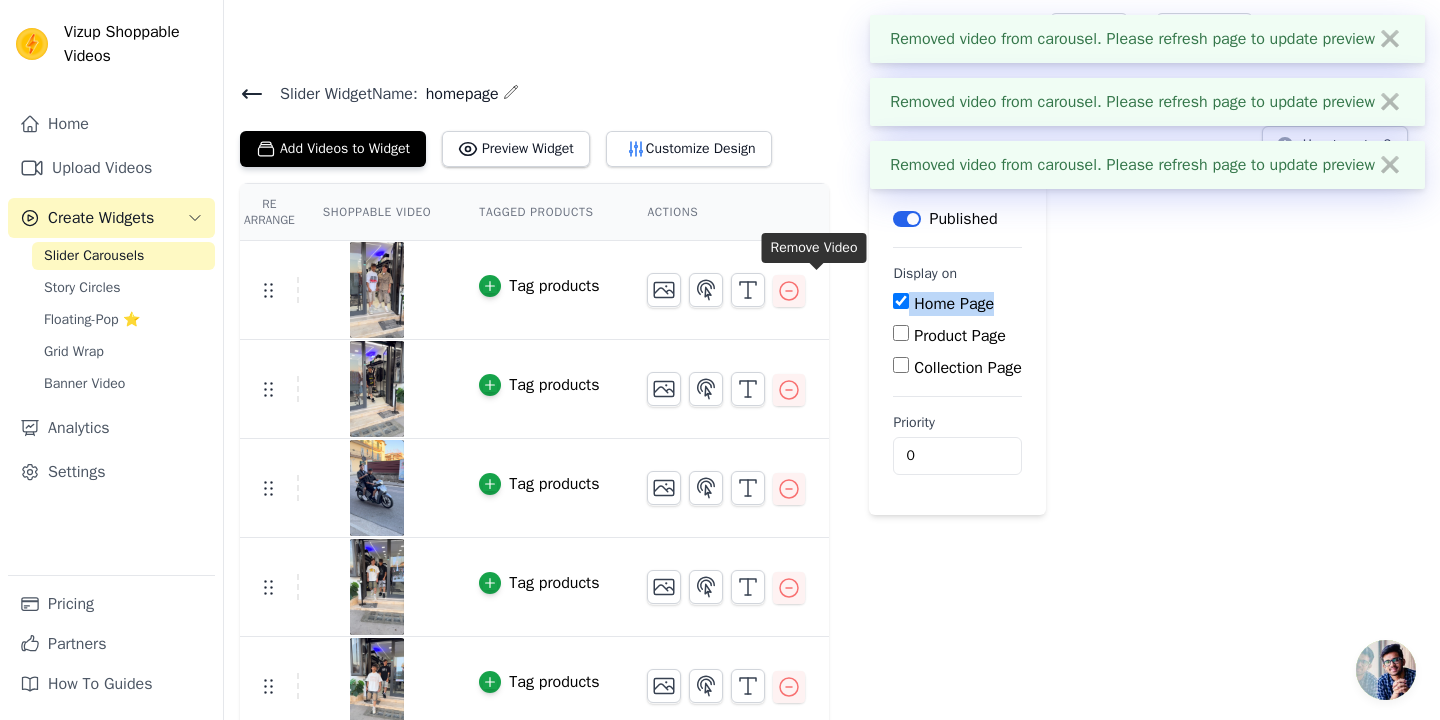 click 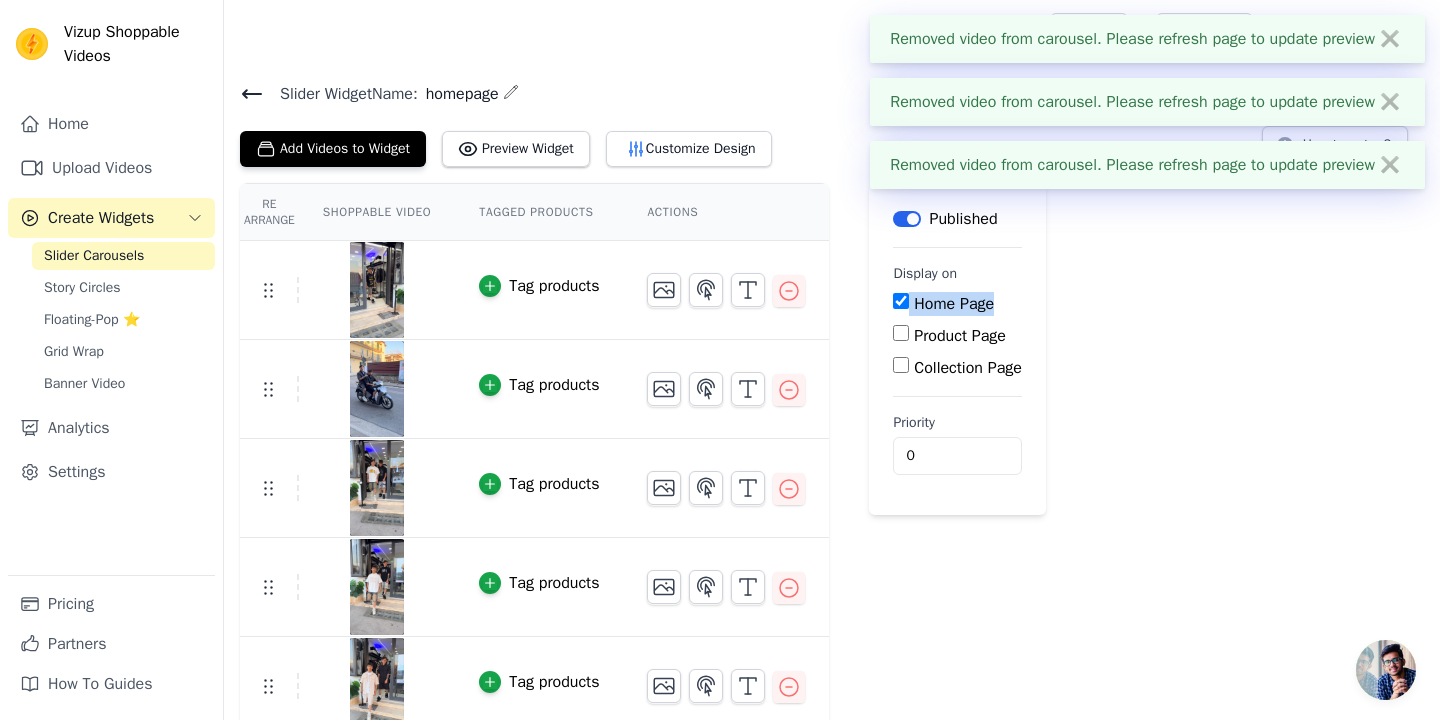 click 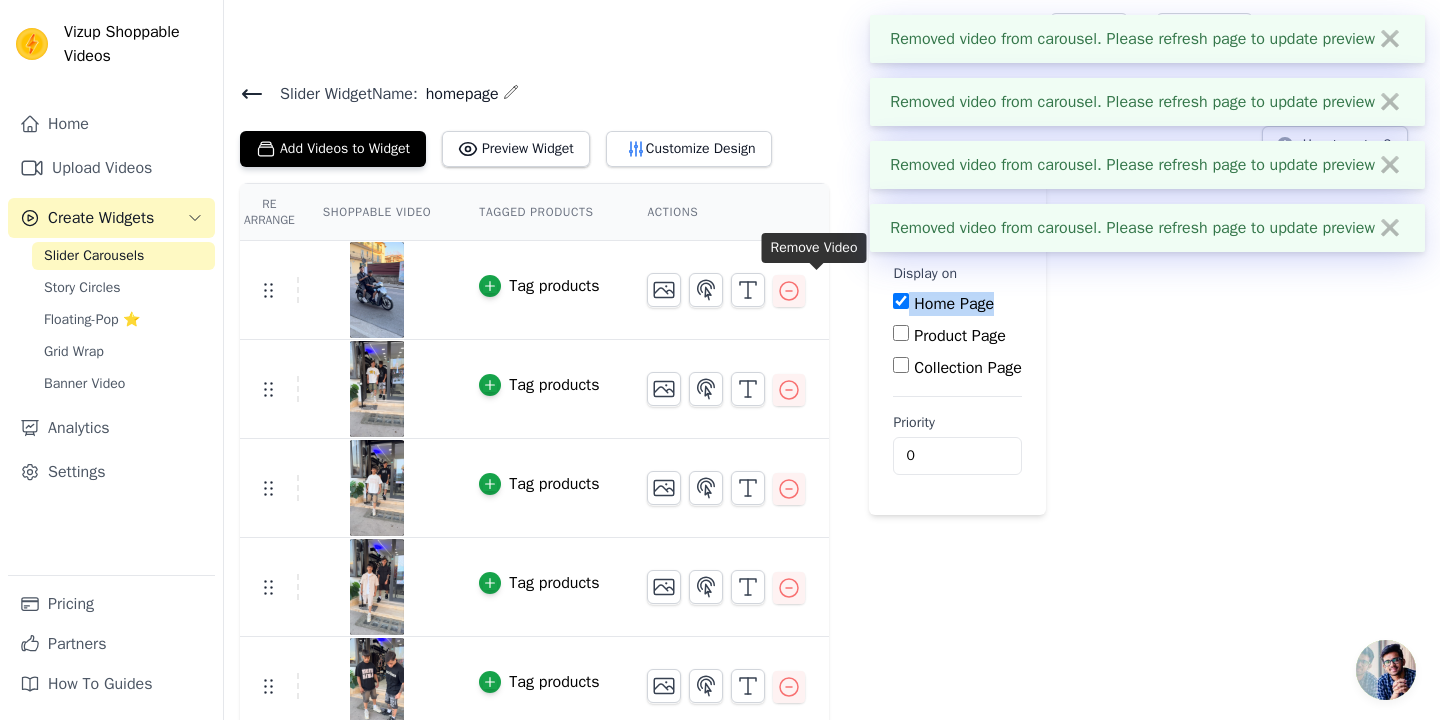 click 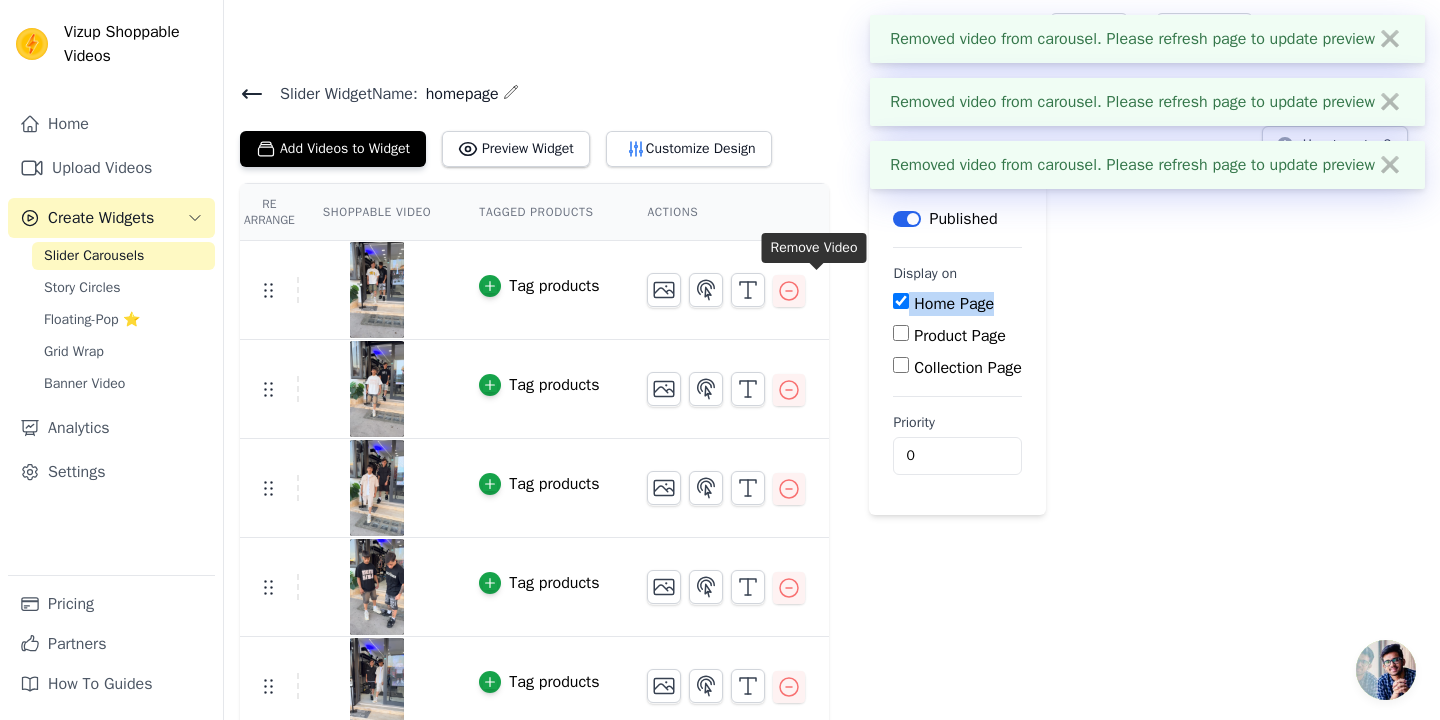click 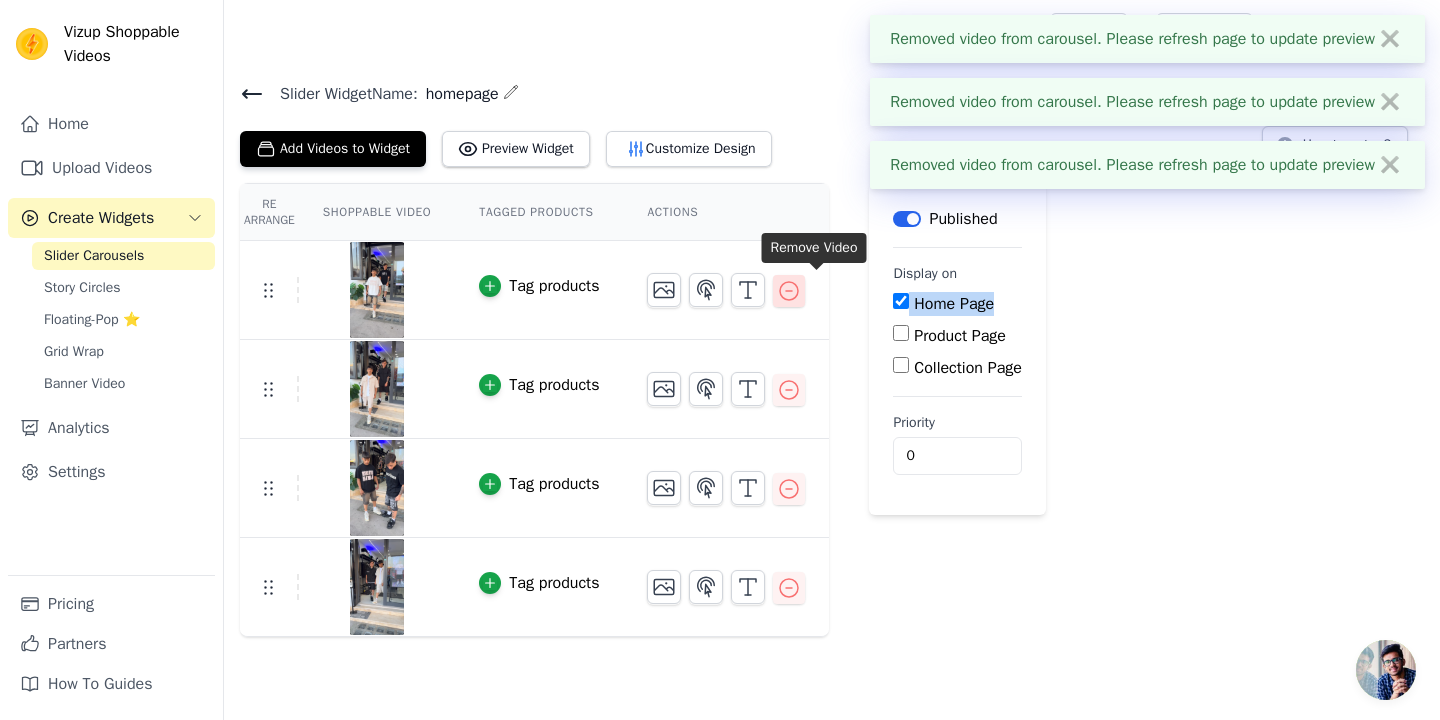 click 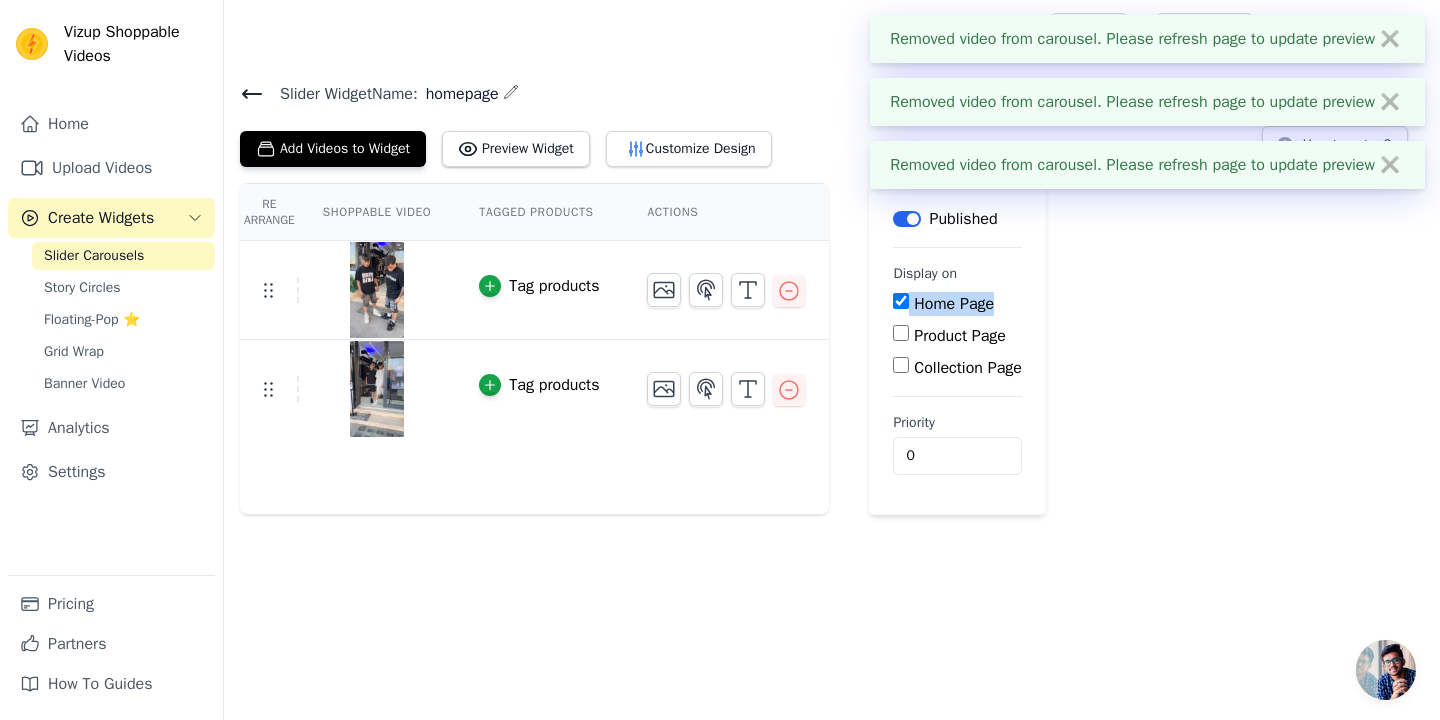 click 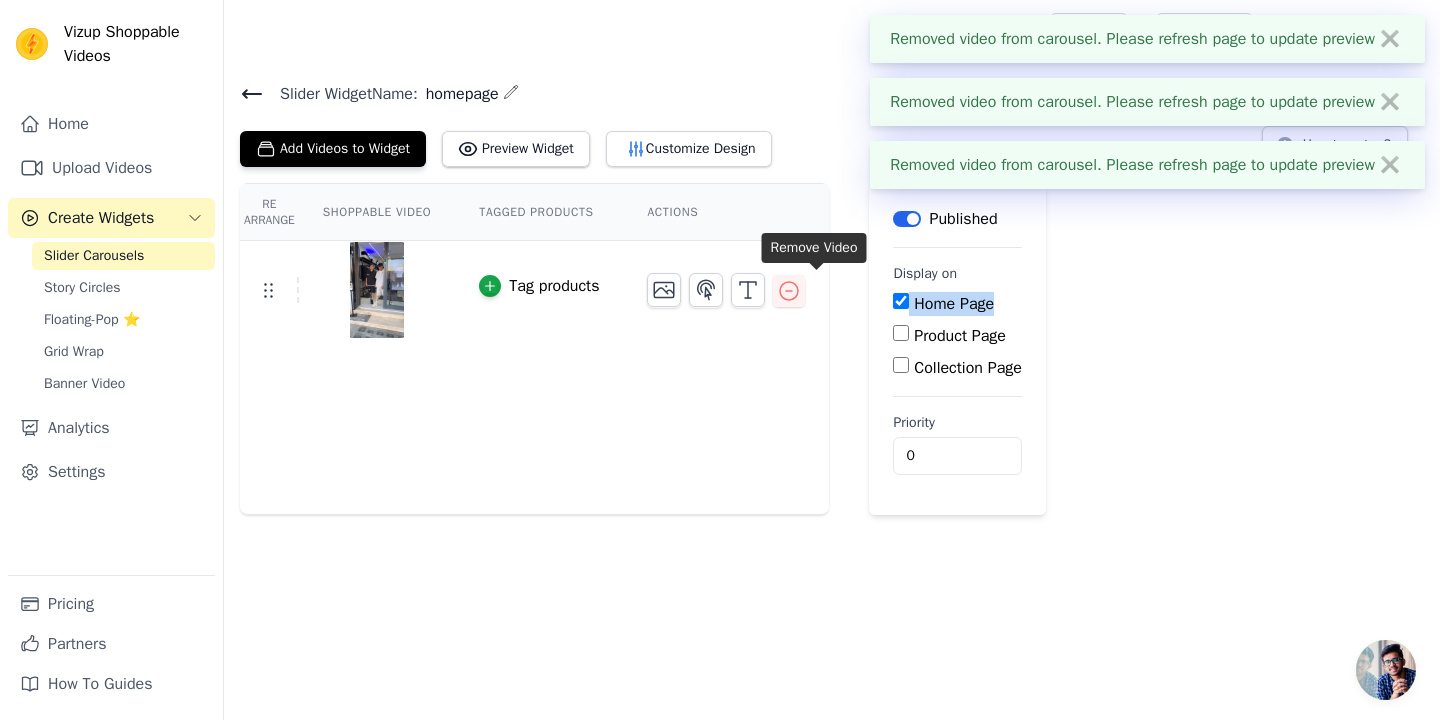 click 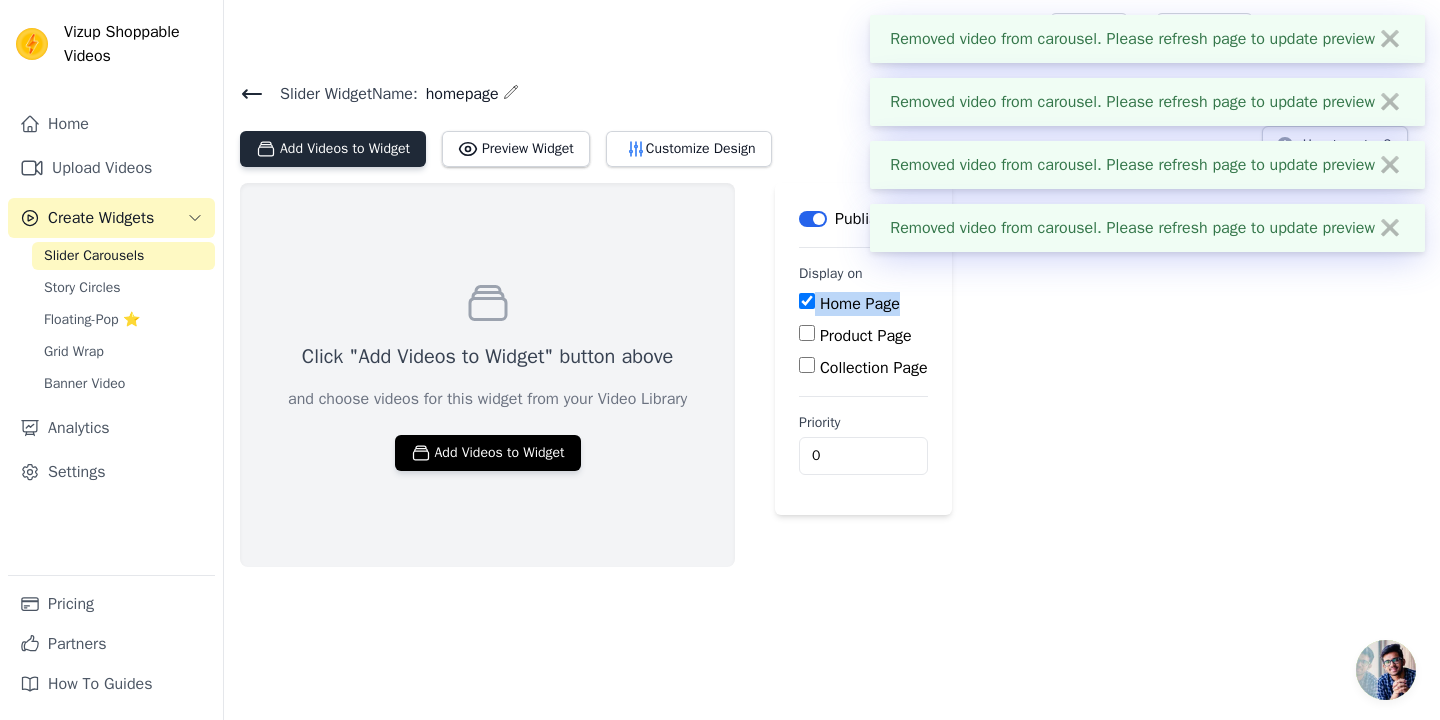 click on "Add Videos to Widget" at bounding box center (333, 149) 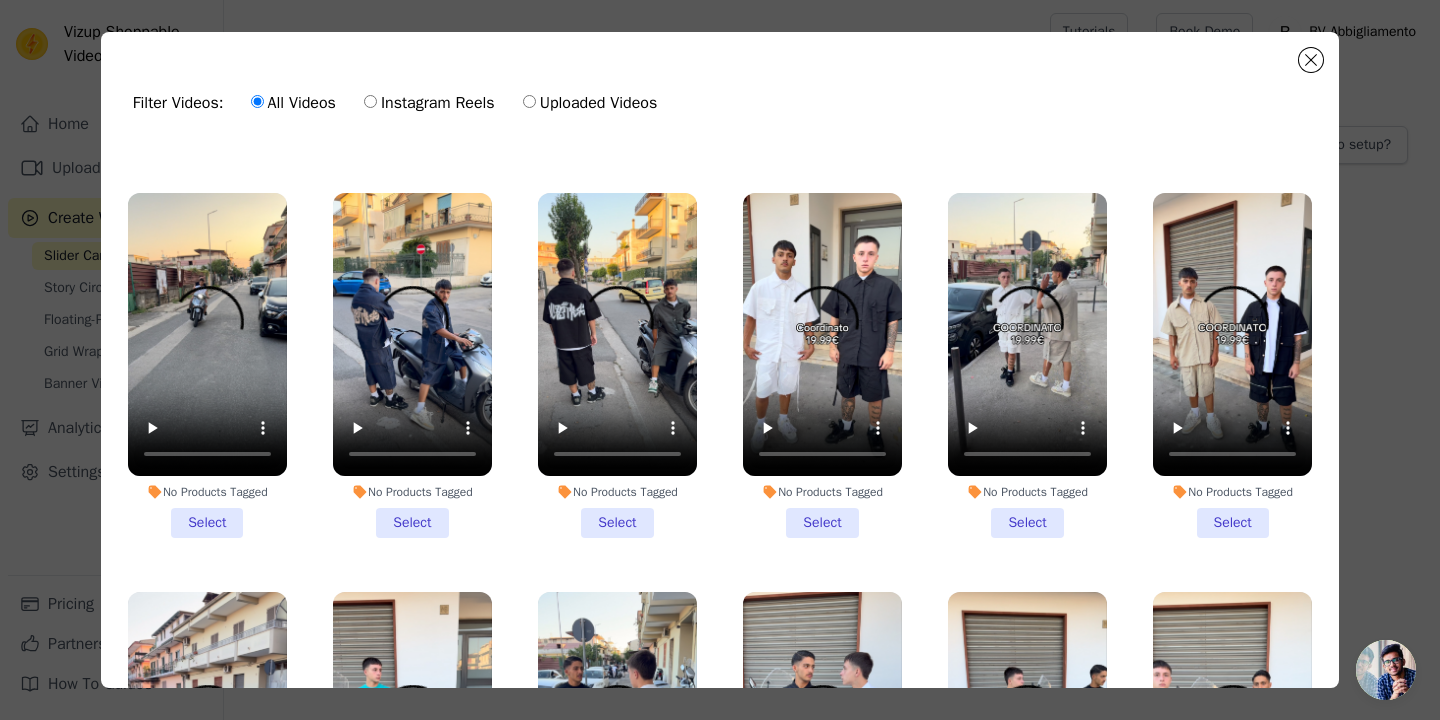 scroll, scrollTop: 359, scrollLeft: 0, axis: vertical 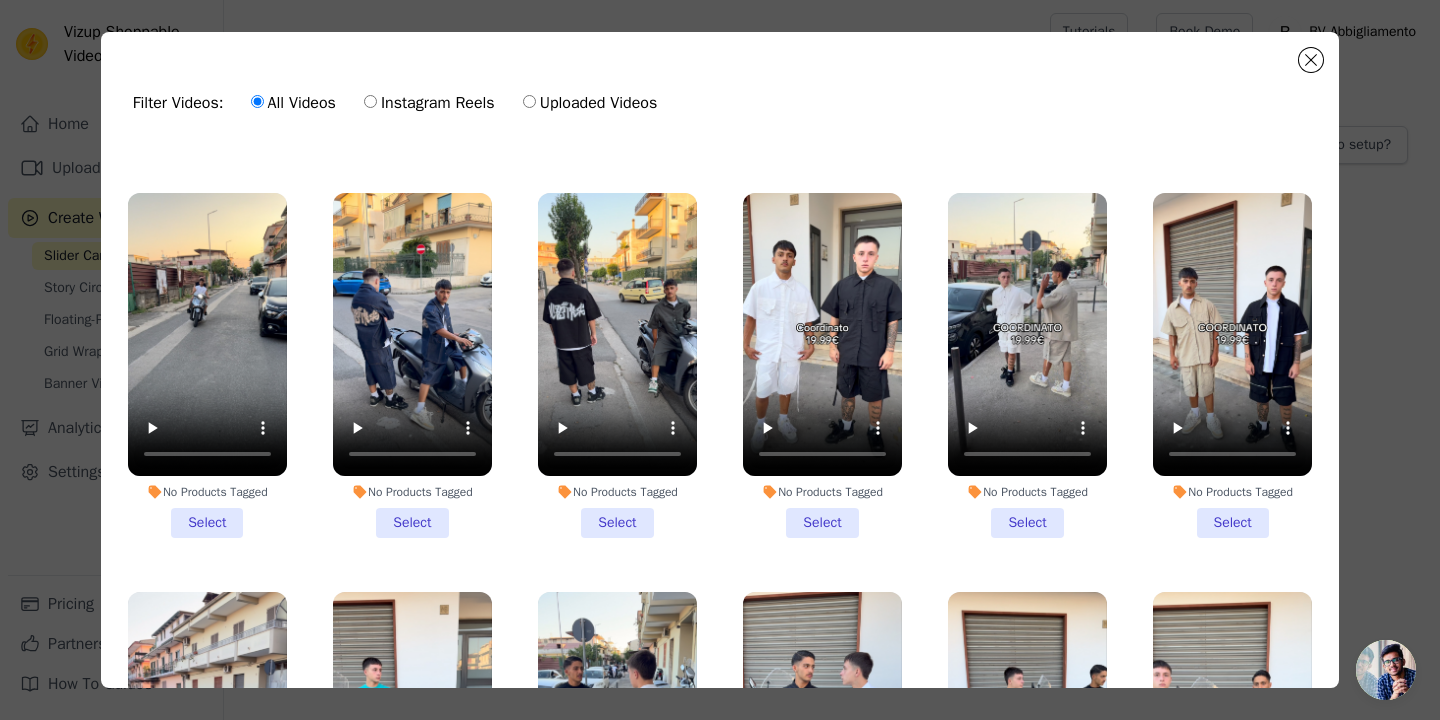 click on "No Products Tagged     Select" at bounding box center [1232, 365] 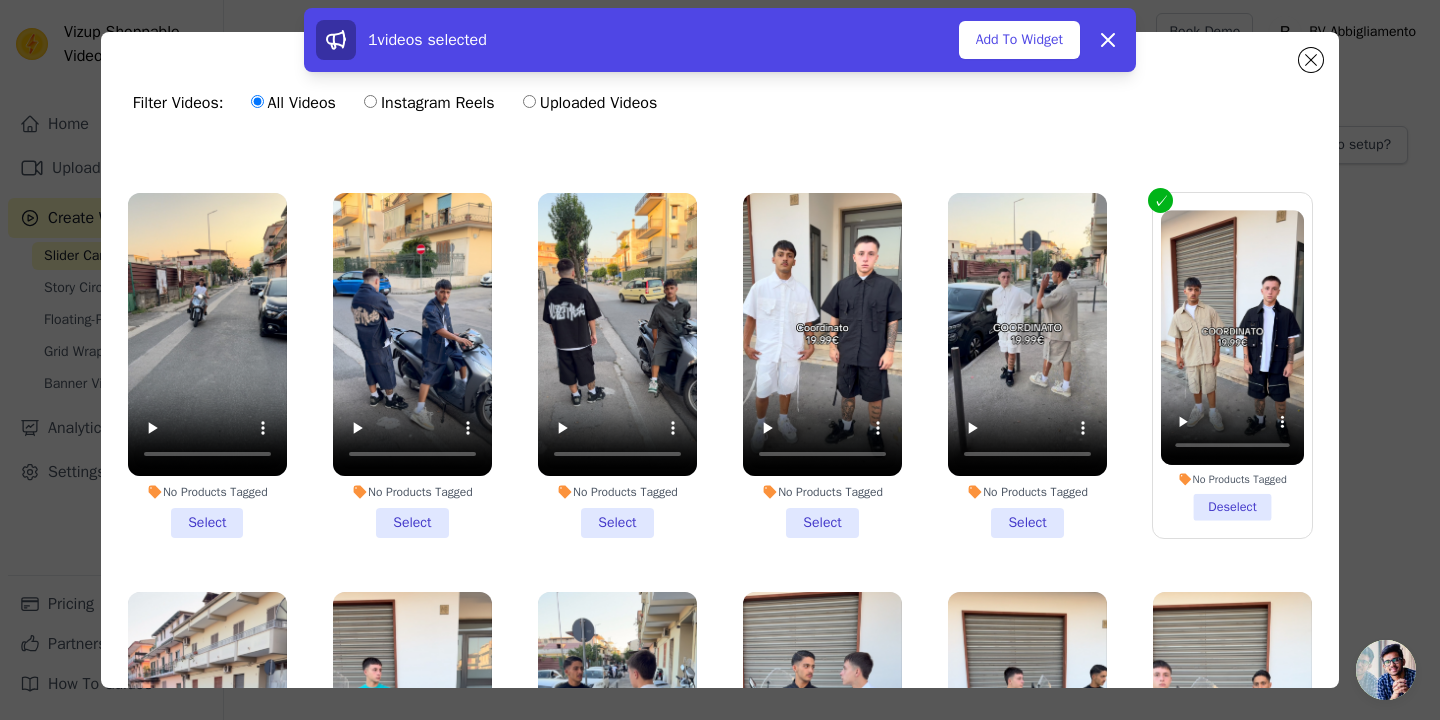 click on "No Products Tagged     Select" at bounding box center [1027, 365] 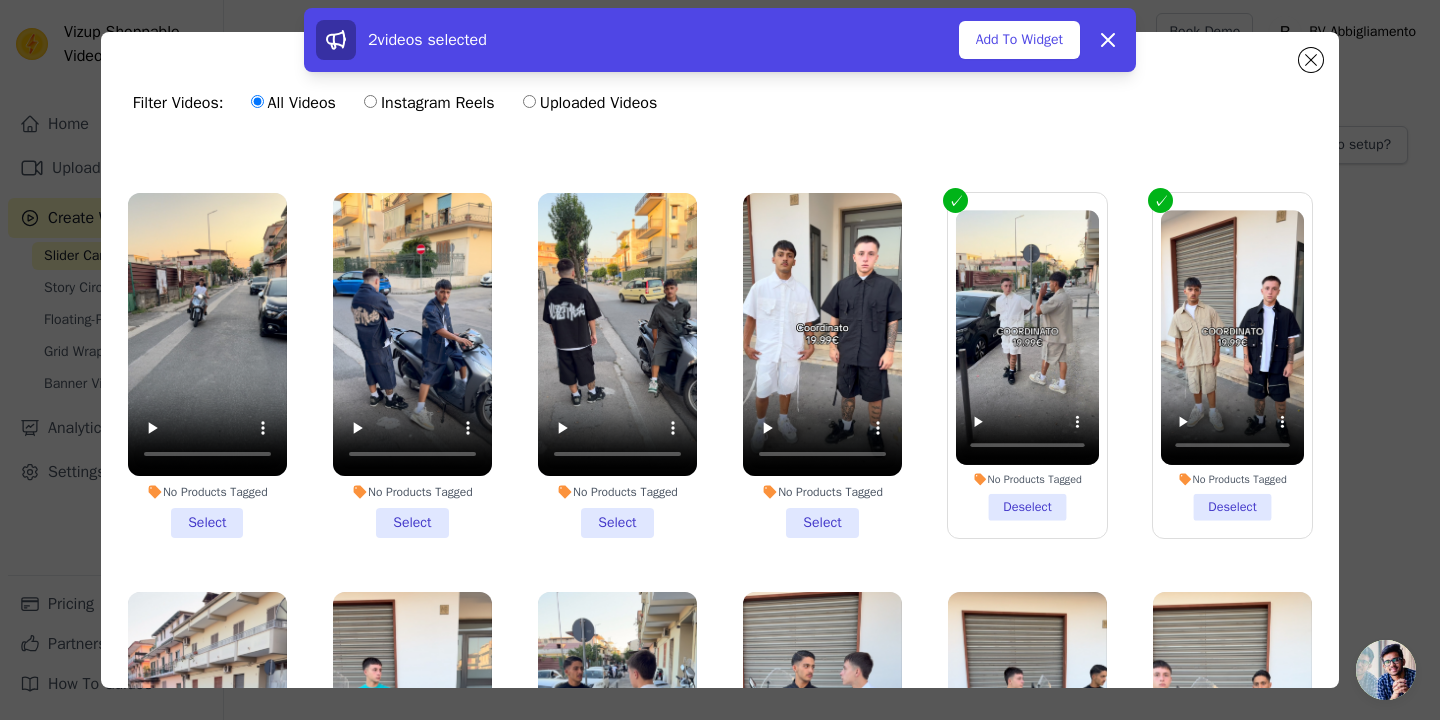 click on "No Products Tagged     Select" at bounding box center [822, 365] 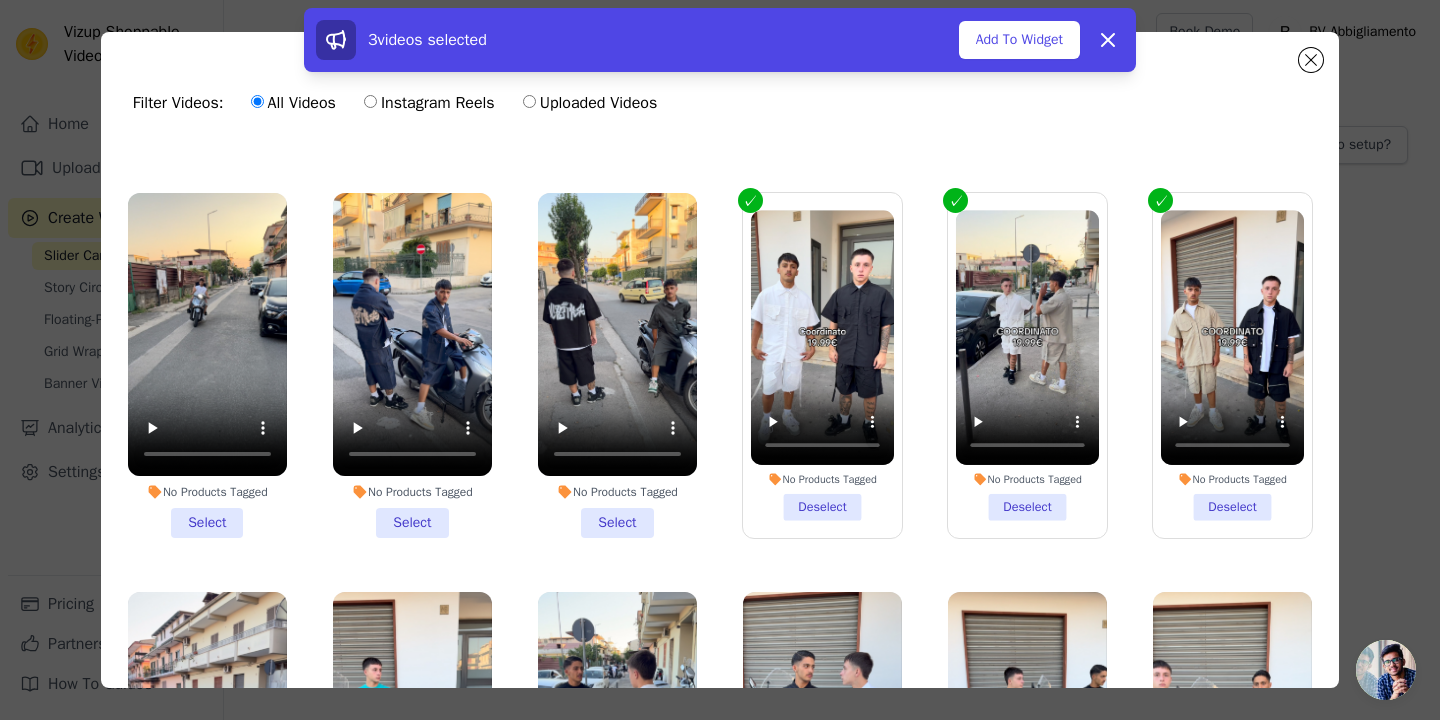 click on "No Products Tagged     Select" at bounding box center [617, 365] 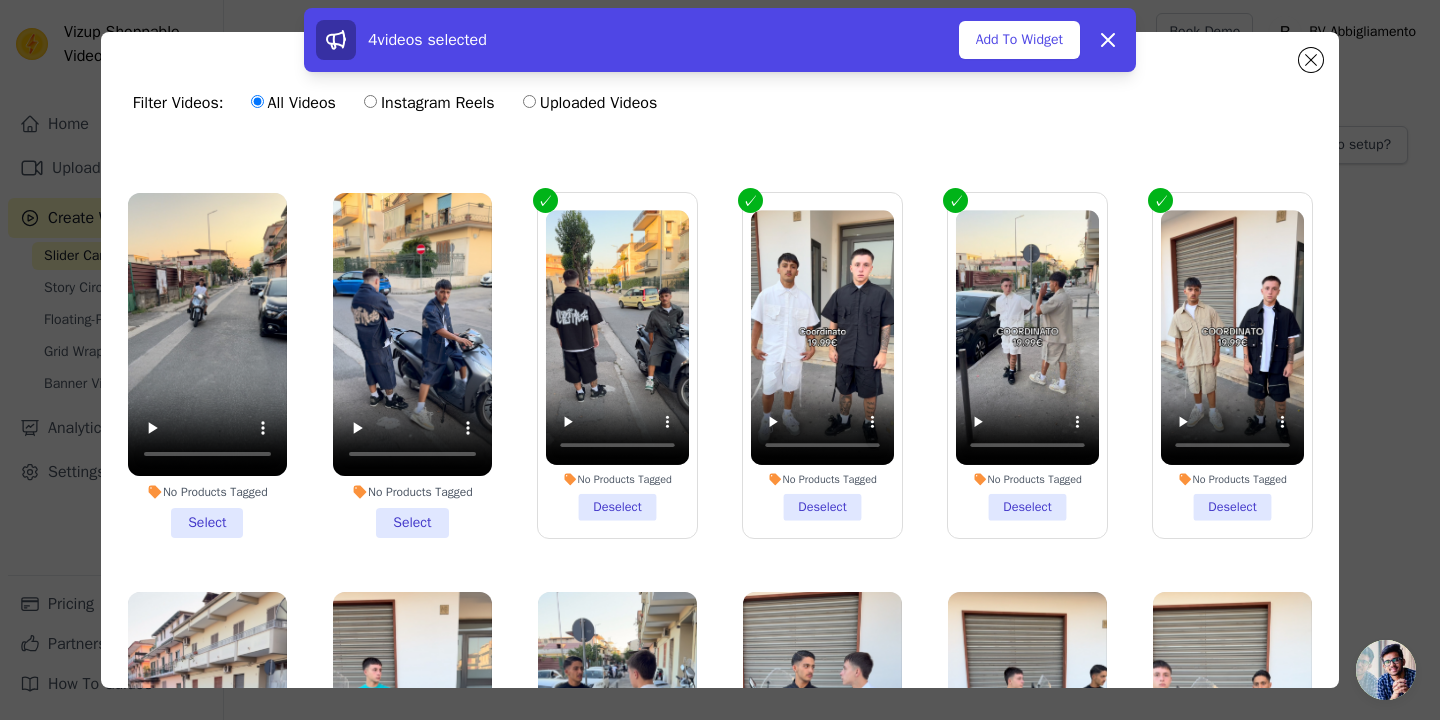 click on "No Products Tagged     Select" at bounding box center (412, 365) 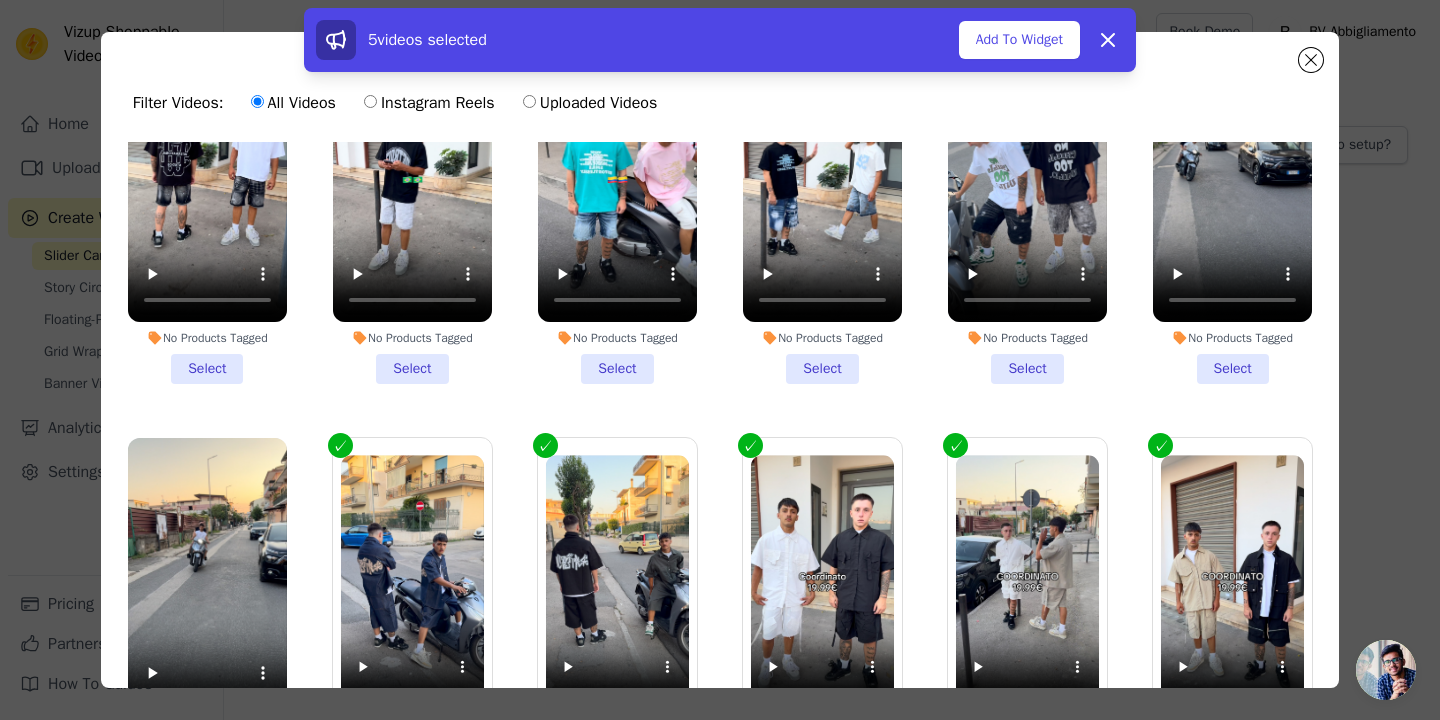 scroll, scrollTop: 32, scrollLeft: 0, axis: vertical 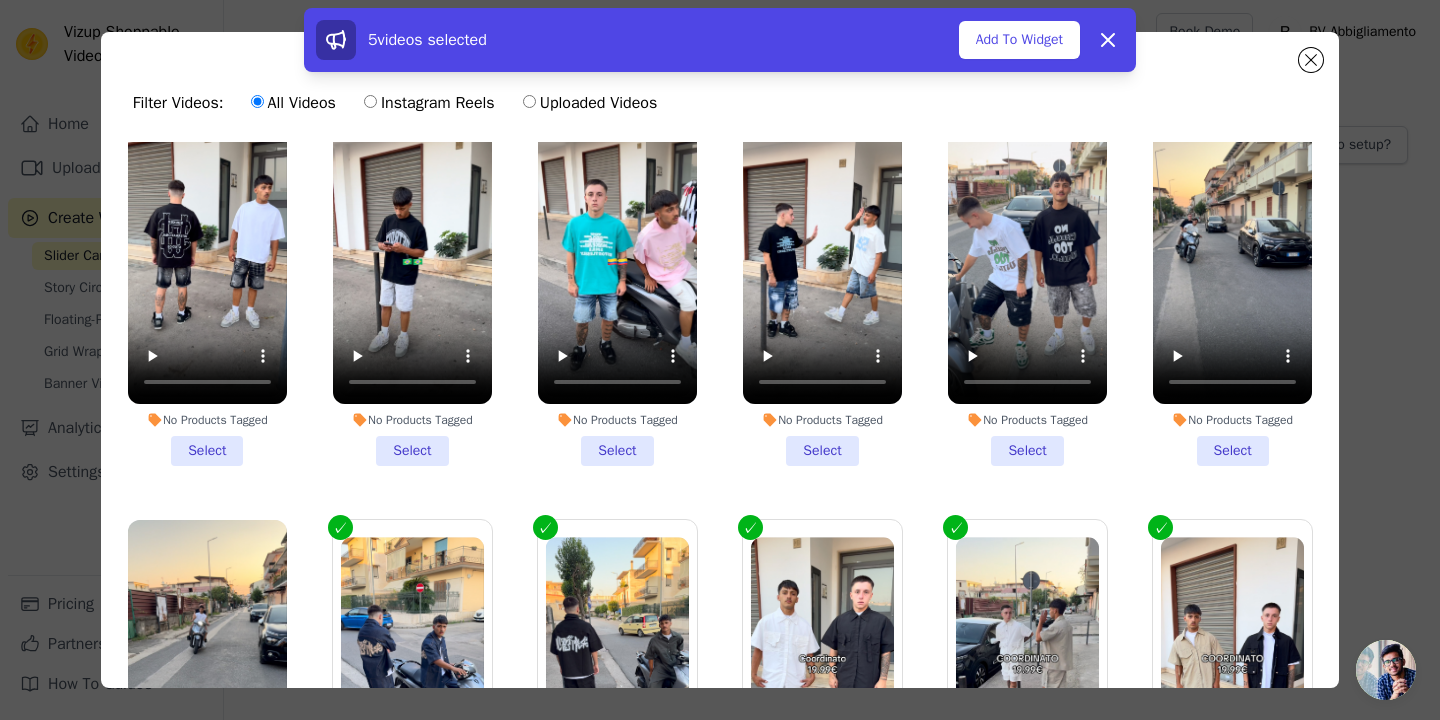 click on "No Products Tagged     Select" at bounding box center (1027, 293) 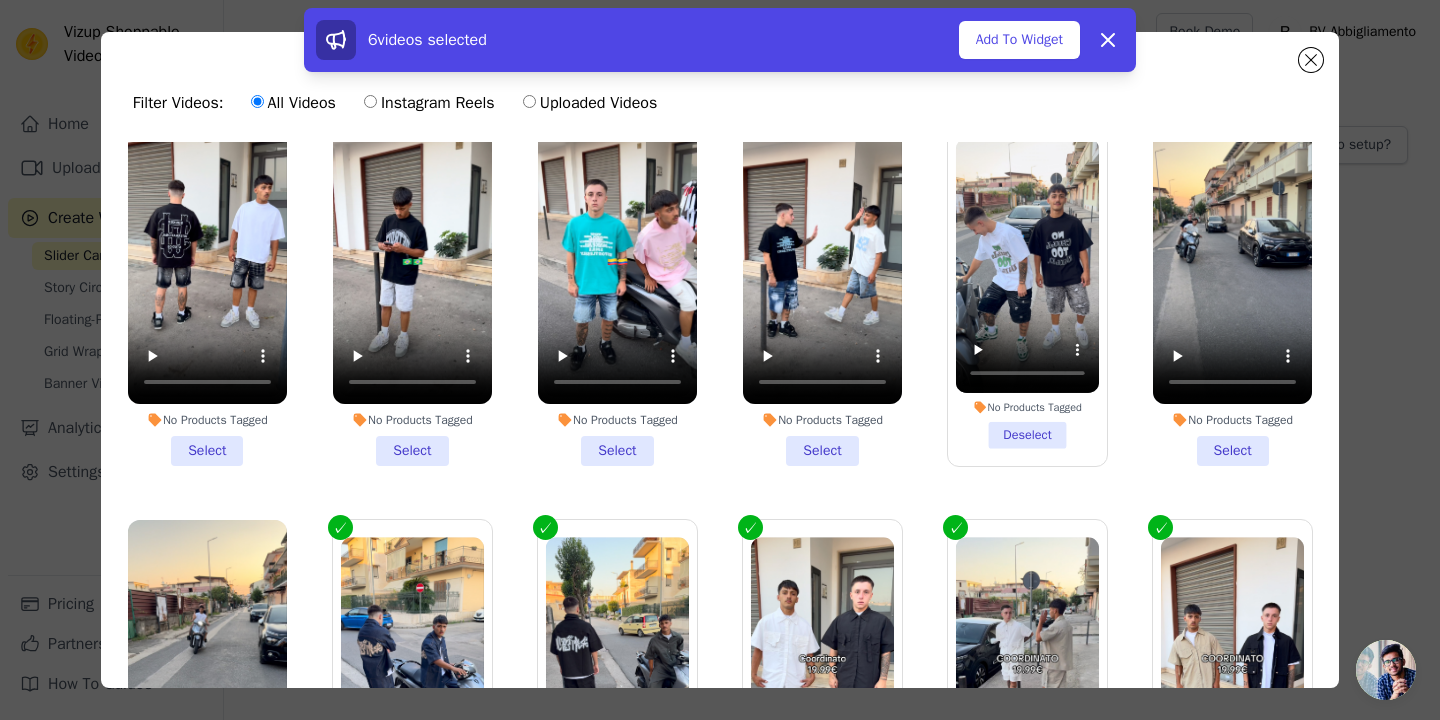 click on "No Products Tagged     Select" at bounding box center (822, 293) 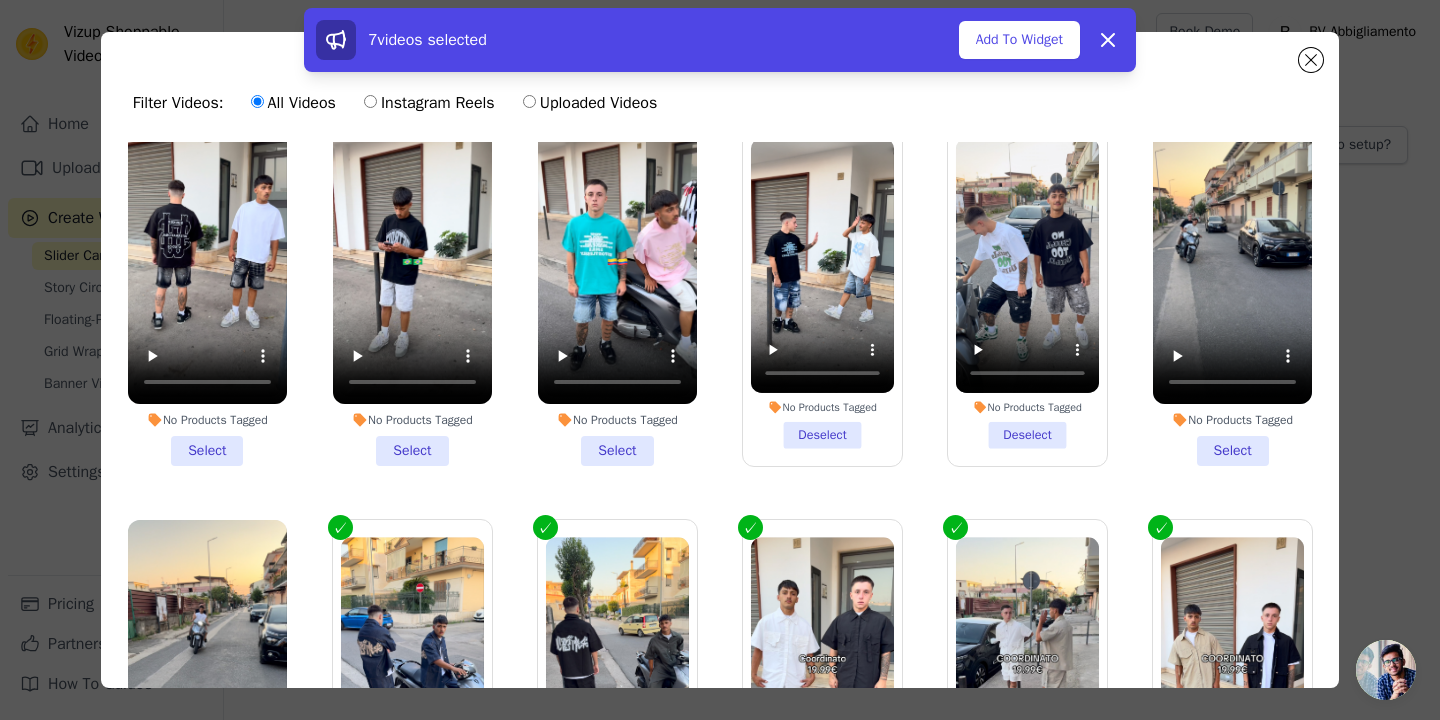 click on "No Products Tagged     Select" at bounding box center (617, 293) 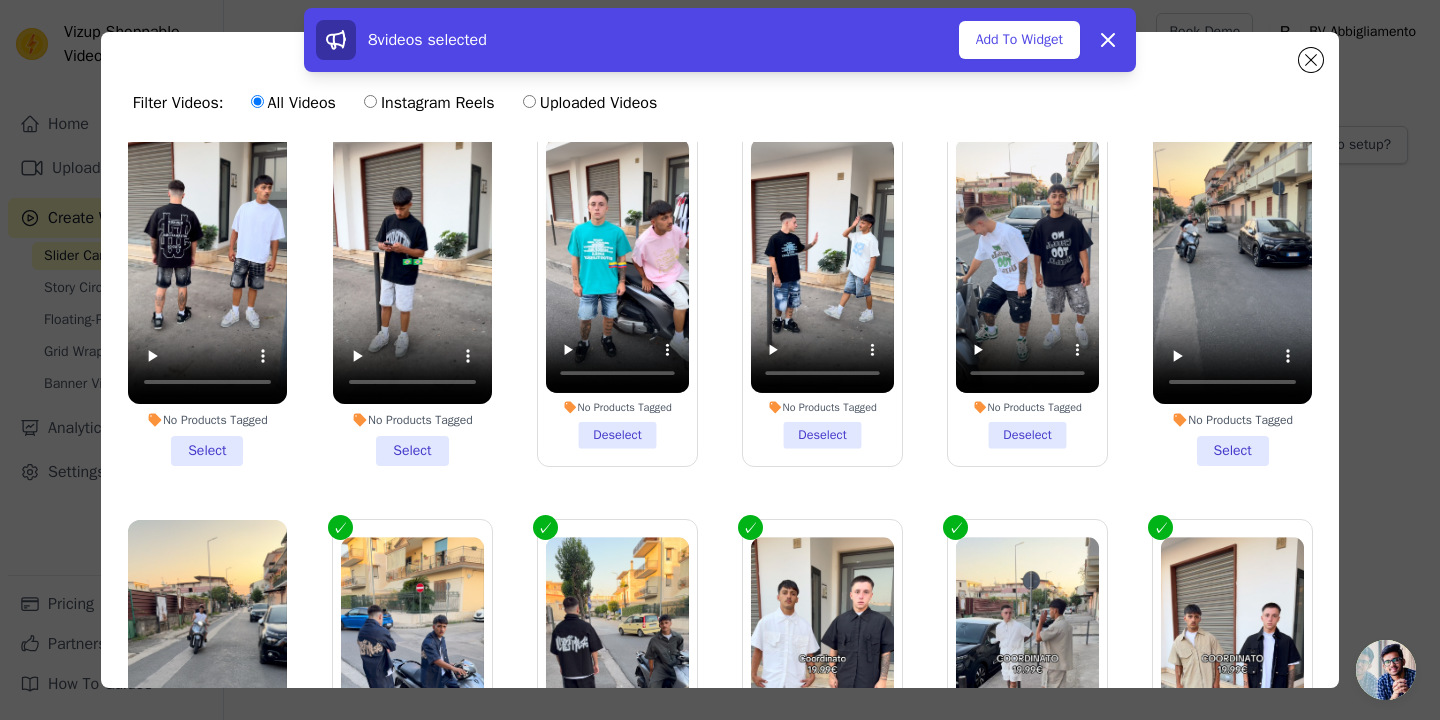 click on "No Products Tagged     Select" at bounding box center [412, 293] 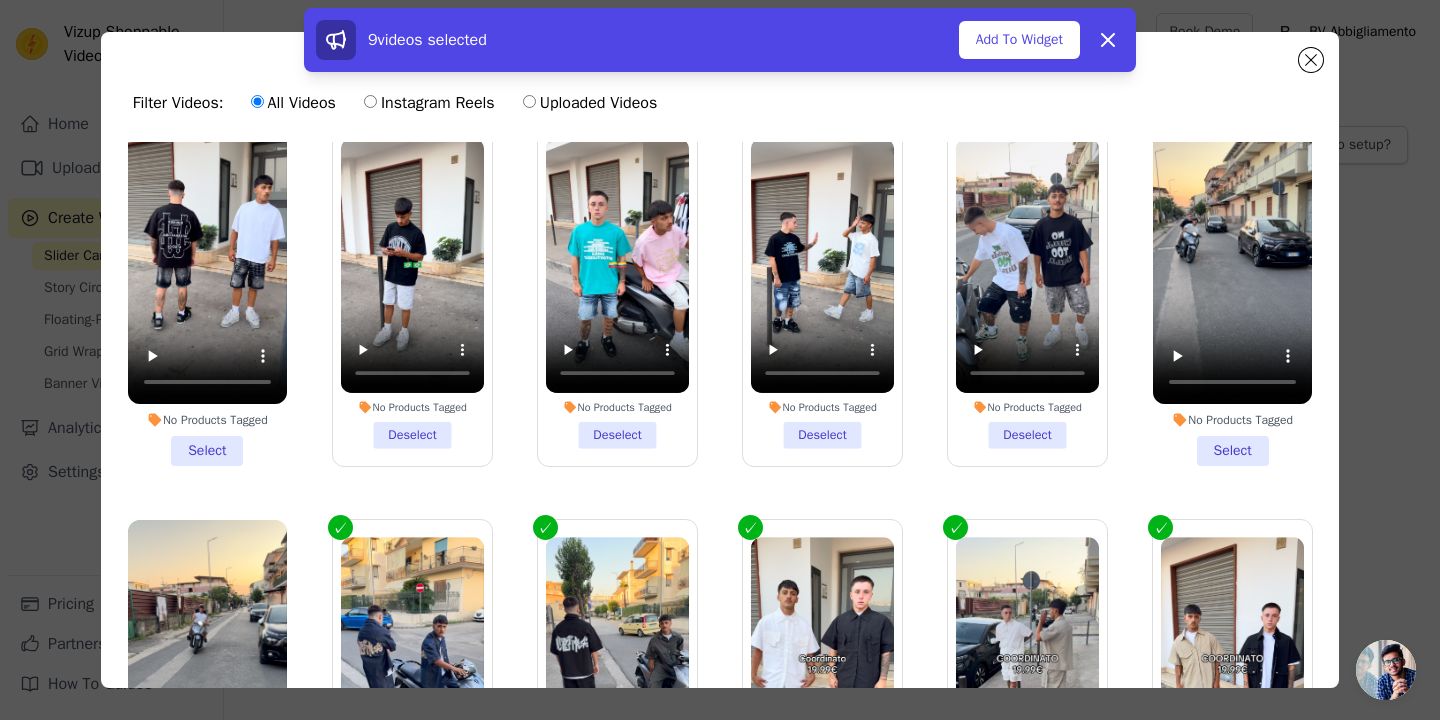click on "No Products Tagged     Select" at bounding box center (207, 293) 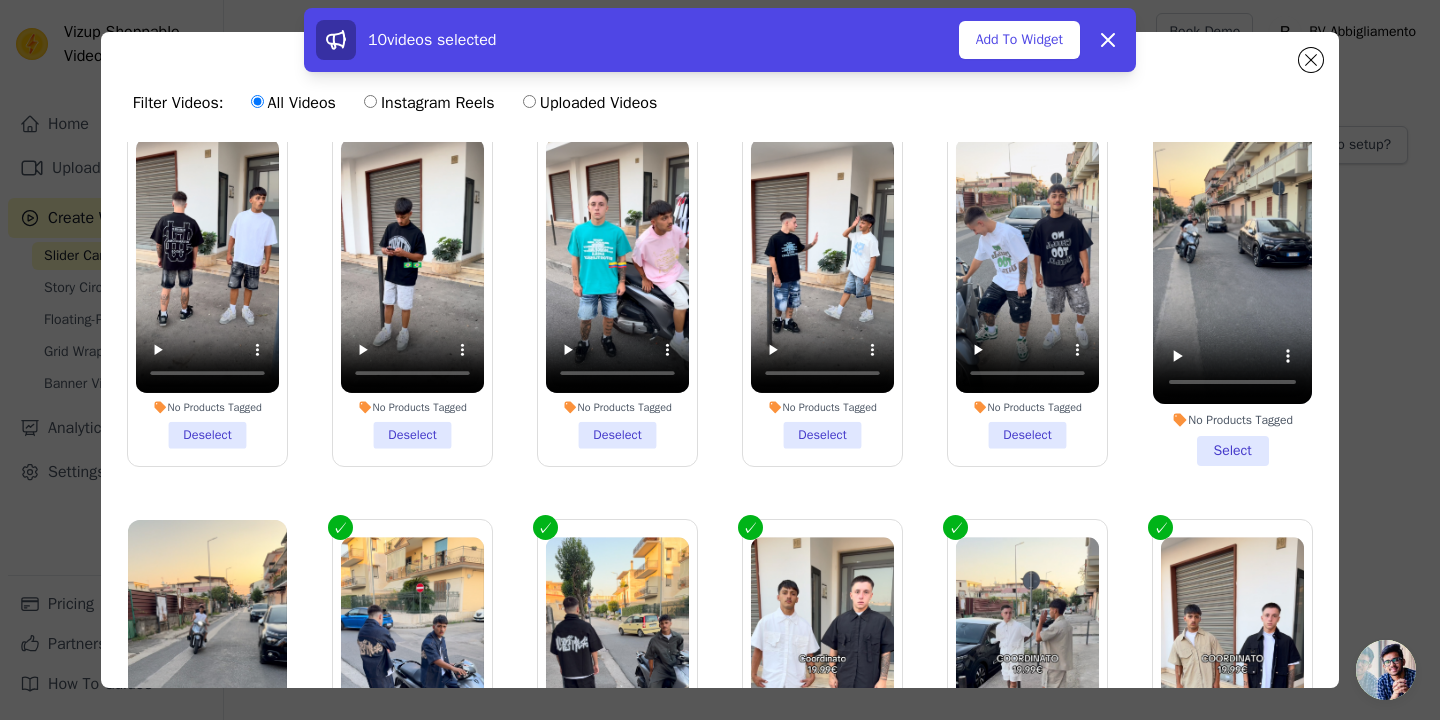 click on "No Products Tagged     Select" at bounding box center [1232, 293] 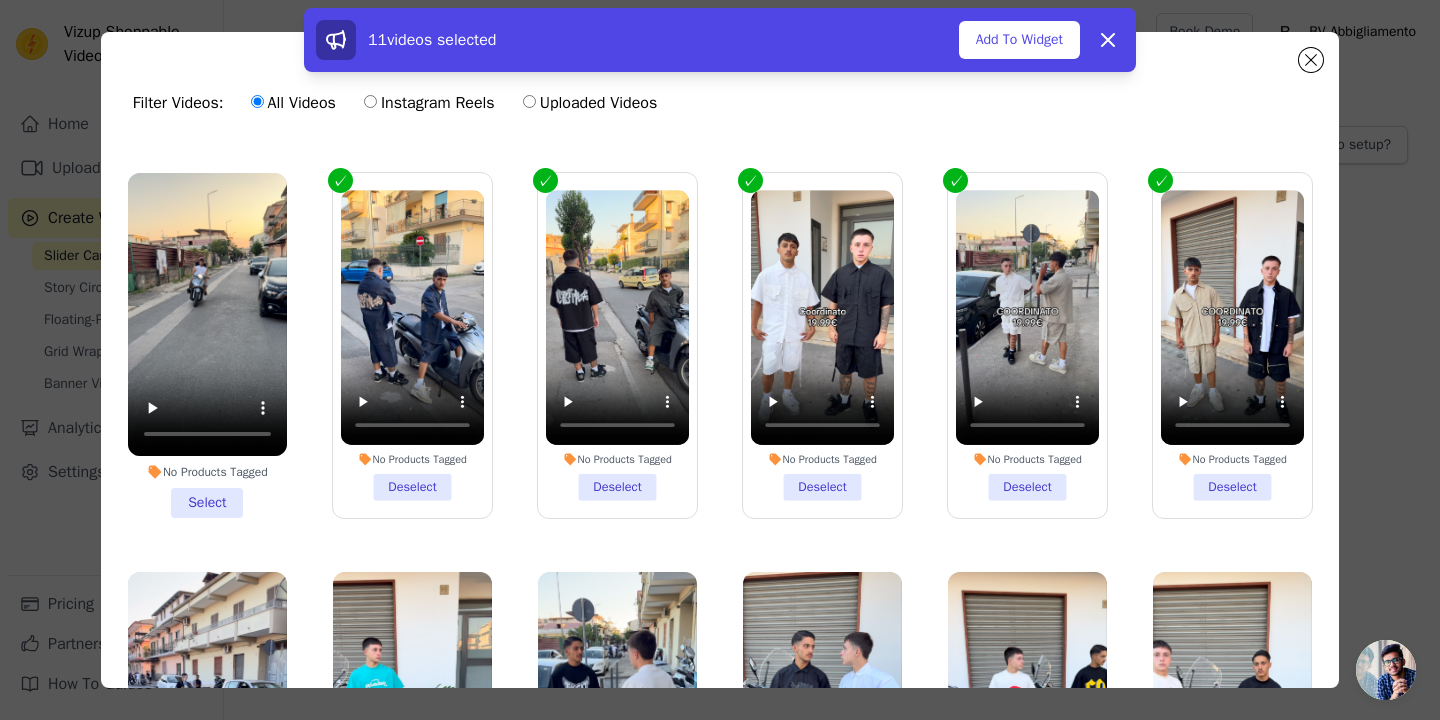 scroll, scrollTop: 405, scrollLeft: 0, axis: vertical 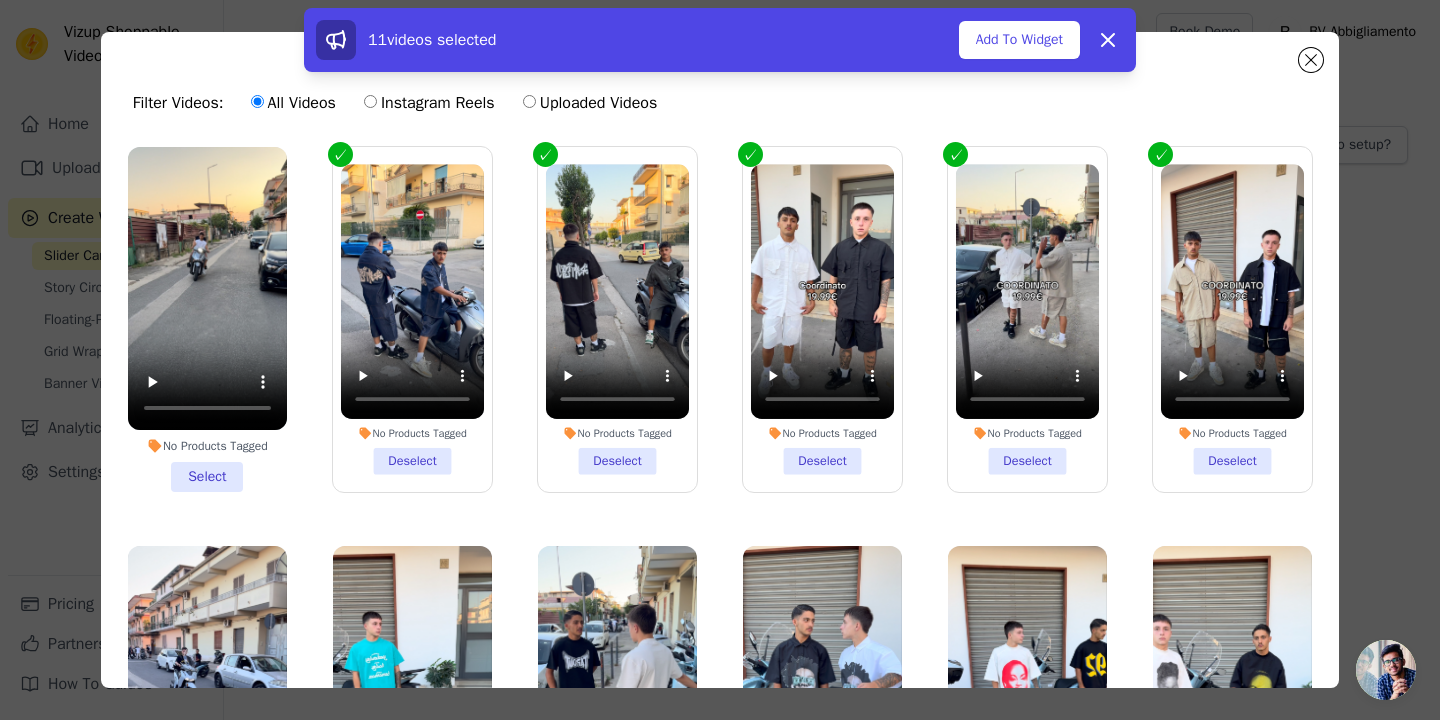 click on "No Products Tagged     Select" at bounding box center [207, 319] 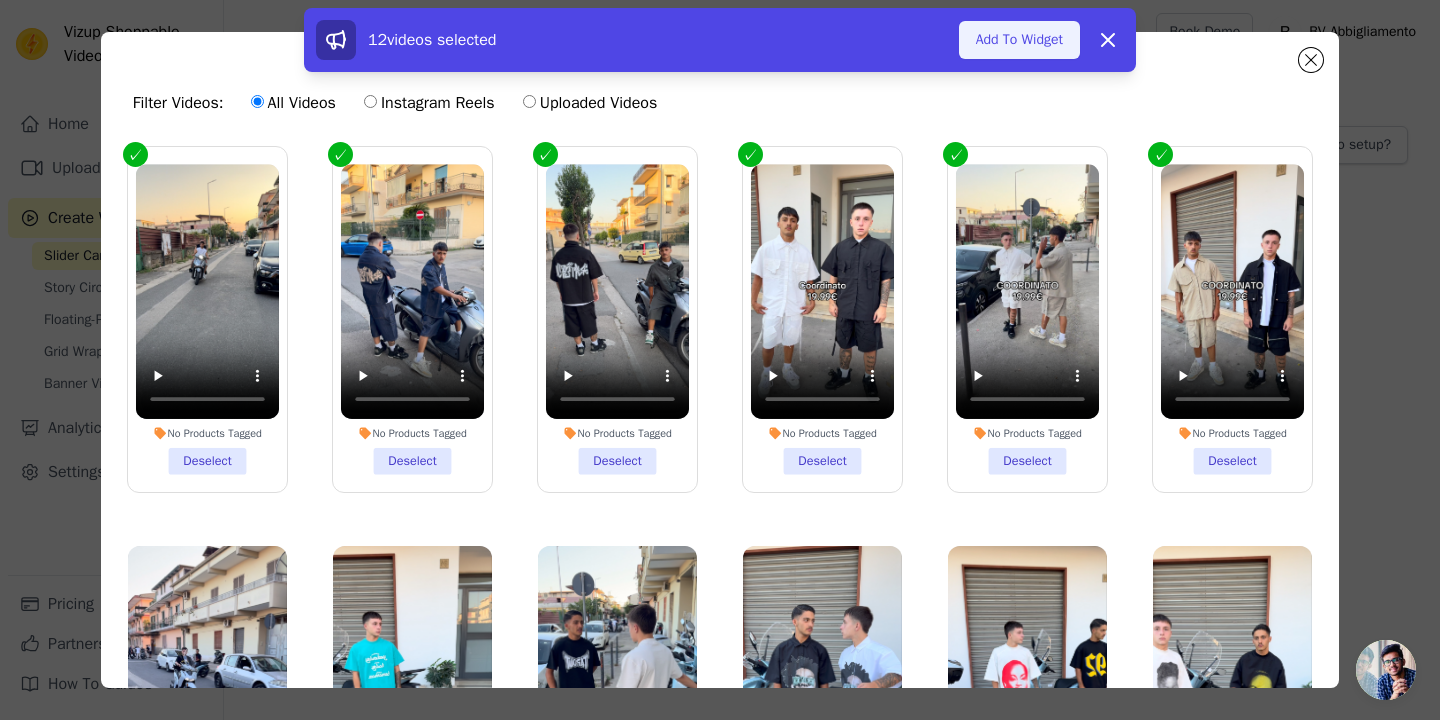 click on "Add To Widget" at bounding box center (1019, 40) 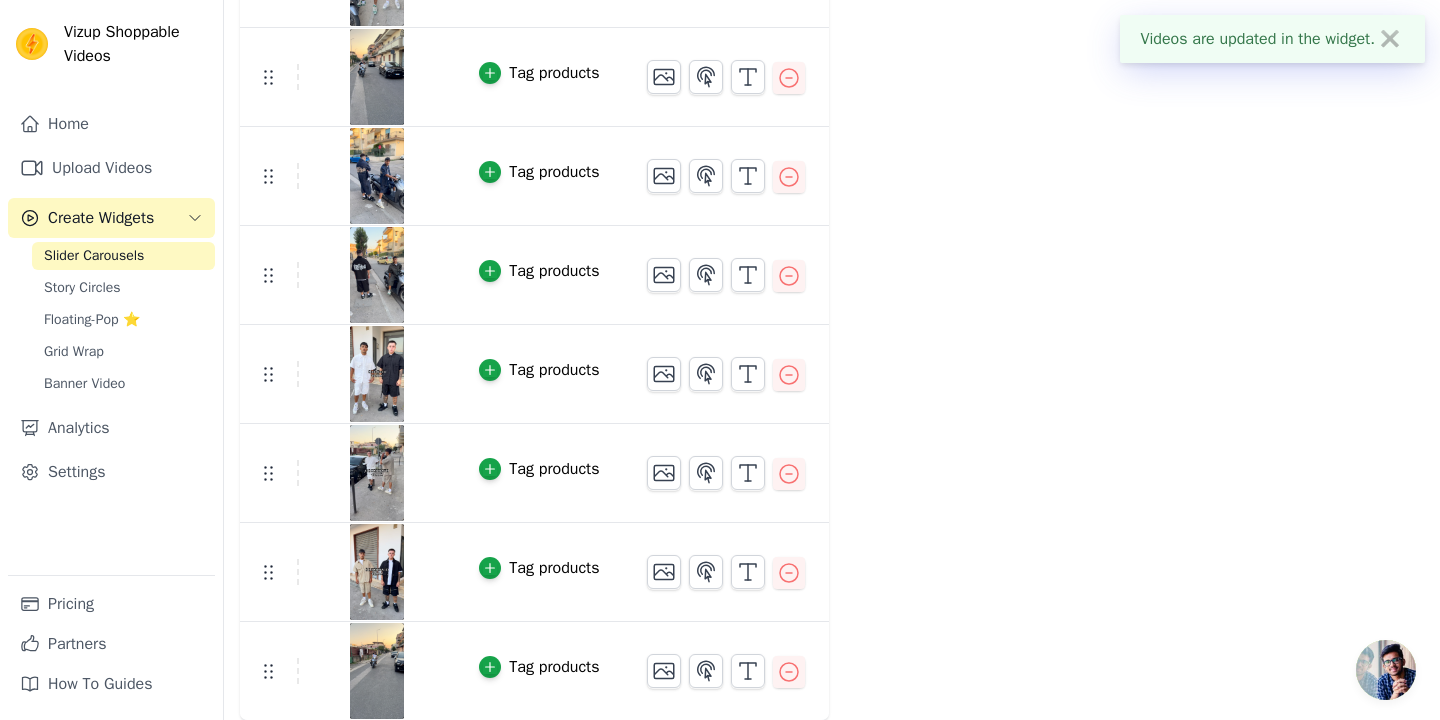 scroll, scrollTop: 0, scrollLeft: 0, axis: both 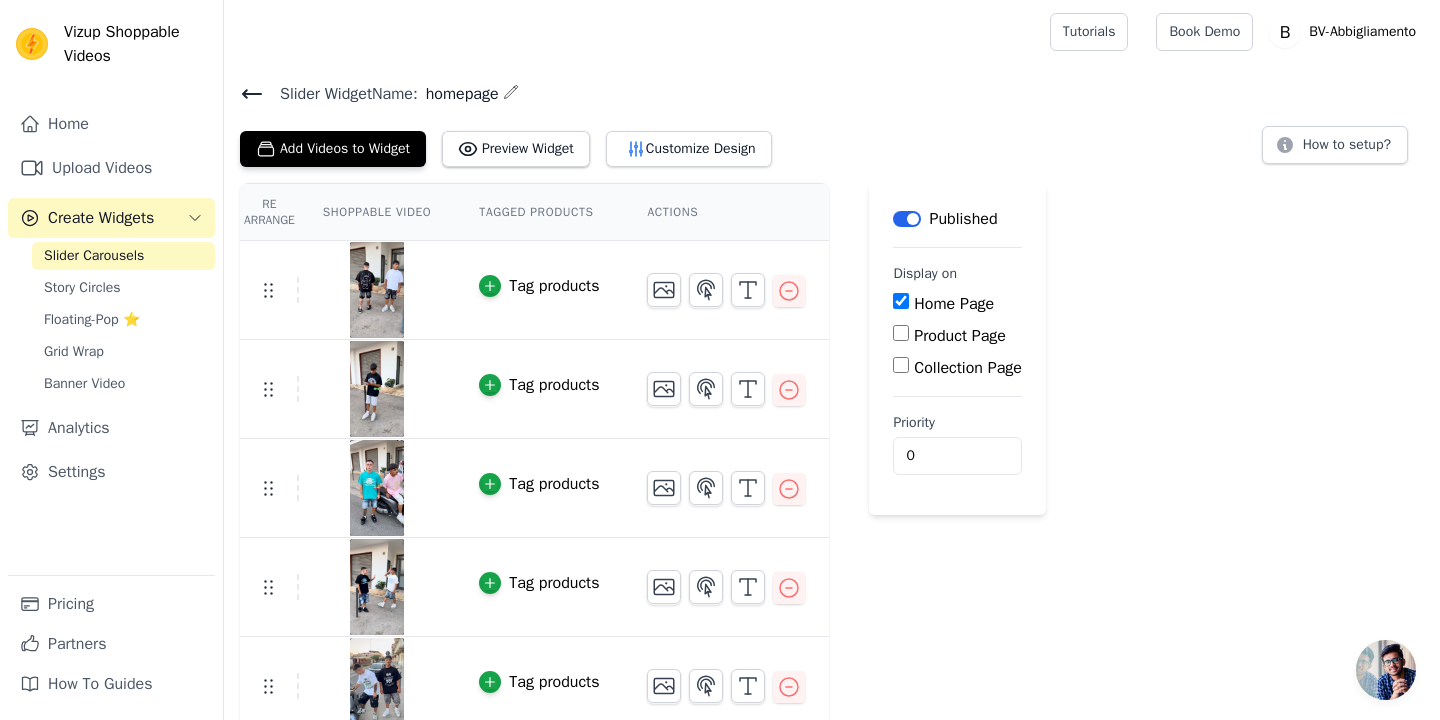 click at bounding box center [377, 290] 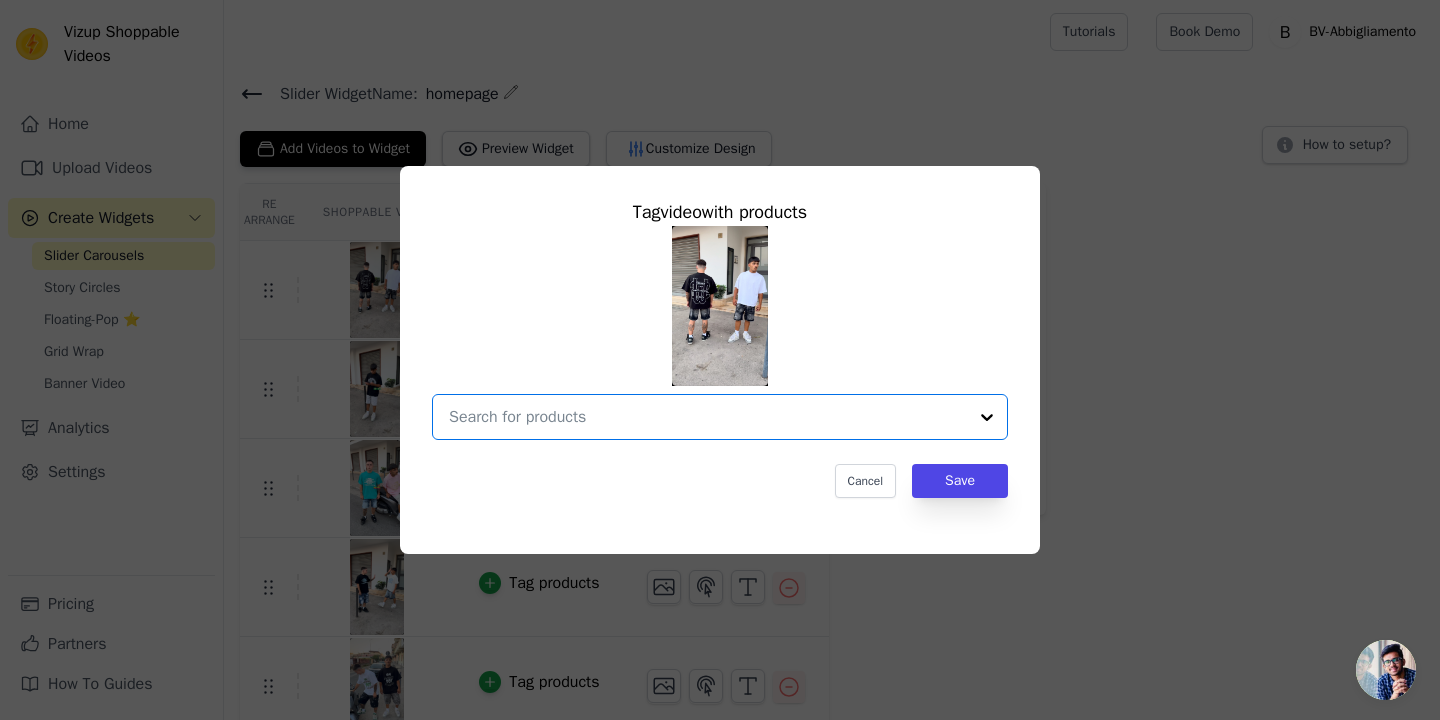 click at bounding box center [708, 417] 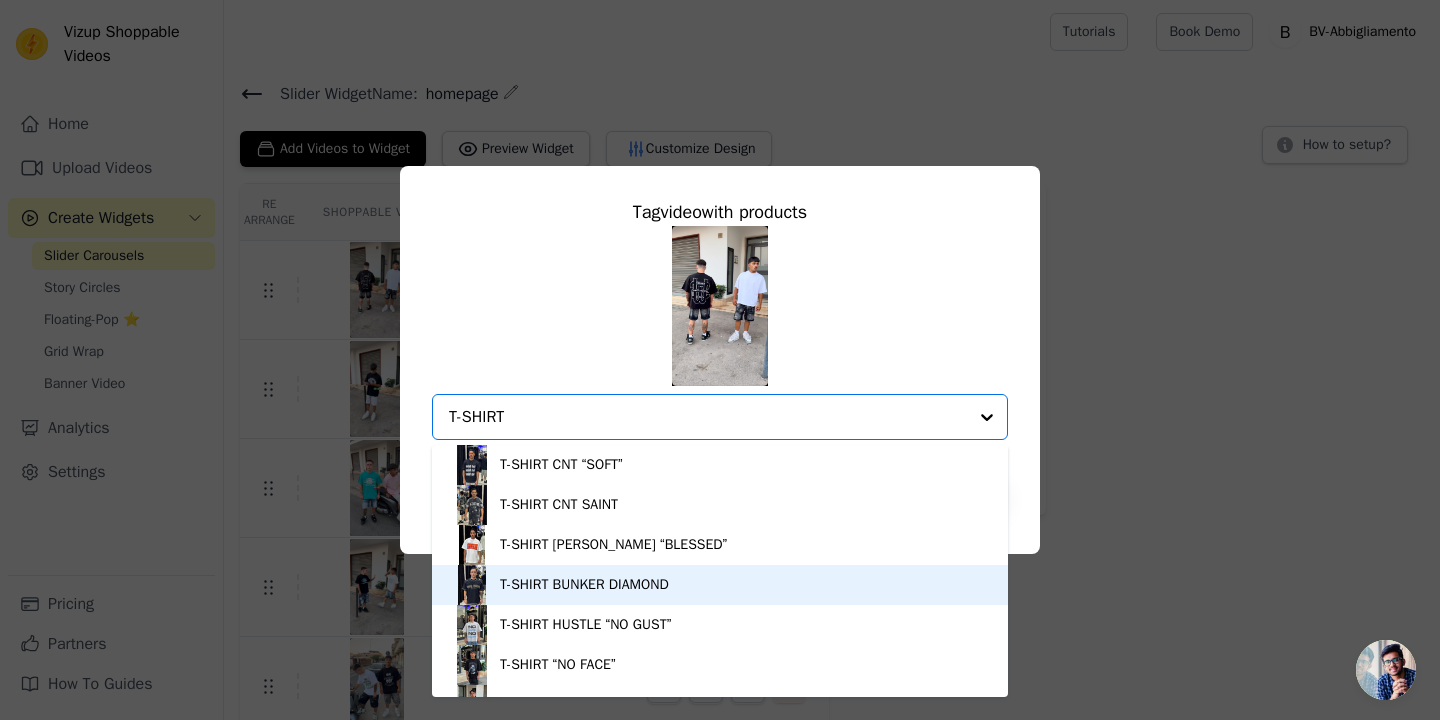 scroll, scrollTop: 509, scrollLeft: 0, axis: vertical 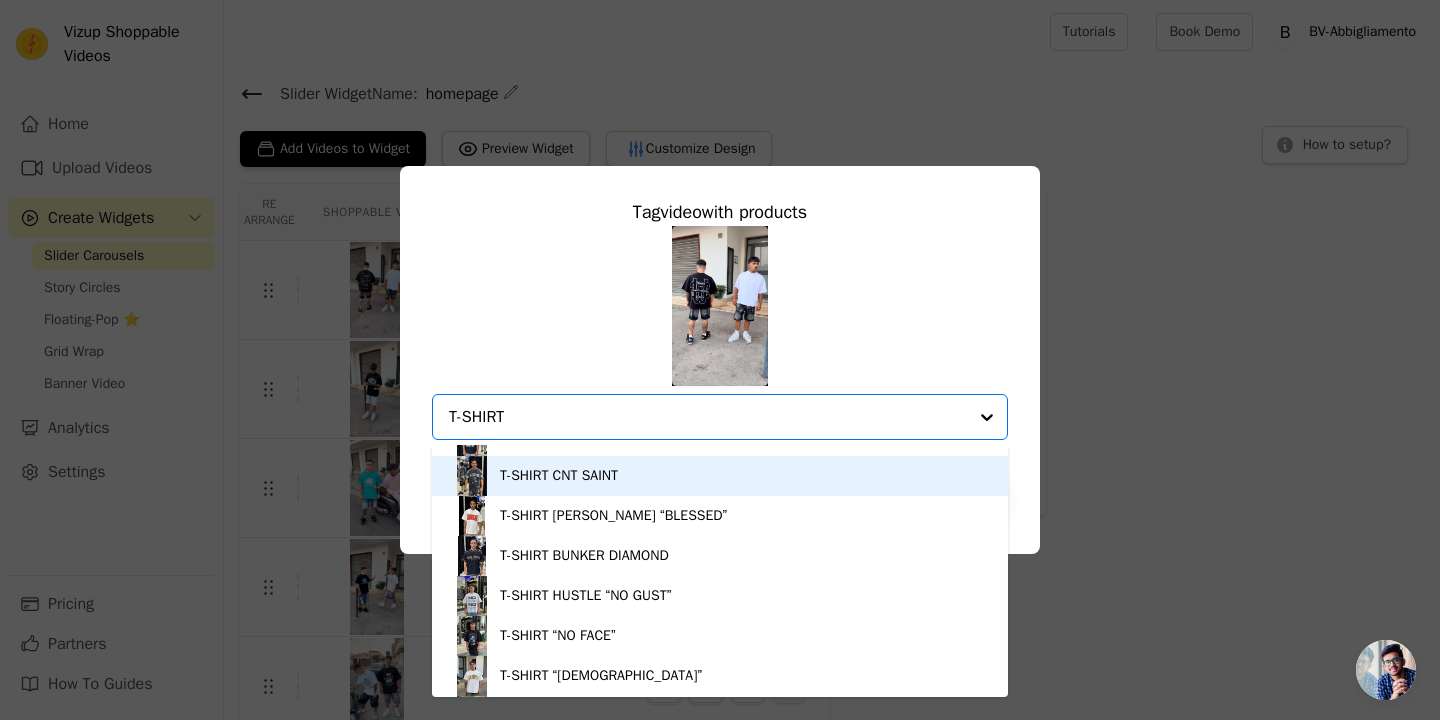 type on "T-SHIRT" 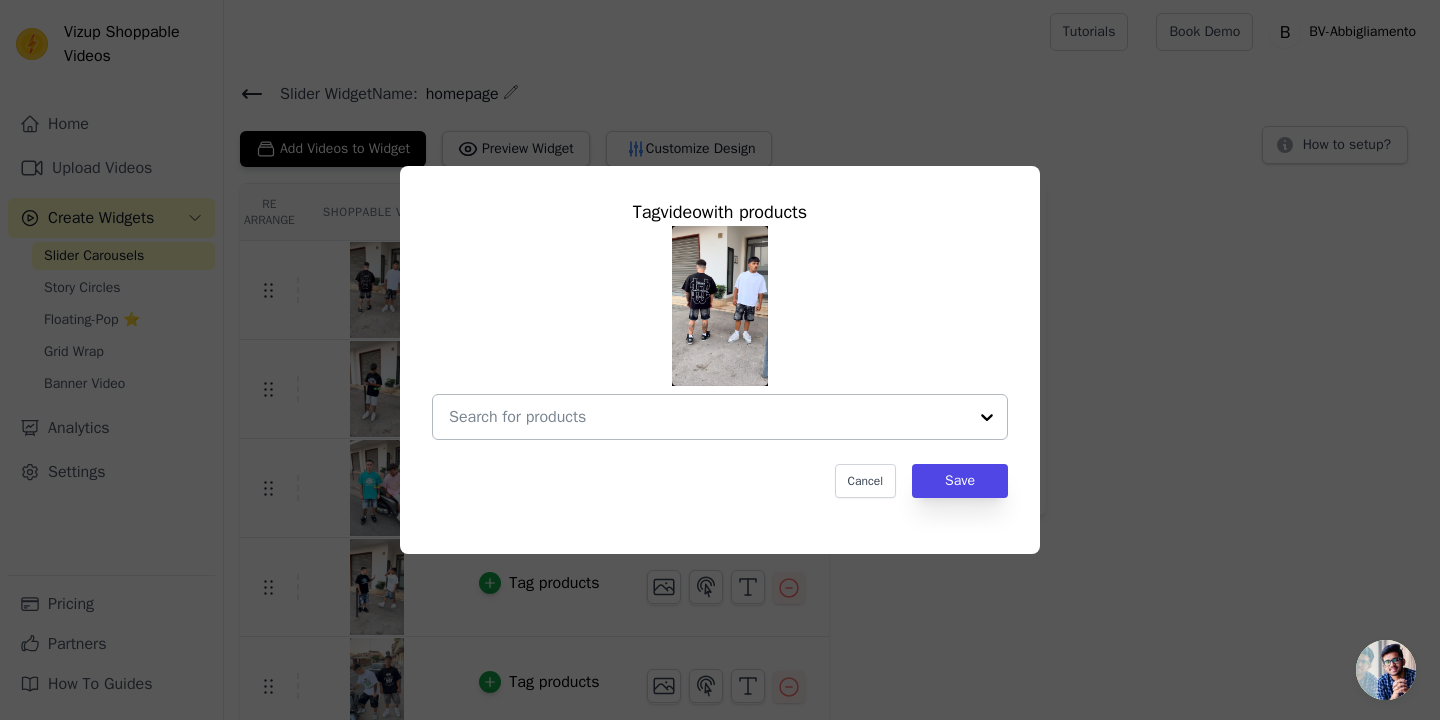 click at bounding box center [708, 417] 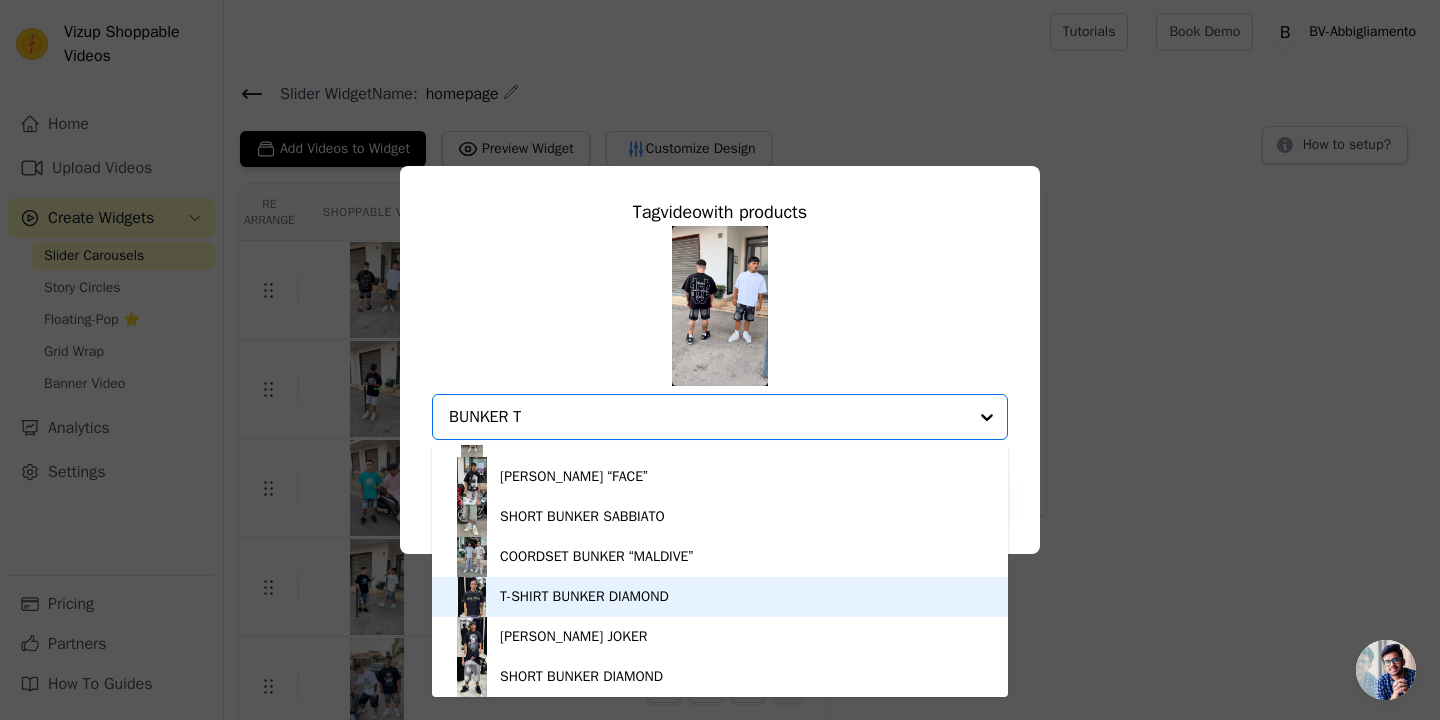 scroll, scrollTop: 0, scrollLeft: 0, axis: both 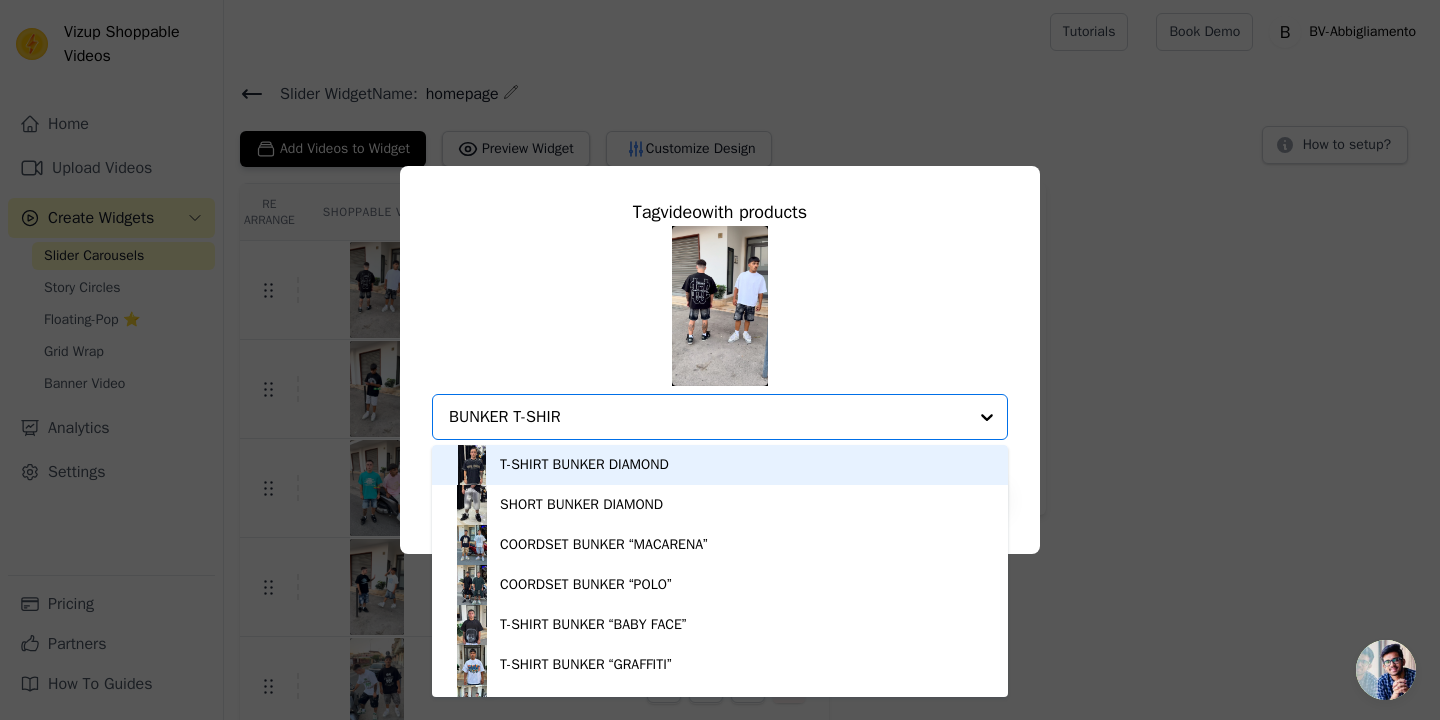 type on "BUNKER T-SHIRT" 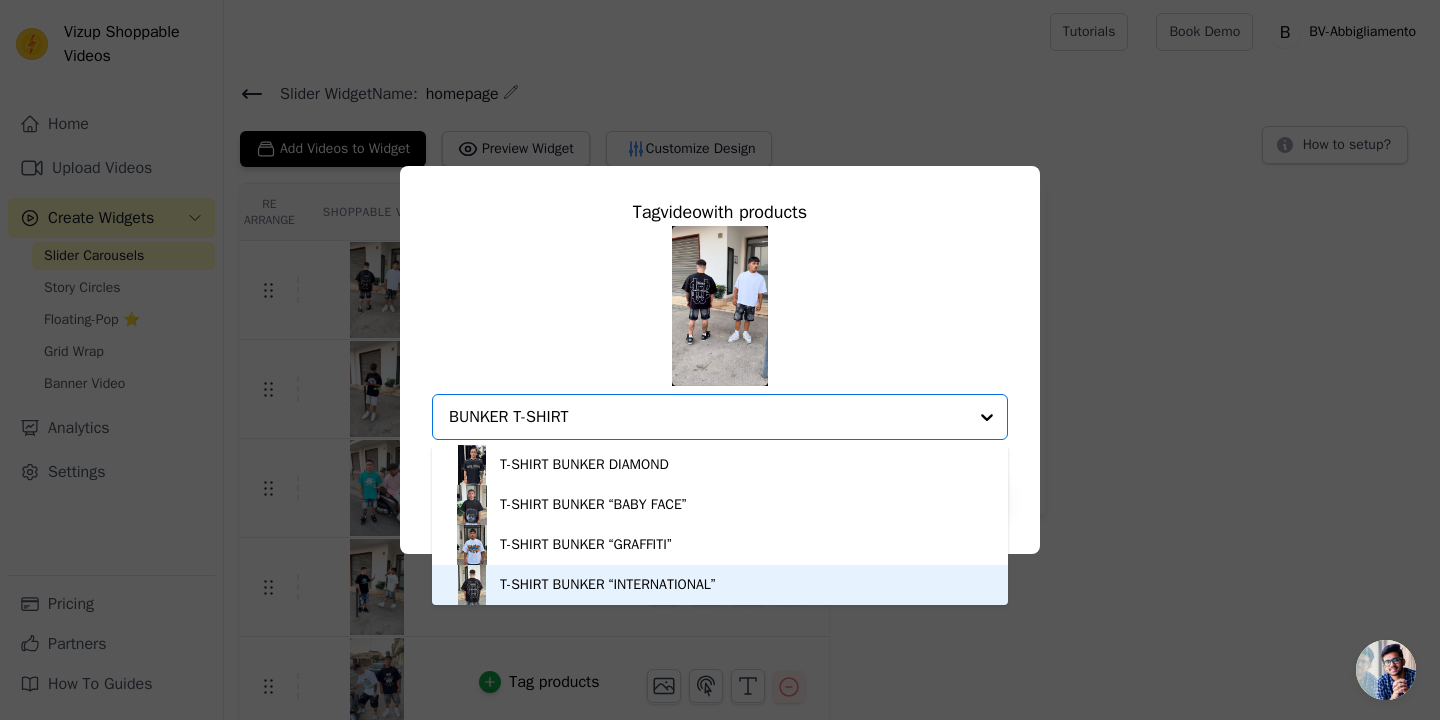 click on "T-SHIRT BUNKER “INTERNATIONAL”" at bounding box center (607, 585) 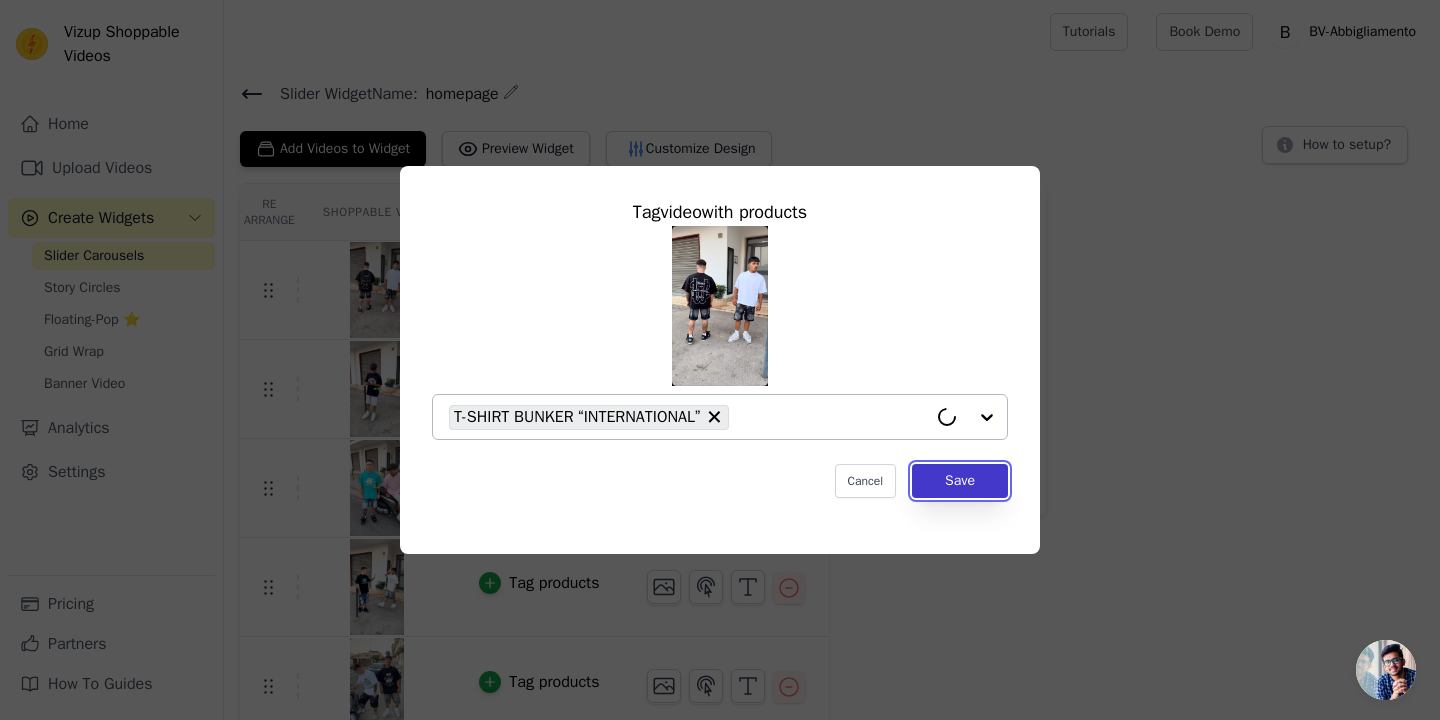 click on "Save" at bounding box center (960, 481) 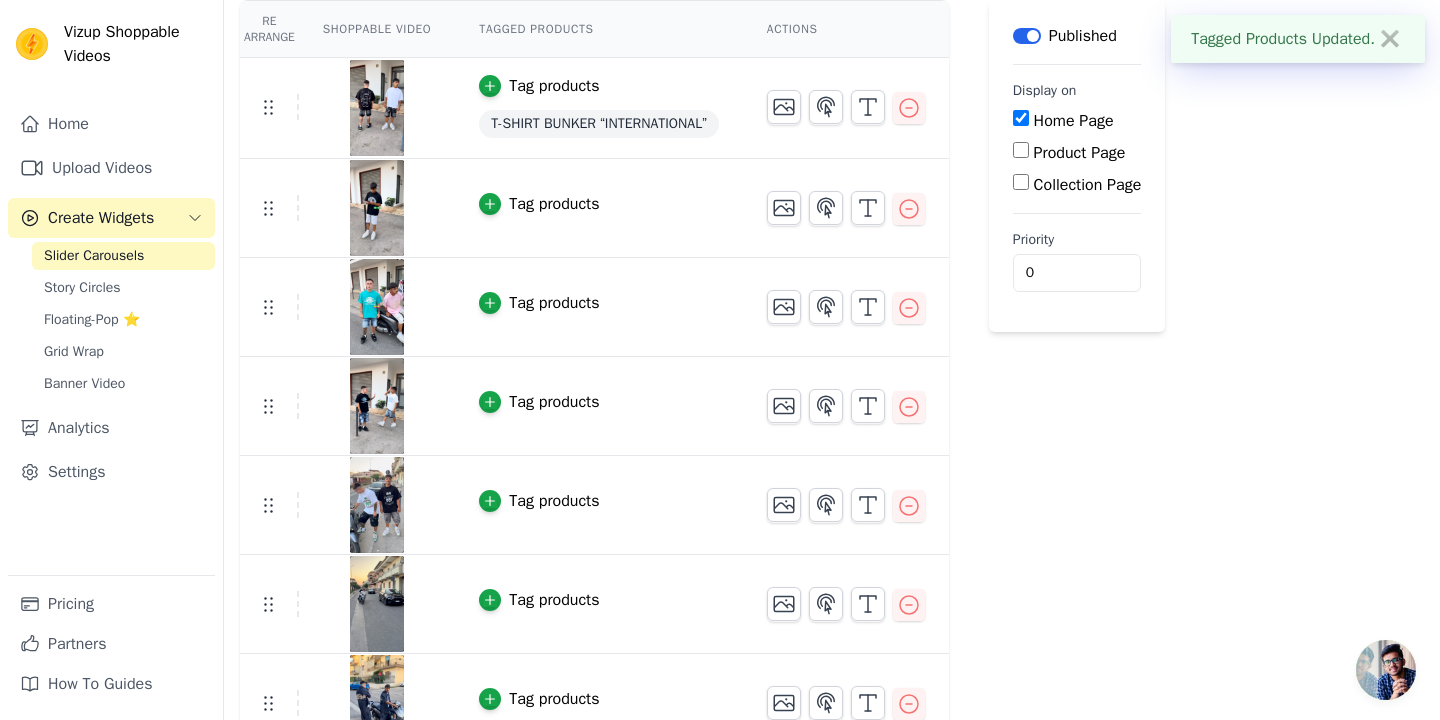 scroll, scrollTop: 184, scrollLeft: 0, axis: vertical 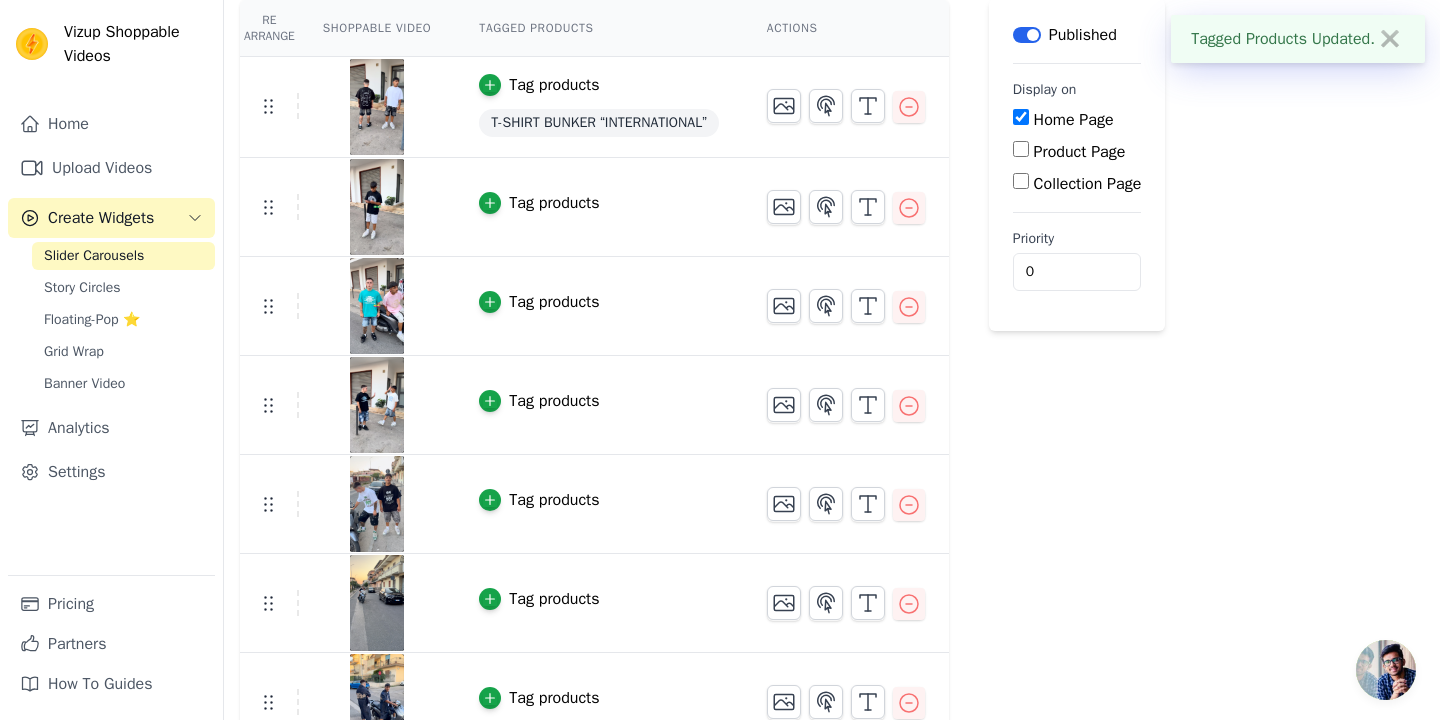 click on "Tag products" at bounding box center [554, 203] 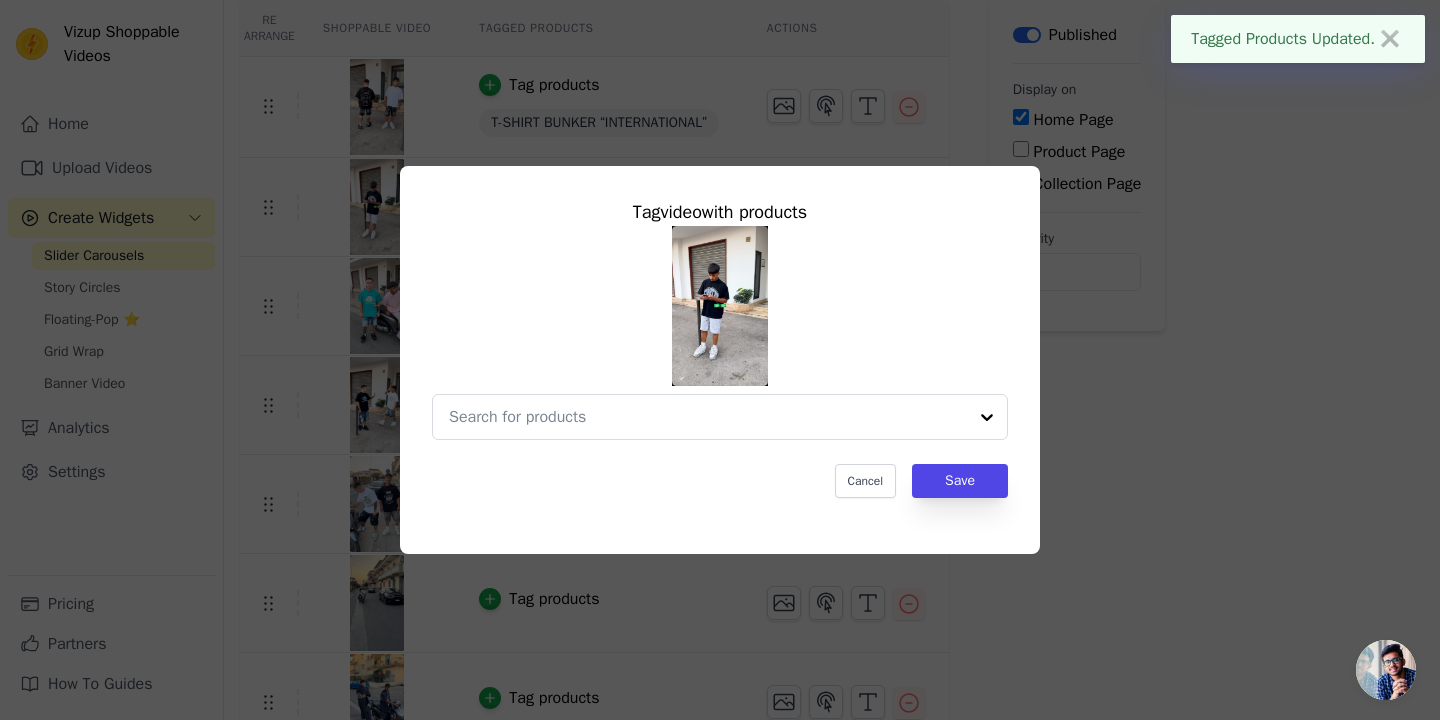 scroll, scrollTop: 0, scrollLeft: 0, axis: both 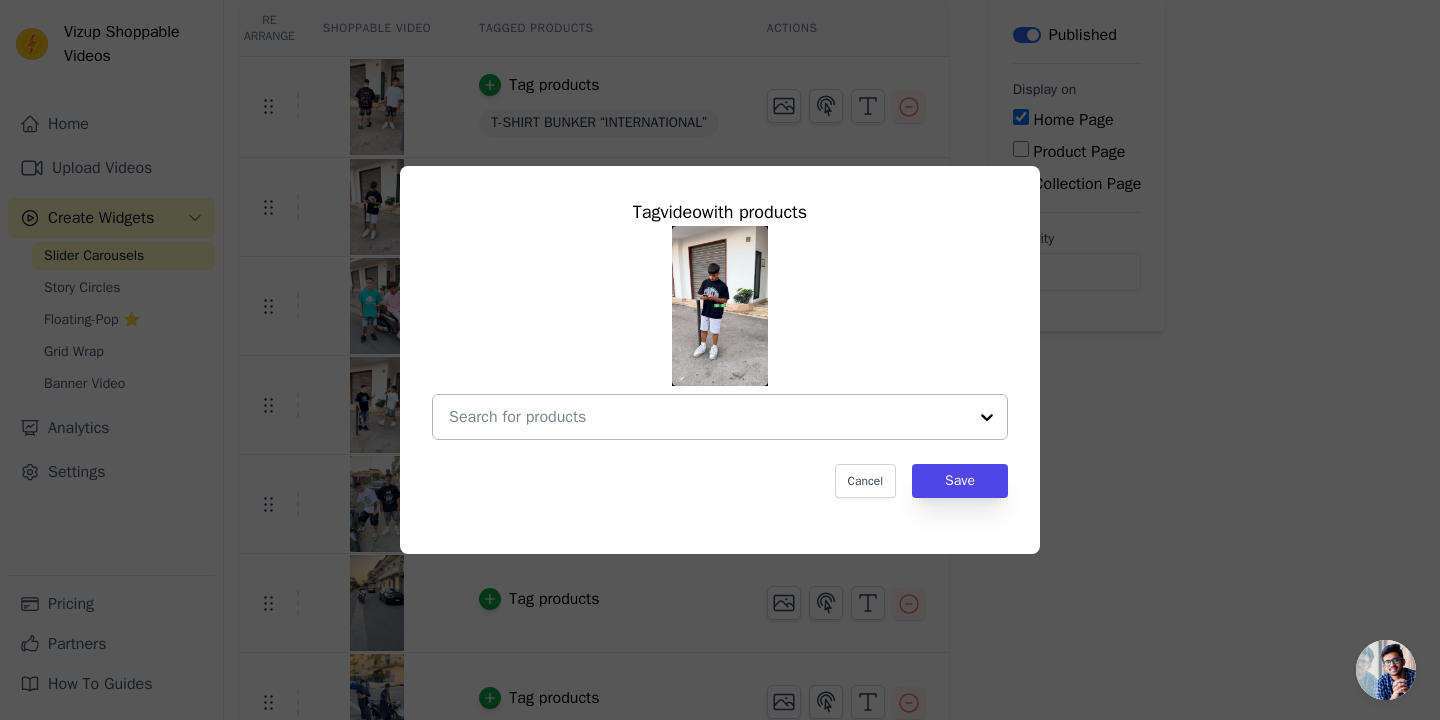 click at bounding box center (708, 417) 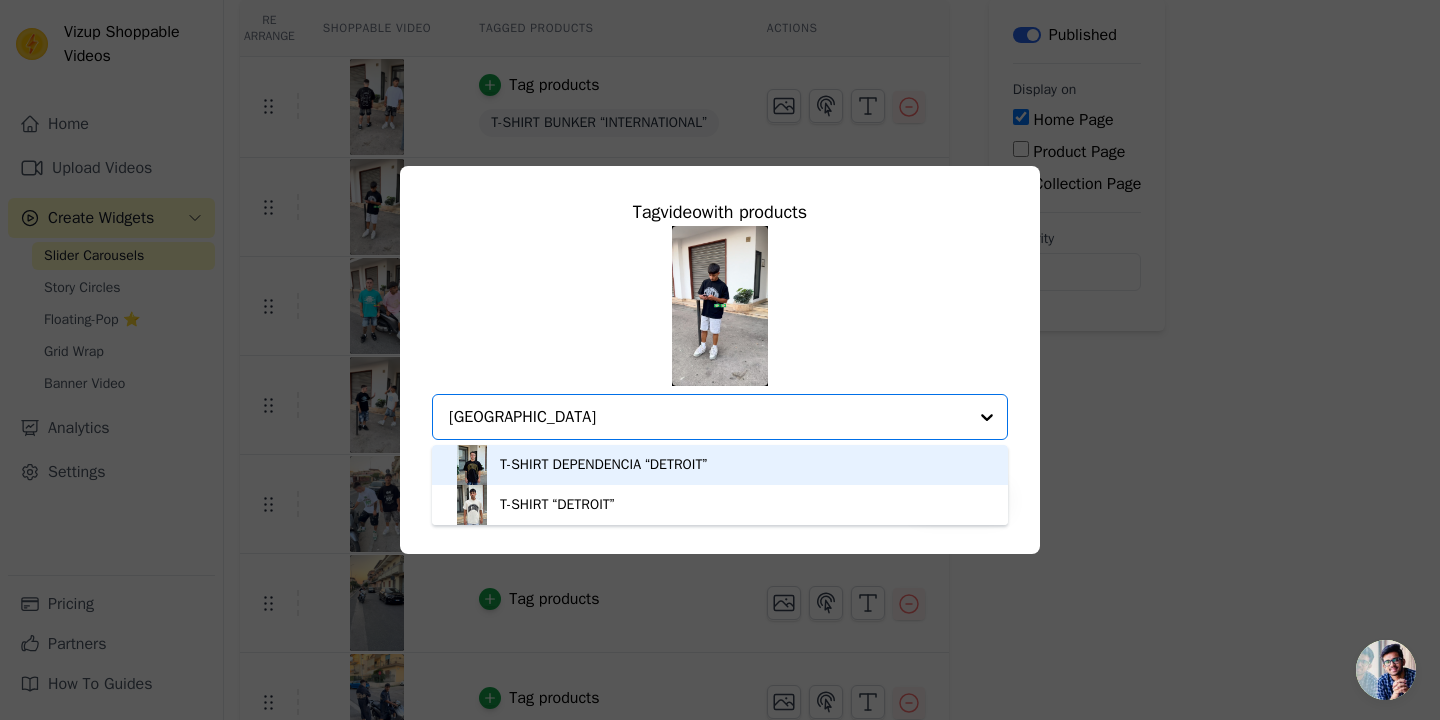 type on "DETROIT" 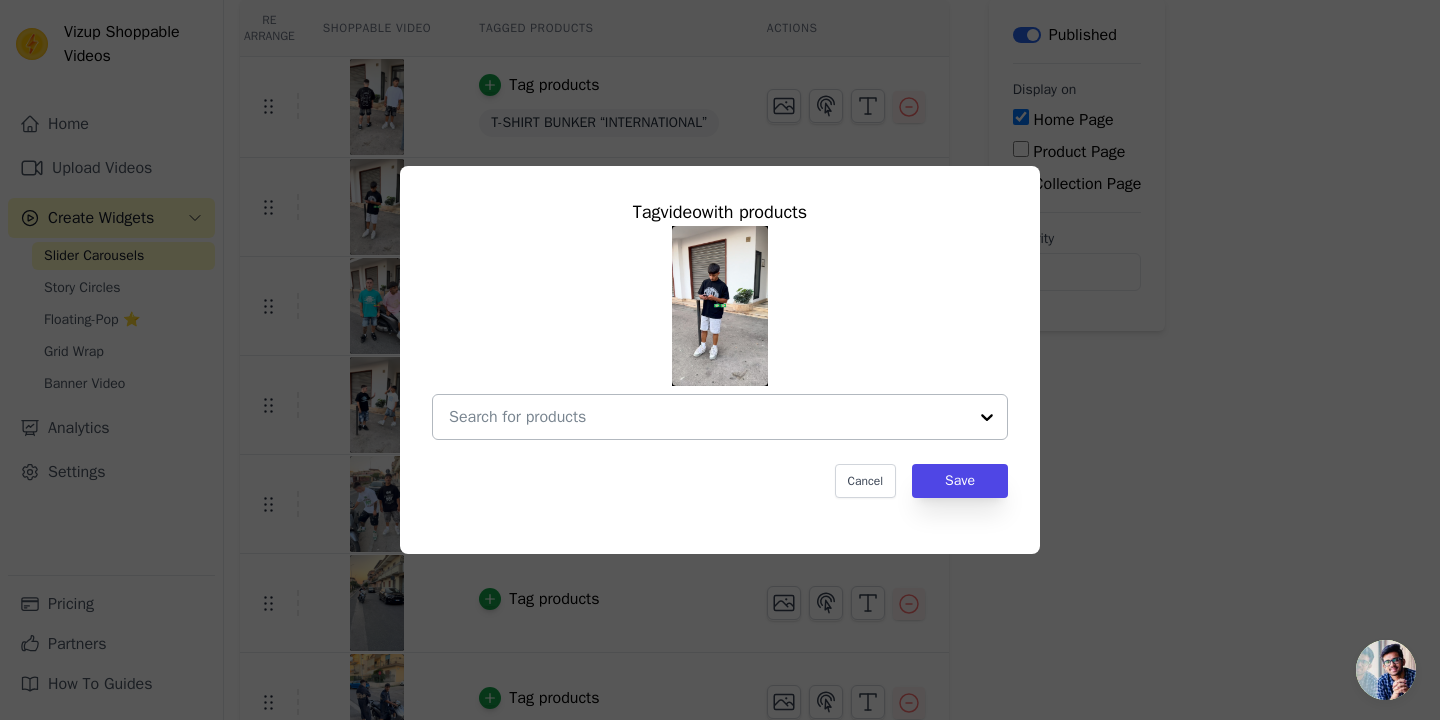 click at bounding box center (708, 417) 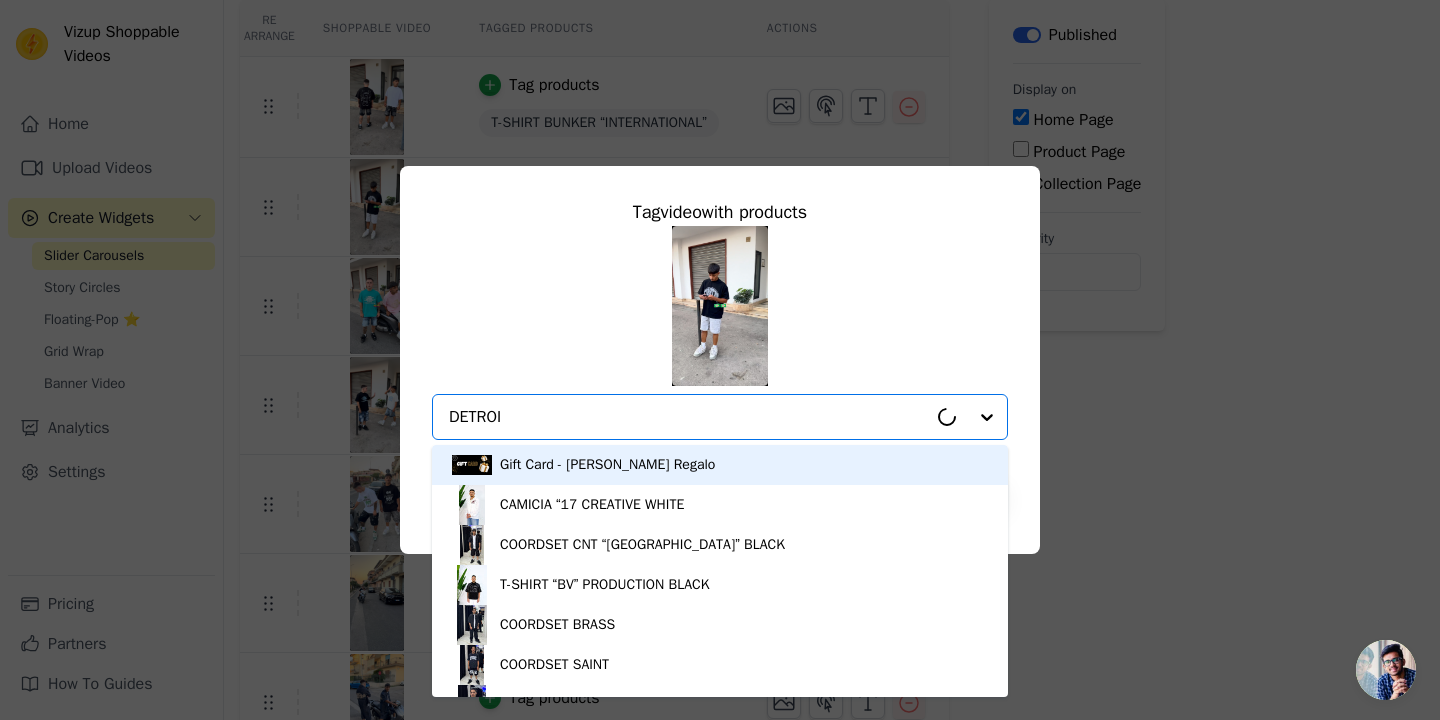 type on "DETROIT" 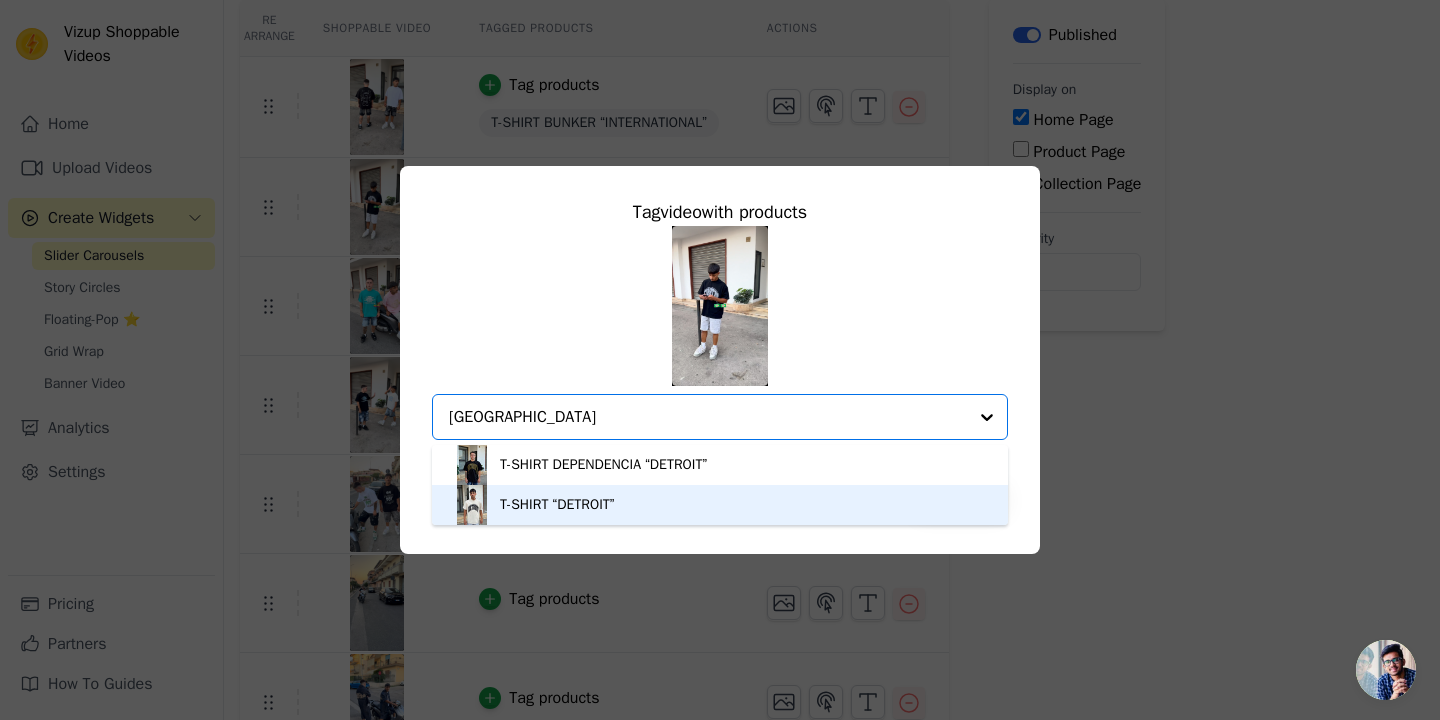 click on "T-SHIRT “DETROIT”" at bounding box center (720, 505) 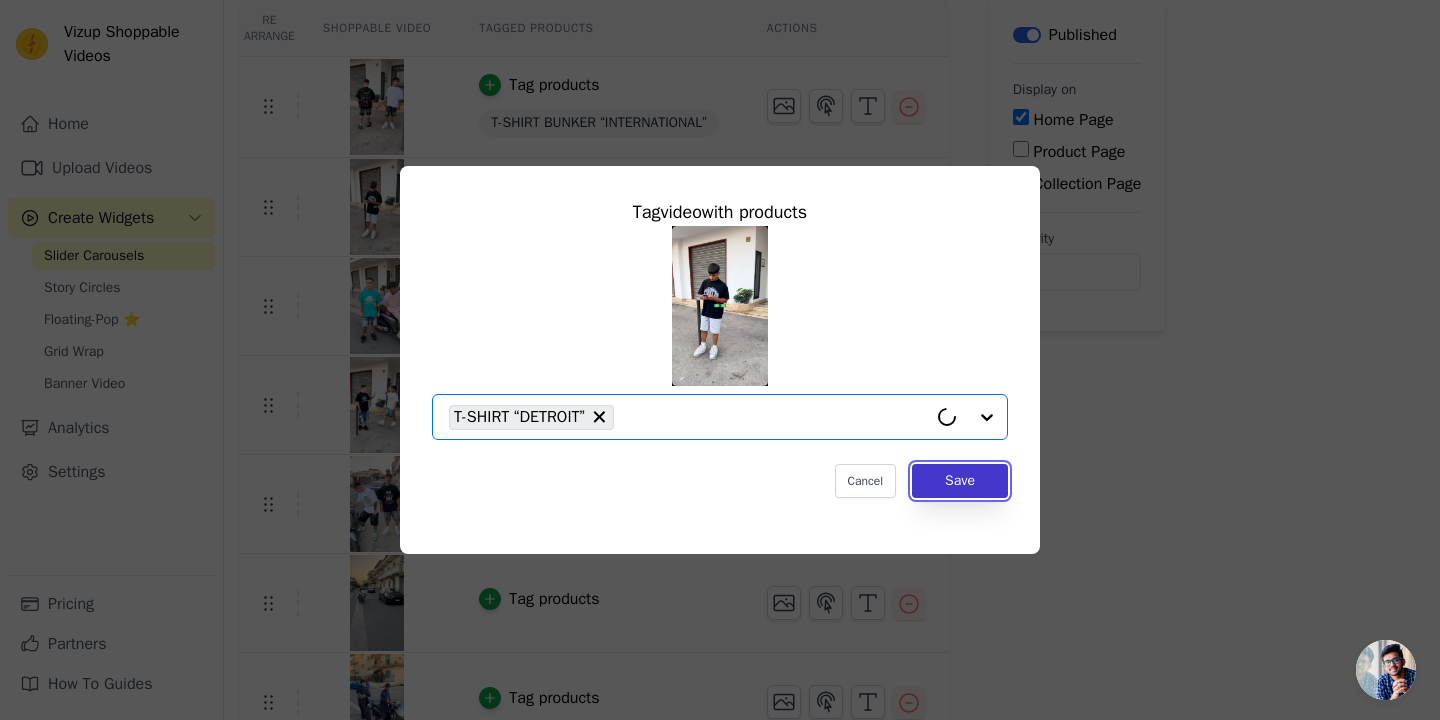 click on "Save" at bounding box center (960, 481) 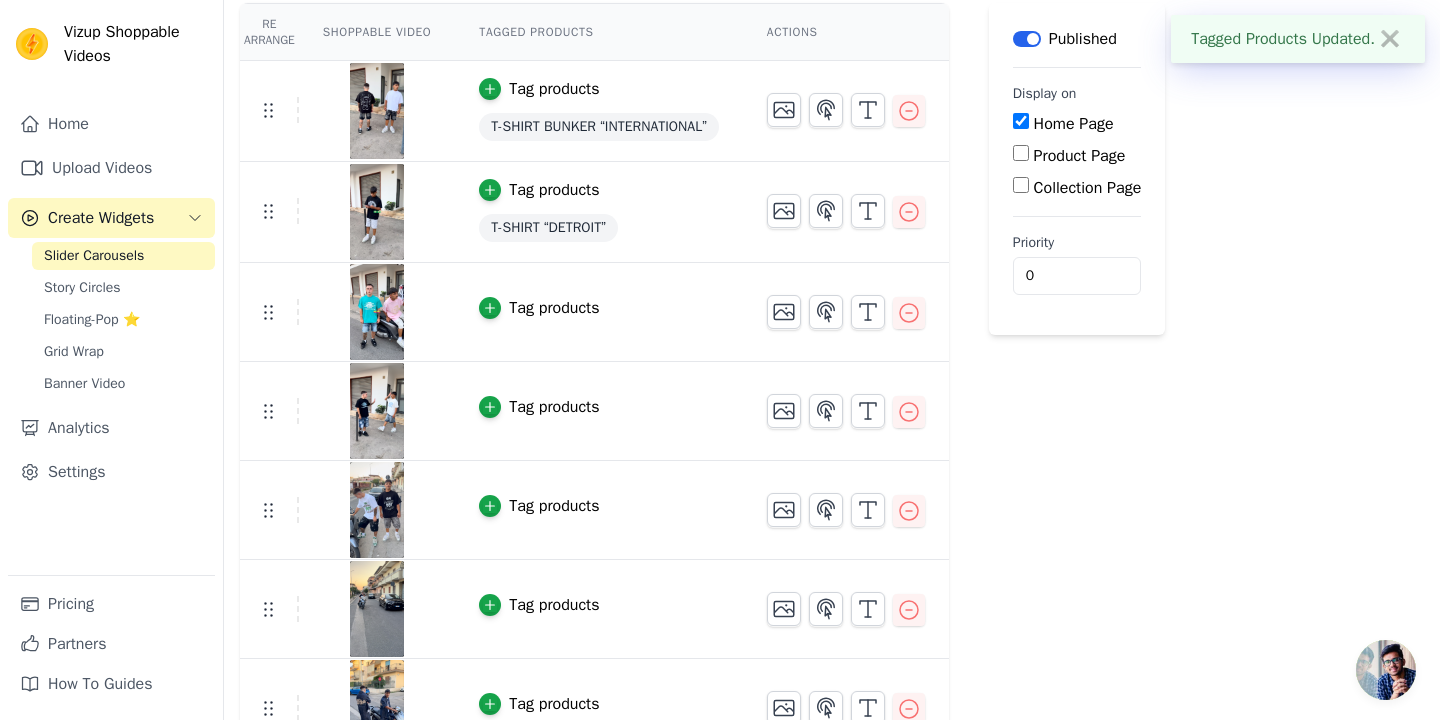 scroll, scrollTop: 179, scrollLeft: 0, axis: vertical 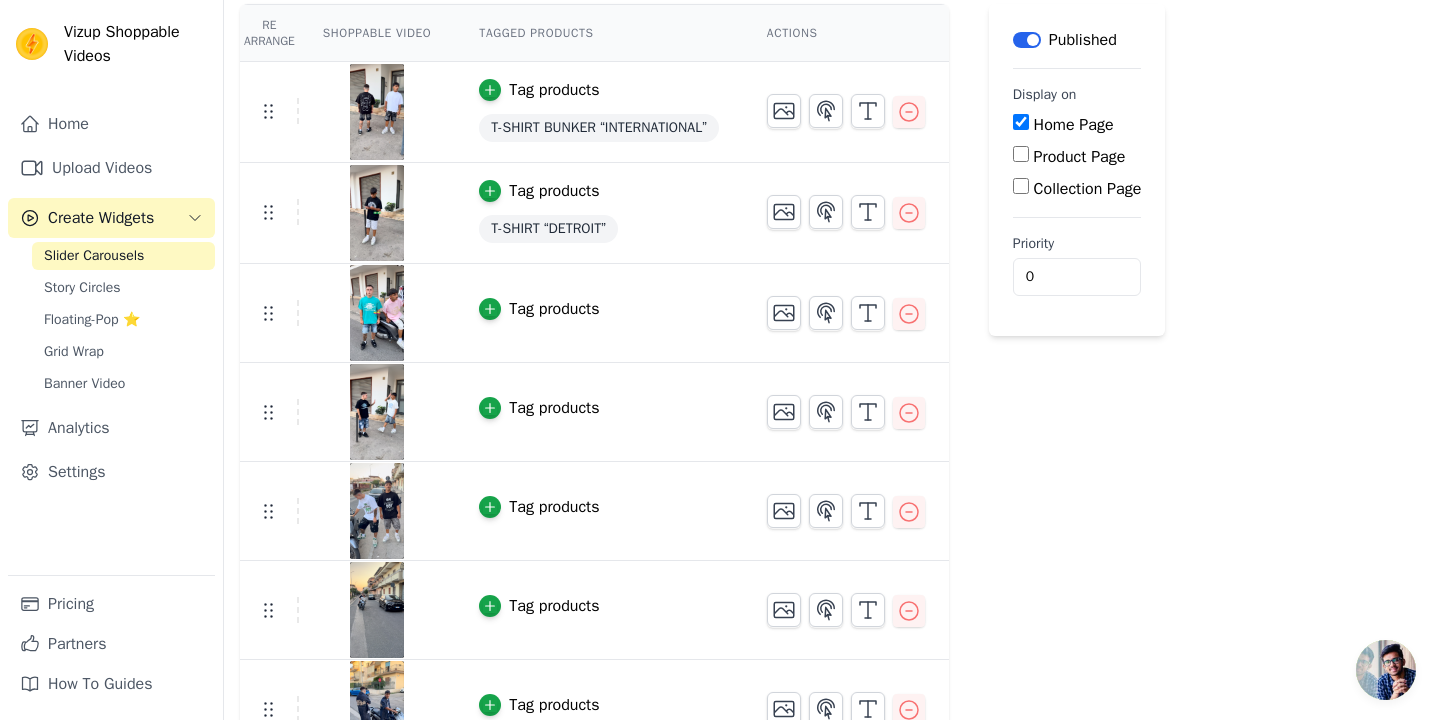 click on "Tag products" at bounding box center [554, 309] 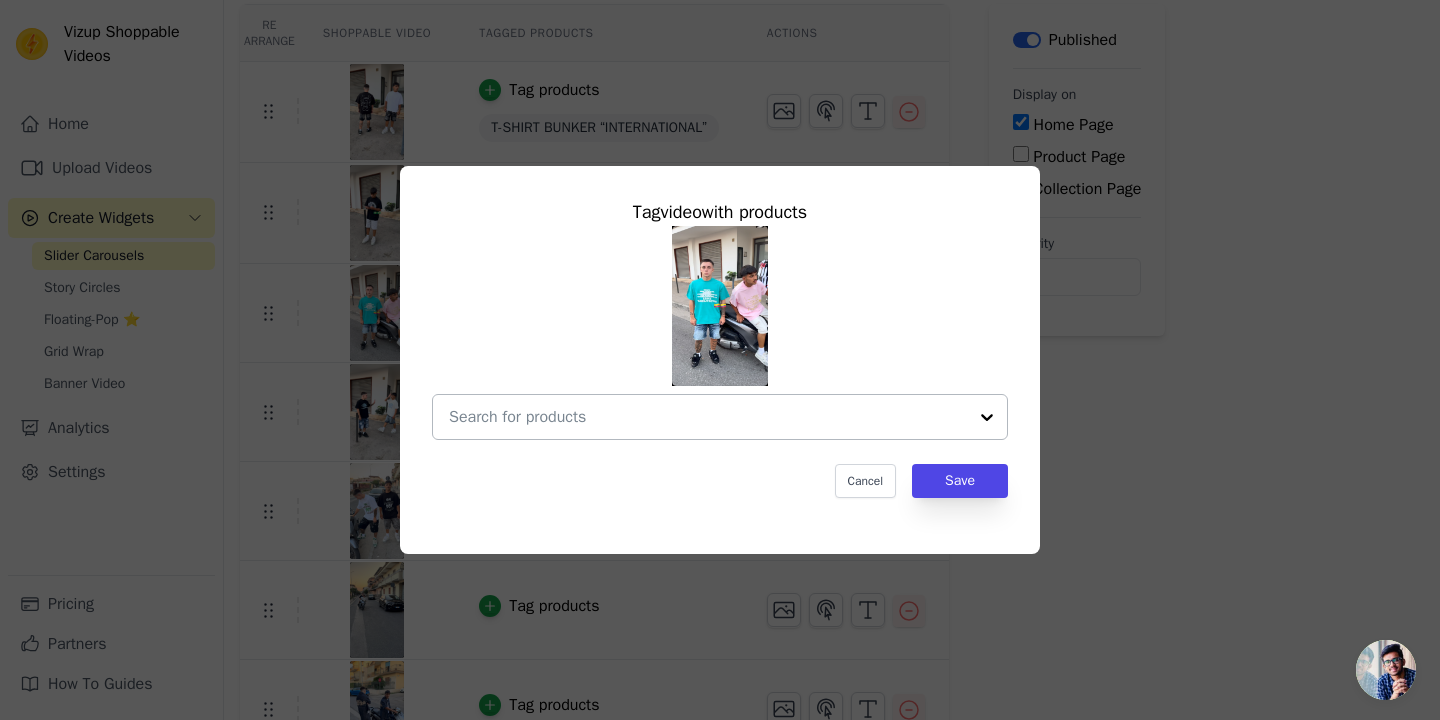 click at bounding box center (708, 417) 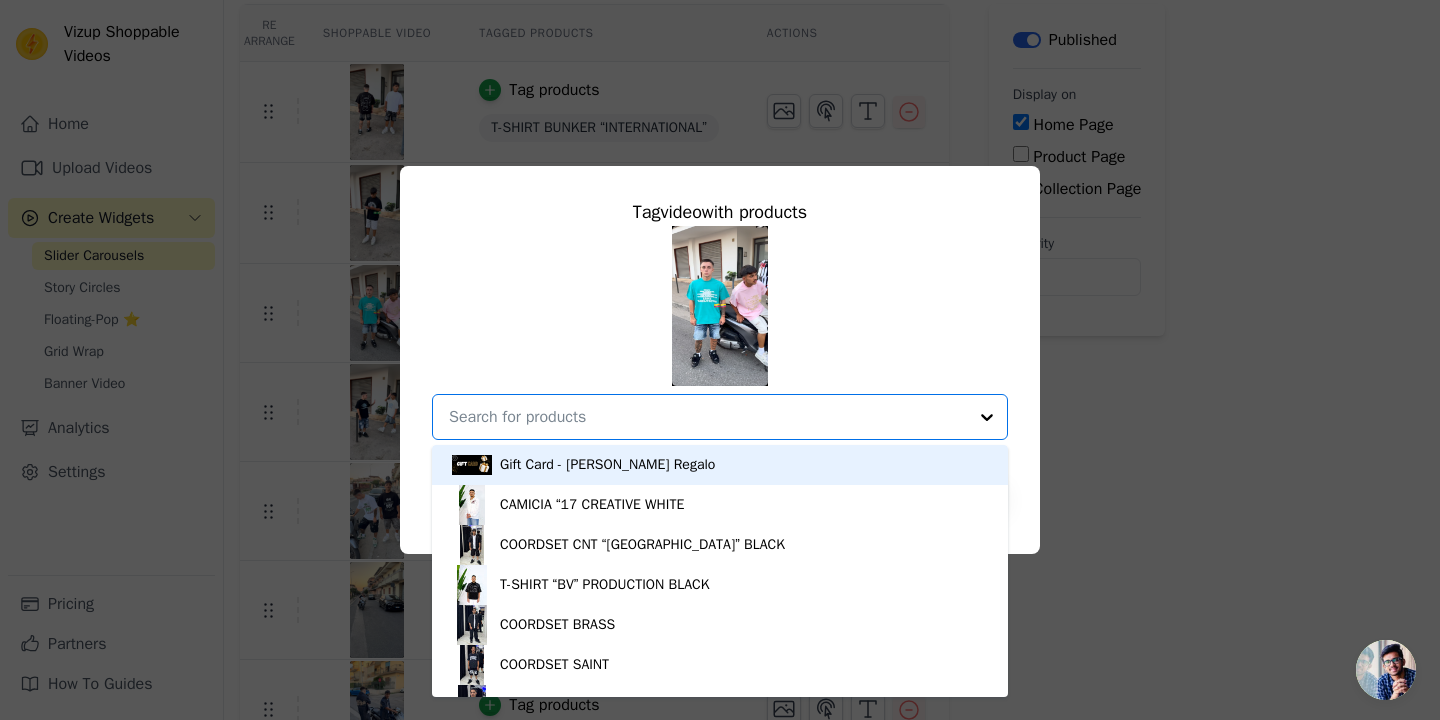 paste on "T-SHIRT “EFFORTLESSLY”" 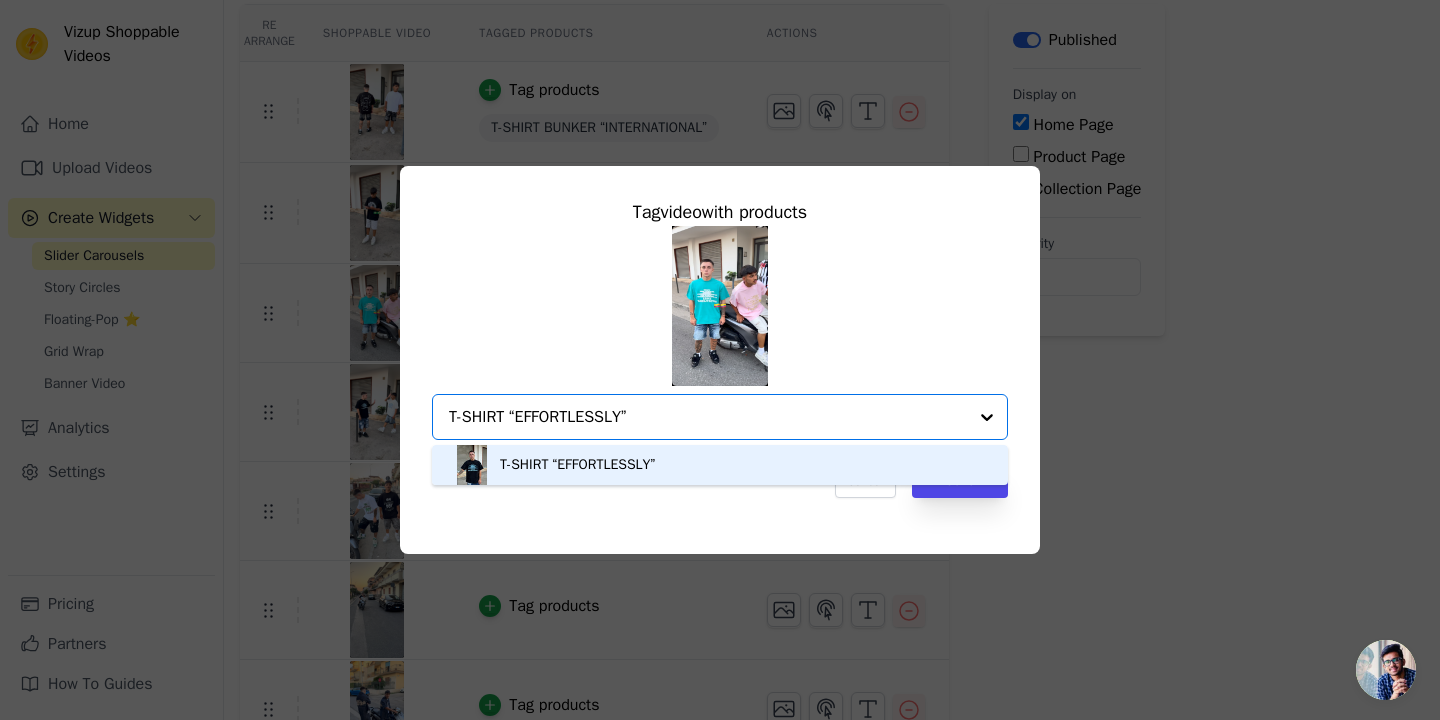 click on "T-SHIRT “EFFORTLESSLY”" at bounding box center [720, 465] 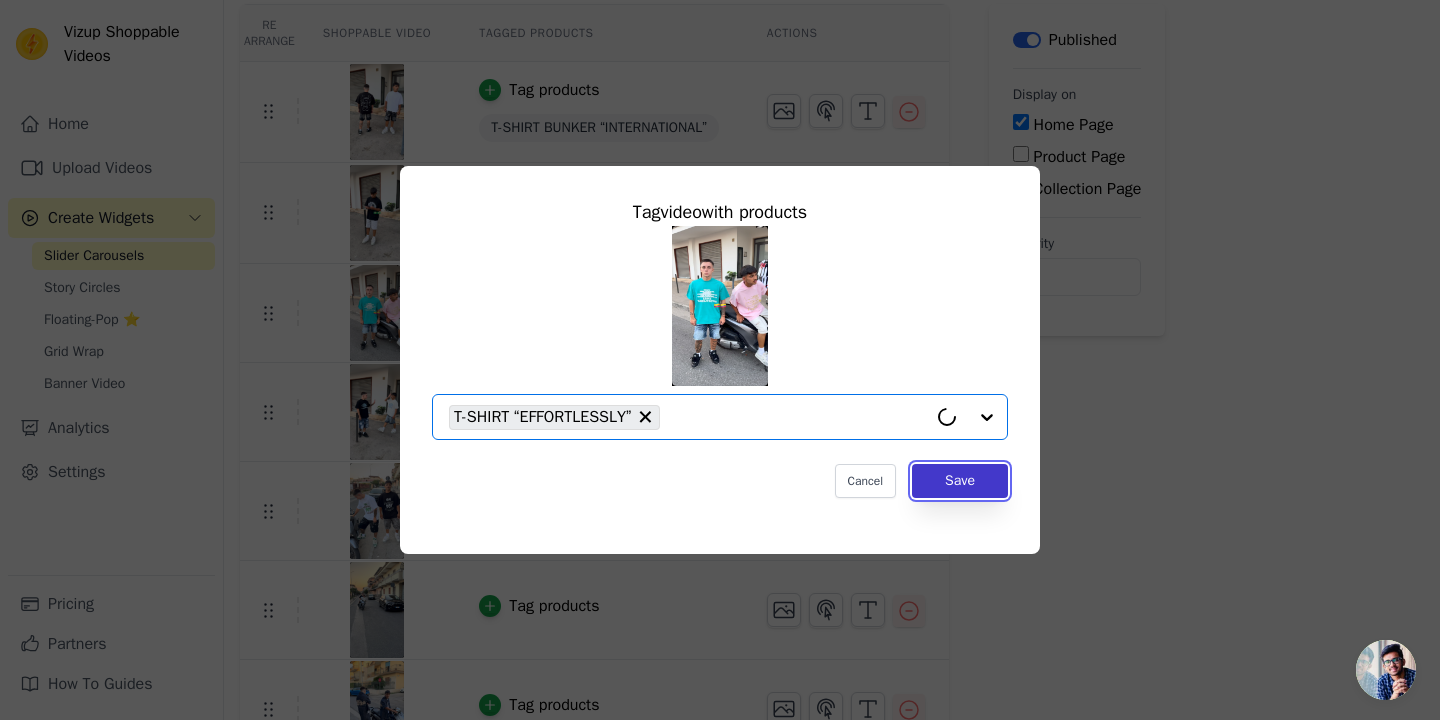 click on "Save" at bounding box center (960, 481) 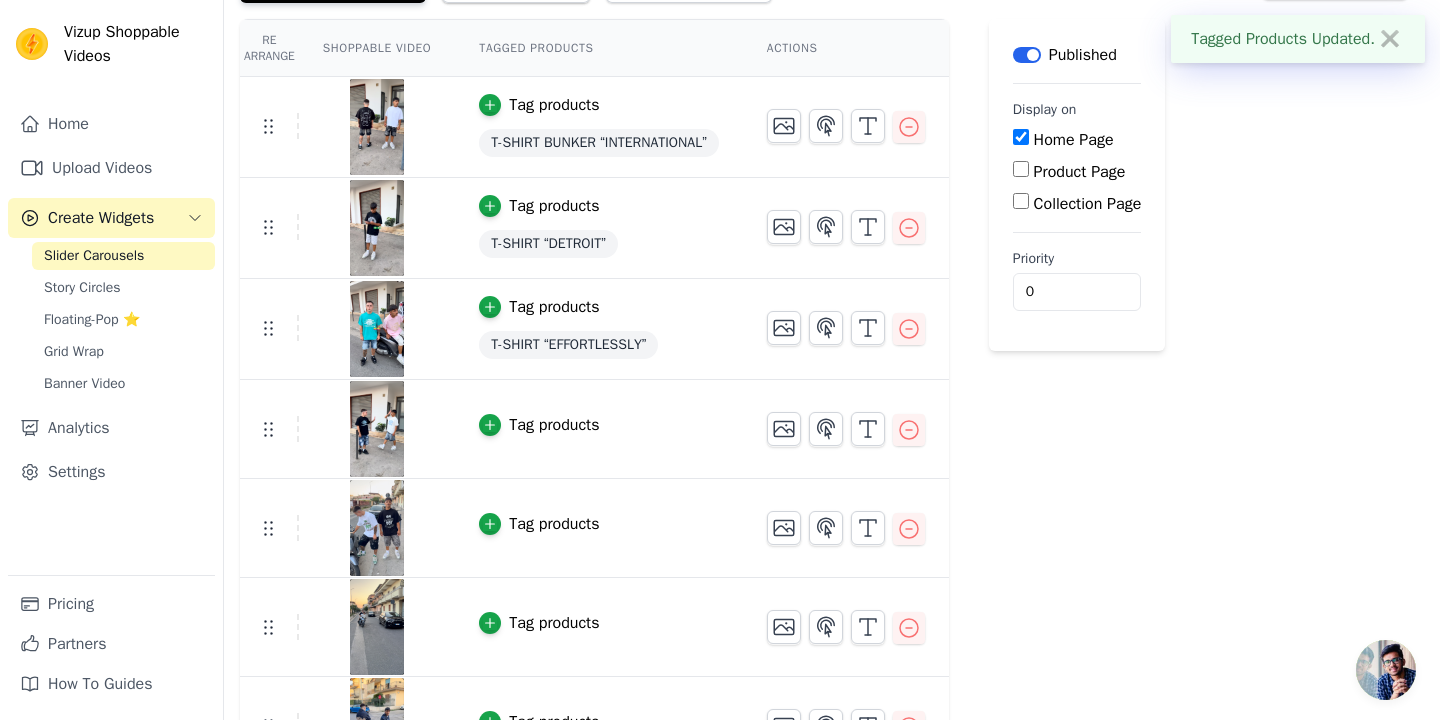 scroll, scrollTop: 165, scrollLeft: 0, axis: vertical 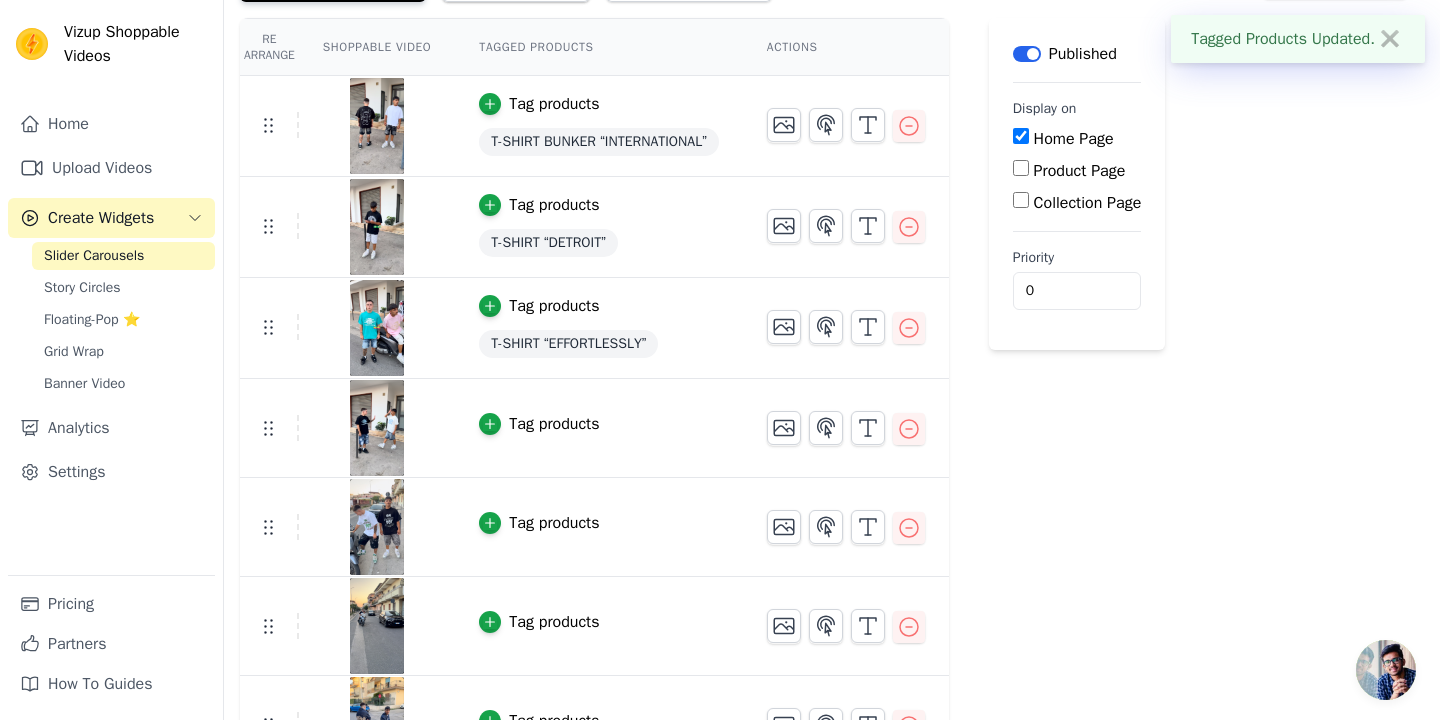 click on "Tag products" at bounding box center [554, 424] 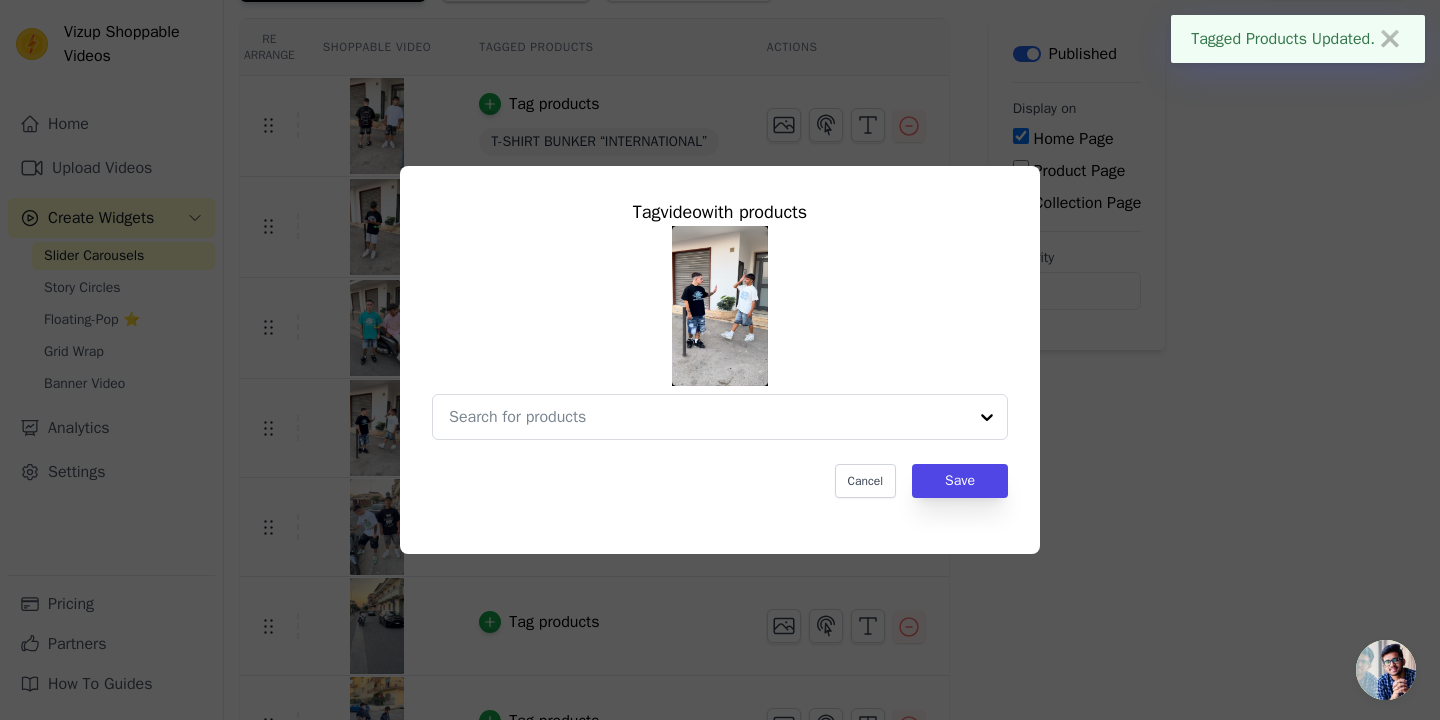 scroll, scrollTop: 0, scrollLeft: 0, axis: both 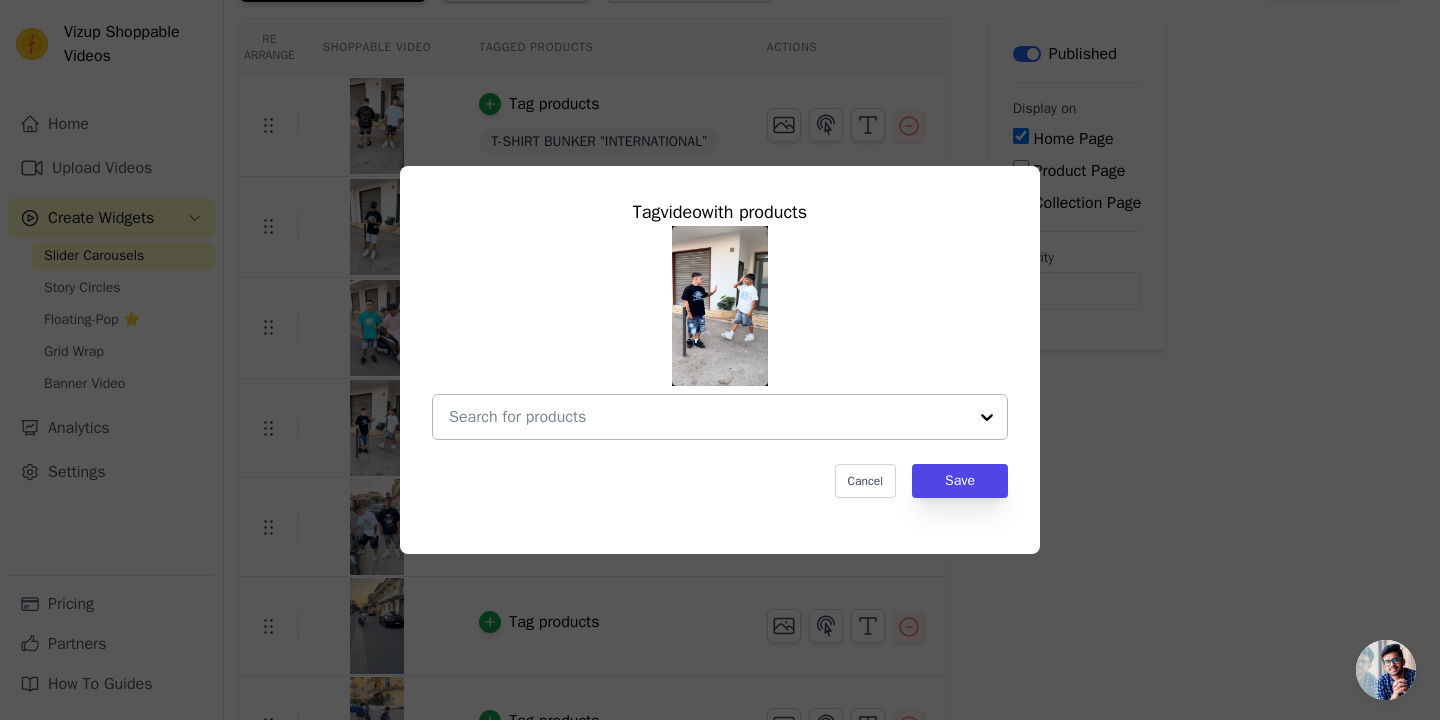 click at bounding box center [708, 417] 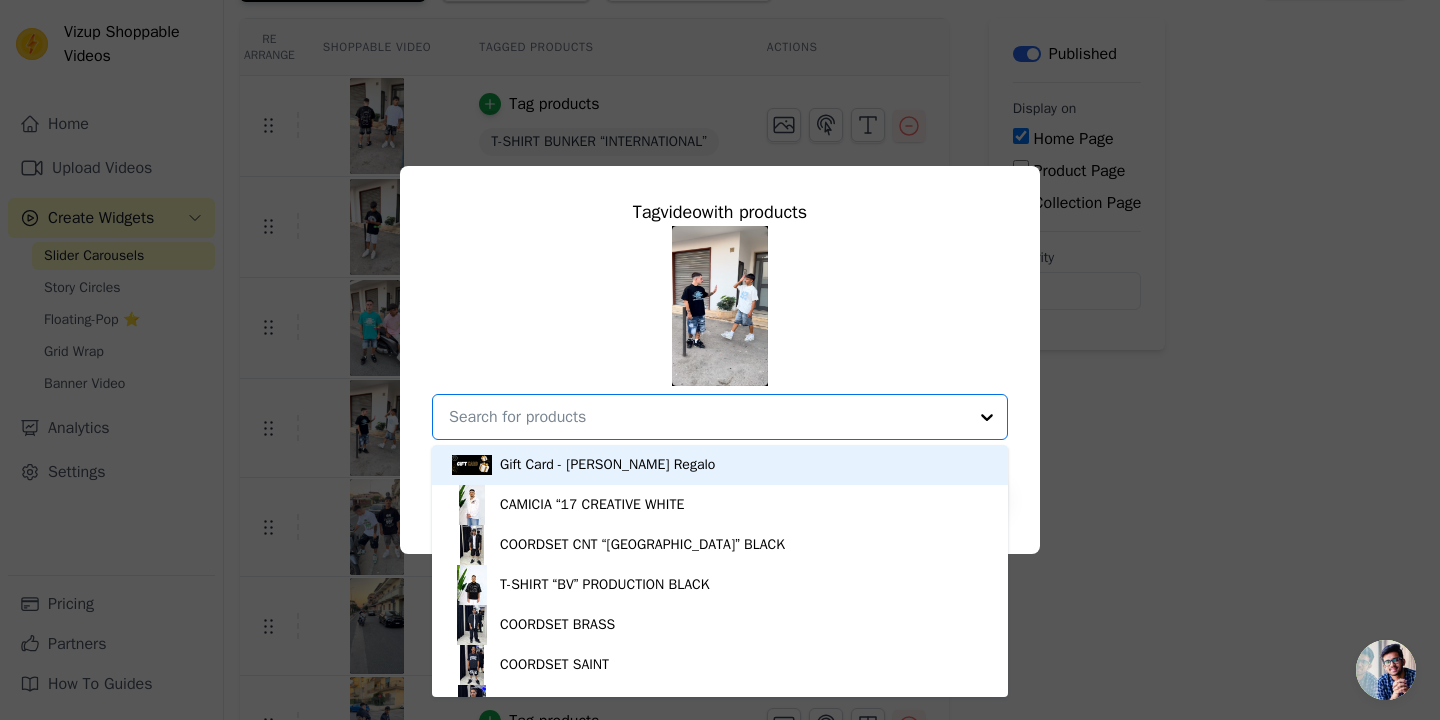 paste on "T-SHIRT “52”" 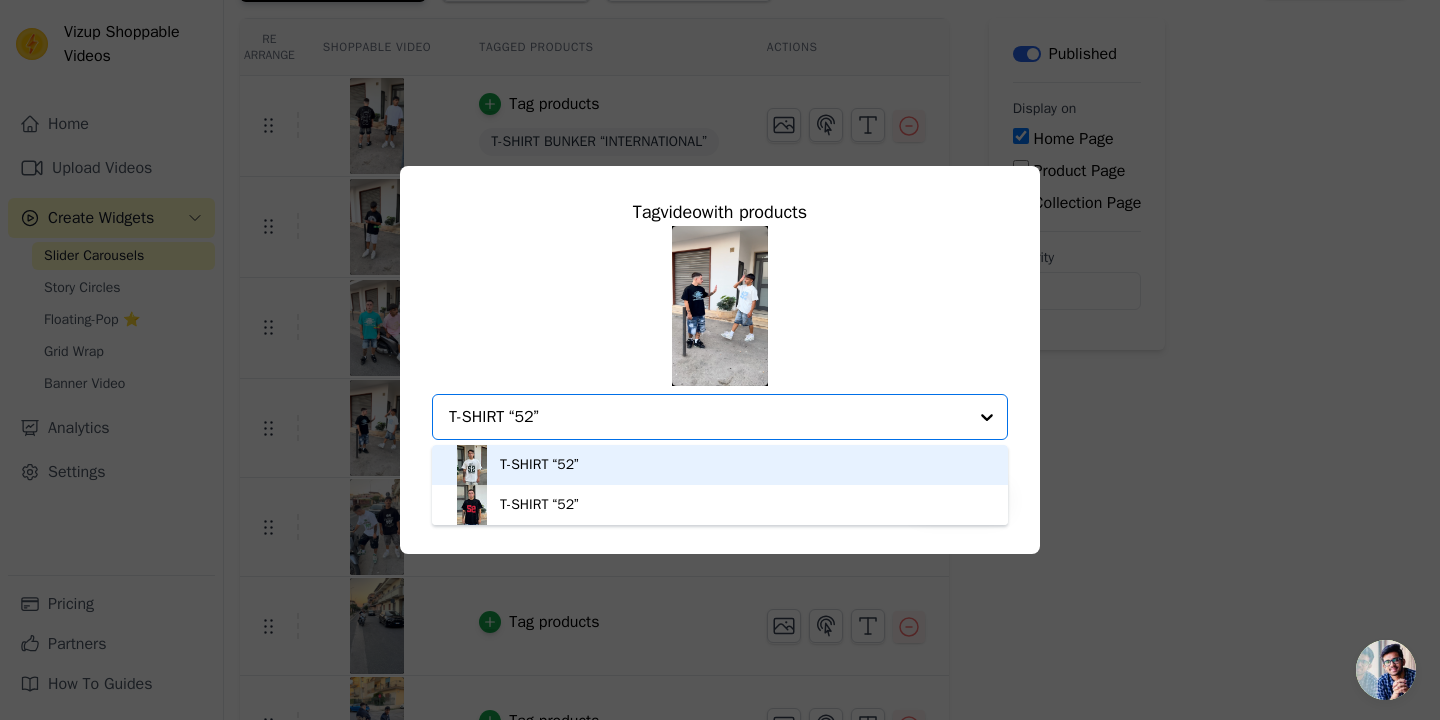 click on "T-SHIRT “52”" at bounding box center (720, 465) 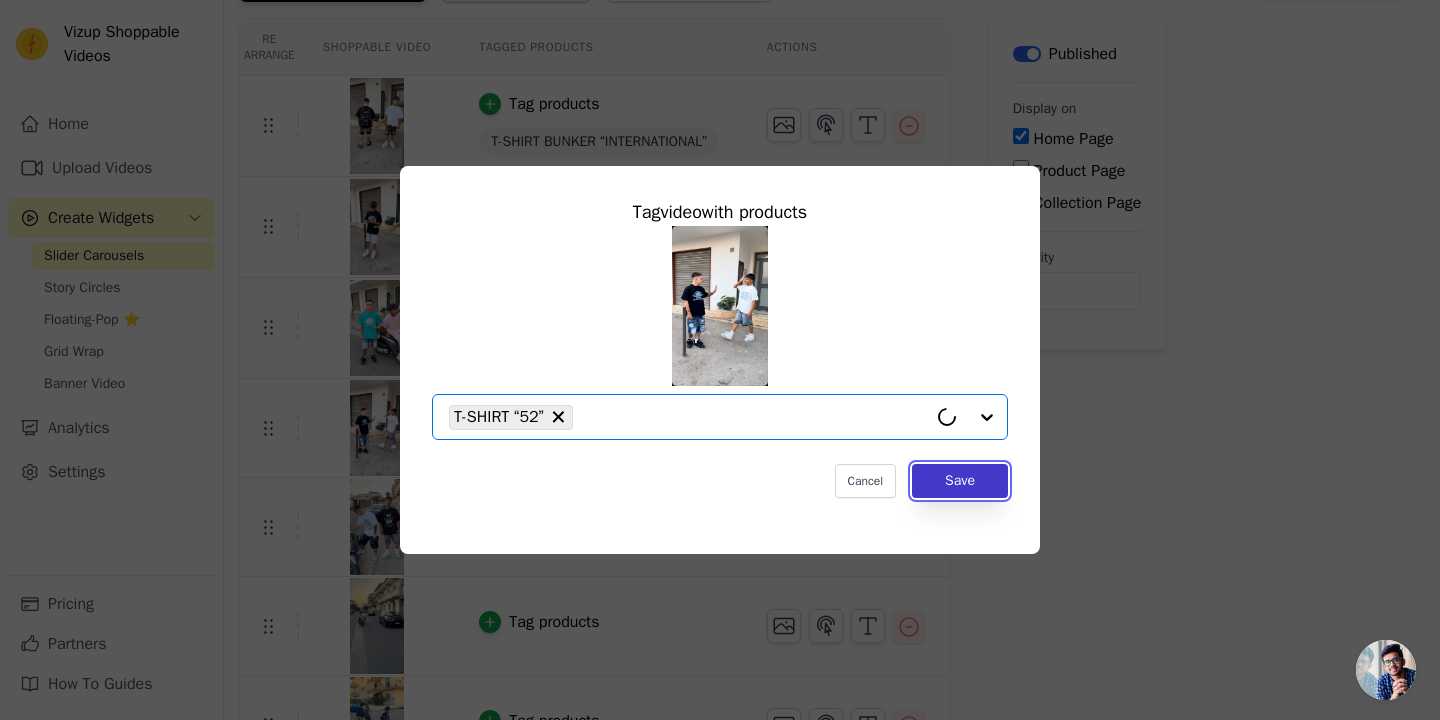 click on "Save" at bounding box center (960, 481) 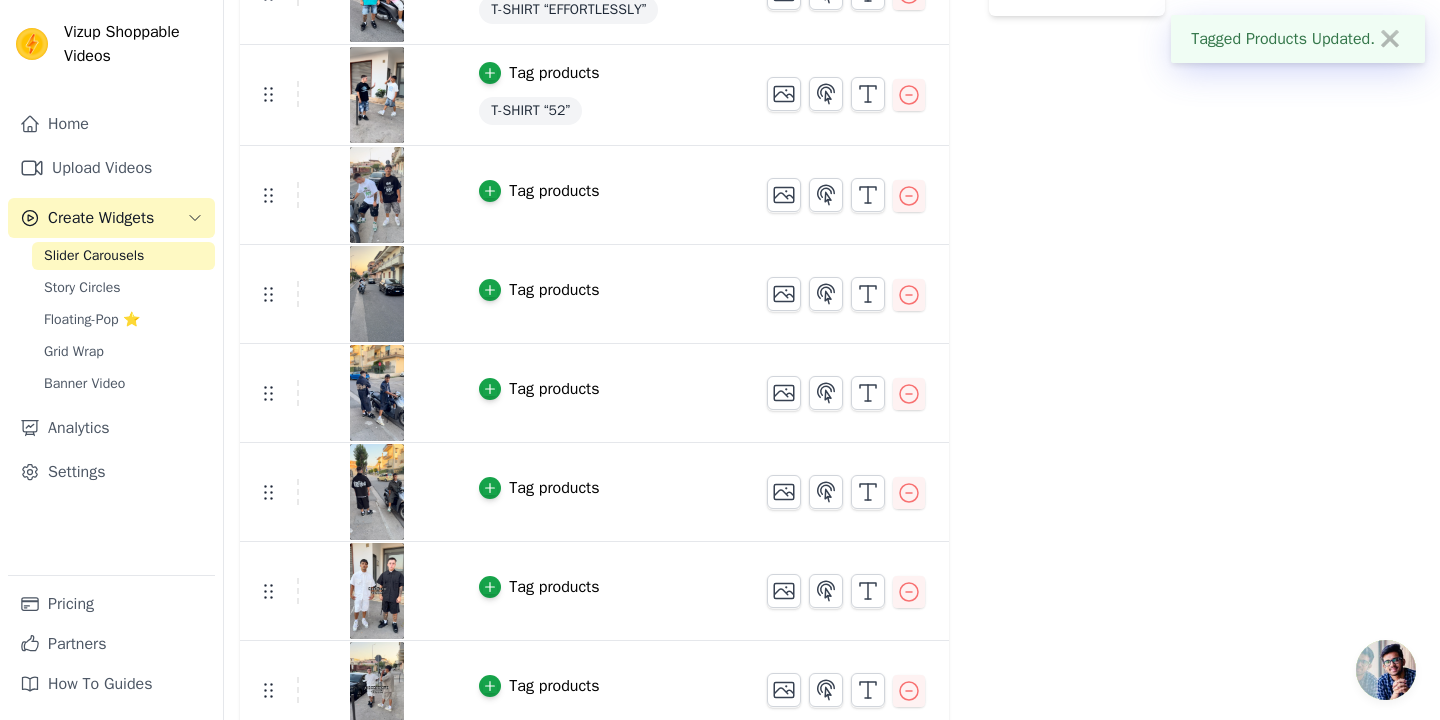 scroll, scrollTop: 500, scrollLeft: 0, axis: vertical 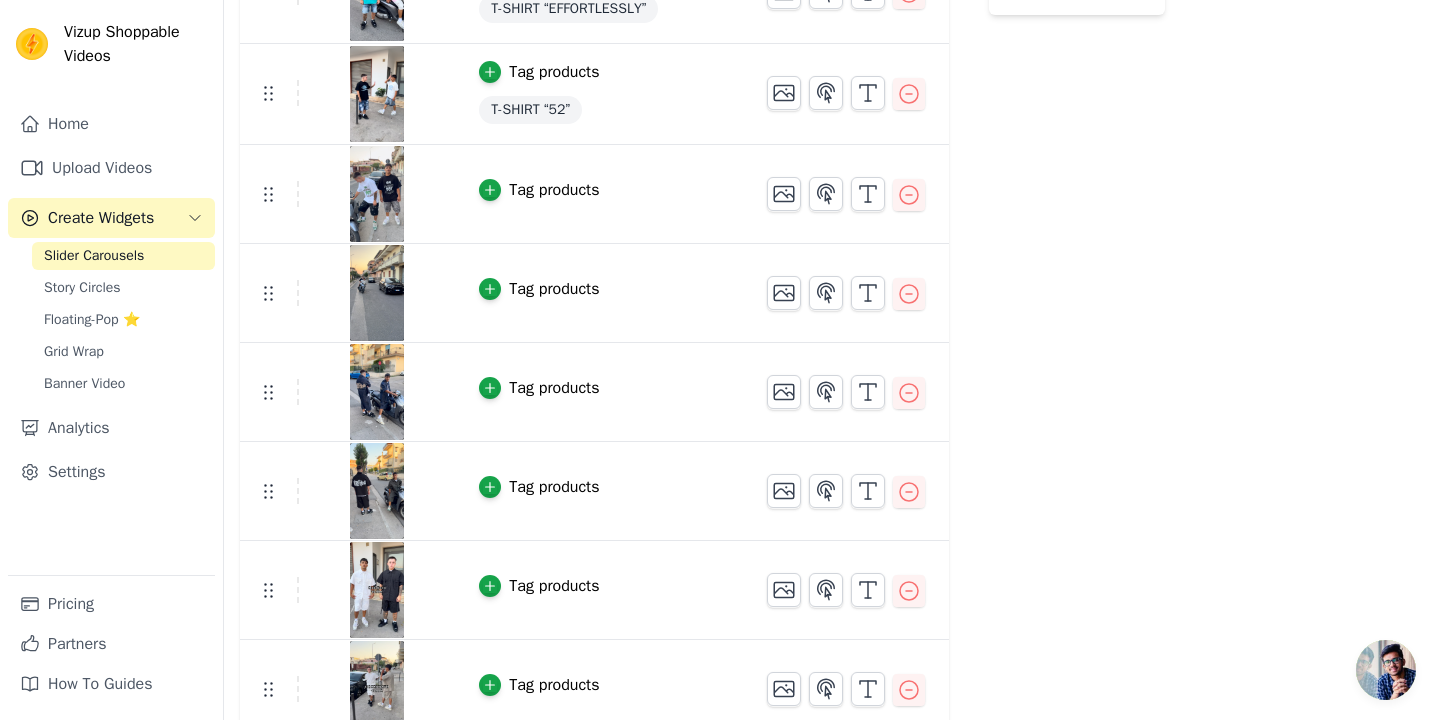 click on "Tag products" at bounding box center (554, 190) 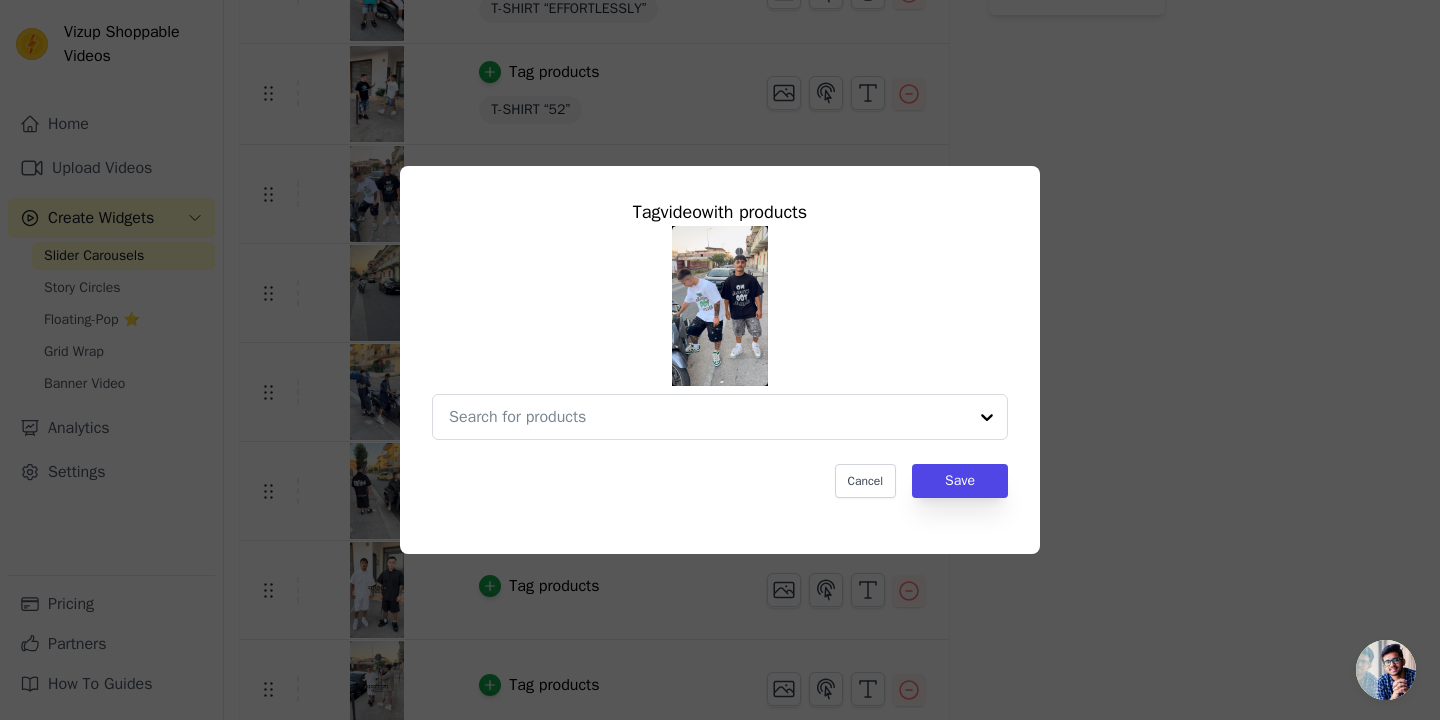 scroll, scrollTop: 0, scrollLeft: 0, axis: both 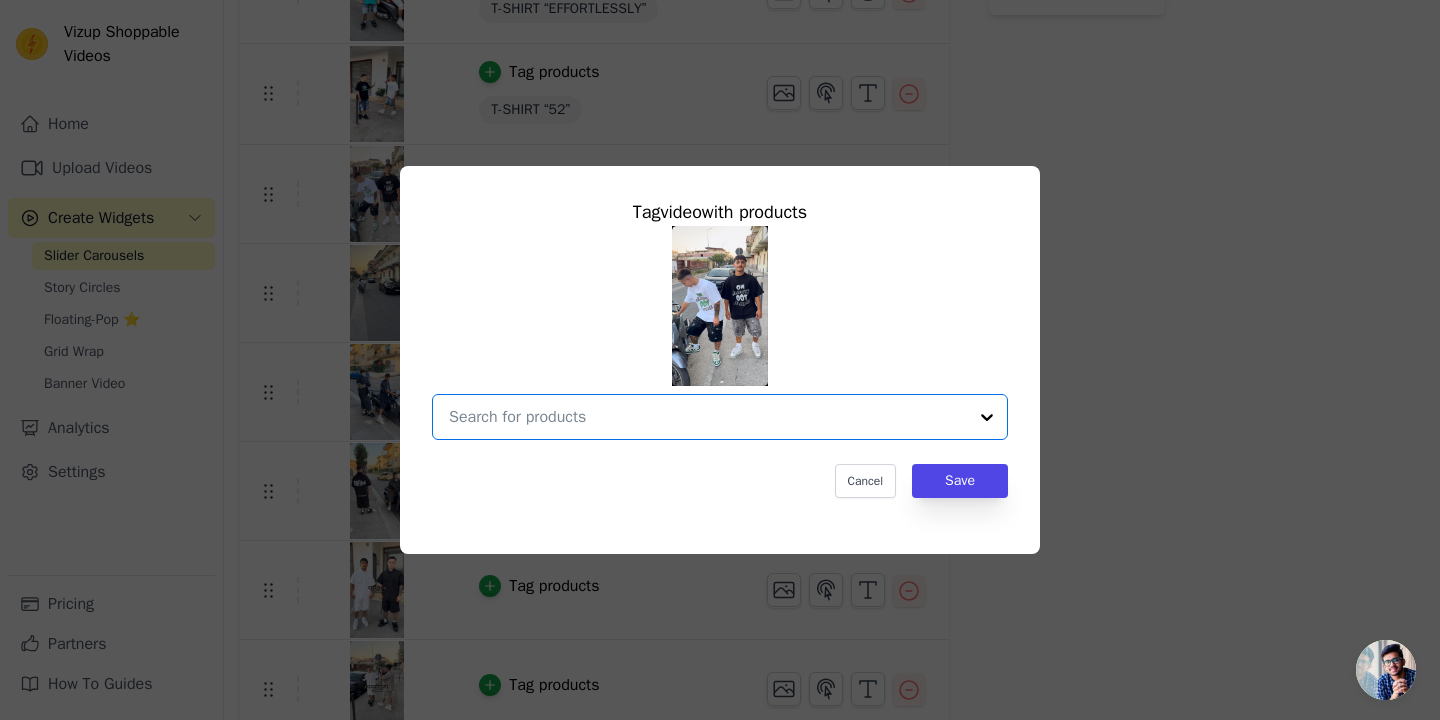 click at bounding box center (708, 417) 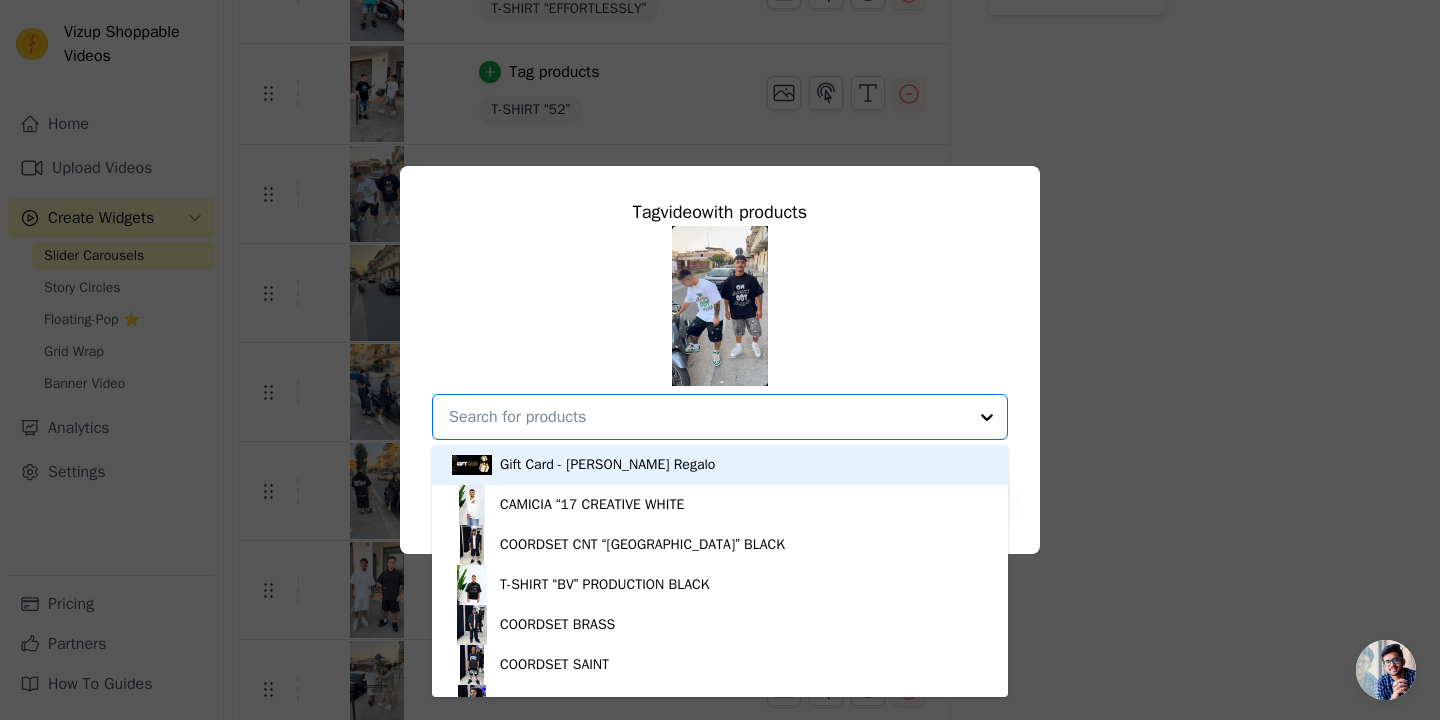 paste on "T-SHIRT JAMES MERCURY “FORBIDDEN”" 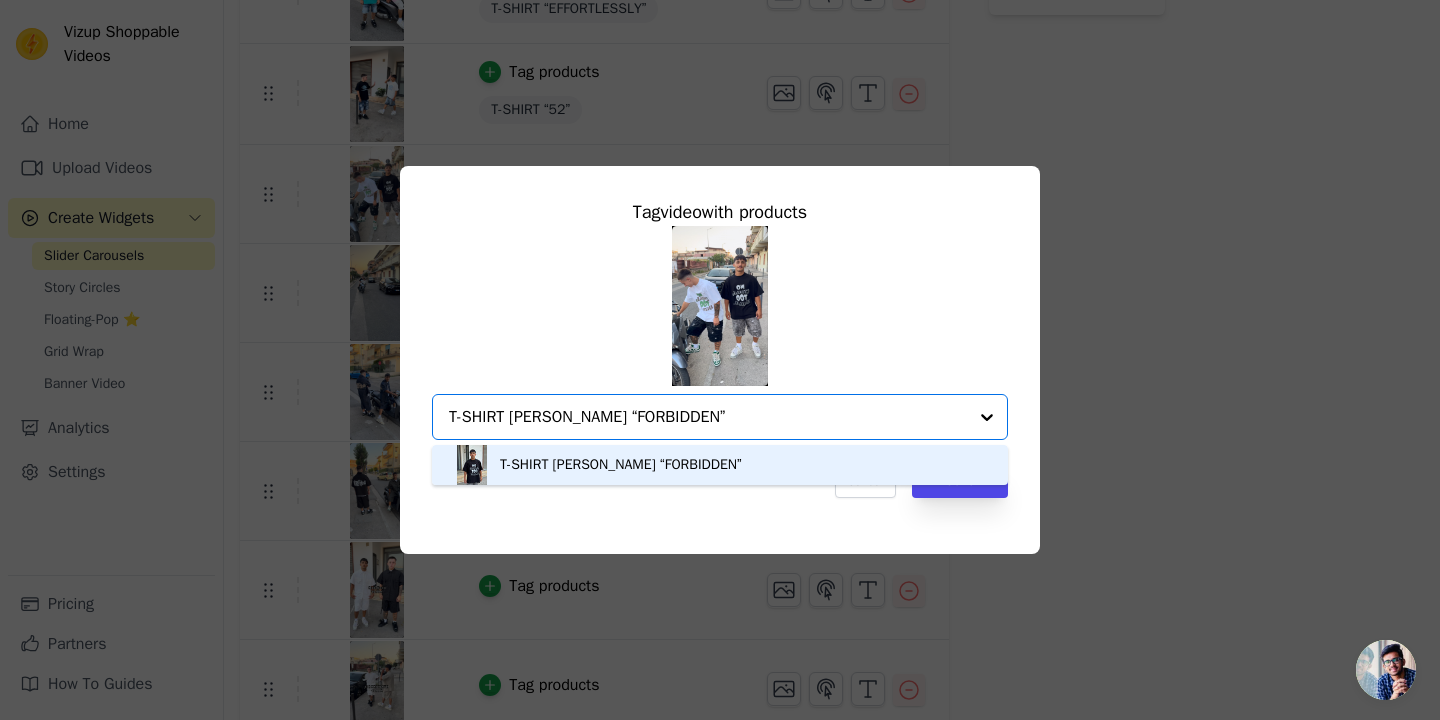 click on "T-SHIRT JAMES MERCURY “FORBIDDEN”" at bounding box center [621, 465] 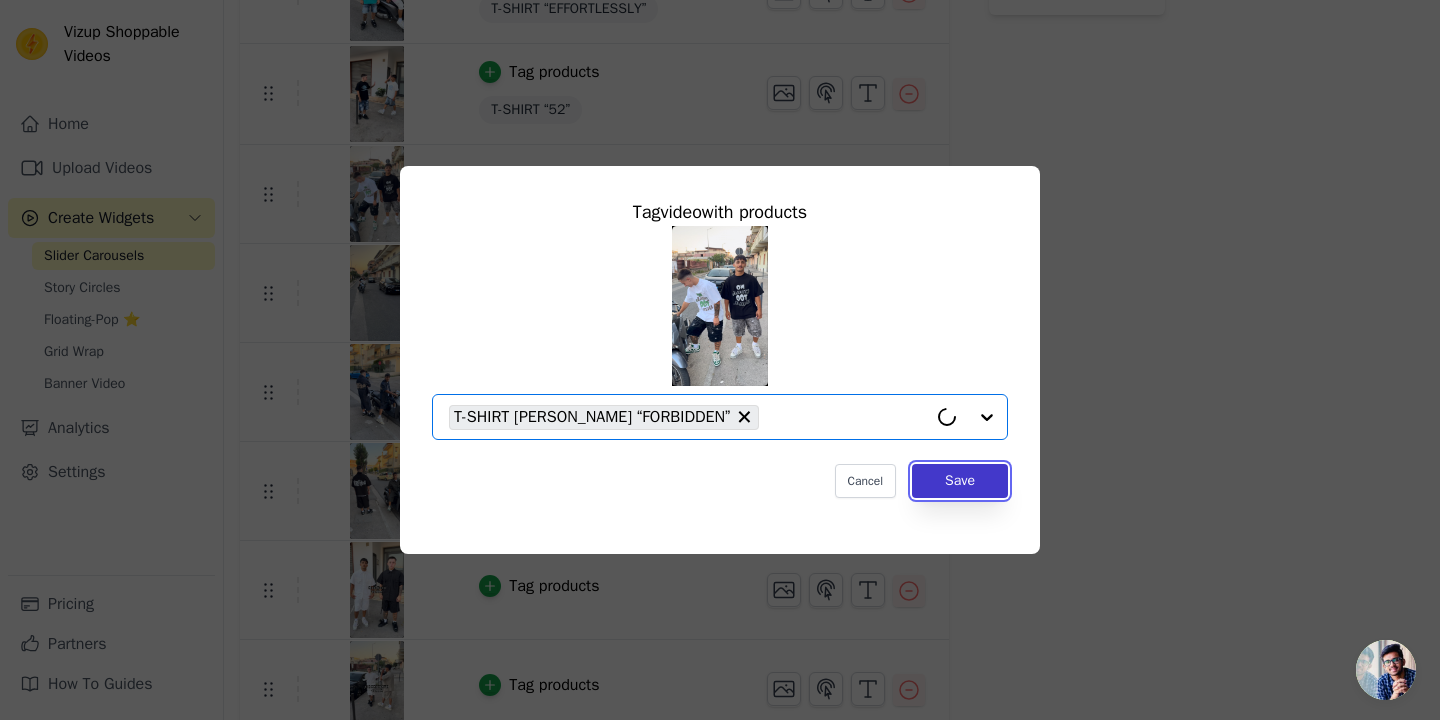 click on "Save" at bounding box center [960, 481] 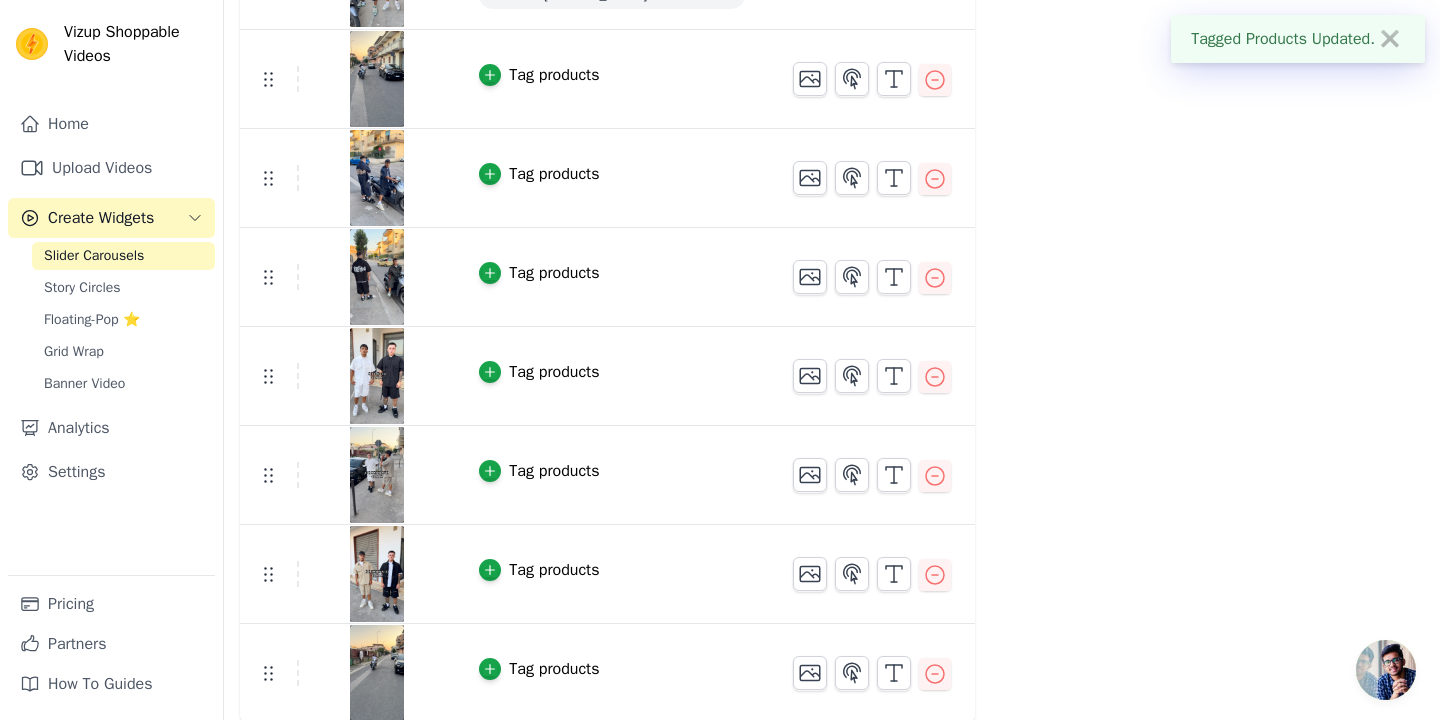 scroll, scrollTop: 718, scrollLeft: 0, axis: vertical 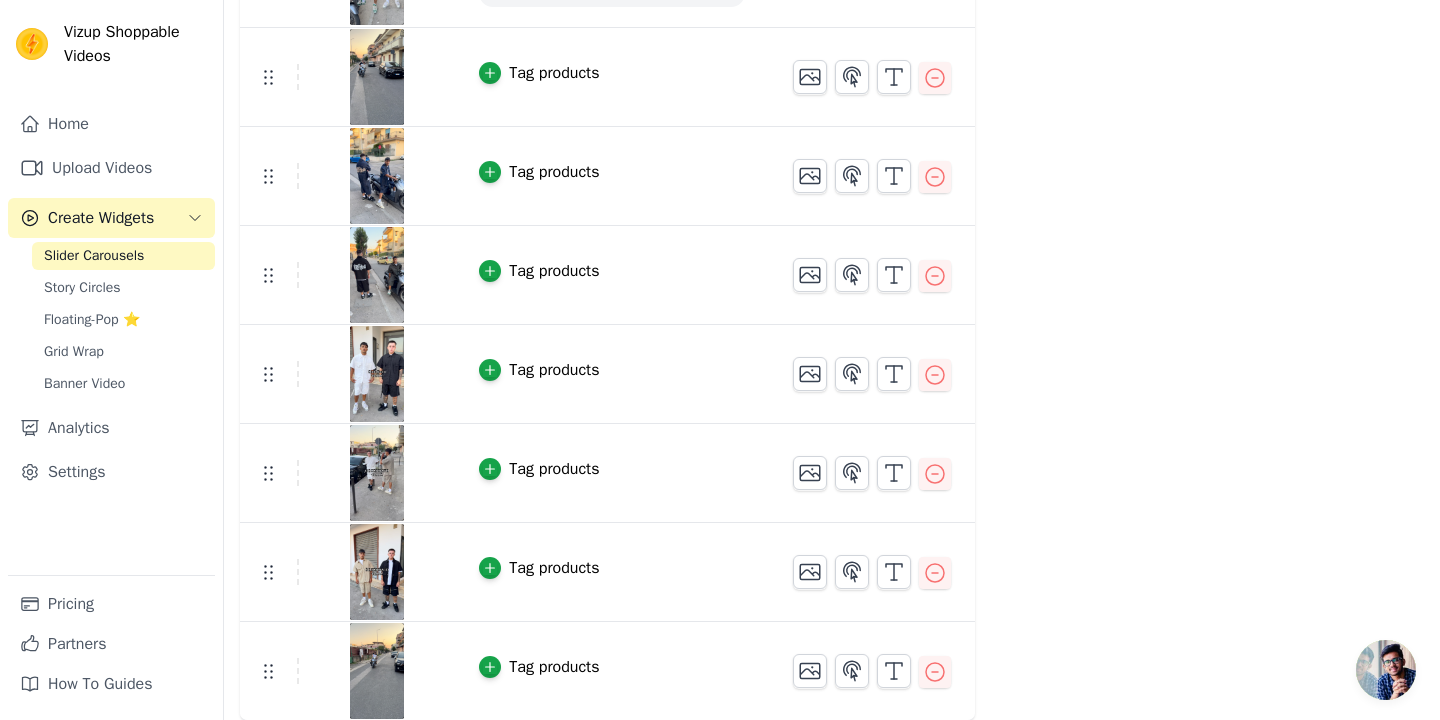 click on "Tag products" at bounding box center (539, 73) 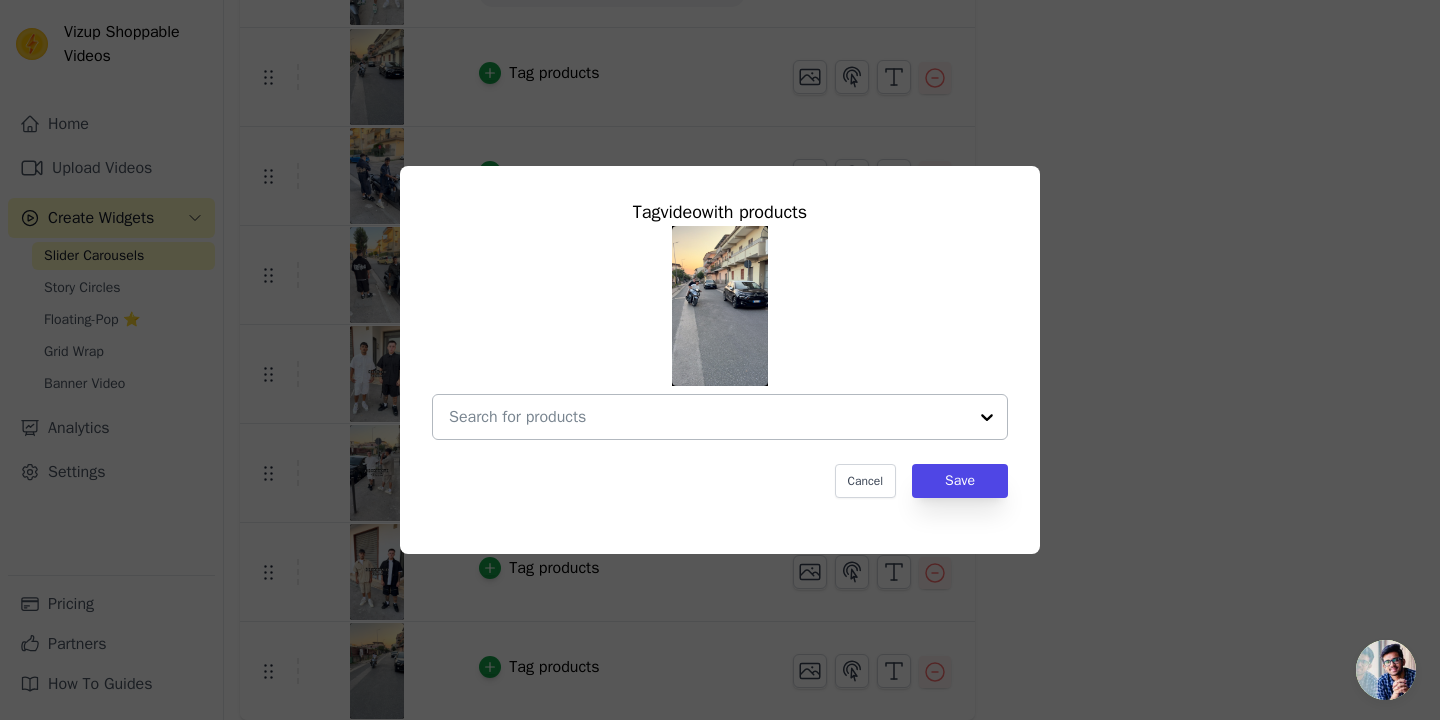 click at bounding box center (708, 417) 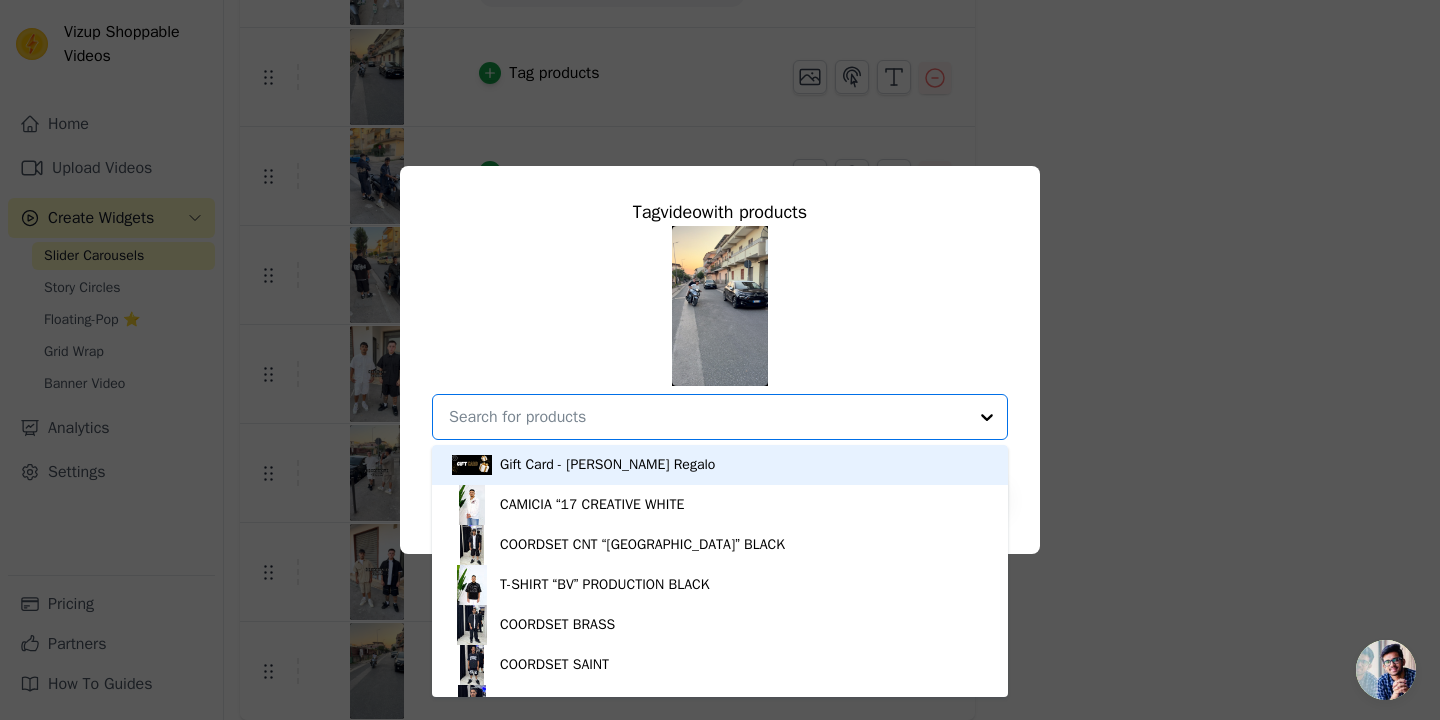 click at bounding box center [708, 417] 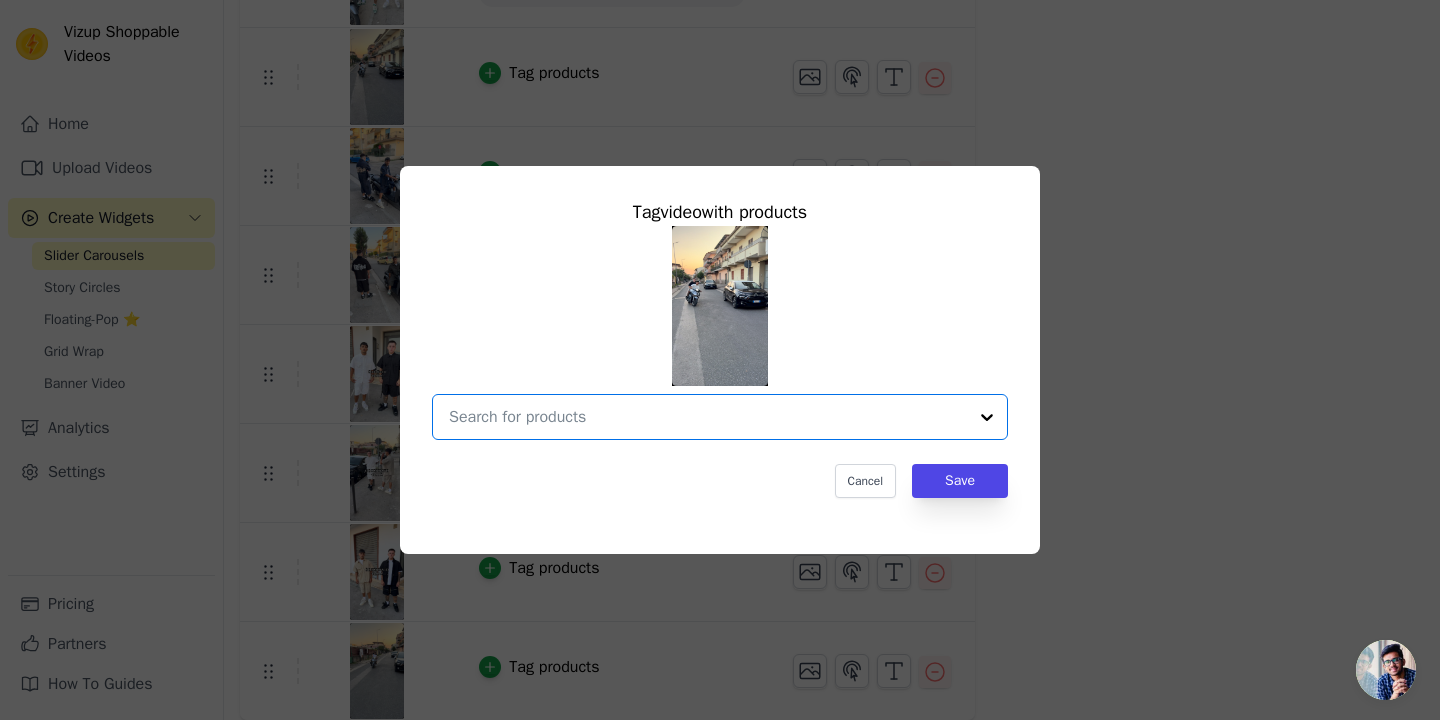 paste on "T-SHIRT JAMES MERCURY “WILD”" 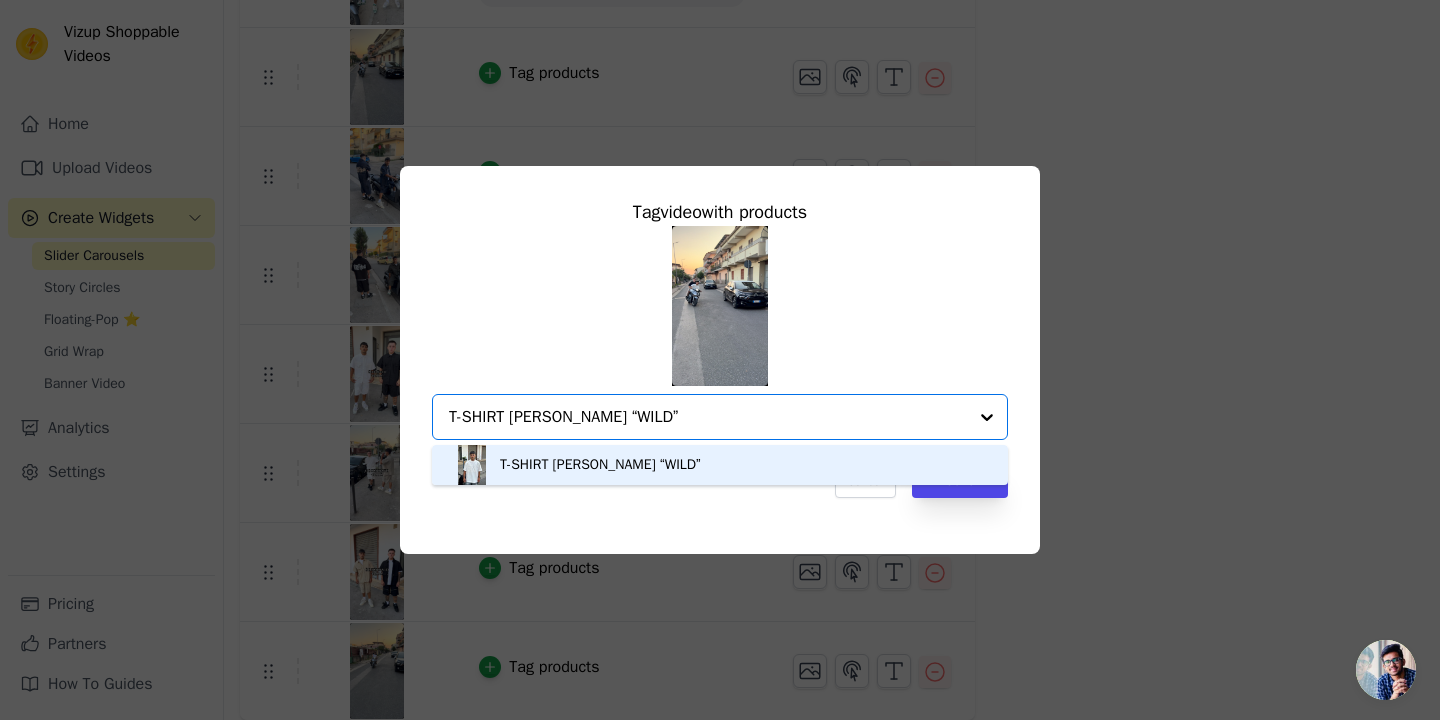 click on "T-SHIRT JAMES MERCURY “WILD”" at bounding box center (720, 465) 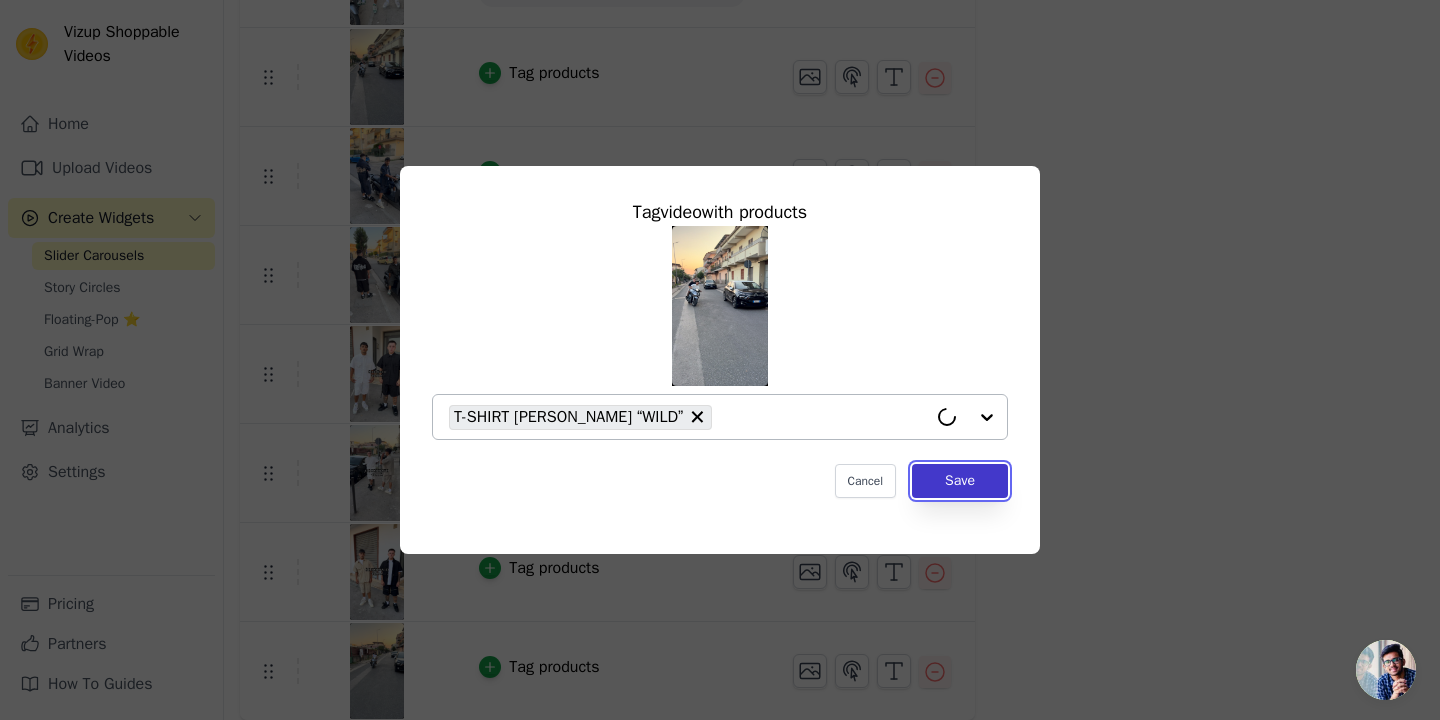 click on "Save" at bounding box center (960, 481) 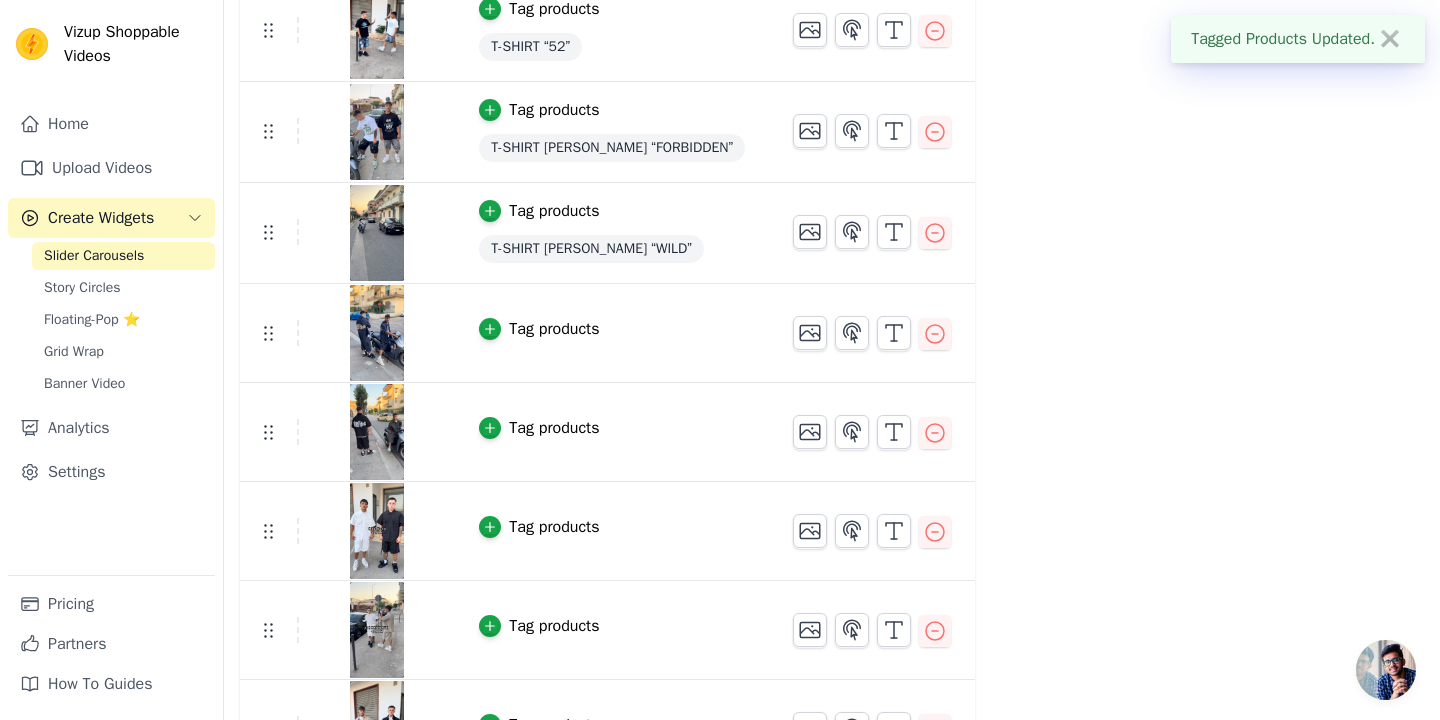 scroll, scrollTop: 564, scrollLeft: 0, axis: vertical 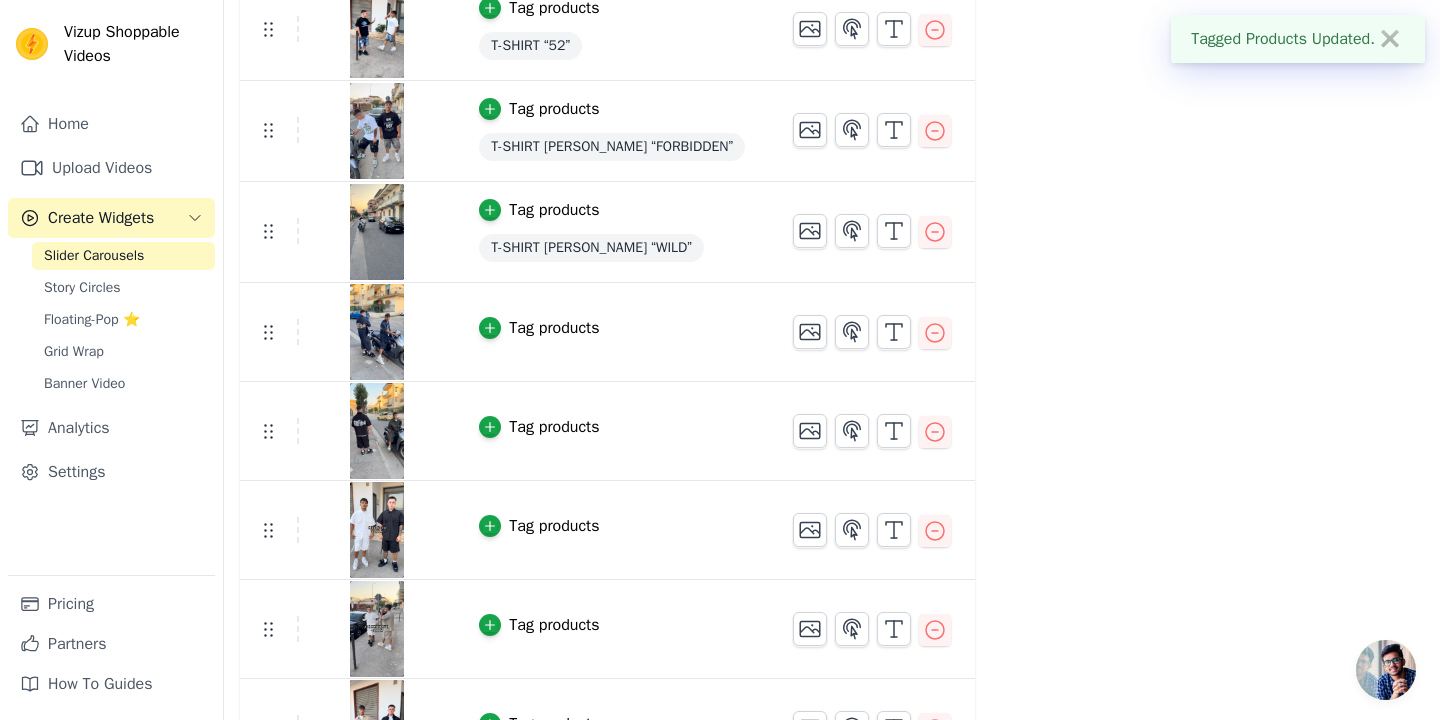 click on "Tag products" at bounding box center (554, 328) 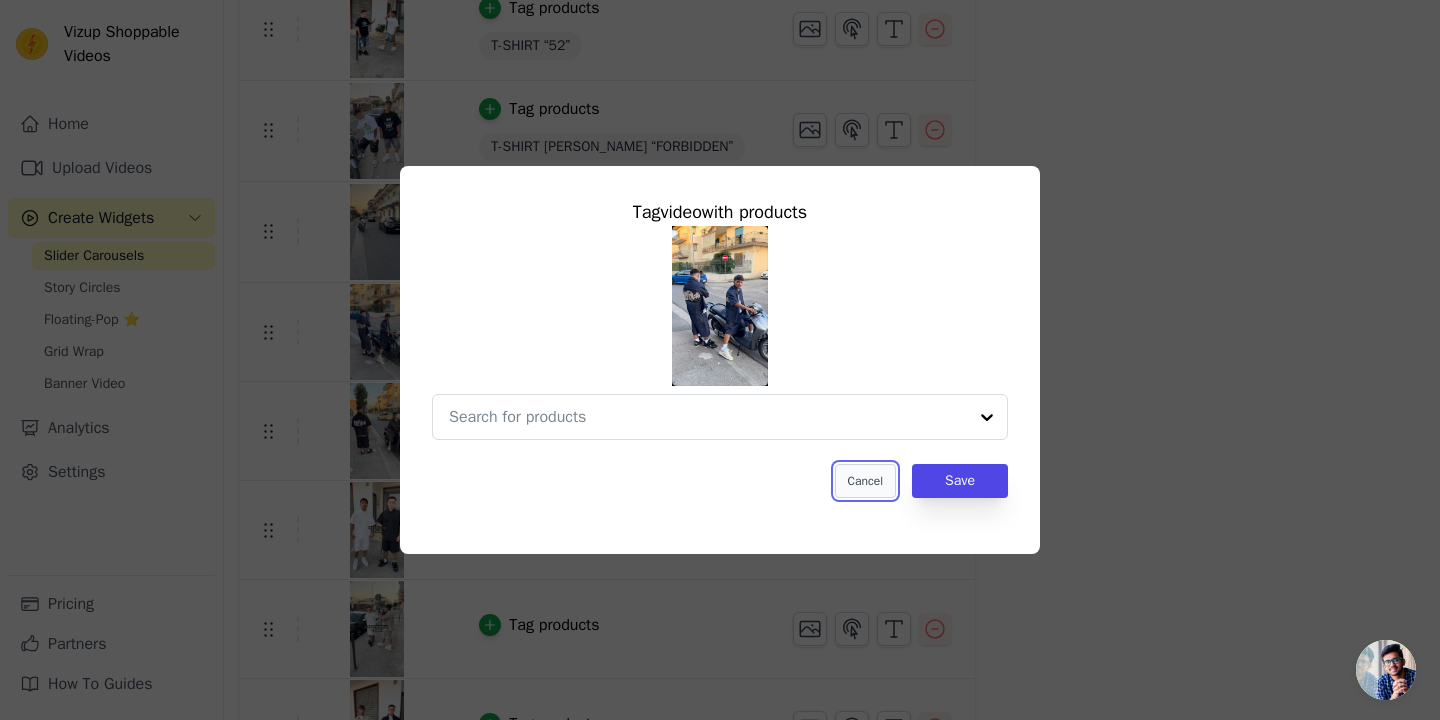 click on "Cancel" at bounding box center [865, 481] 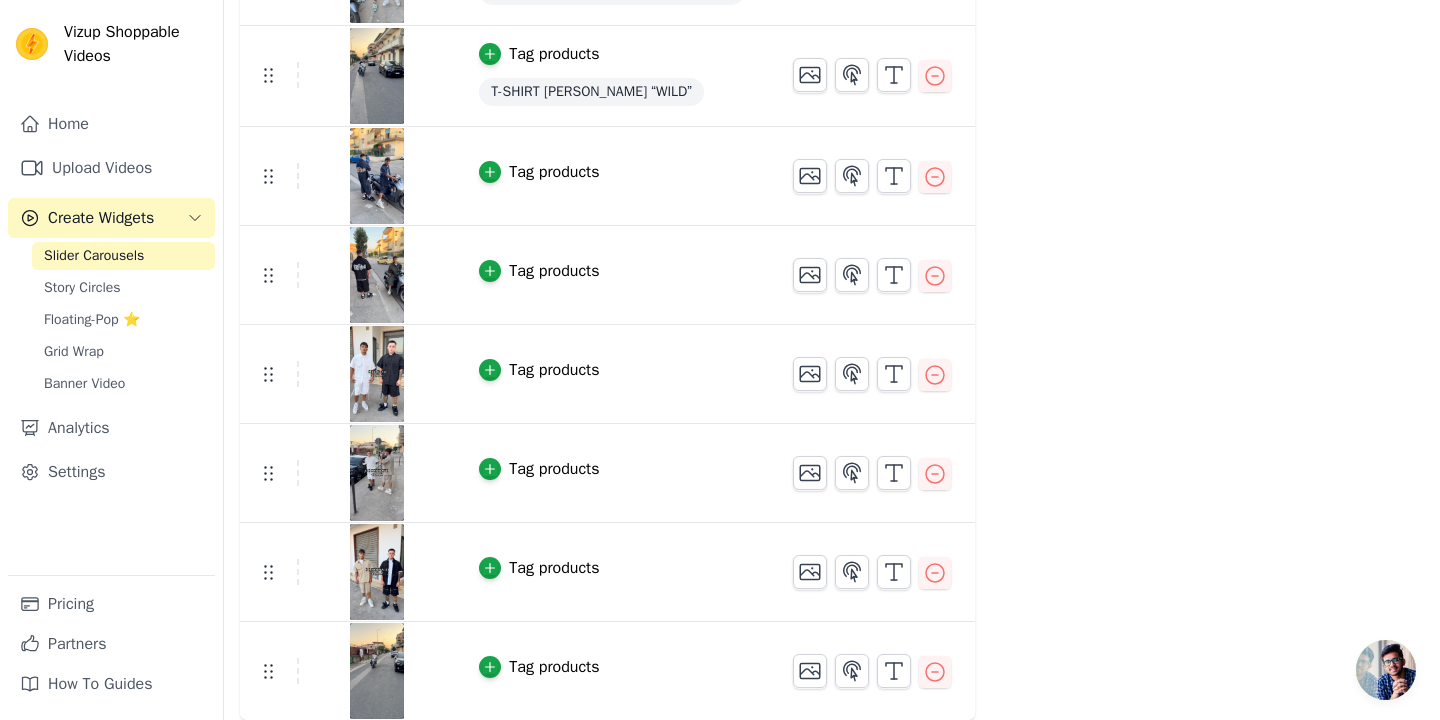 scroll, scrollTop: 0, scrollLeft: 0, axis: both 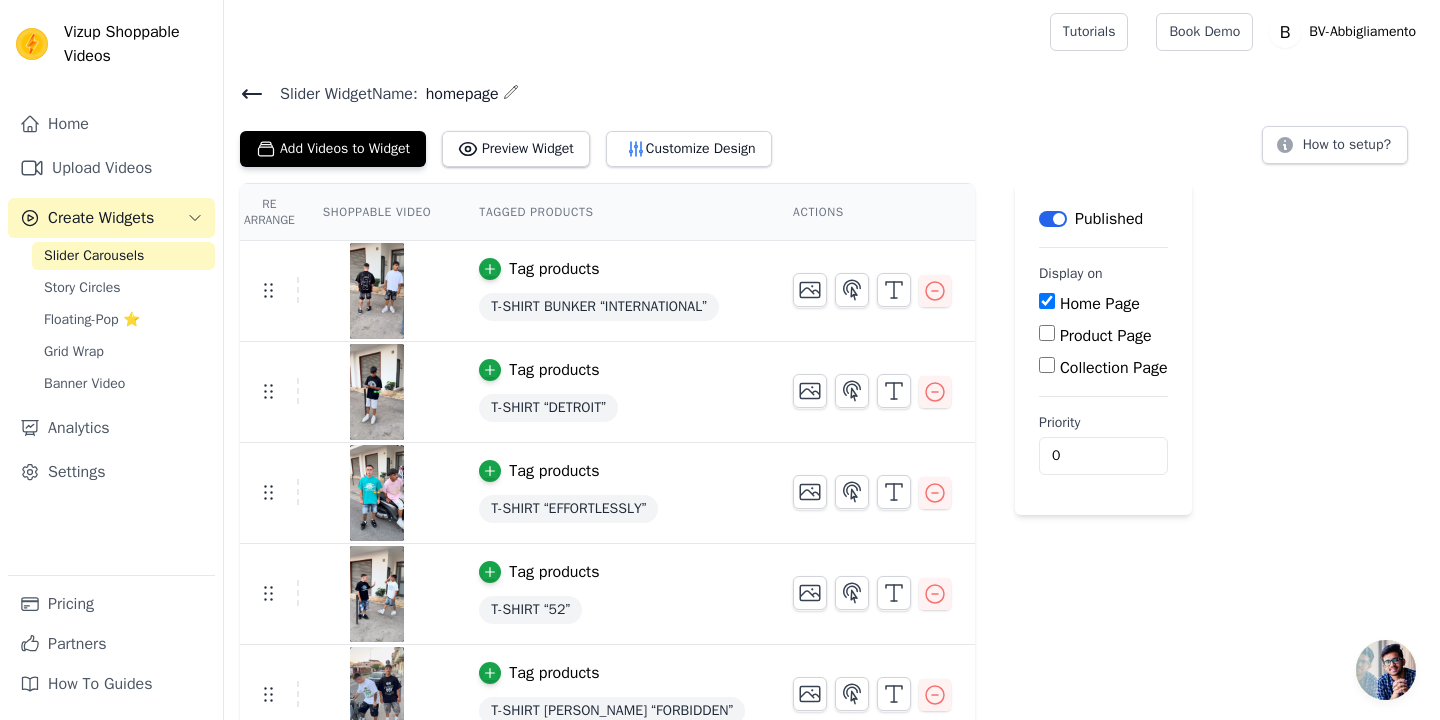 click on "Slider Widget  Name:   homepage
Add Videos to Widget
Preview Widget       Customize Design
How to setup?         Re Arrange   Shoppable Video   Tagged Products   Actions             Tag products   T-SHIRT BUNKER “INTERNATIONAL”                             Tag products   T-SHIRT “DETROIT”                             Tag products   T-SHIRT “EFFORTLESSLY”                             Tag products   T-SHIRT “52”                             Tag products   T-SHIRT JAMES MERCURY “FORBIDDEN”                             Tag products   T-SHIRT JAMES MERCURY “WILD”                             Tag products                             Tag products                             Tag products                             Tag products                             Tag products                             Tag products                       Save Videos In This New Order   Save   Dismiss     Label     Published     Display on     Home Page     Product Page       Collection Page" at bounding box center [832, 760] 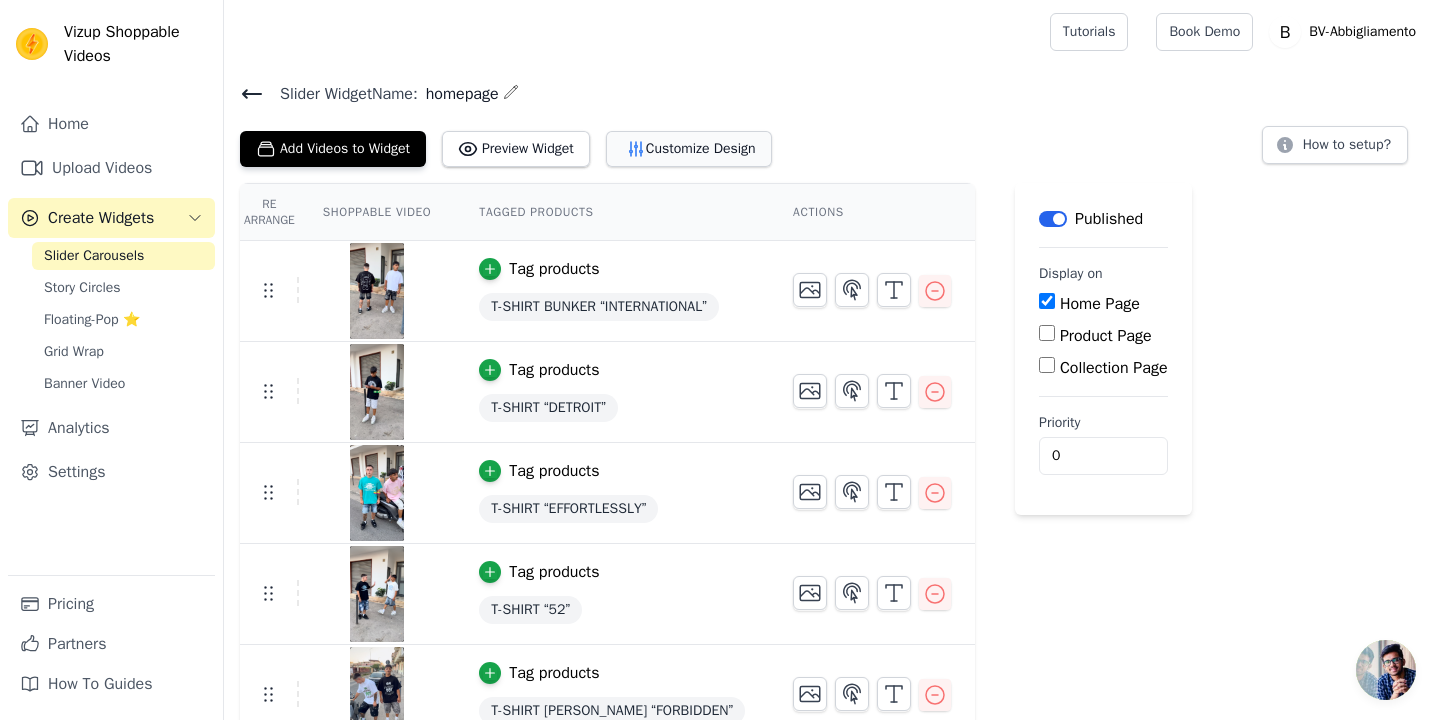 click on "Customize Design" at bounding box center (689, 149) 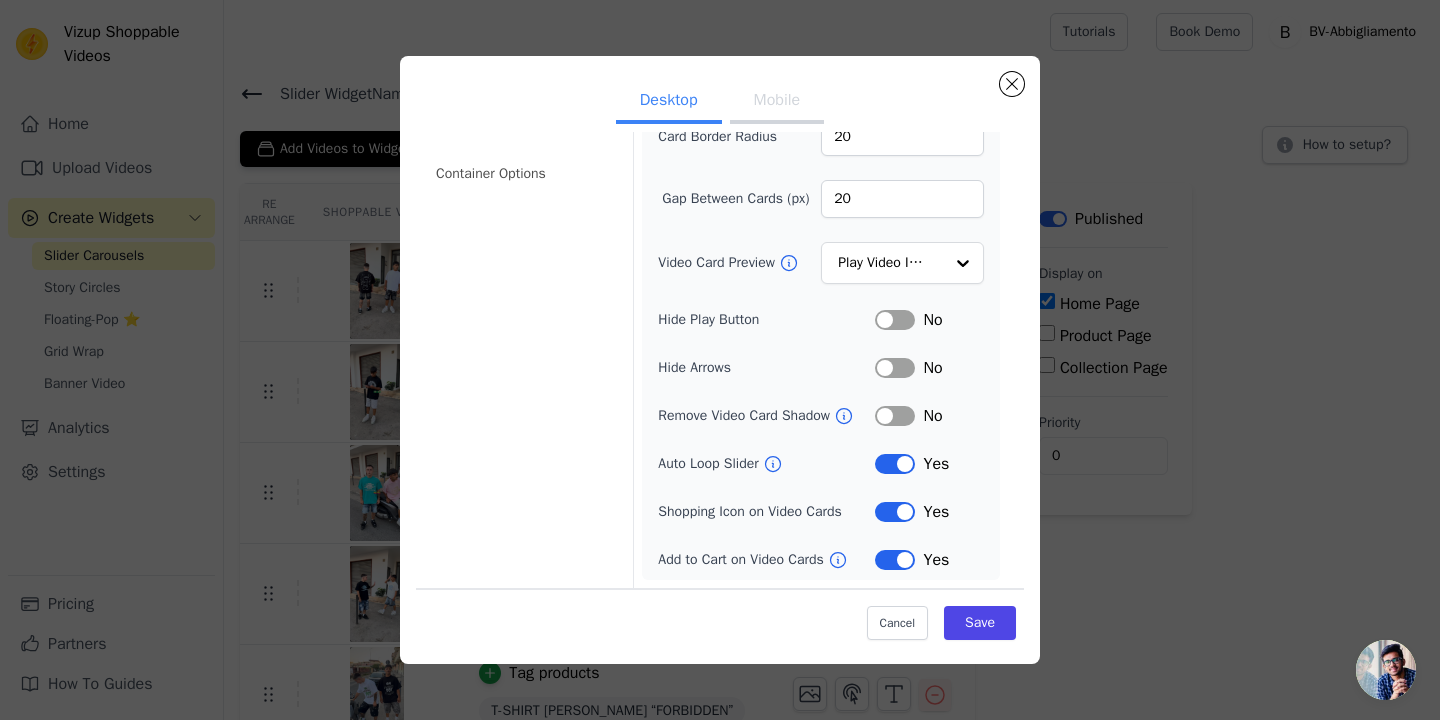scroll, scrollTop: 0, scrollLeft: 0, axis: both 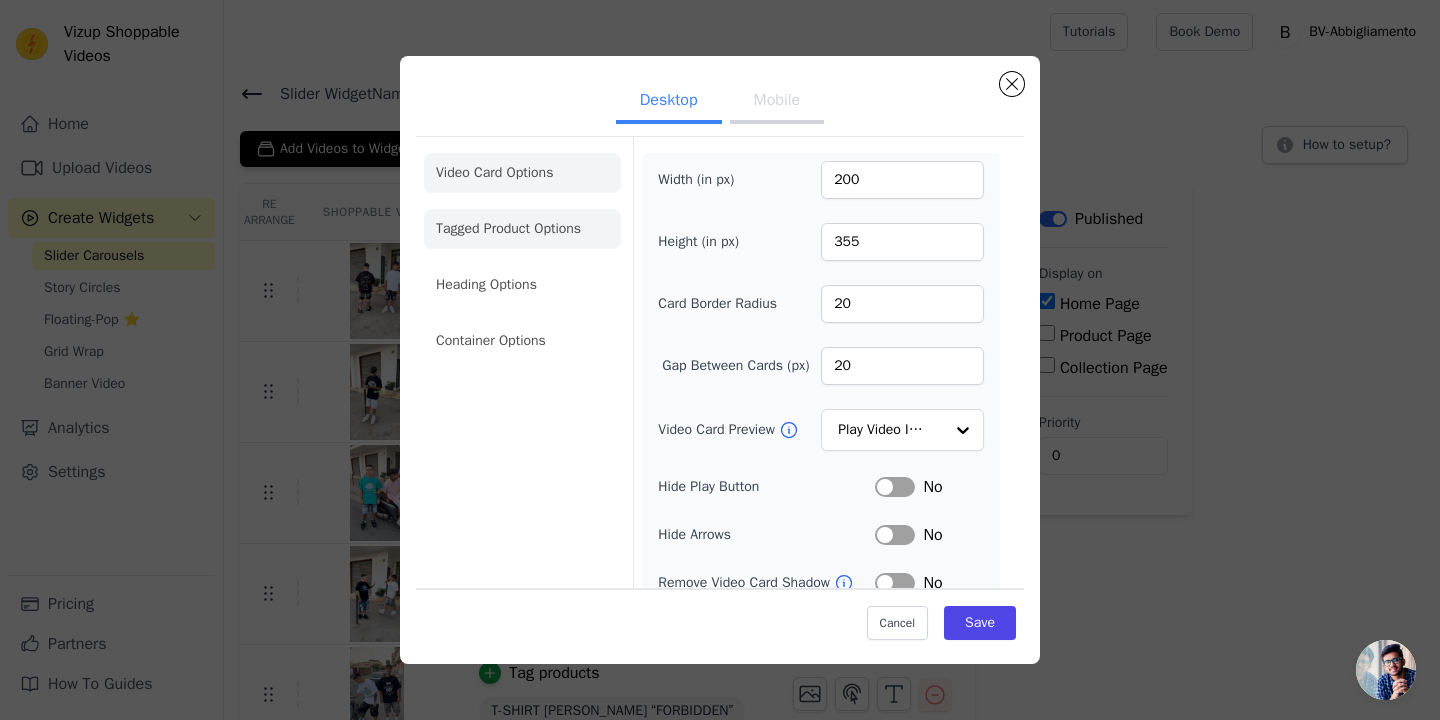 click on "Tagged Product Options" 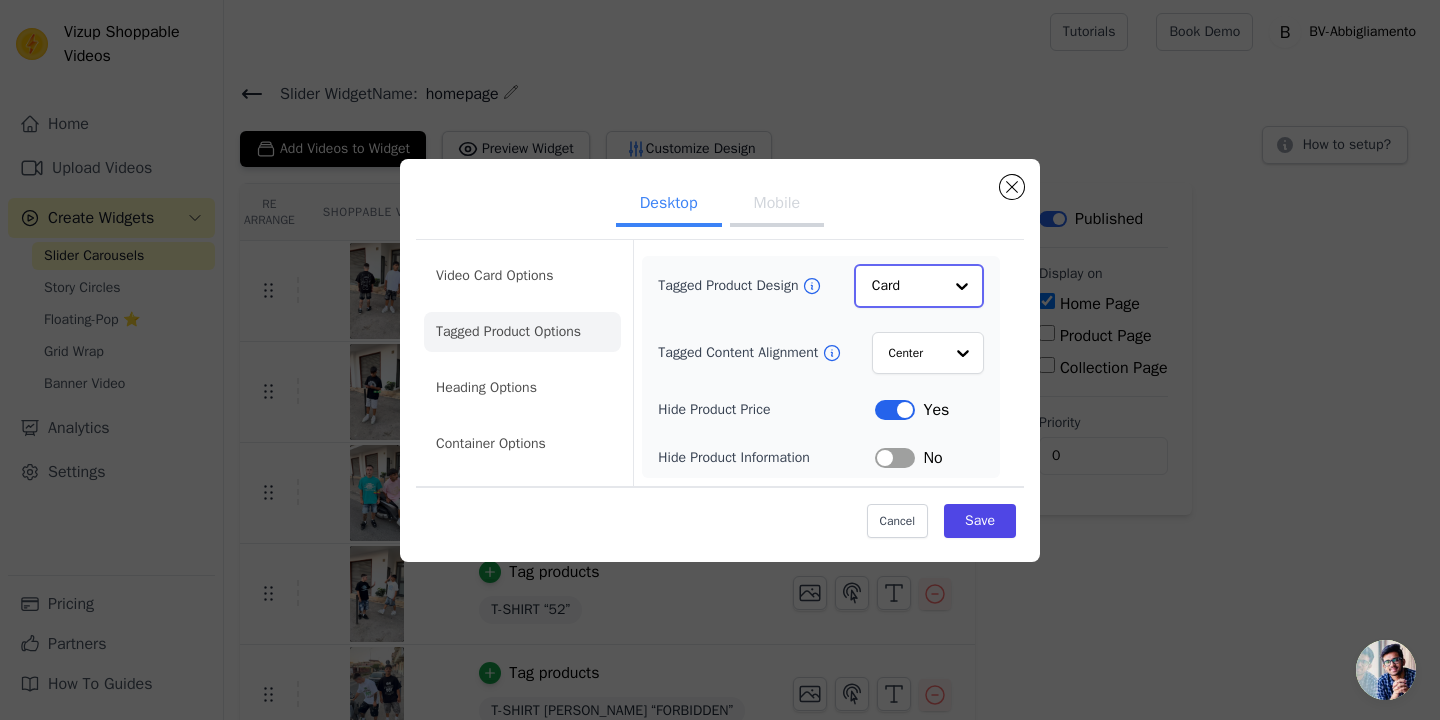 click on "Tagged Product Design" 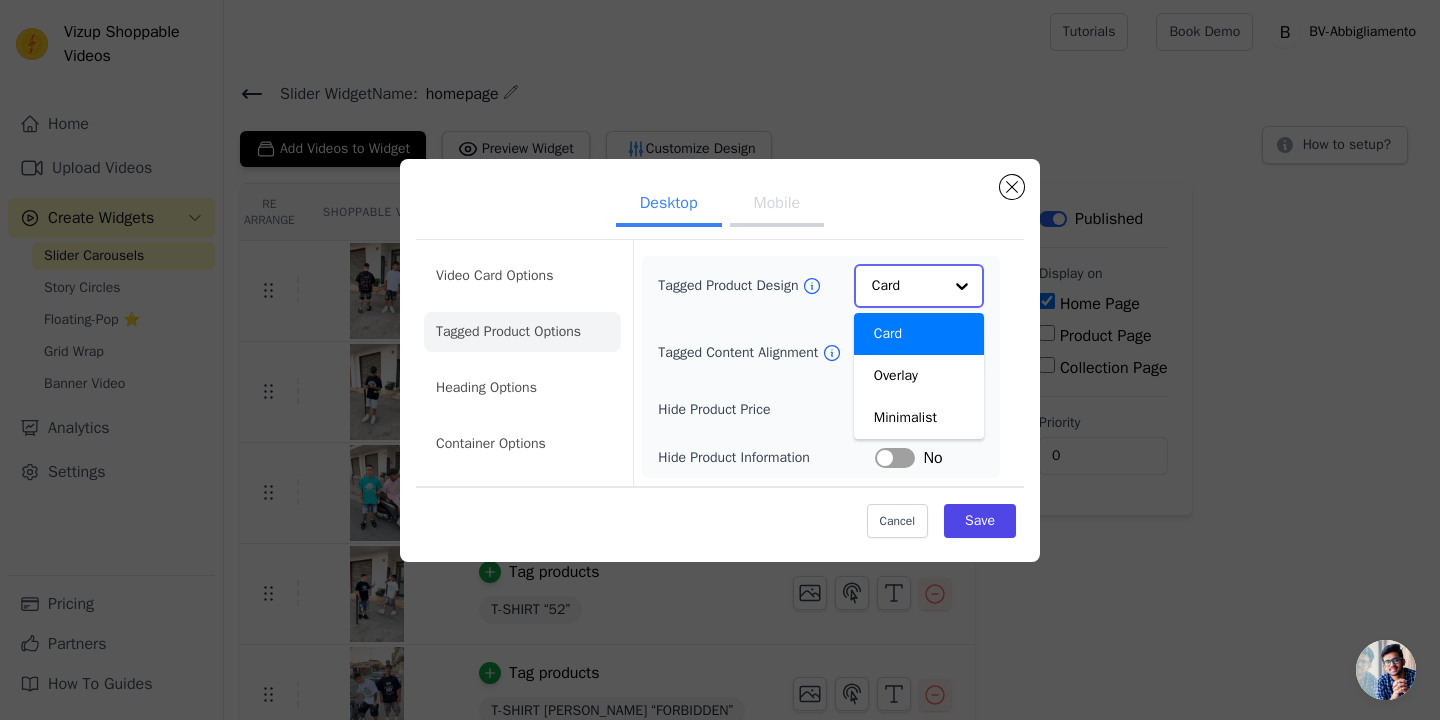 click on "Tagged Product Design" 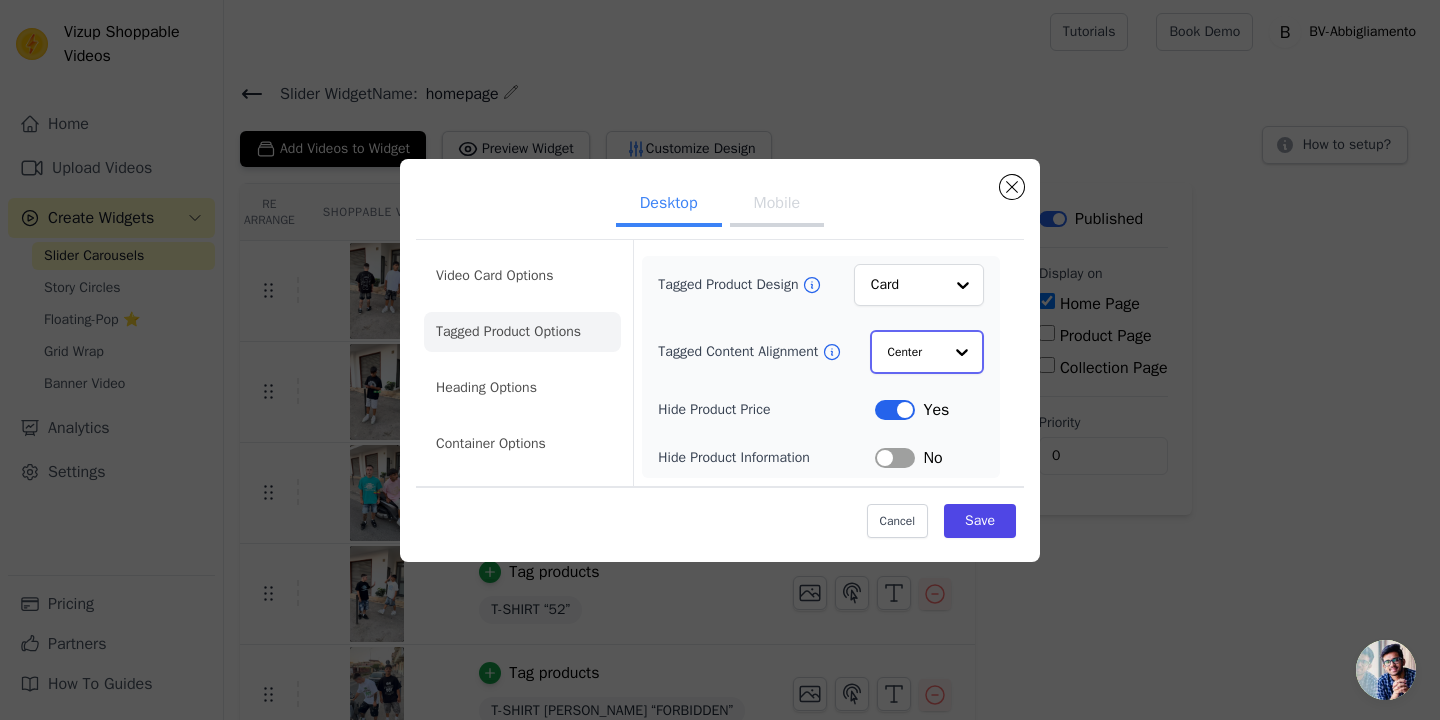 click on "Tagged Content Alignment" 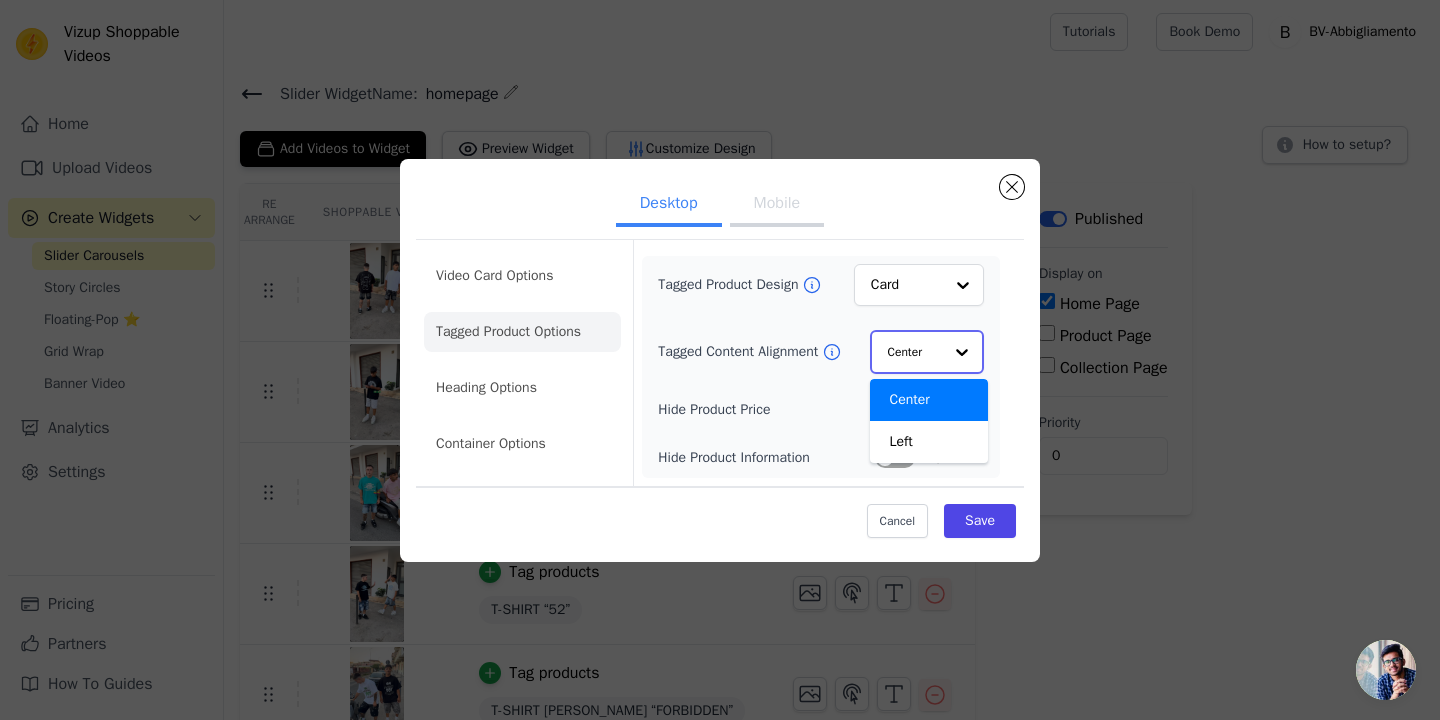 click on "Tagged Content Alignment" 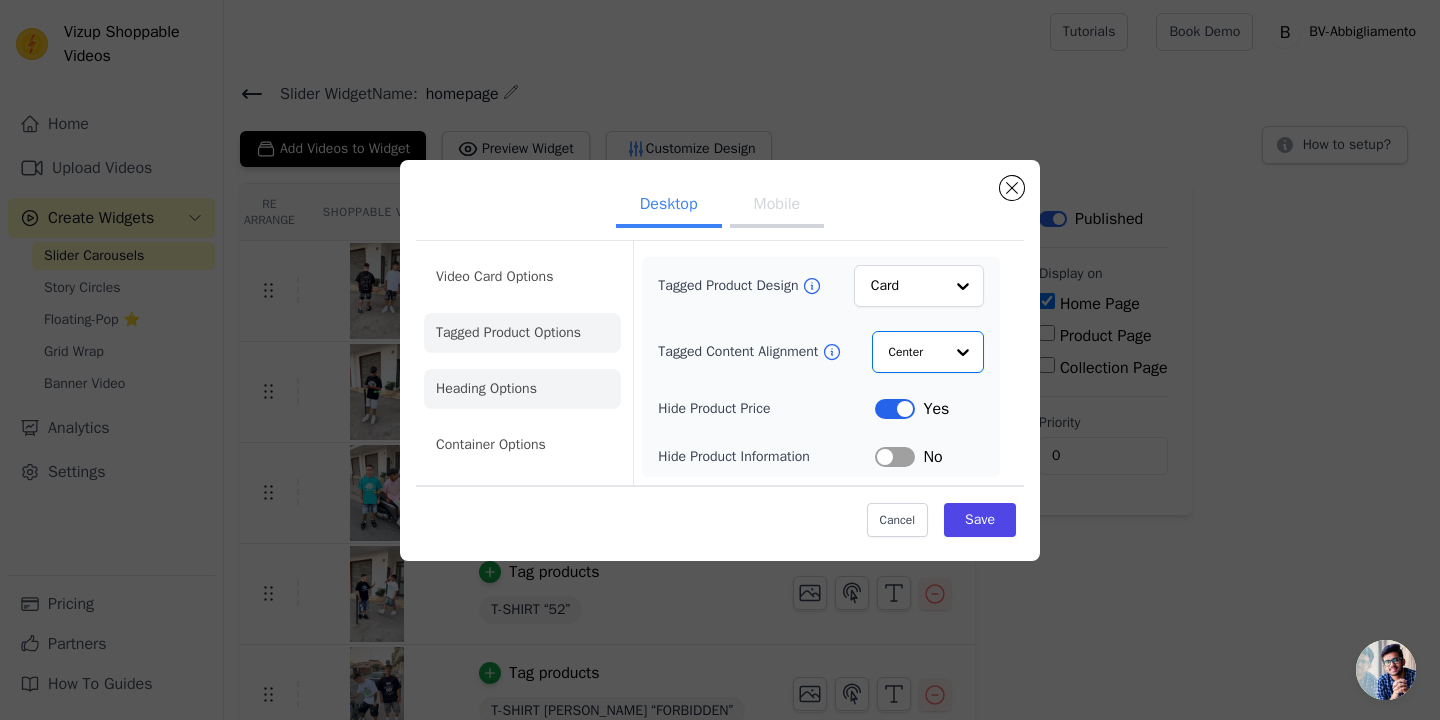 click on "Heading Options" 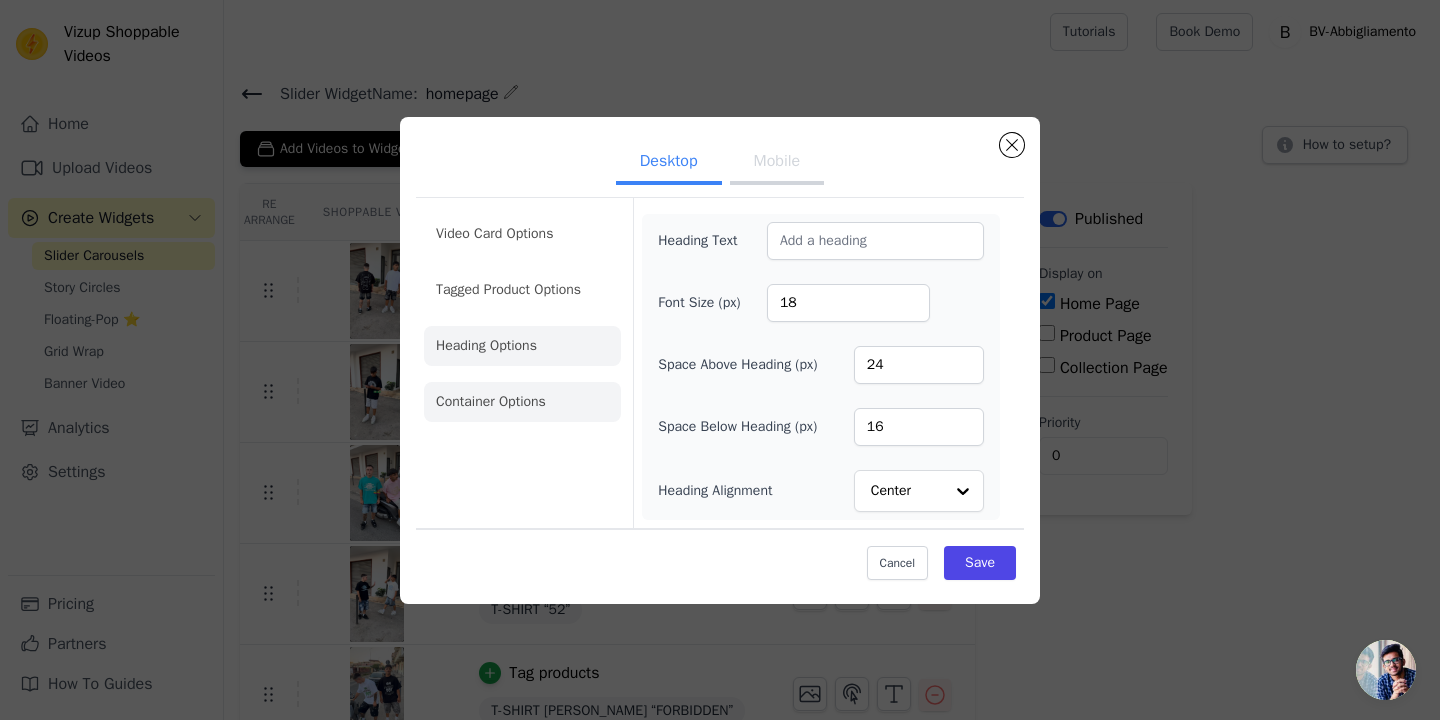 click on "Container Options" 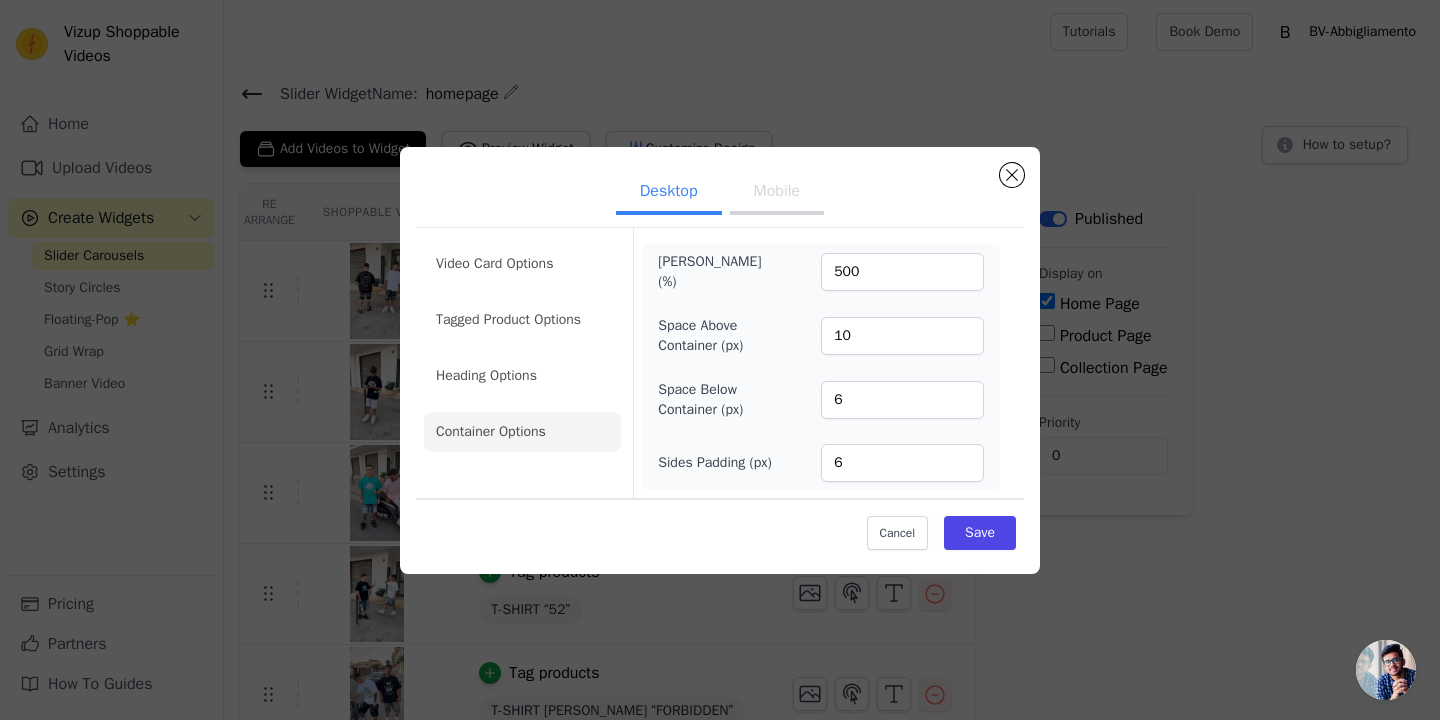 click on "Mobile" at bounding box center (777, 193) 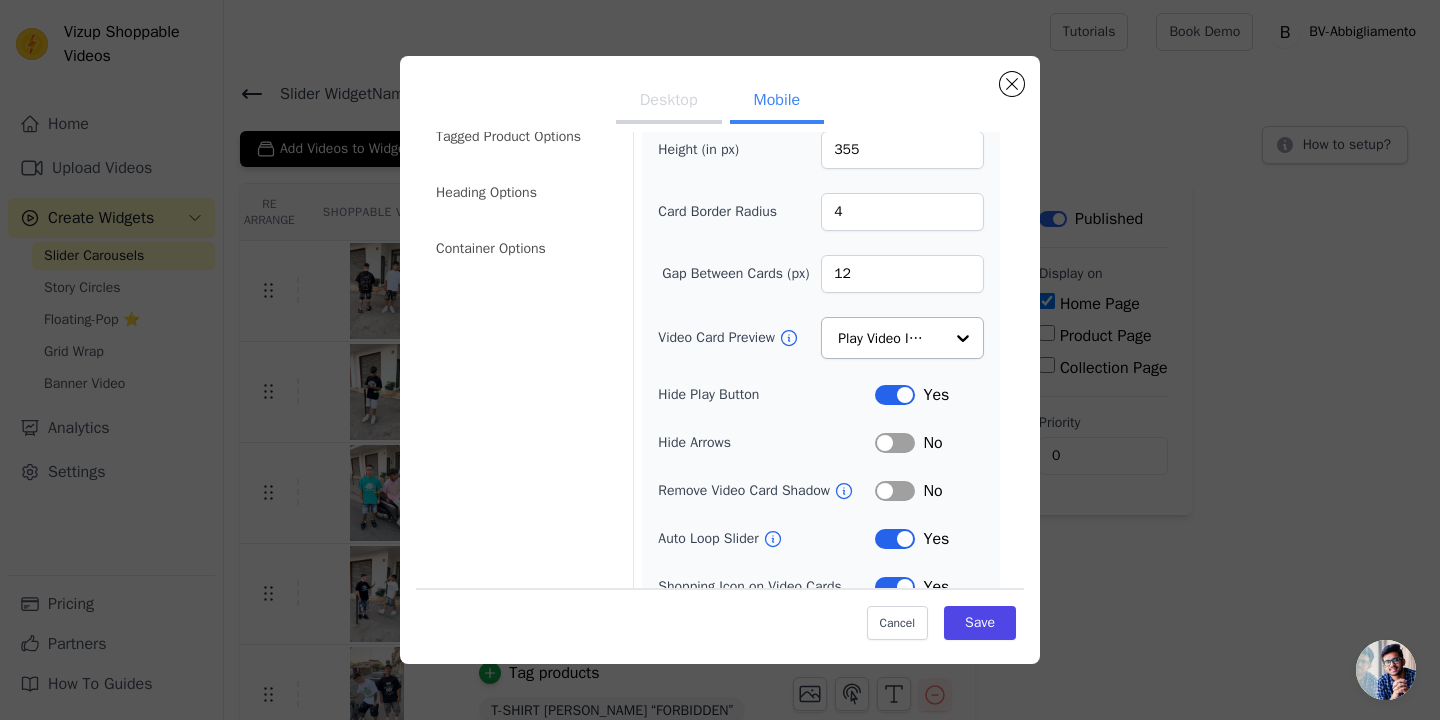 scroll, scrollTop: 120, scrollLeft: 0, axis: vertical 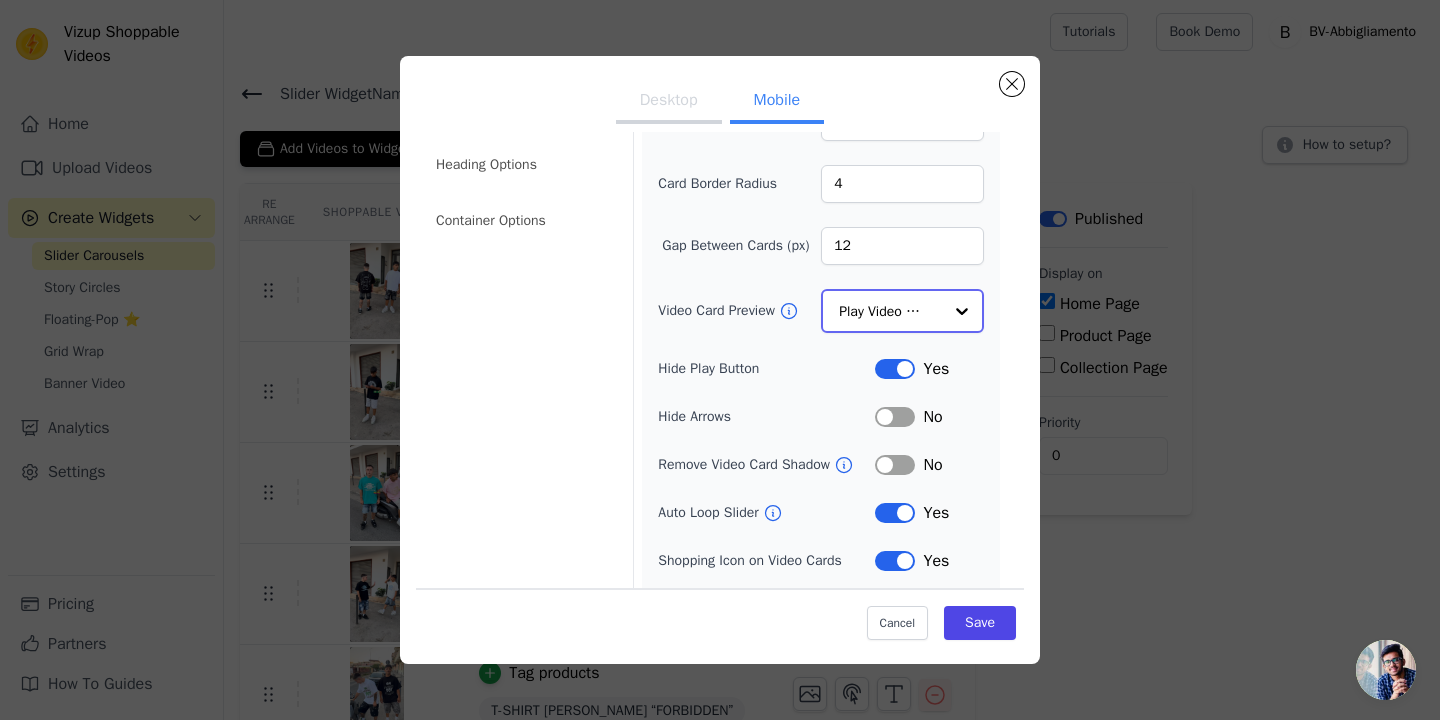 click on "Video Card Preview" 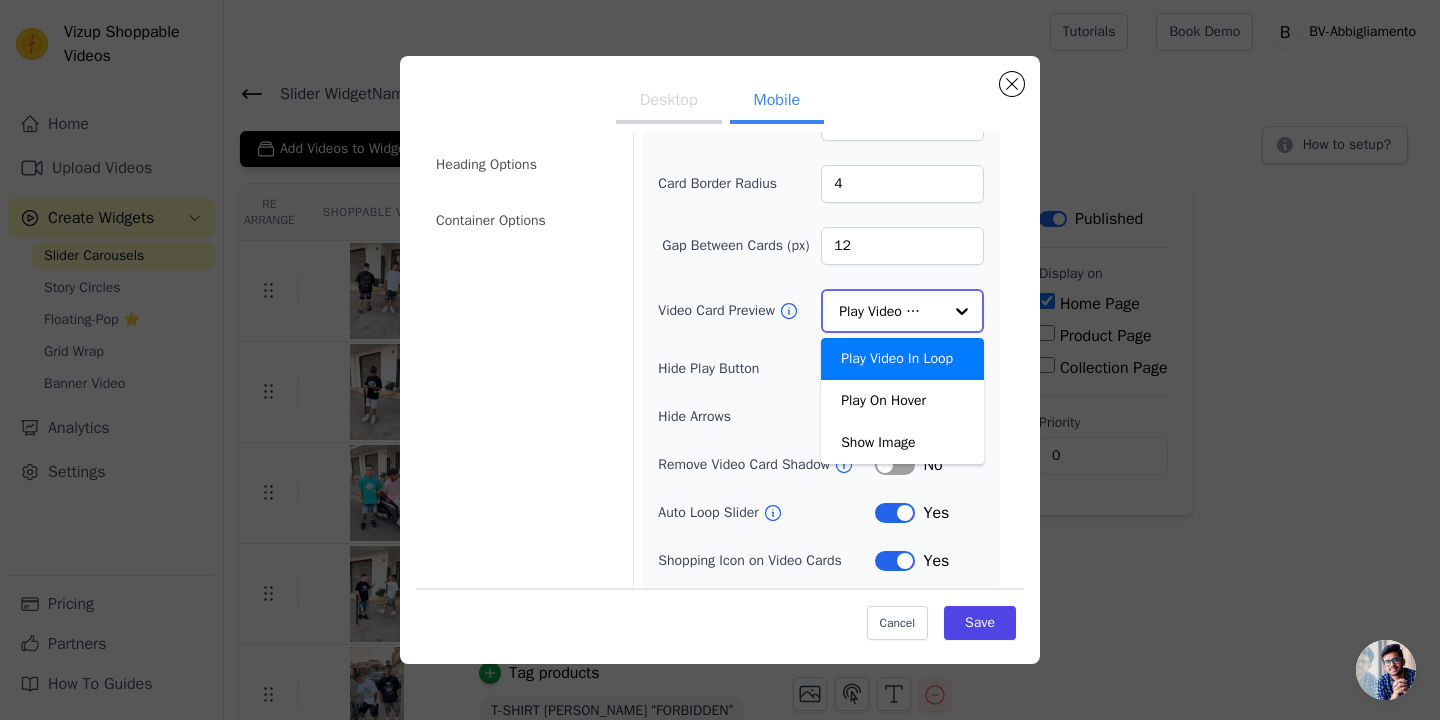 click on "Video Card Preview" 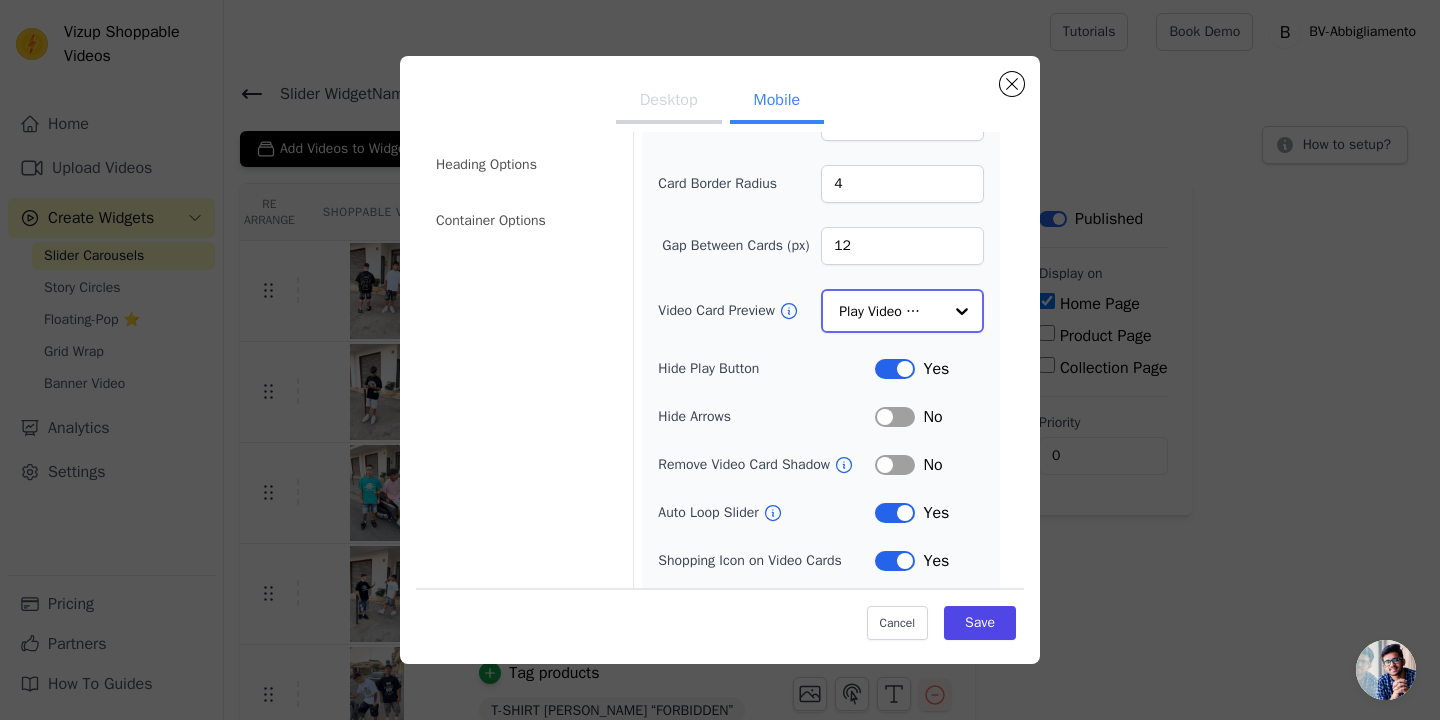 scroll, scrollTop: 219, scrollLeft: 0, axis: vertical 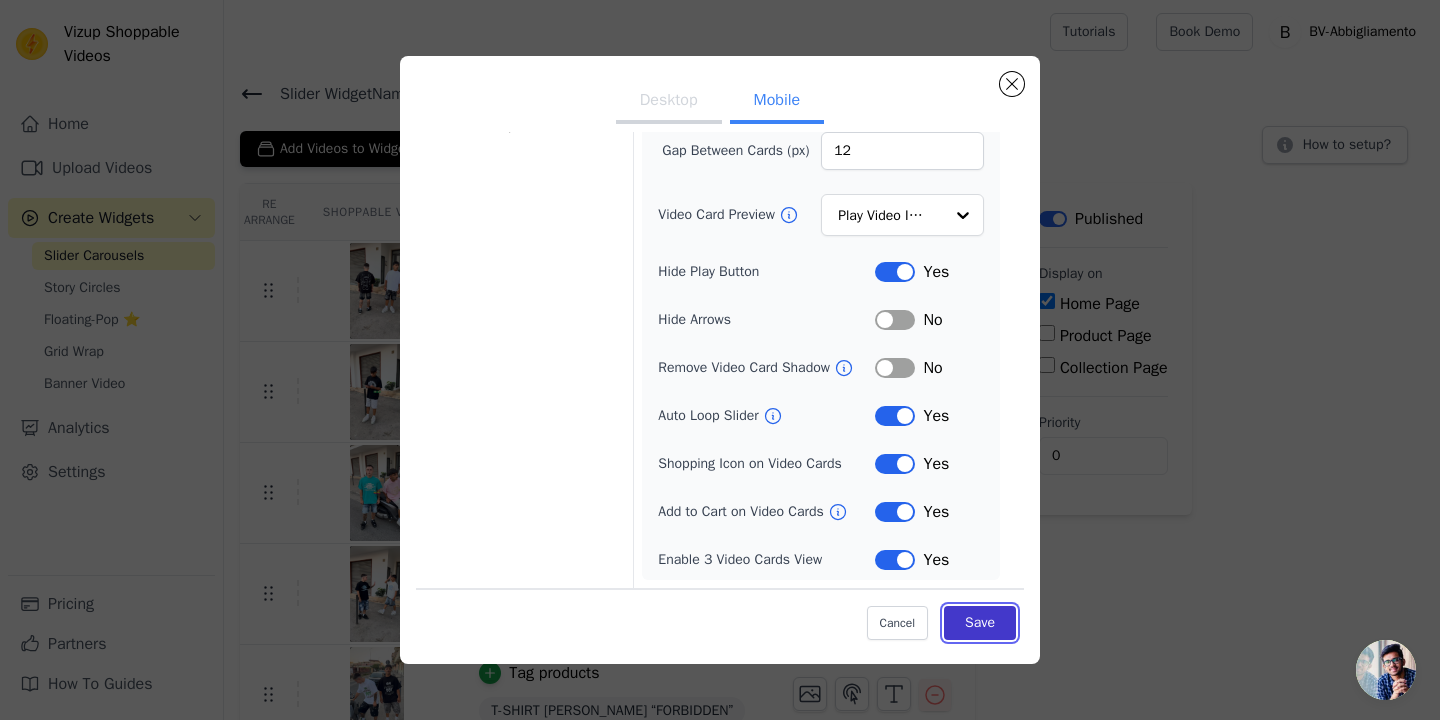 click on "Save" at bounding box center [980, 623] 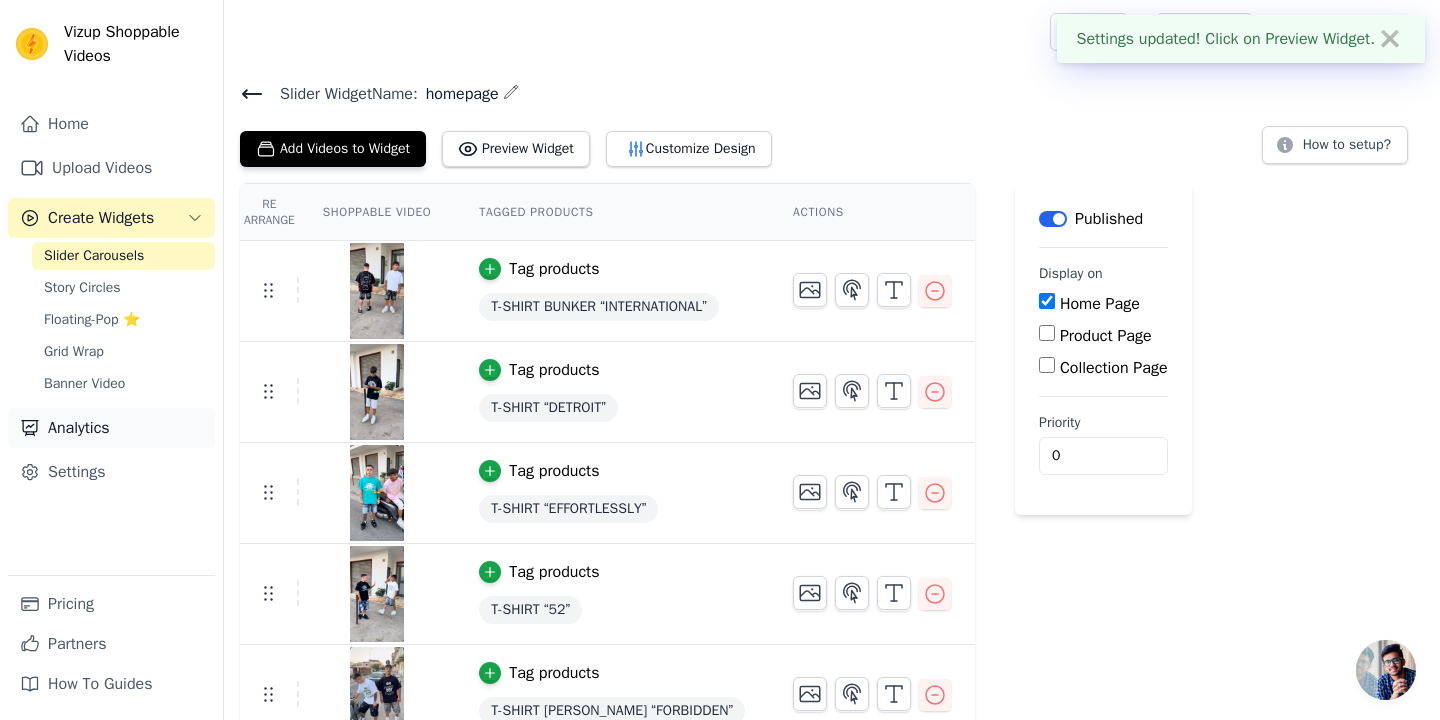 scroll, scrollTop: 97, scrollLeft: 0, axis: vertical 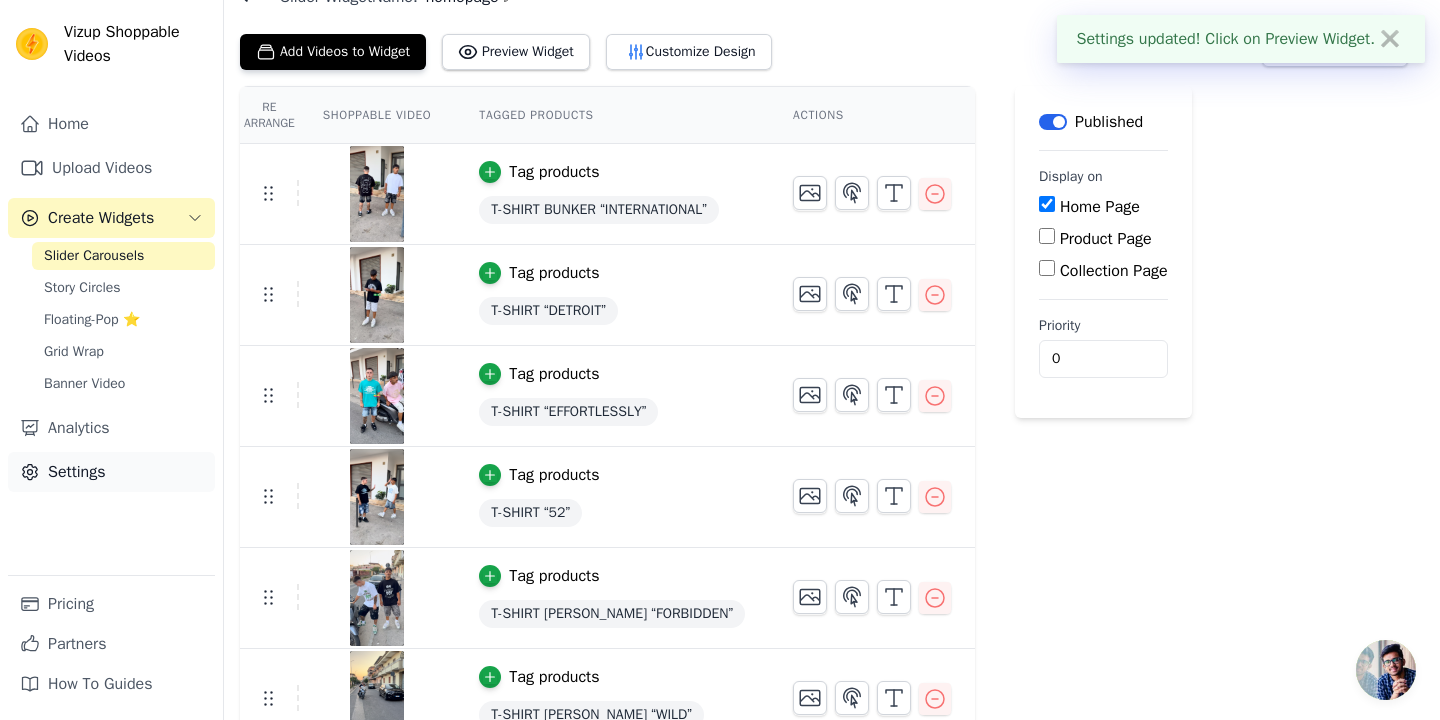 click on "Settings" at bounding box center (111, 472) 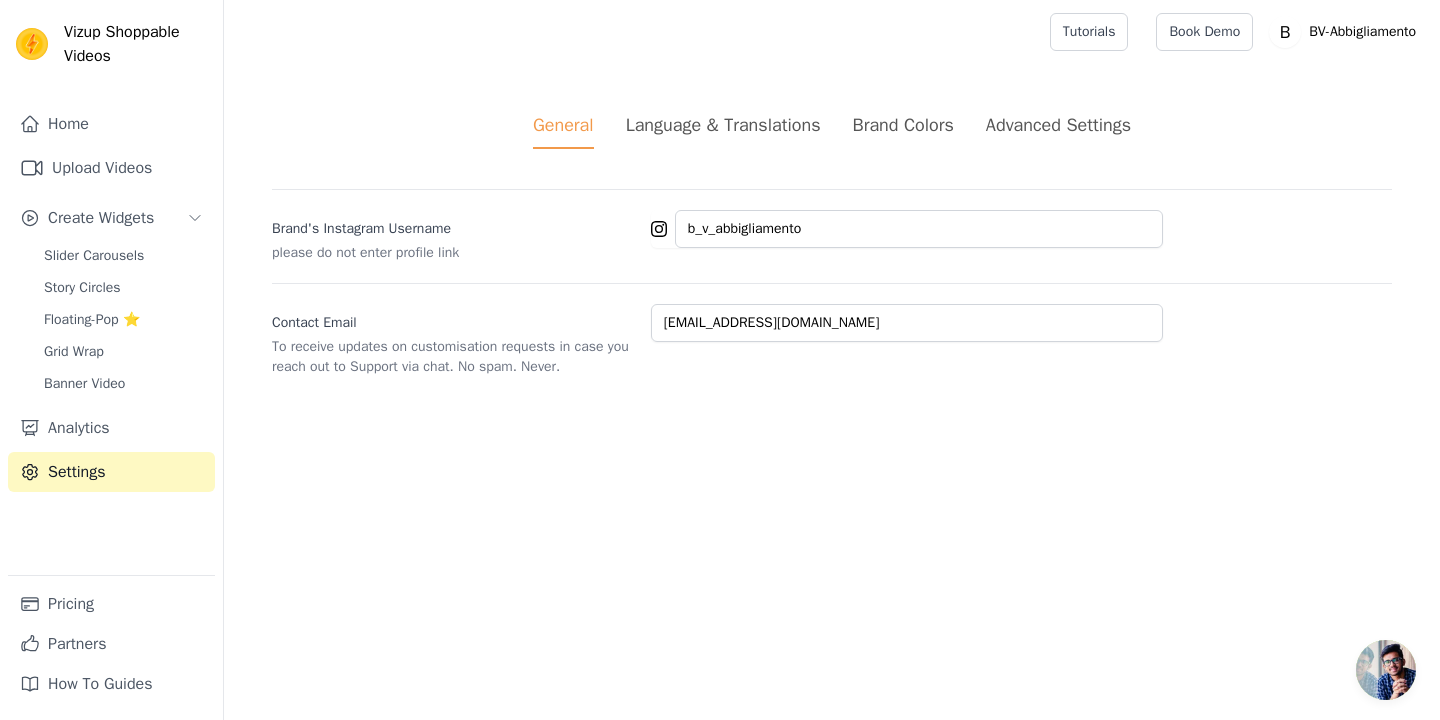 click on "Language & Translations" at bounding box center (723, 125) 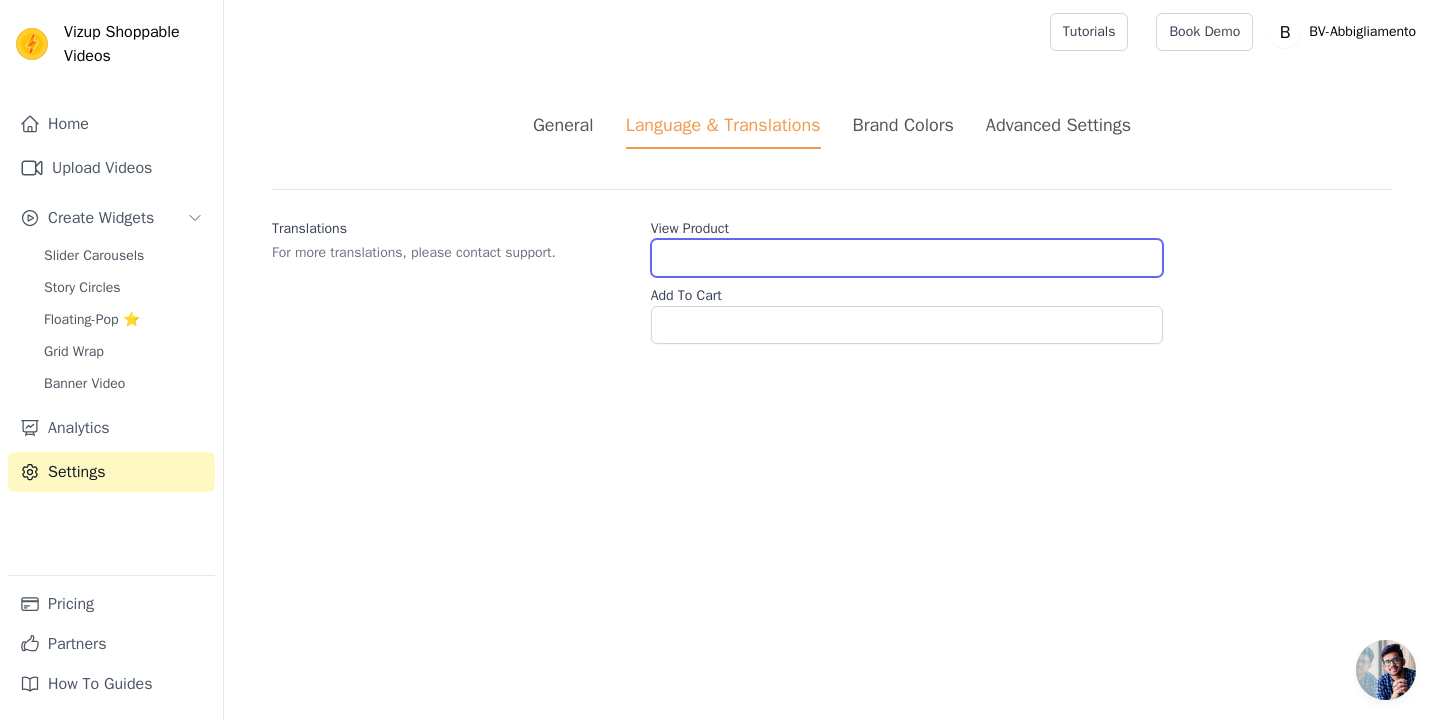 click on "View Product" at bounding box center (907, 258) 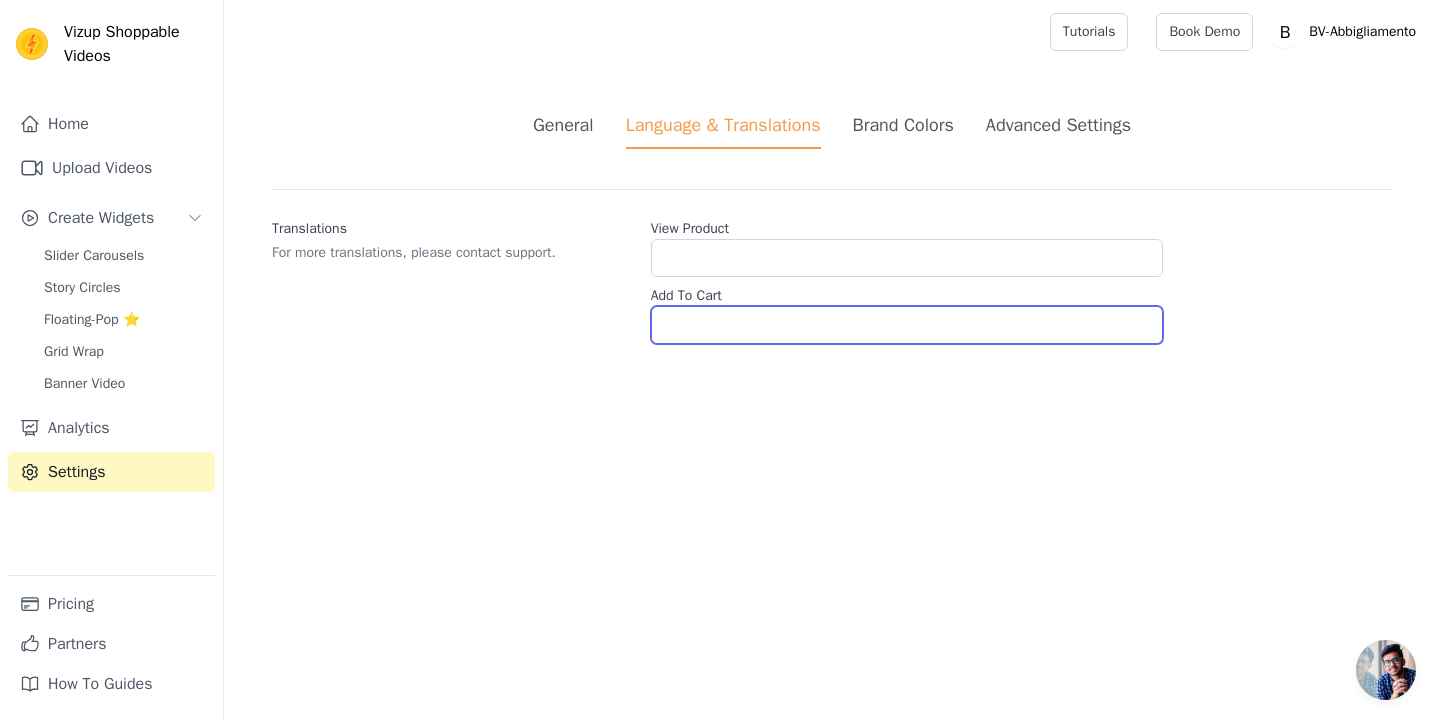 click on "Add To Cart" at bounding box center [907, 325] 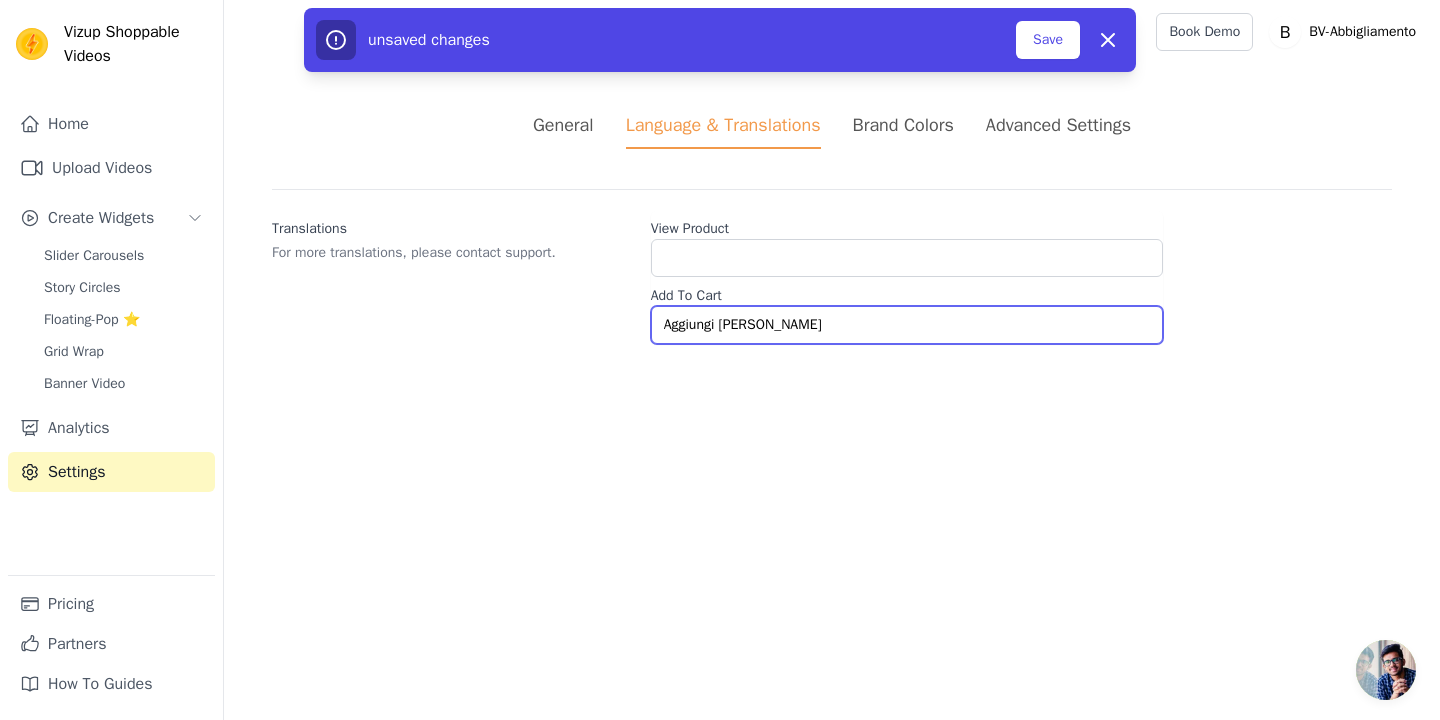 type on "Aggiungi al carrello" 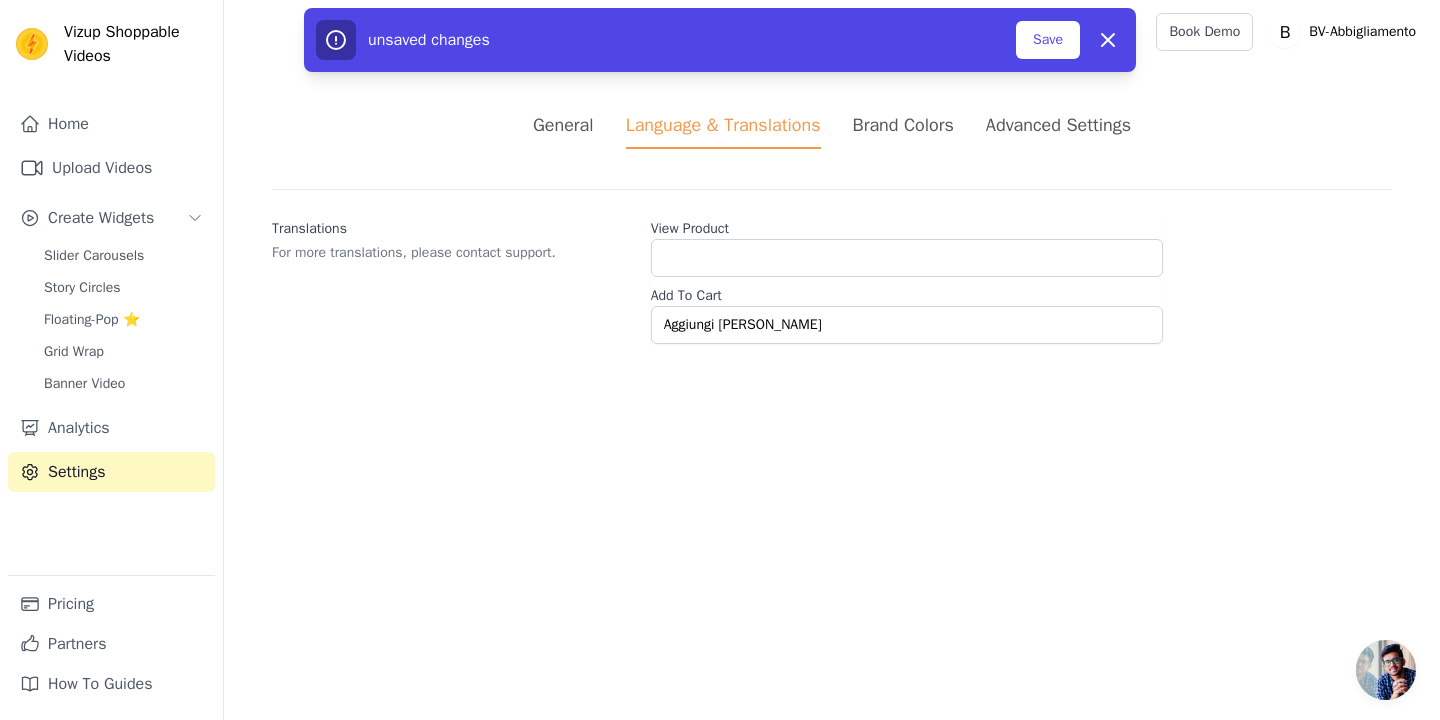 click on "View Product" at bounding box center (907, 225) 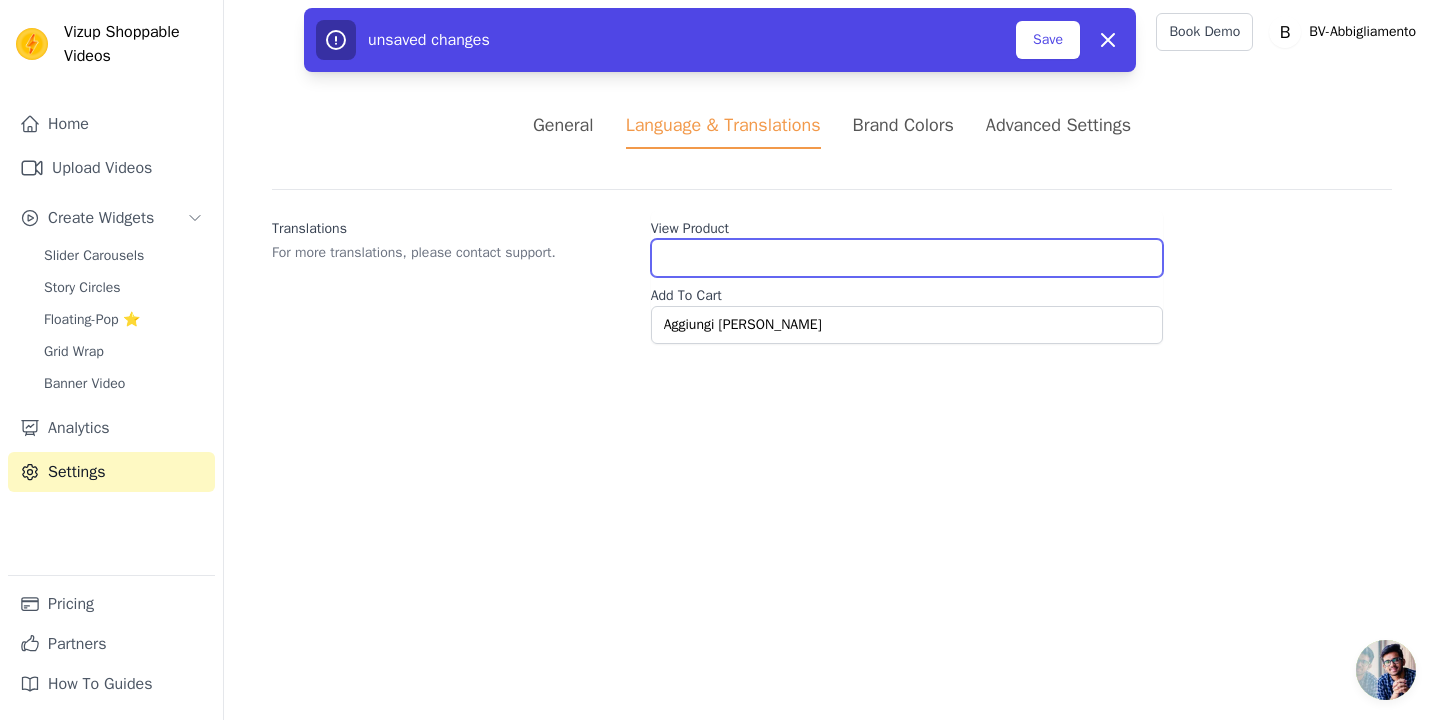click on "View Product" at bounding box center (907, 258) 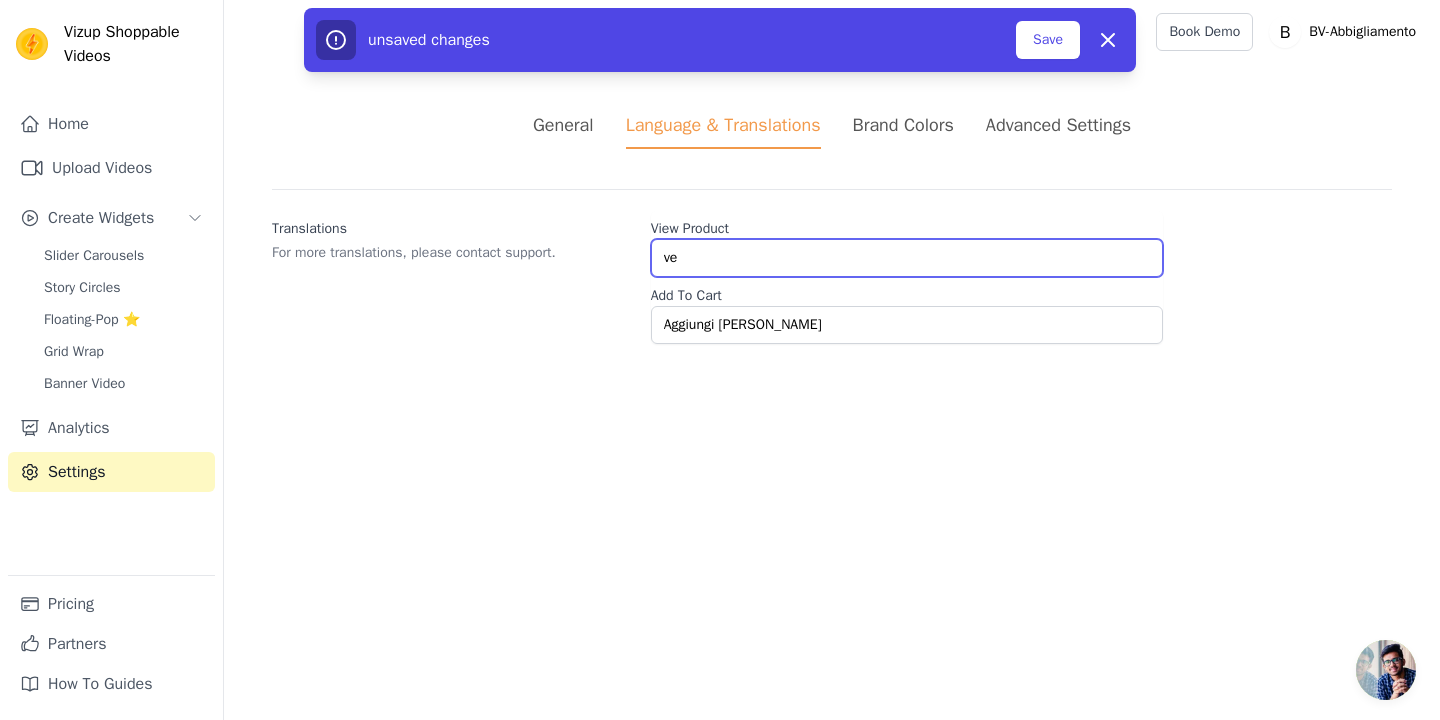 type on "v" 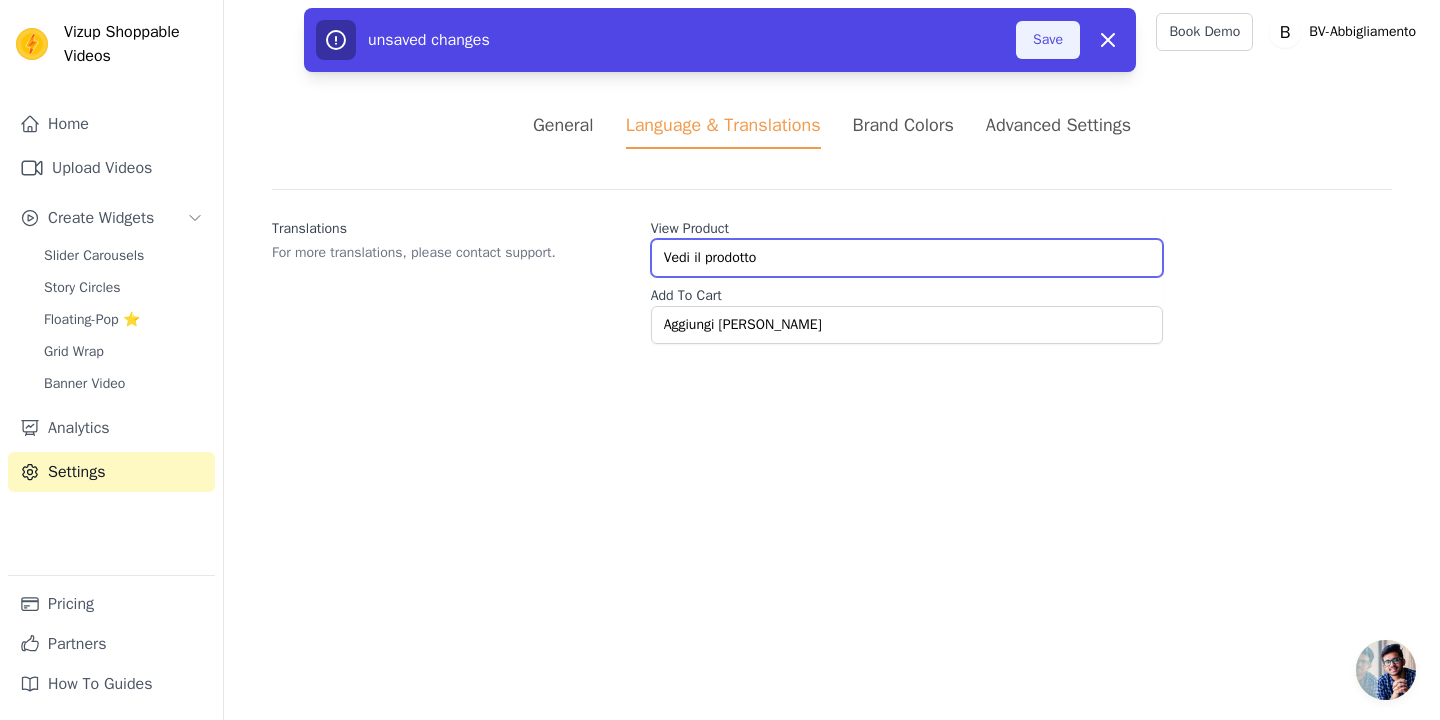 type on "Vedi il prodotto" 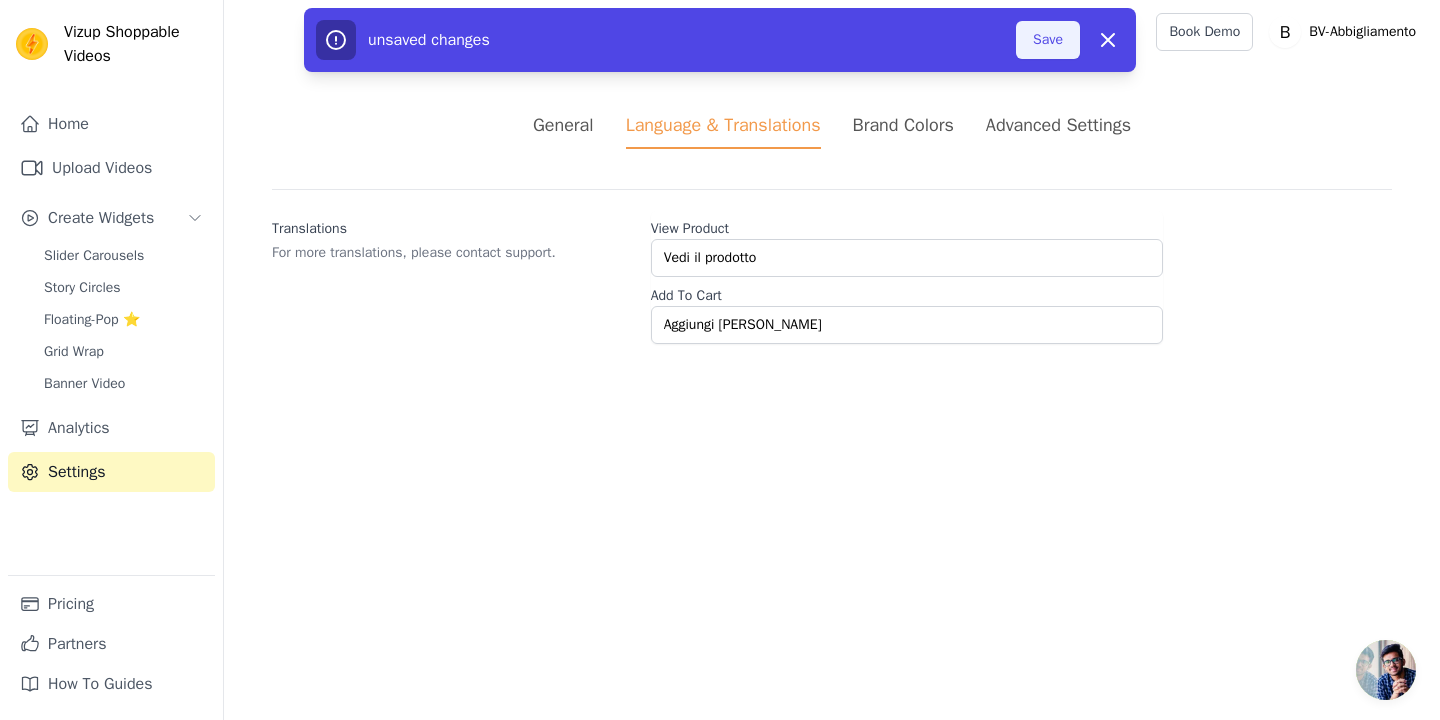 click on "Save" at bounding box center (1048, 40) 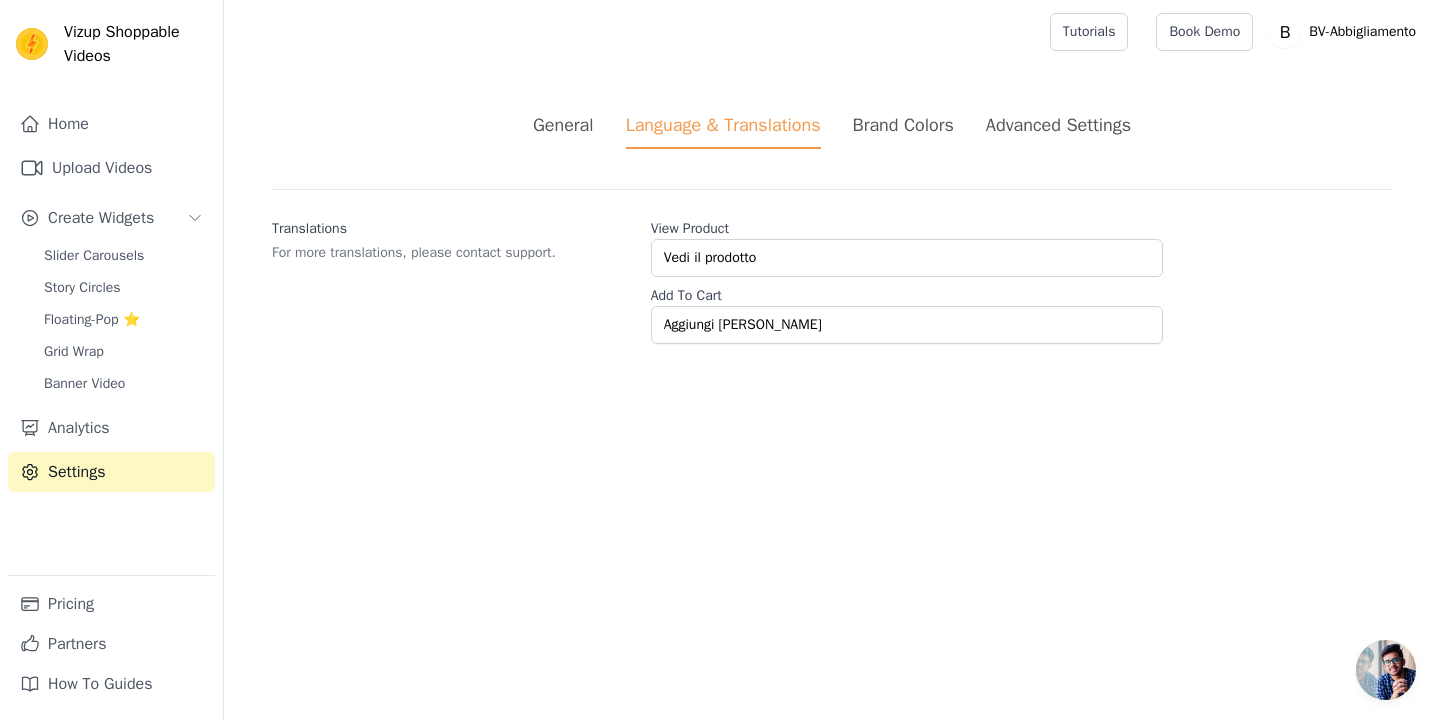 click on "Brand Colors" at bounding box center [903, 125] 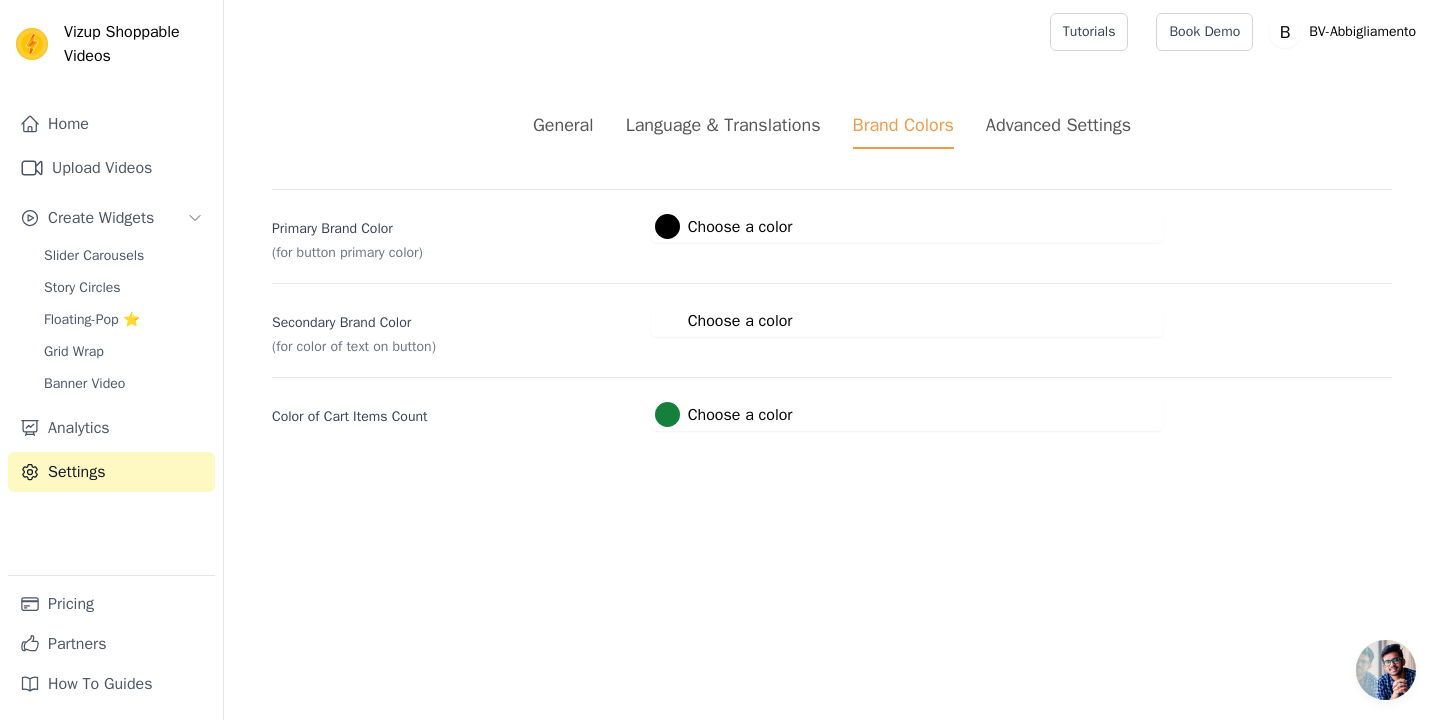 click on "Advanced Settings" at bounding box center (1058, 125) 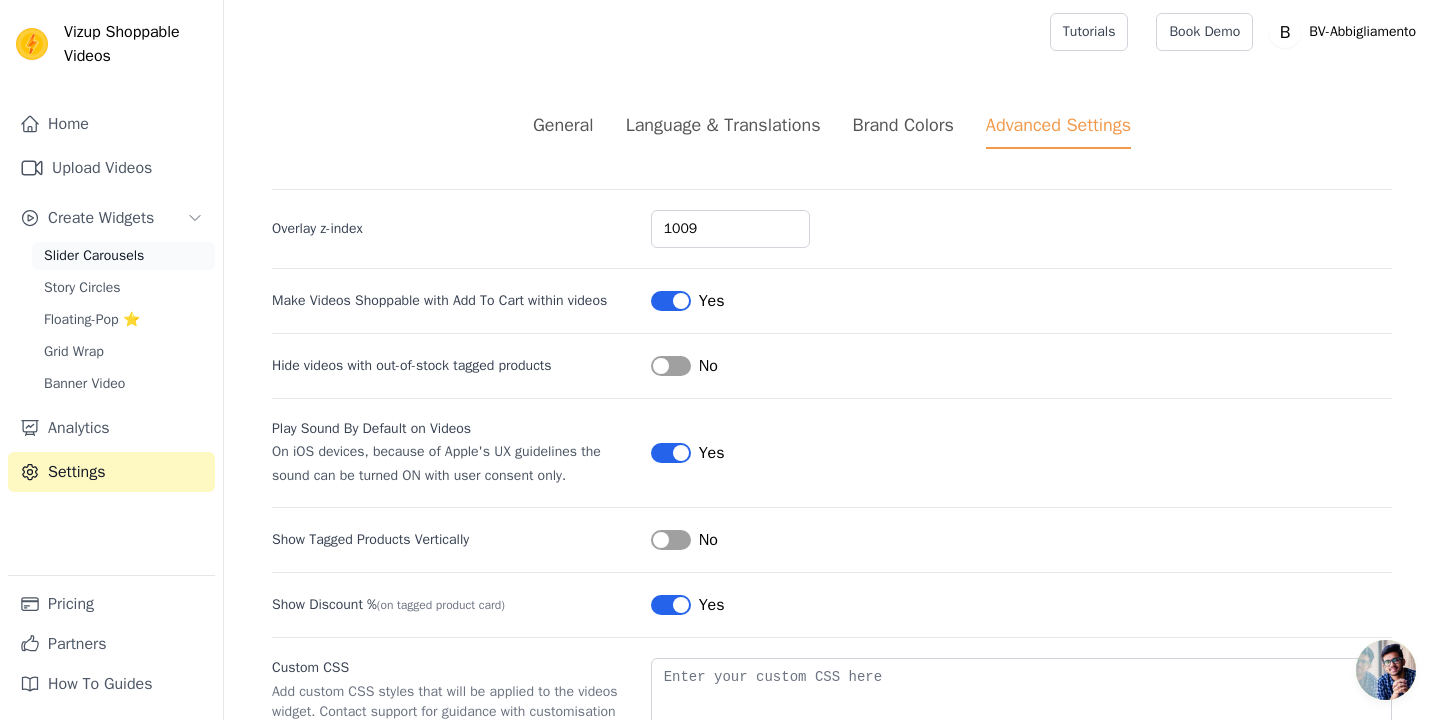 click on "Slider Carousels" at bounding box center (94, 256) 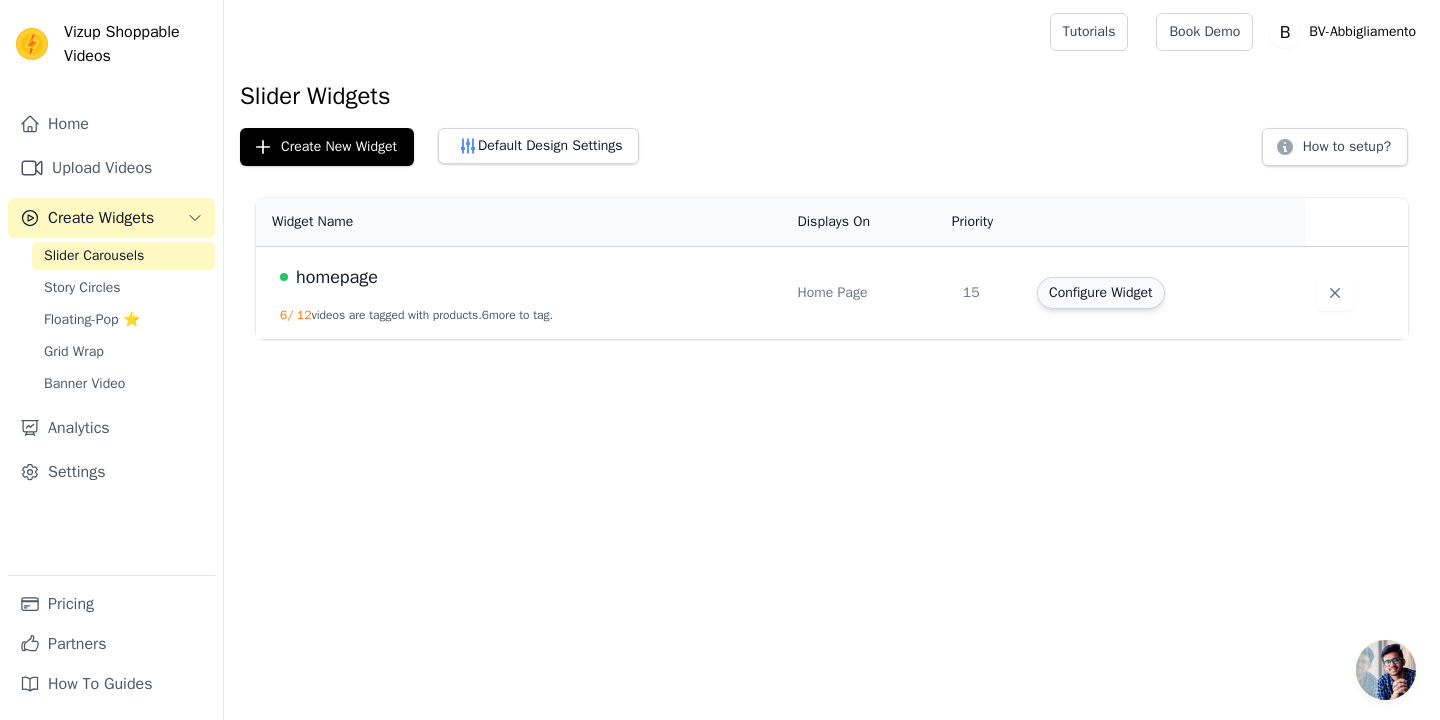 click on "Configure Widget" at bounding box center (1100, 293) 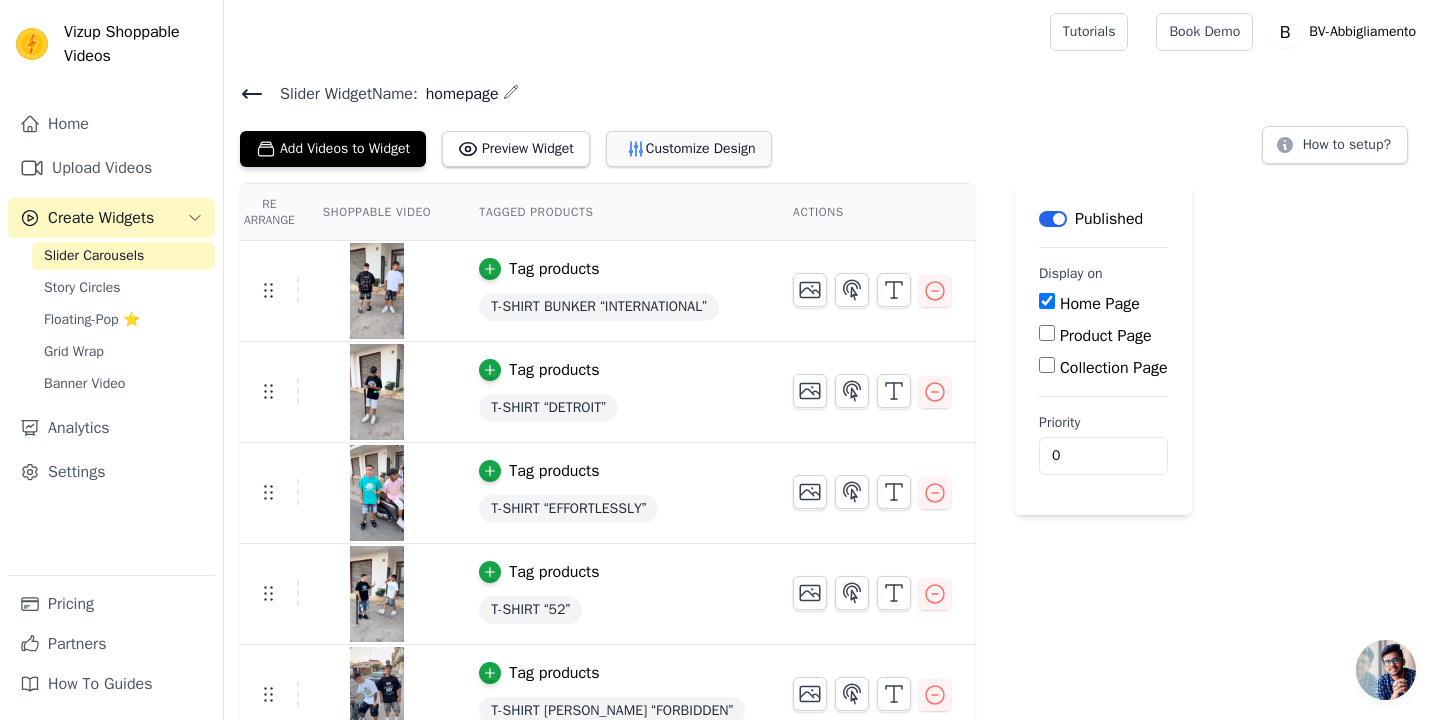 click on "Customize Design" at bounding box center (689, 149) 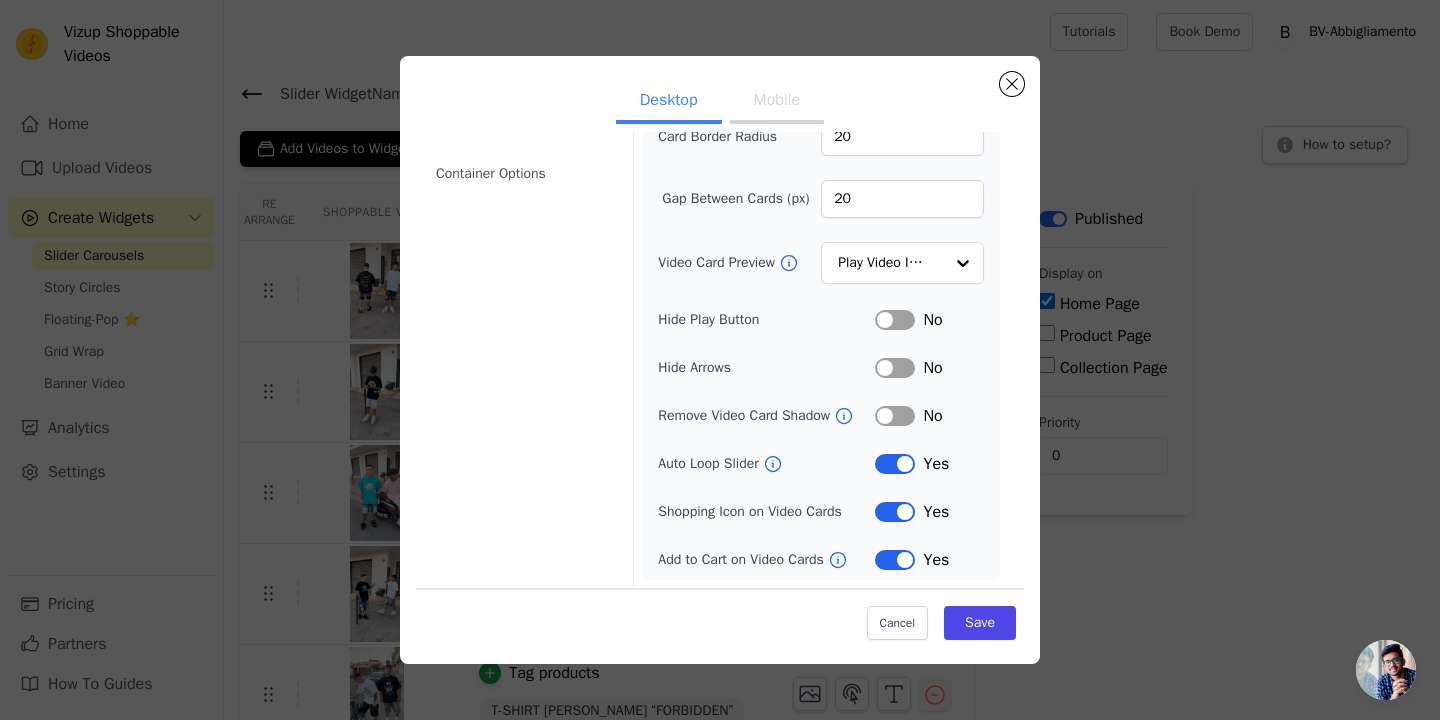 scroll, scrollTop: 0, scrollLeft: 0, axis: both 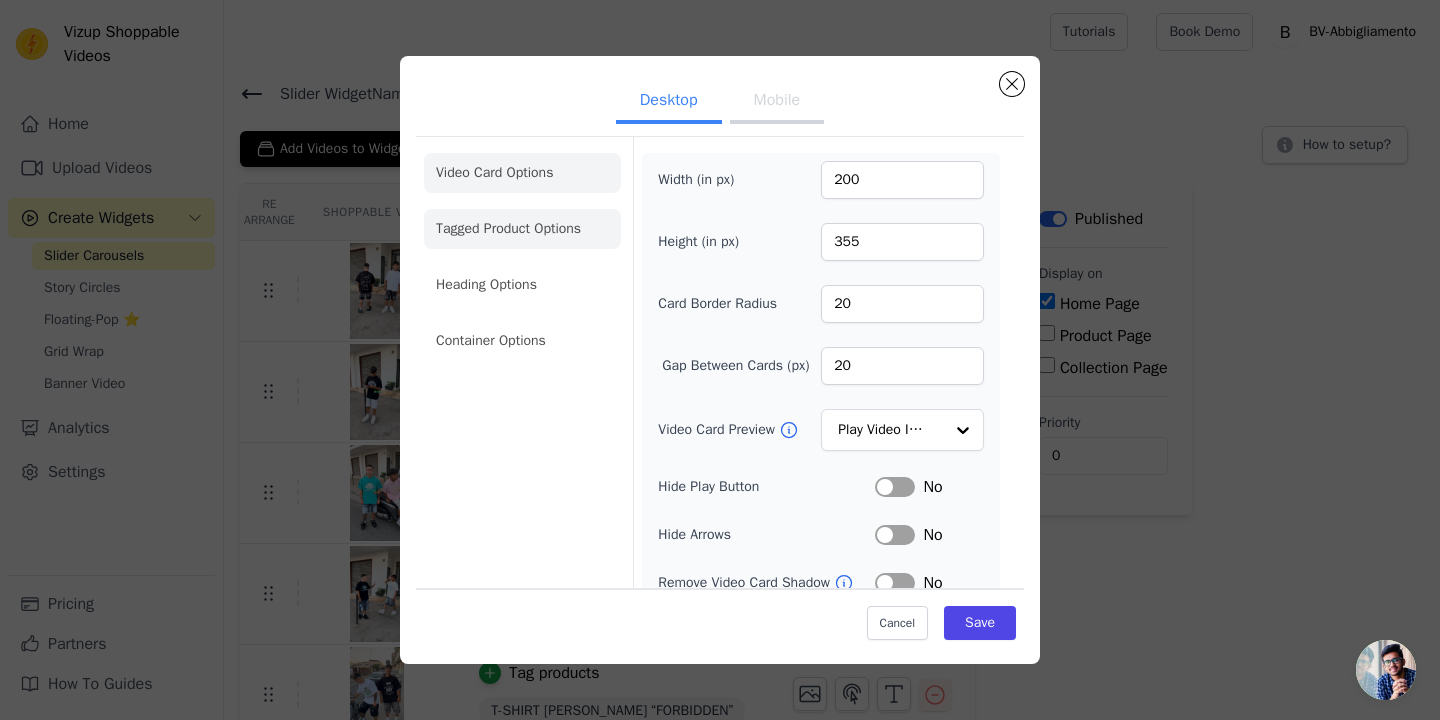 click on "Tagged Product Options" 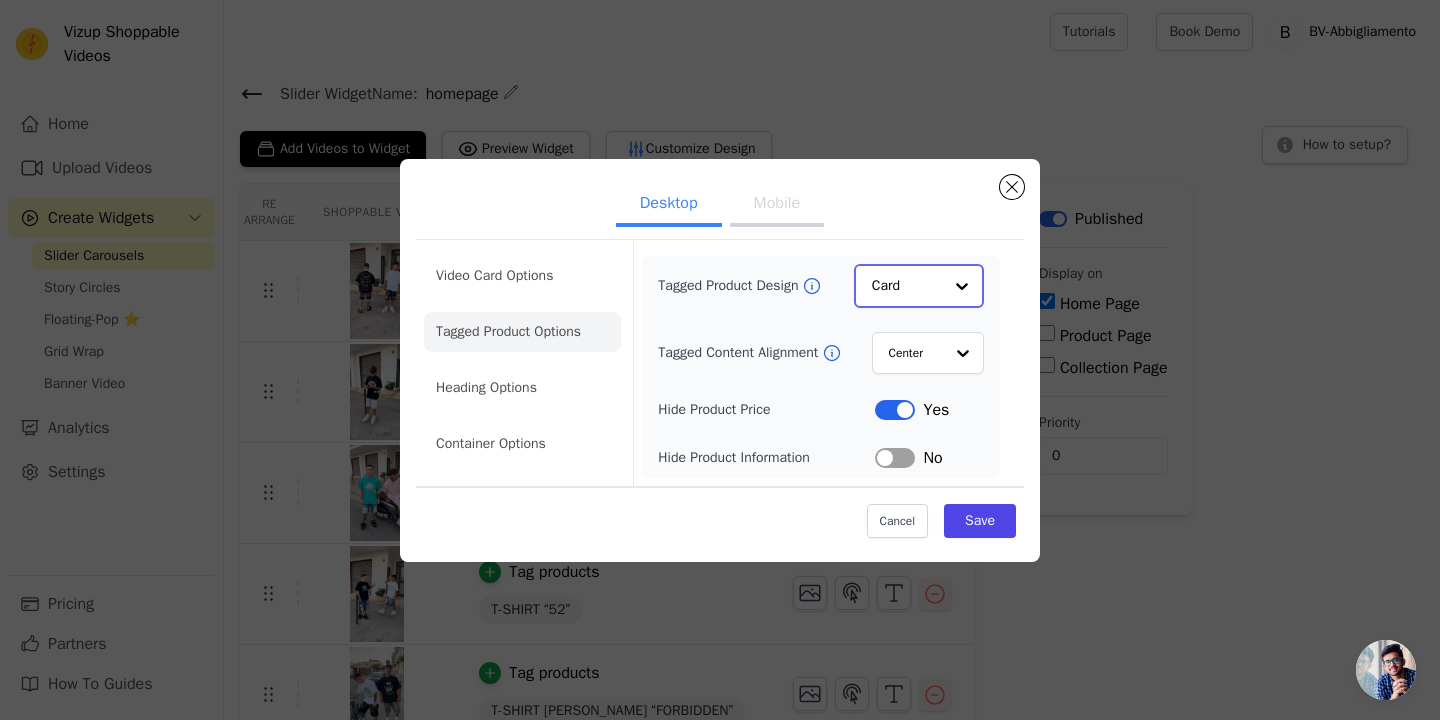 click on "Card" at bounding box center [919, 286] 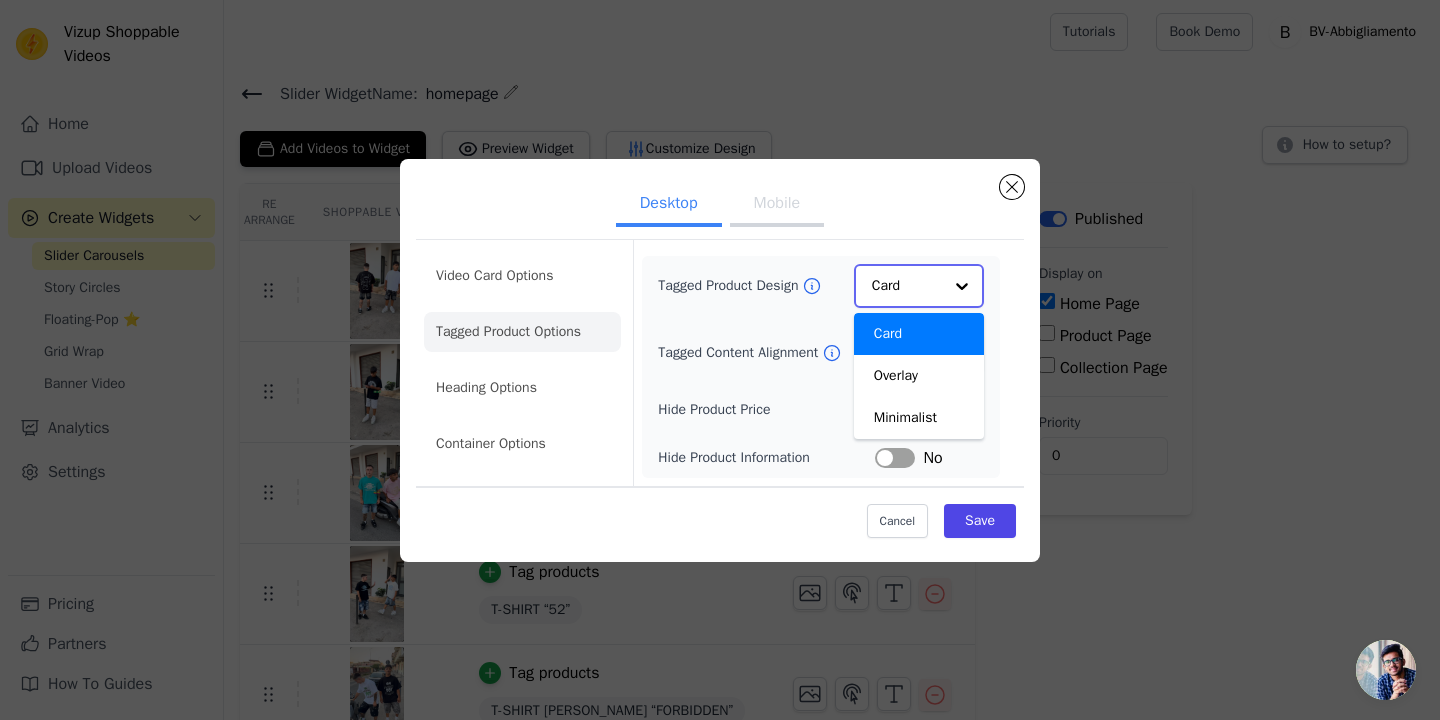 click on "Tagged Product Design" 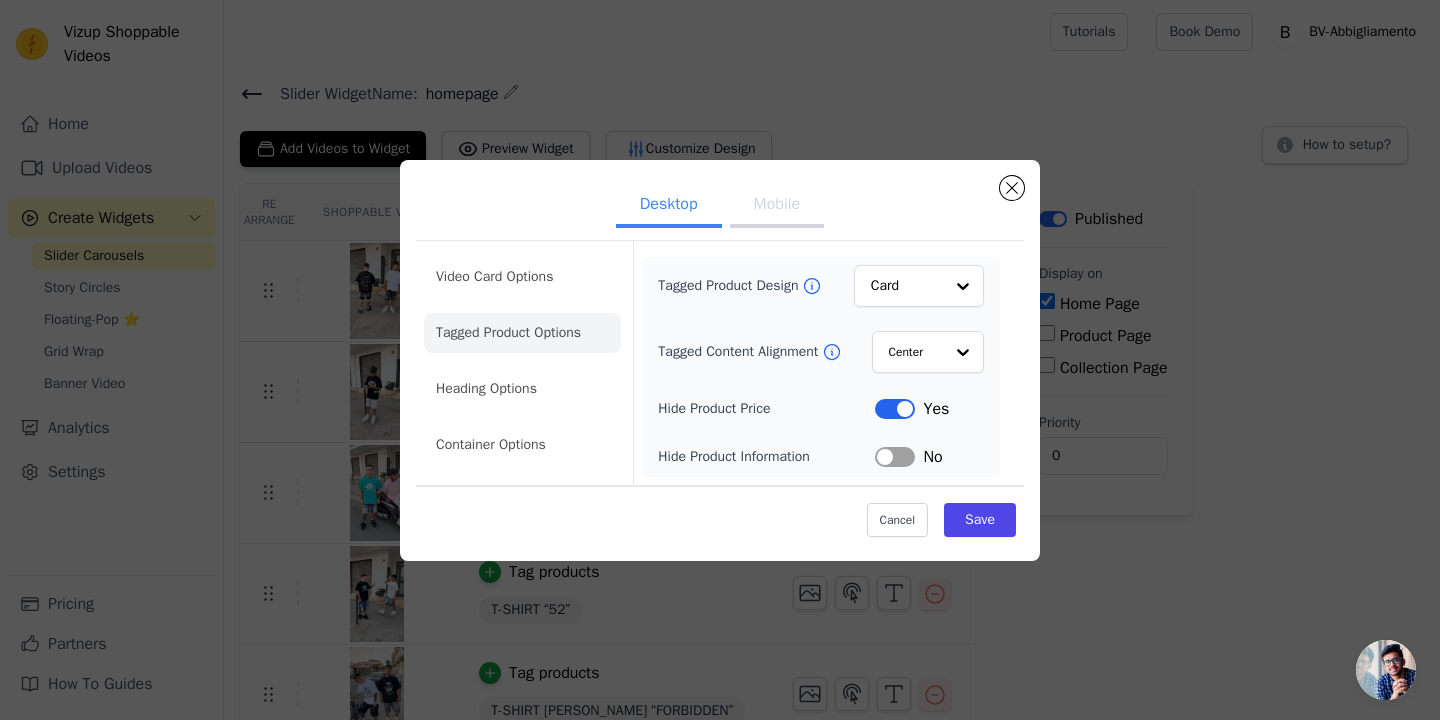click on "Desktop Mobile" at bounding box center [720, 206] 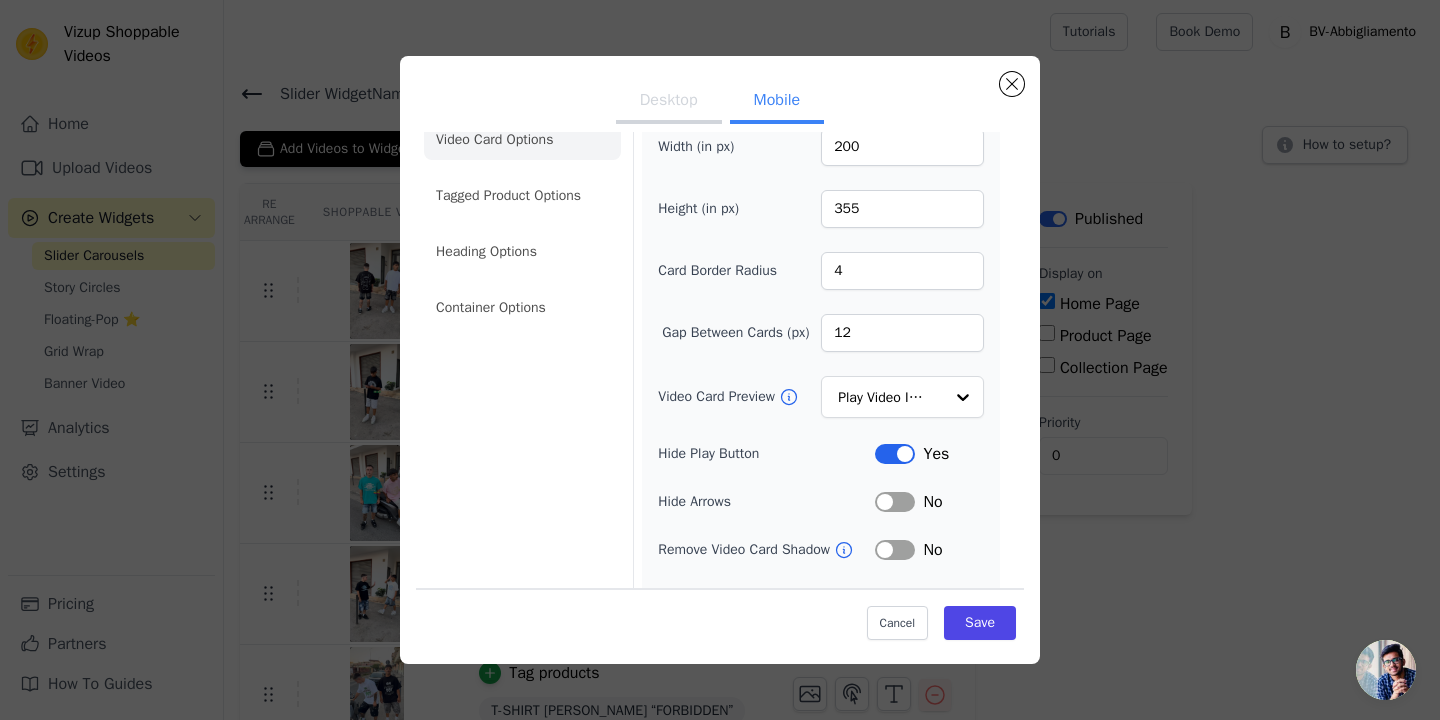 scroll, scrollTop: 0, scrollLeft: 0, axis: both 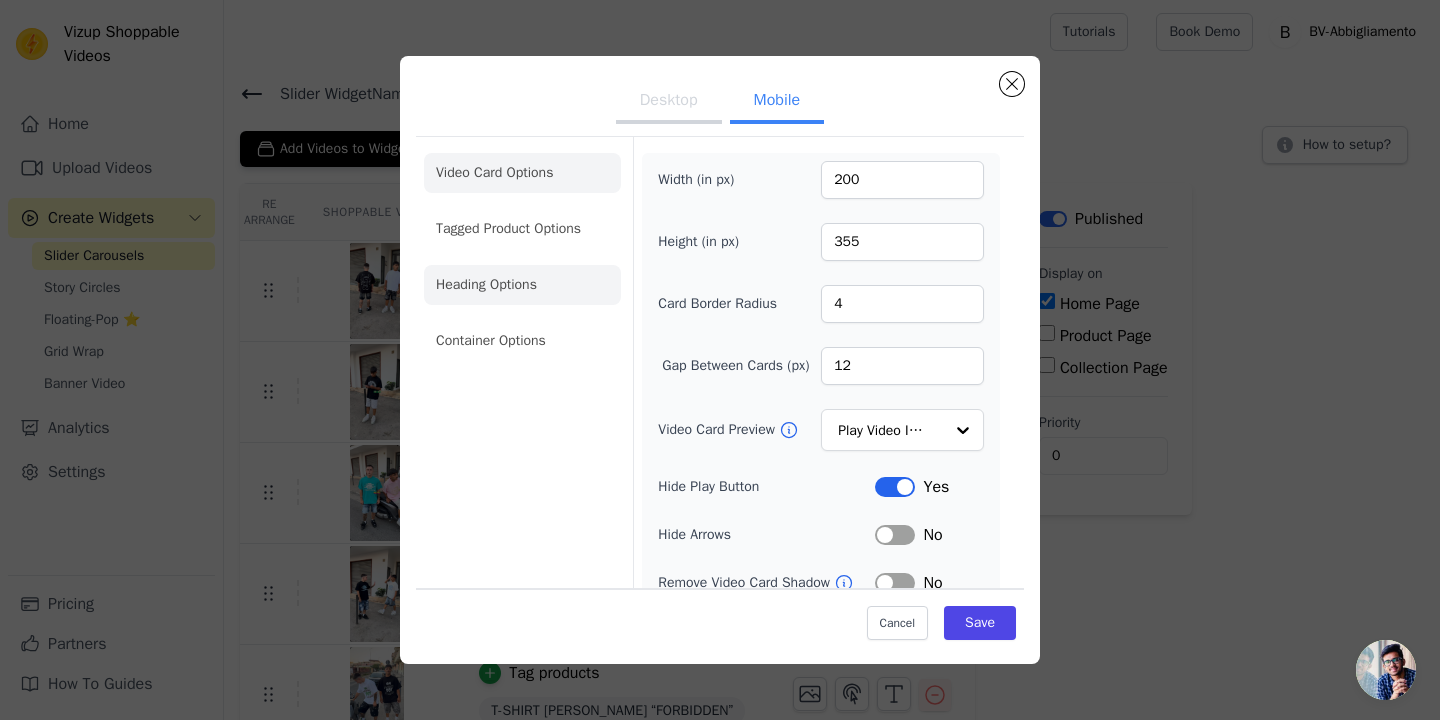 click on "Heading Options" 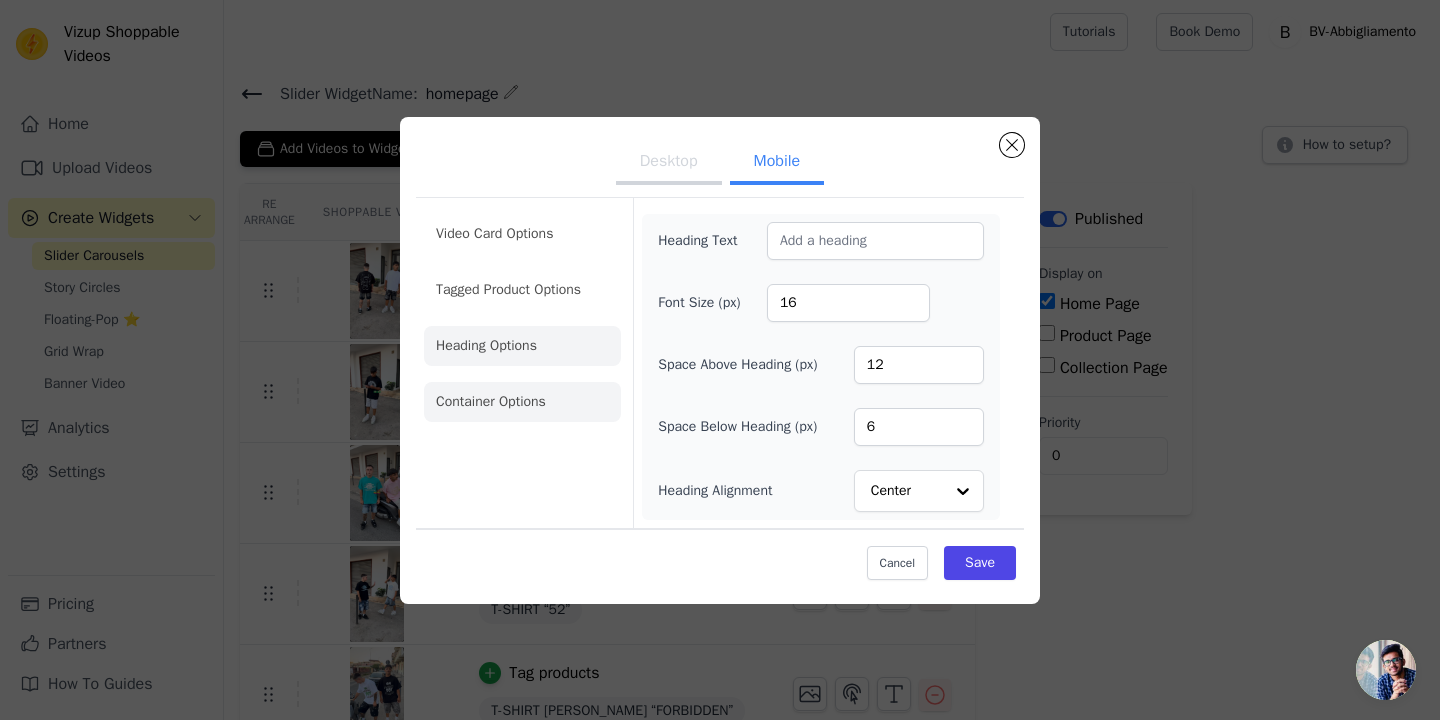 click on "Container Options" 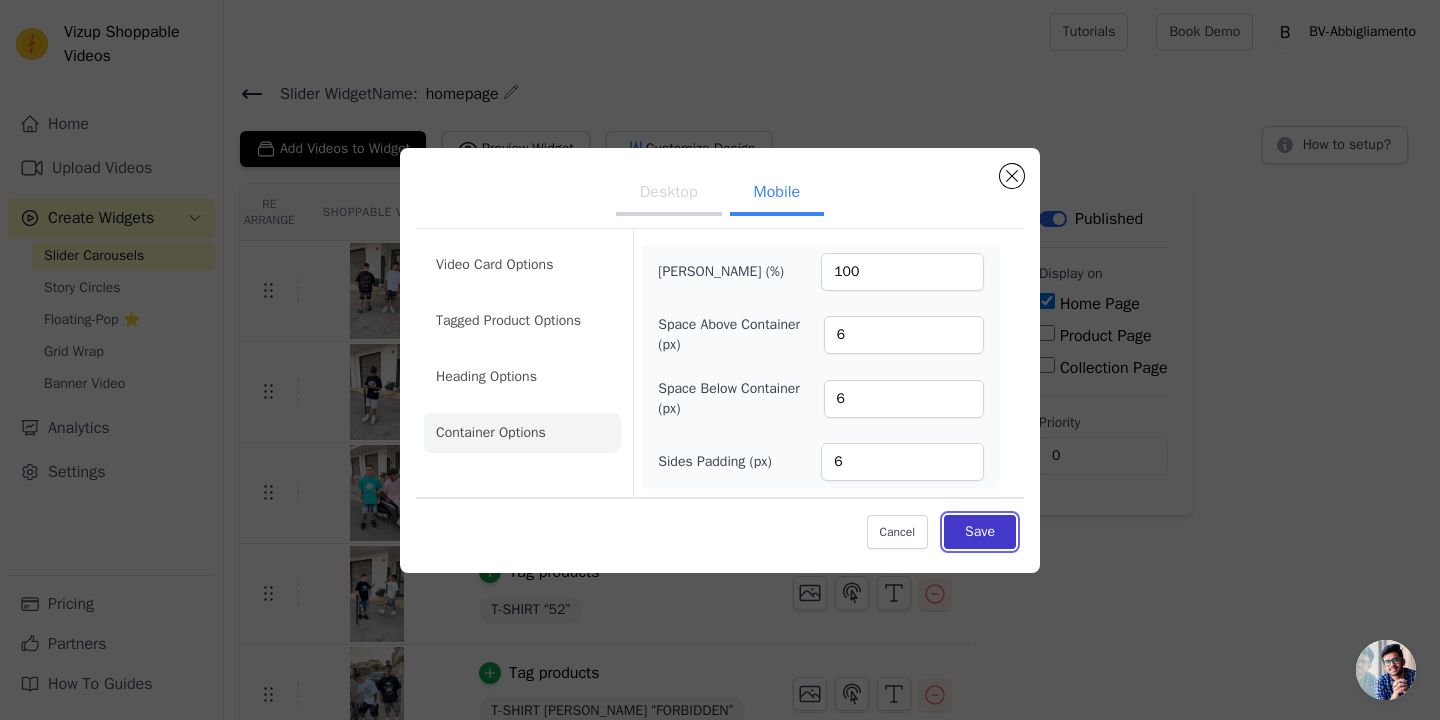 click on "Save" at bounding box center [980, 532] 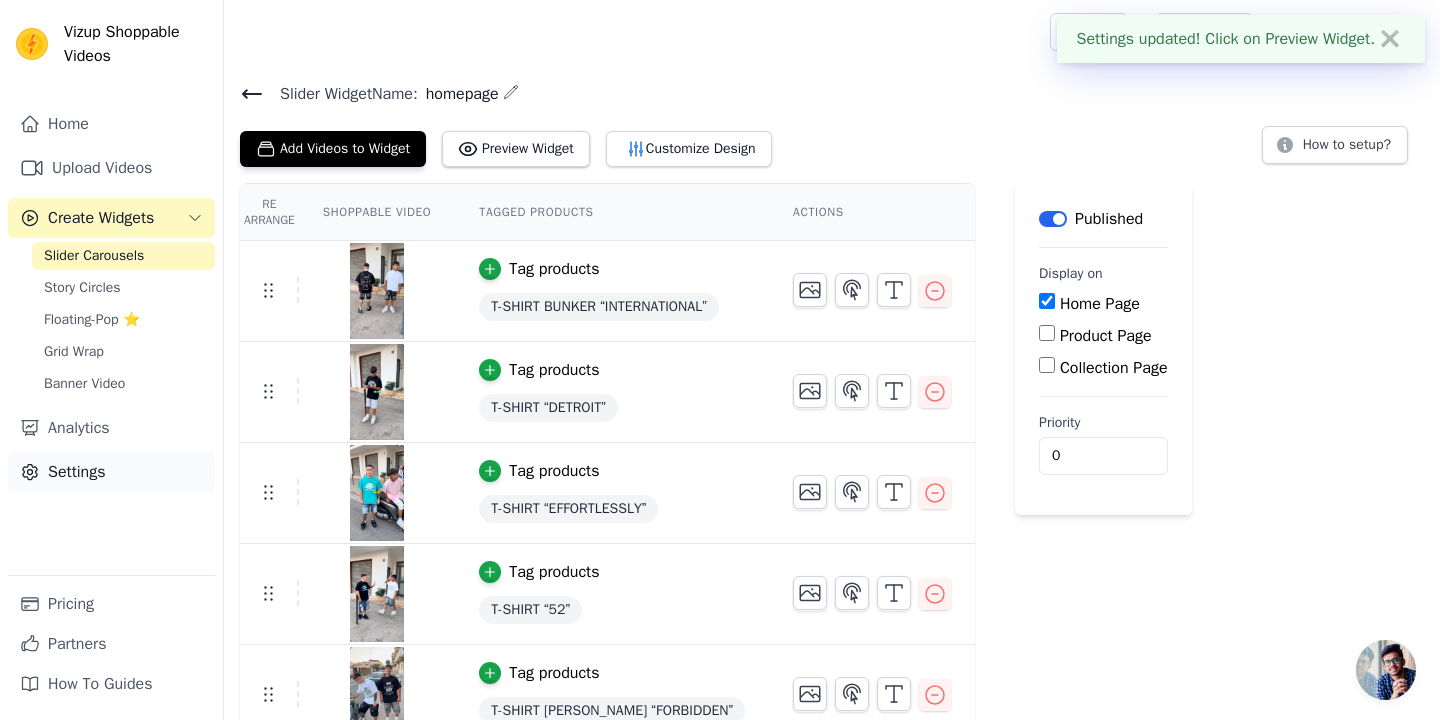click on "Settings" at bounding box center [111, 472] 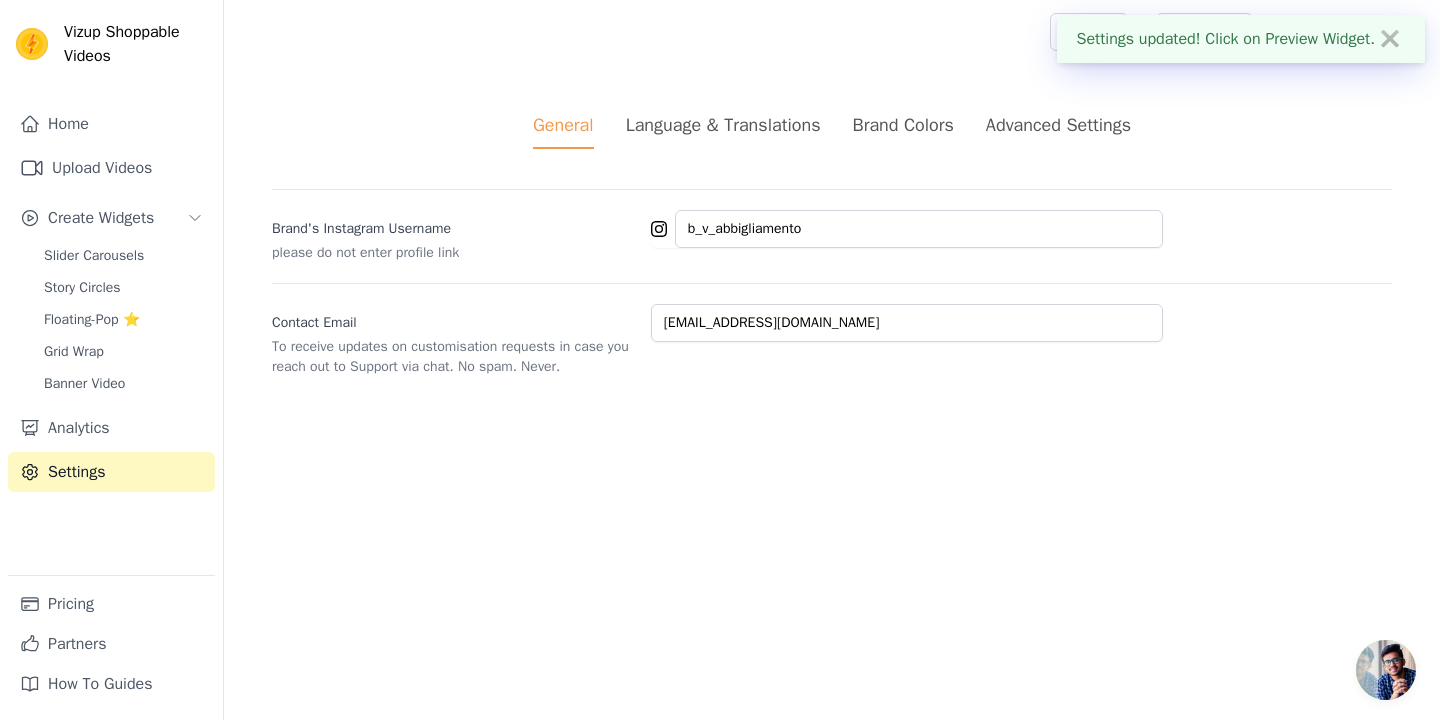 click on "Language & Translations" at bounding box center [723, 125] 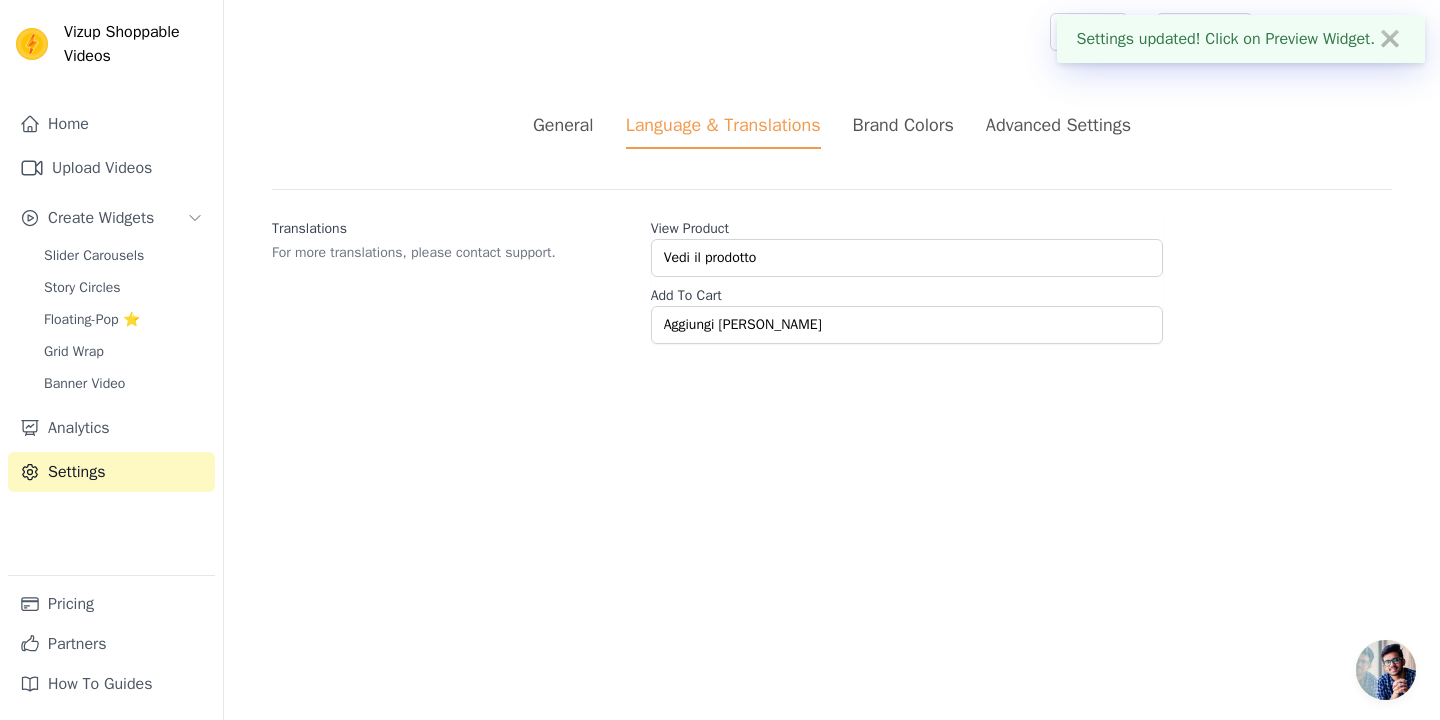 click on "Brand Colors" at bounding box center [903, 125] 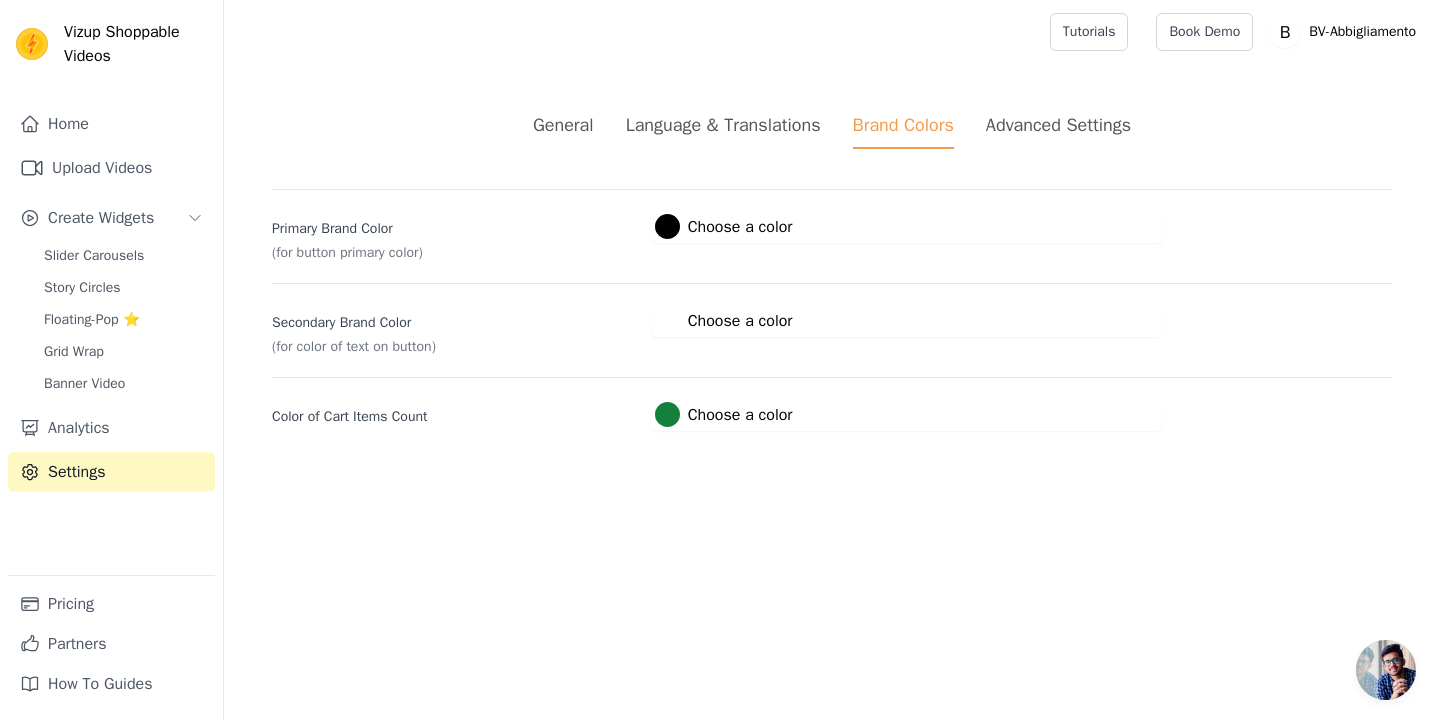 click on "Advanced Settings" at bounding box center (1058, 125) 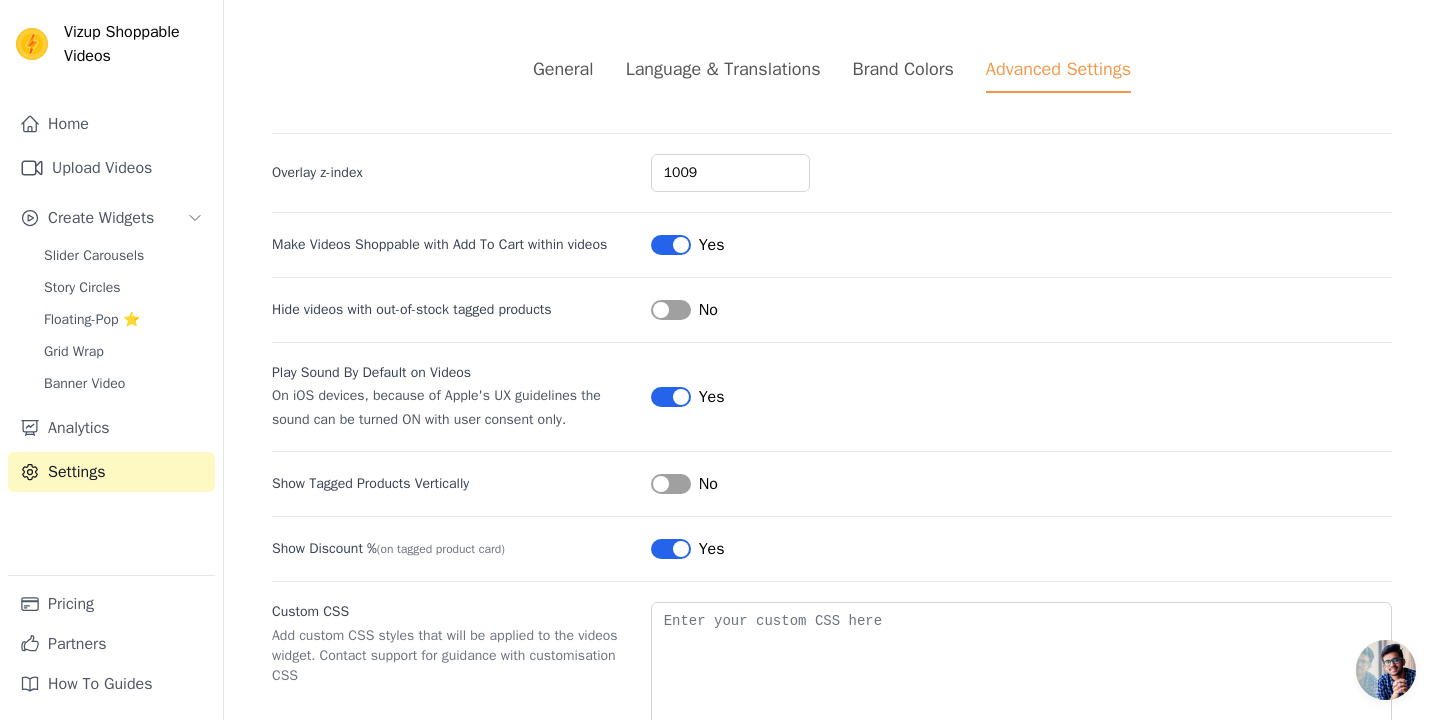 scroll, scrollTop: 0, scrollLeft: 0, axis: both 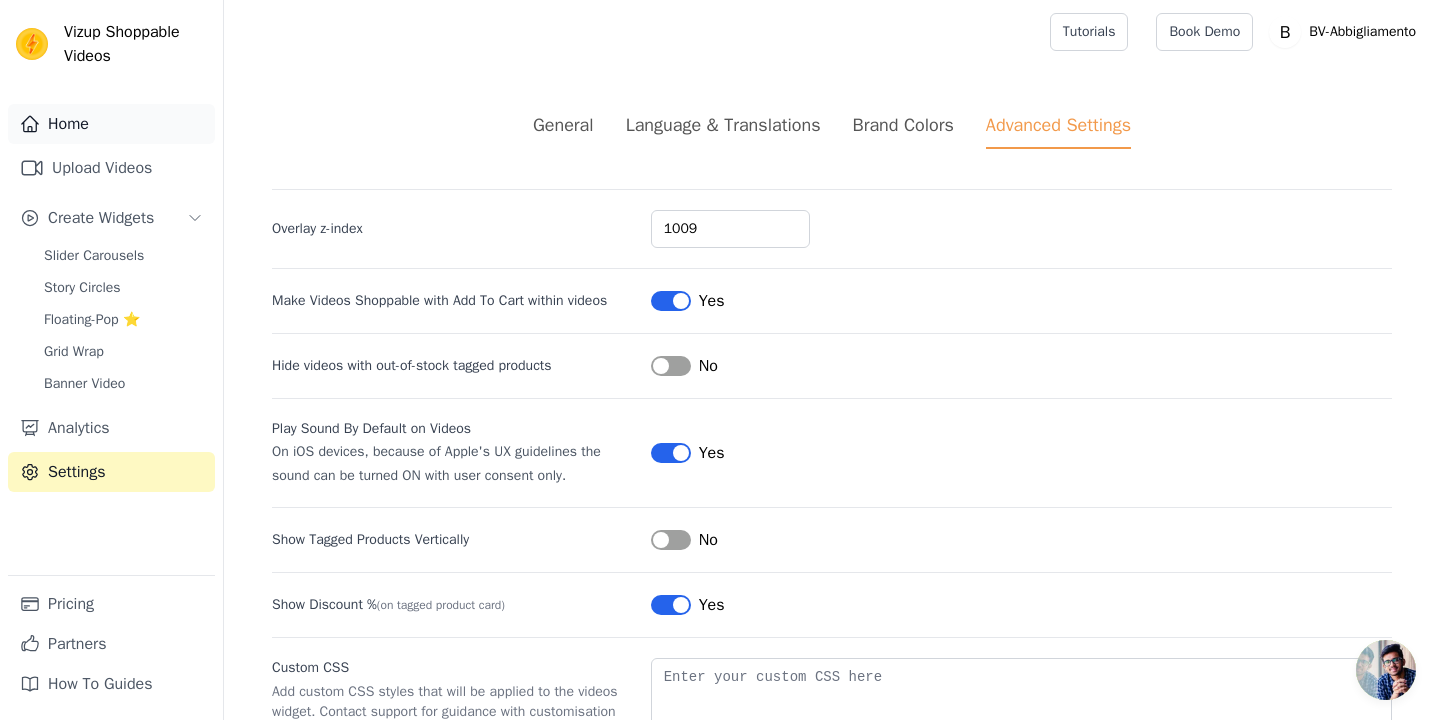 click on "Home" at bounding box center [111, 124] 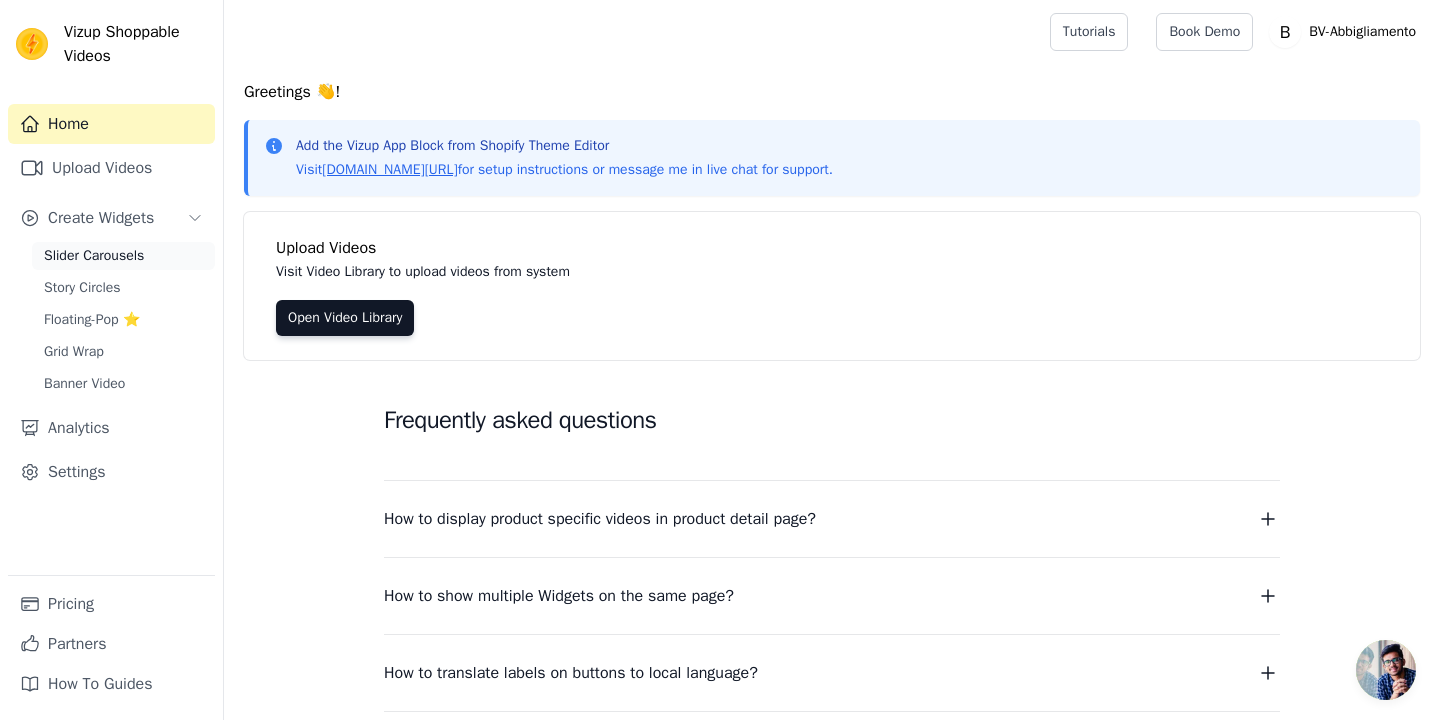 click on "Slider Carousels" at bounding box center [94, 256] 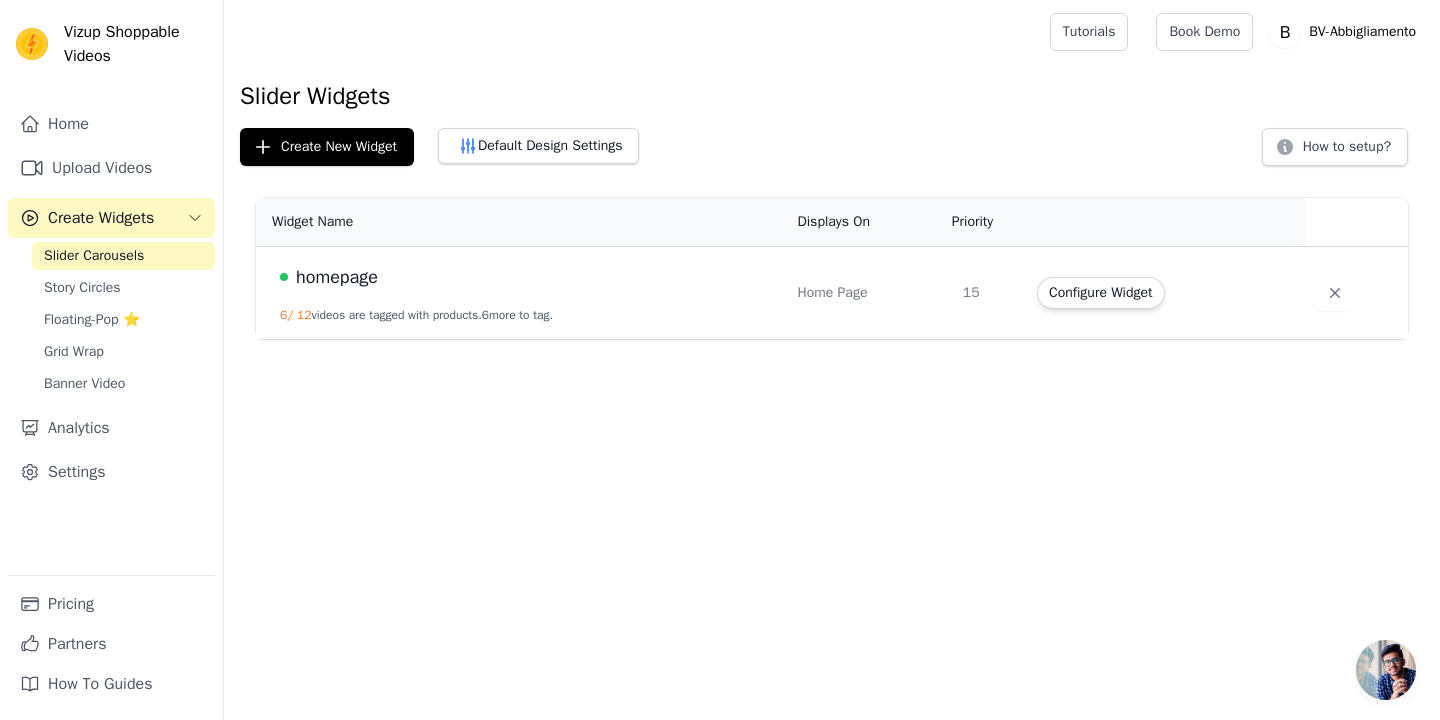click on "Configure Widget" at bounding box center [1165, 293] 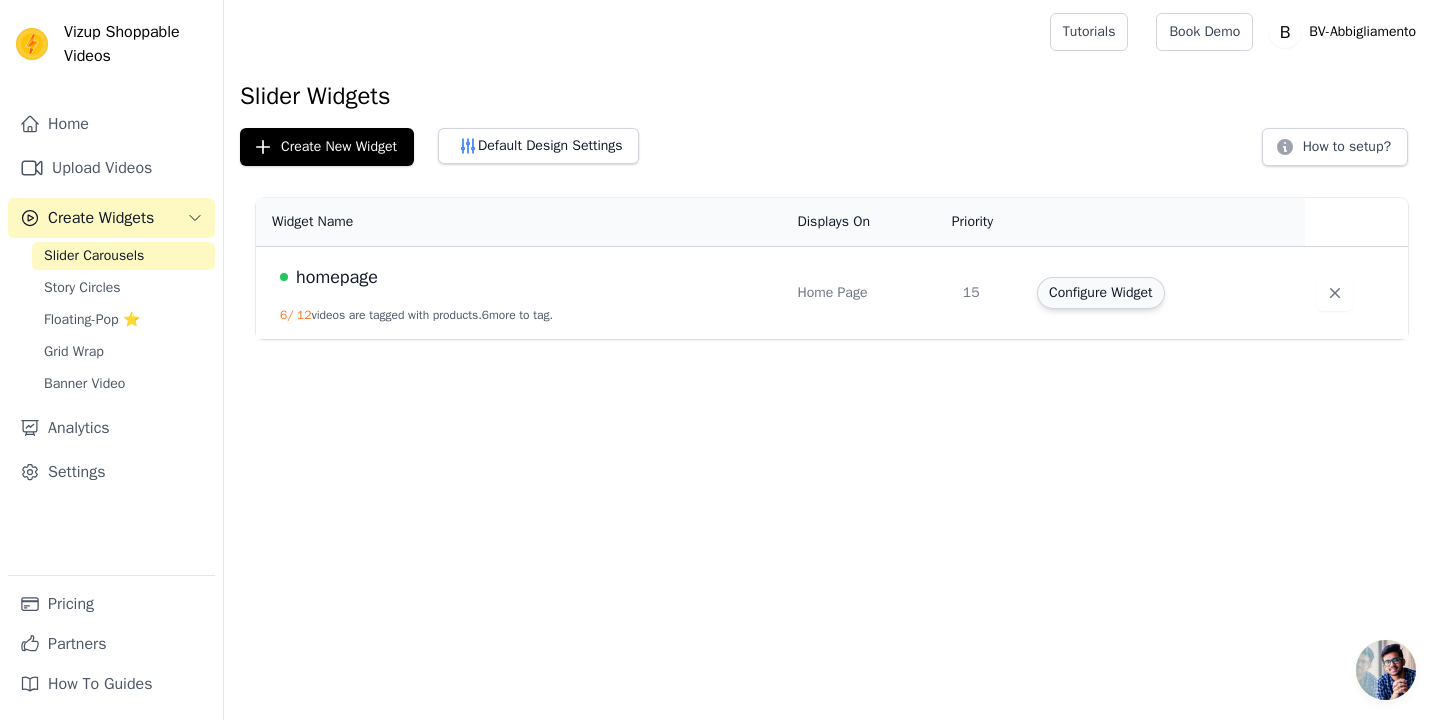 click on "Configure Widget" at bounding box center [1100, 293] 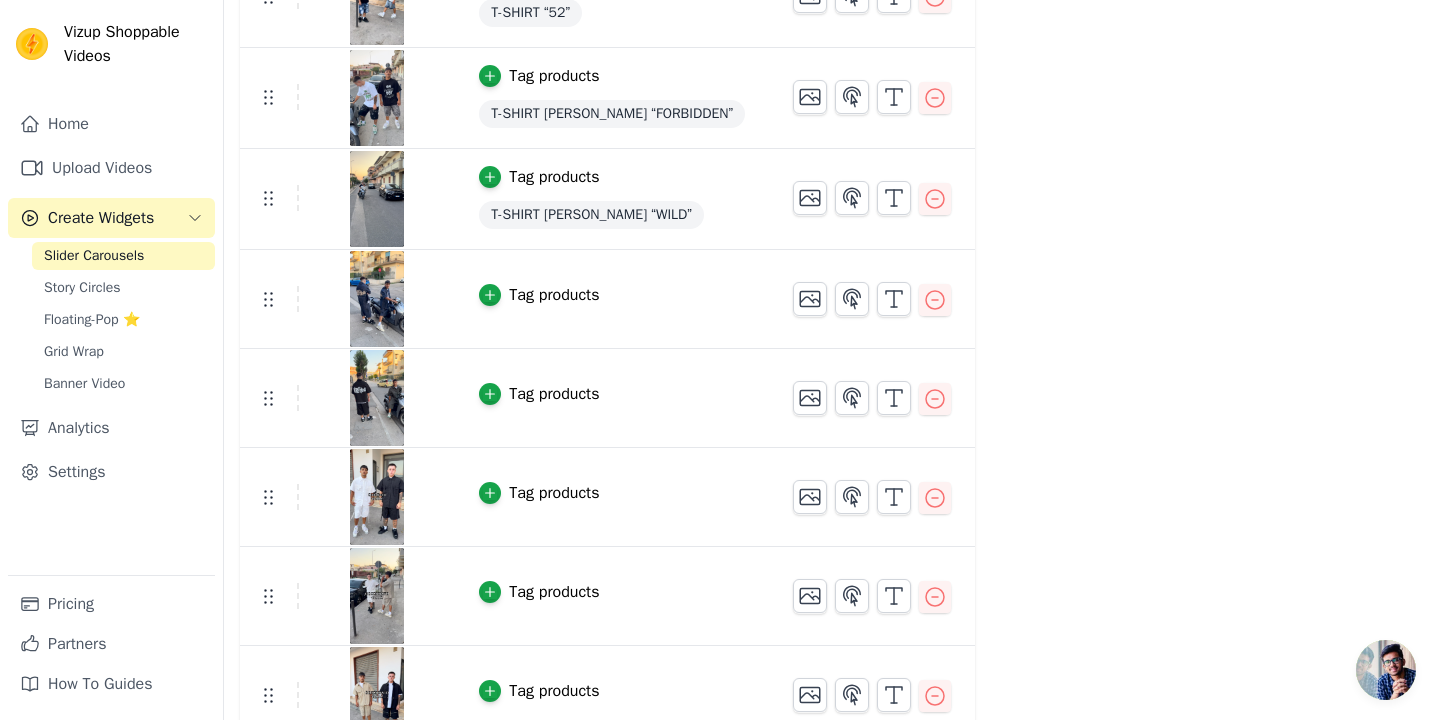 scroll, scrollTop: 599, scrollLeft: 0, axis: vertical 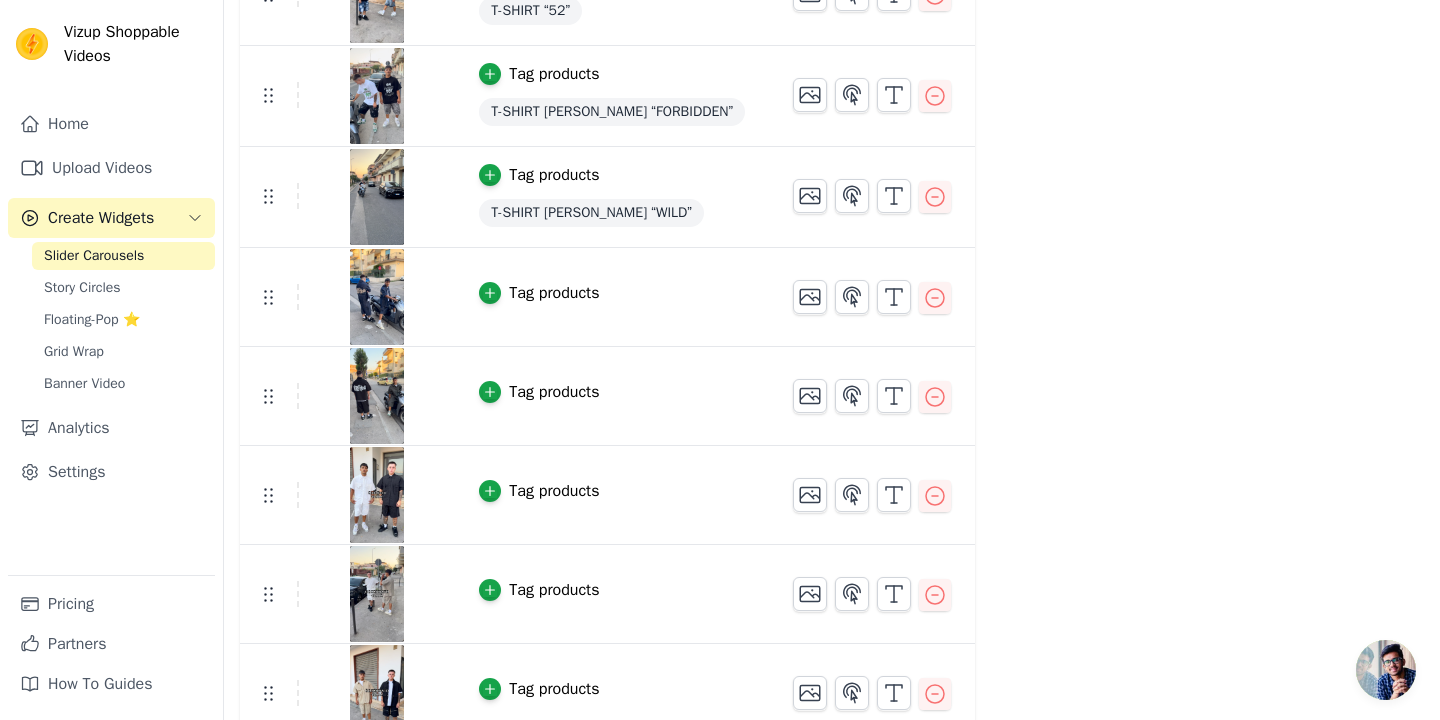 click on "Tag products" at bounding box center [554, 293] 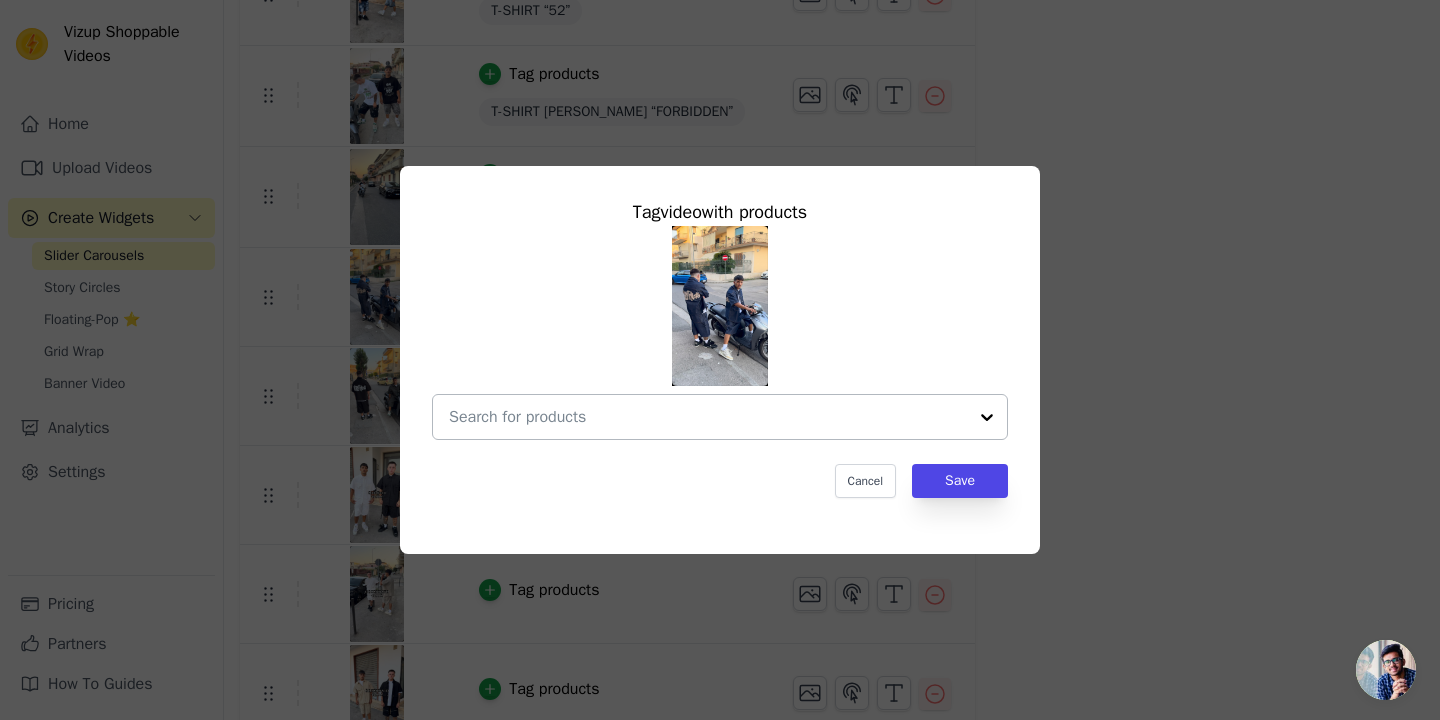 click at bounding box center (708, 417) 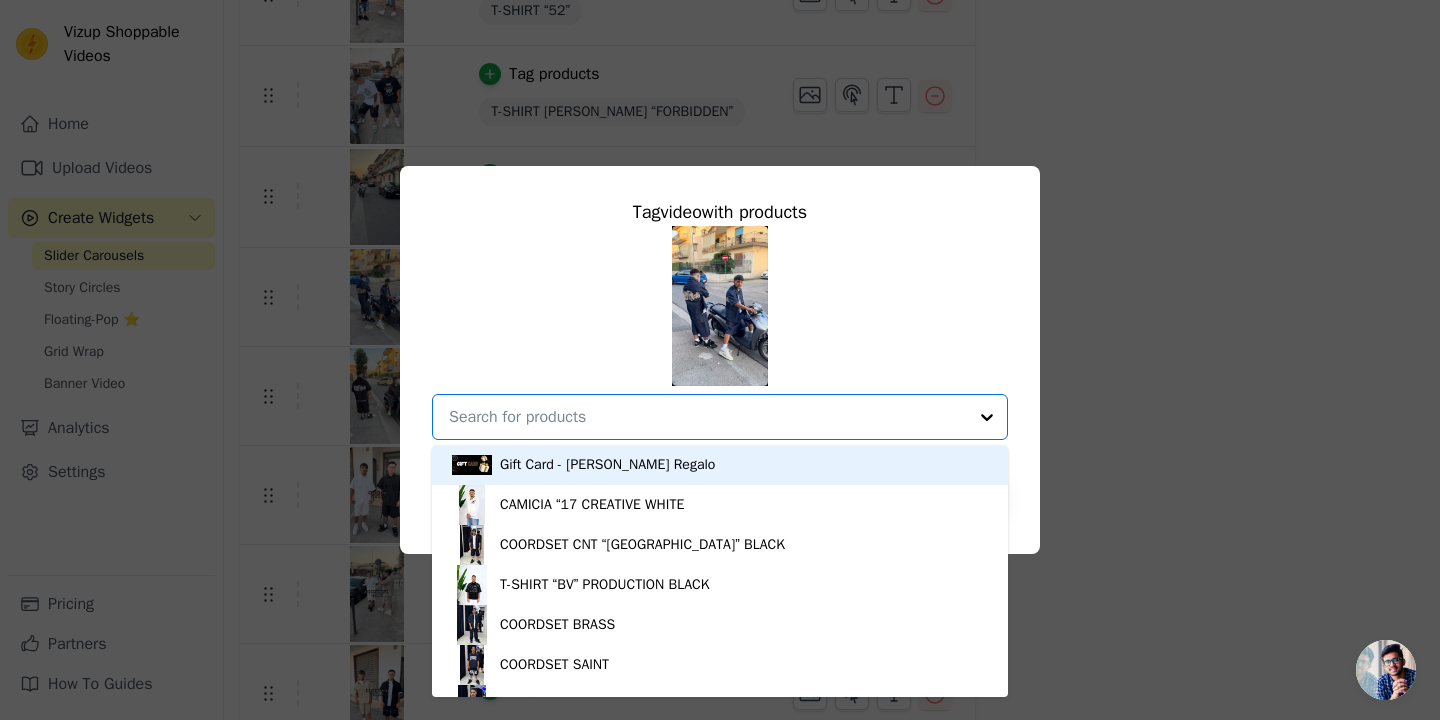 paste on "COORDSET DENIM BUNKER “GRATEFUL”" 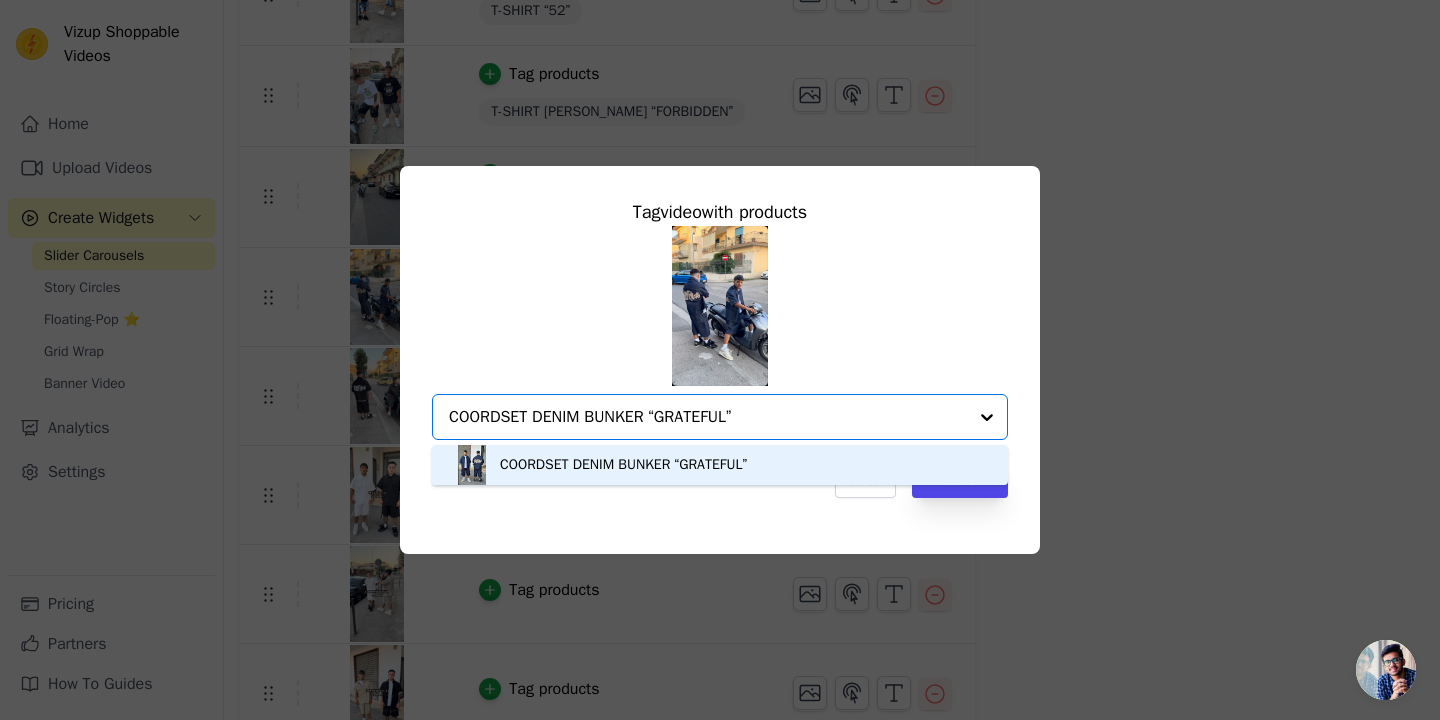 click on "COORDSET DENIM BUNKER “GRATEFUL”" at bounding box center (720, 465) 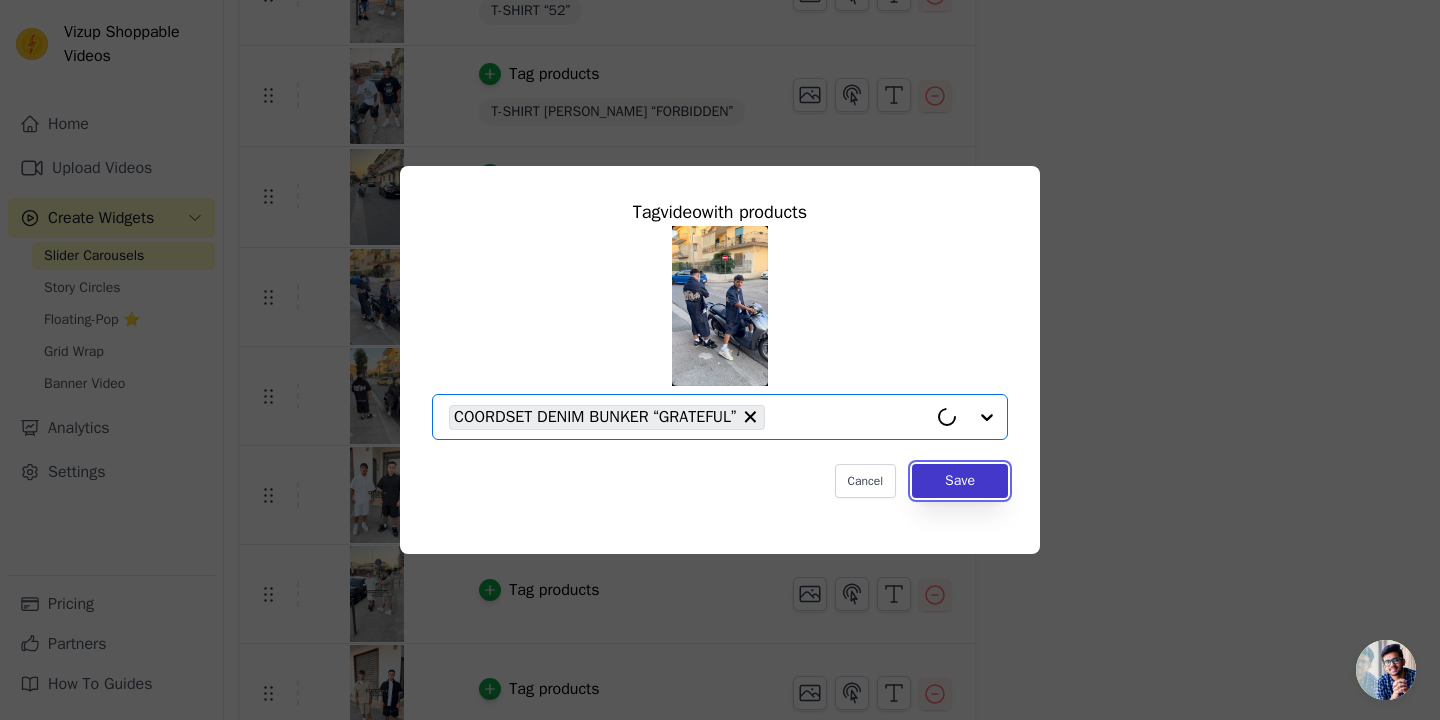 click on "Save" at bounding box center (960, 481) 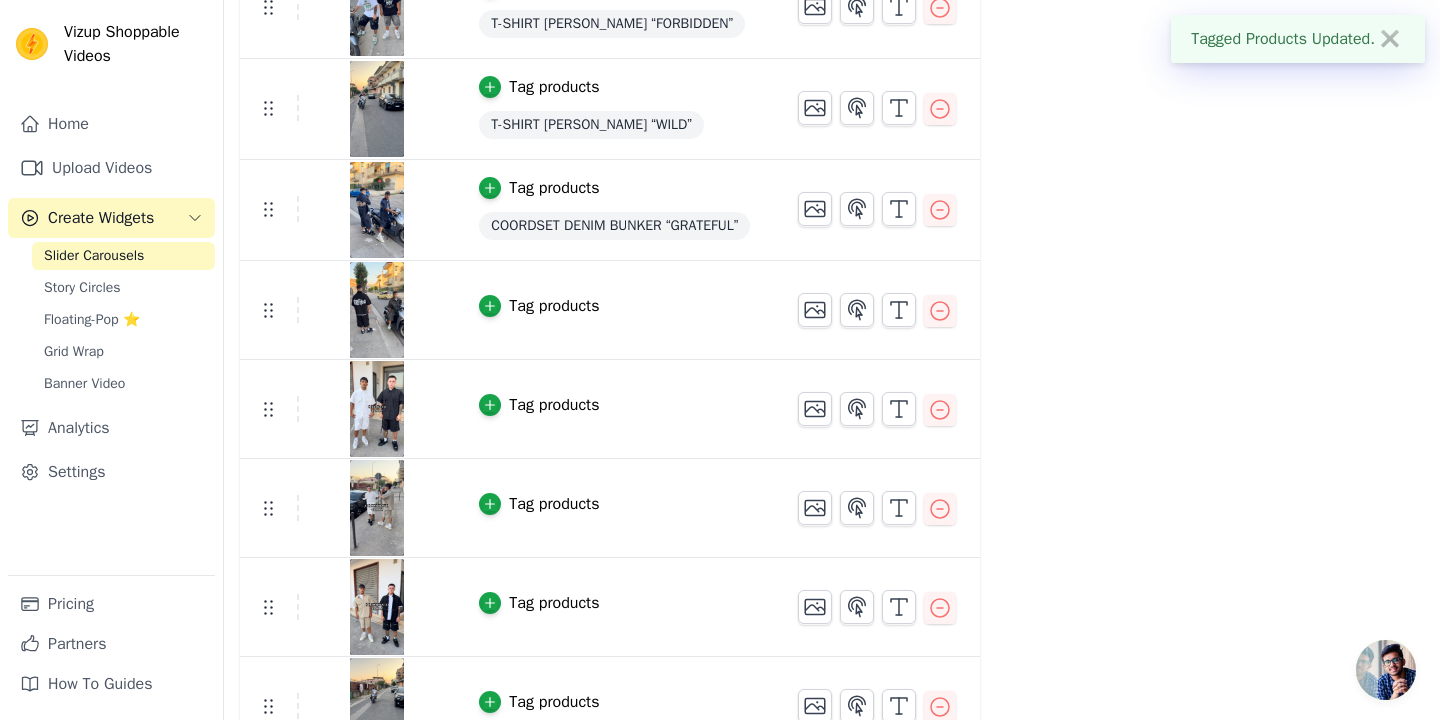 scroll, scrollTop: 704, scrollLeft: 0, axis: vertical 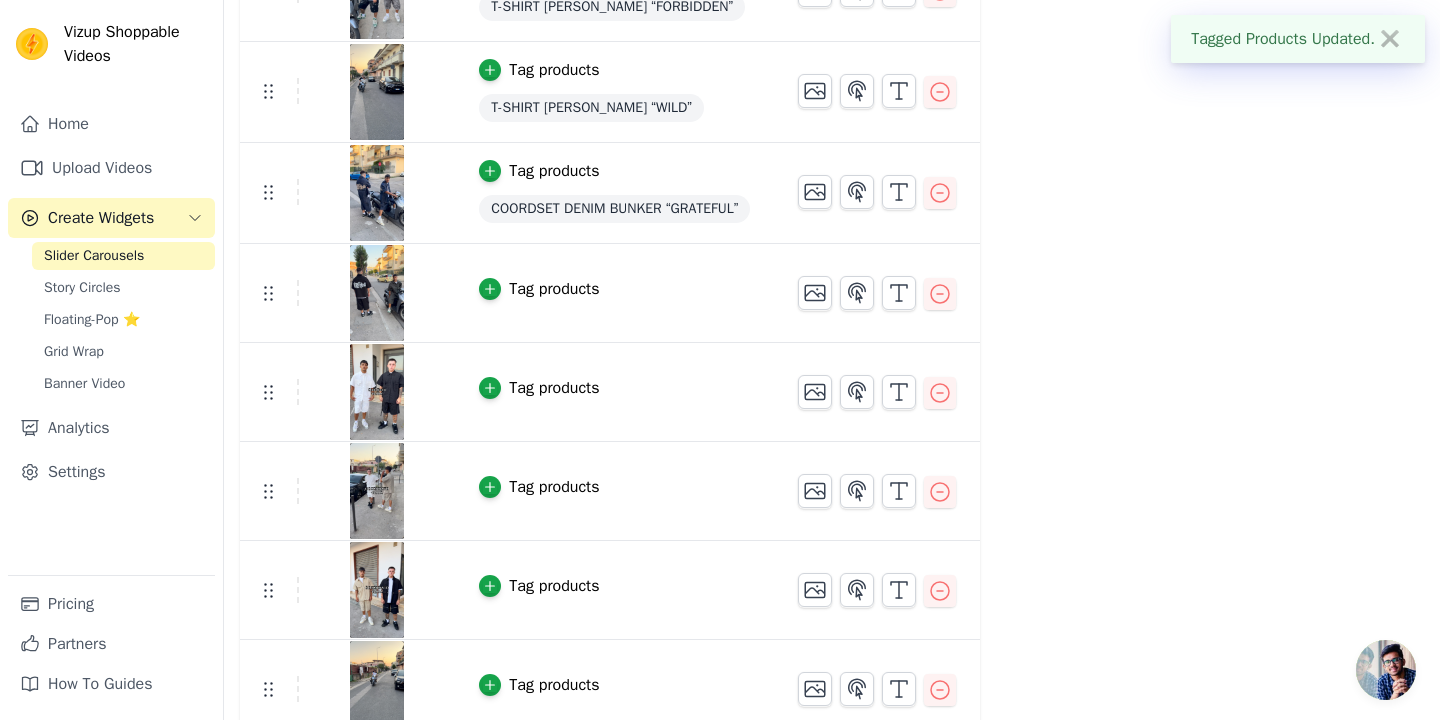 click on "Tag products" at bounding box center (554, 289) 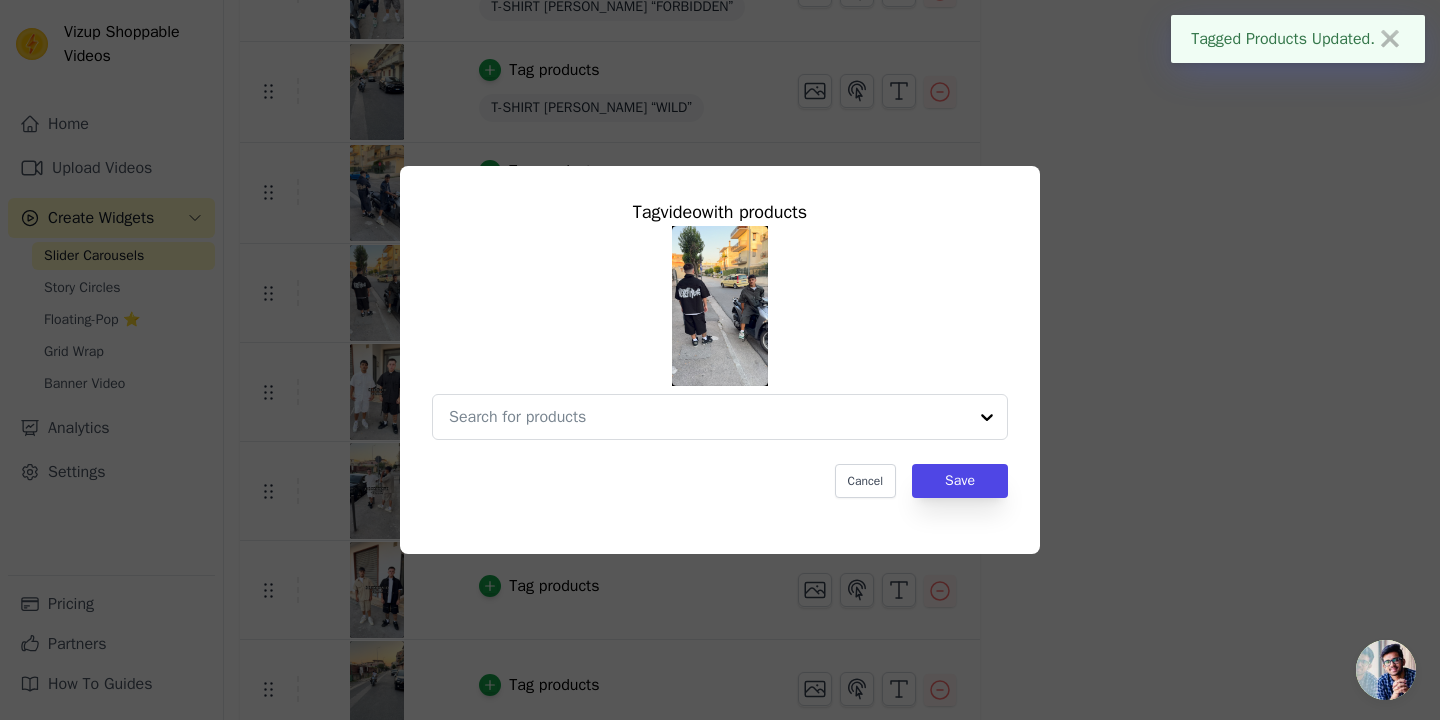 scroll, scrollTop: 0, scrollLeft: 0, axis: both 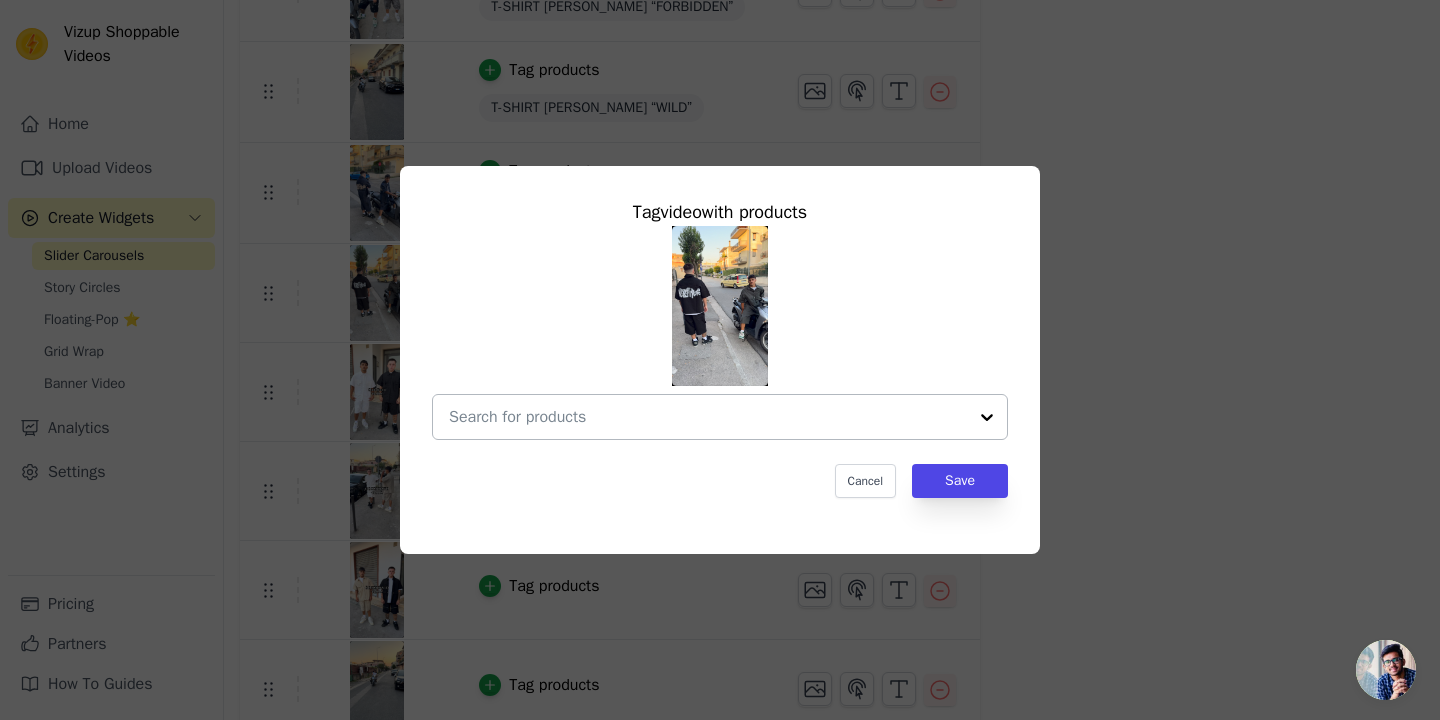 click at bounding box center [708, 417] 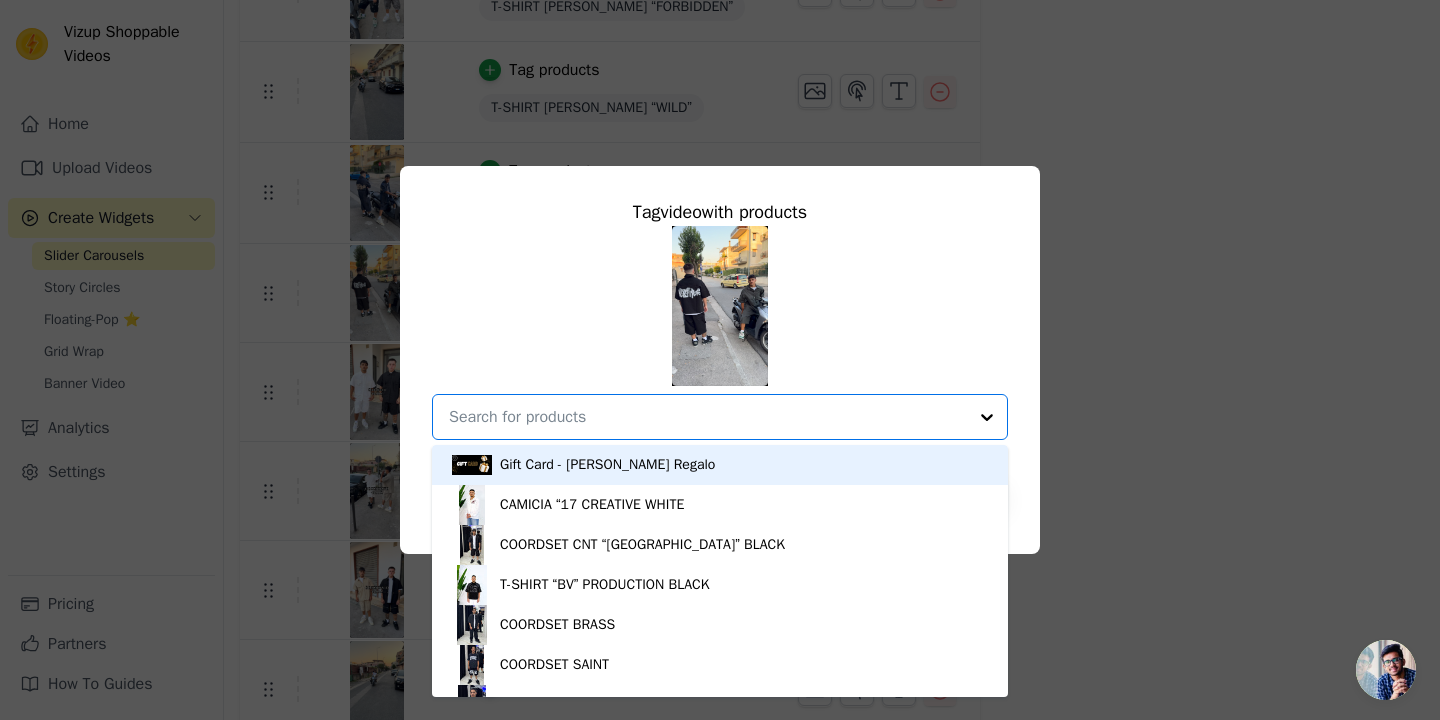 paste on "COORDSET BUNKER “GRATEFUL”" 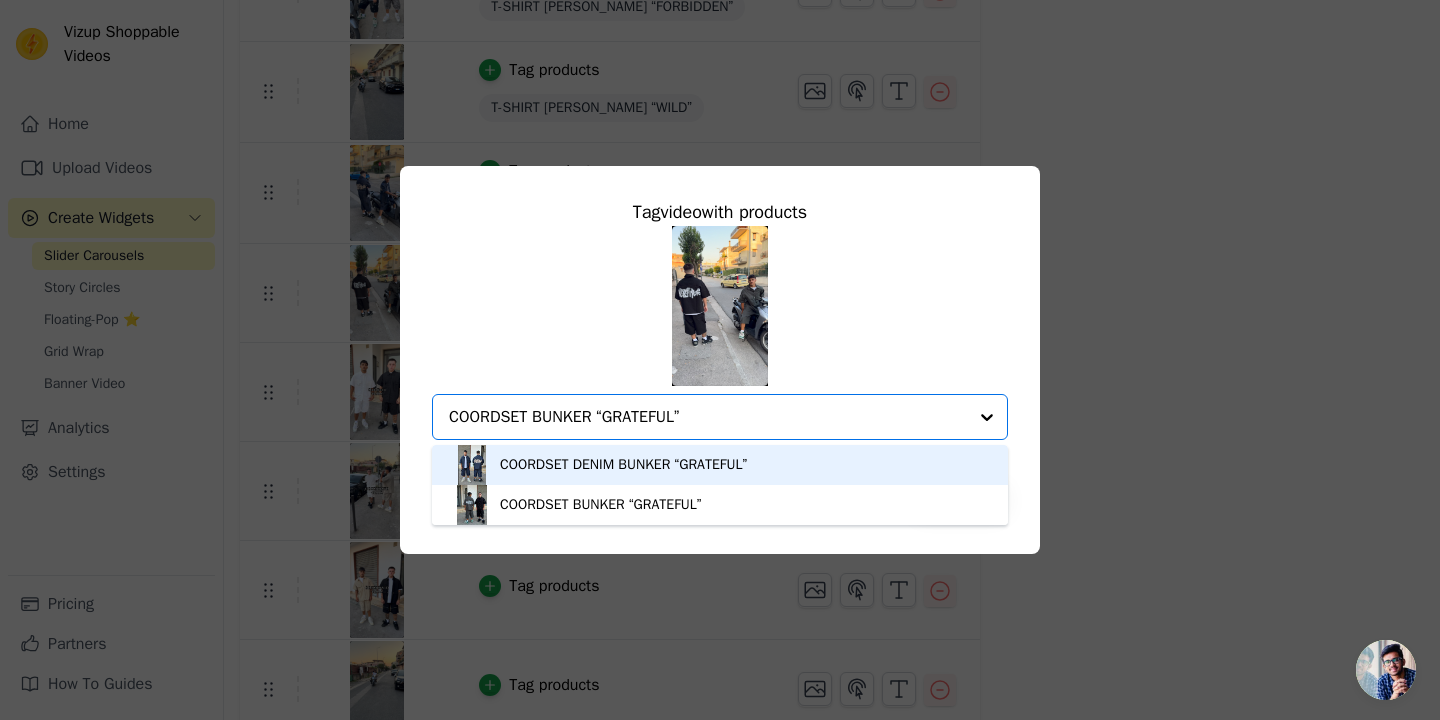 click on "COORDSET DENIM BUNKER “GRATEFUL”" at bounding box center [623, 465] 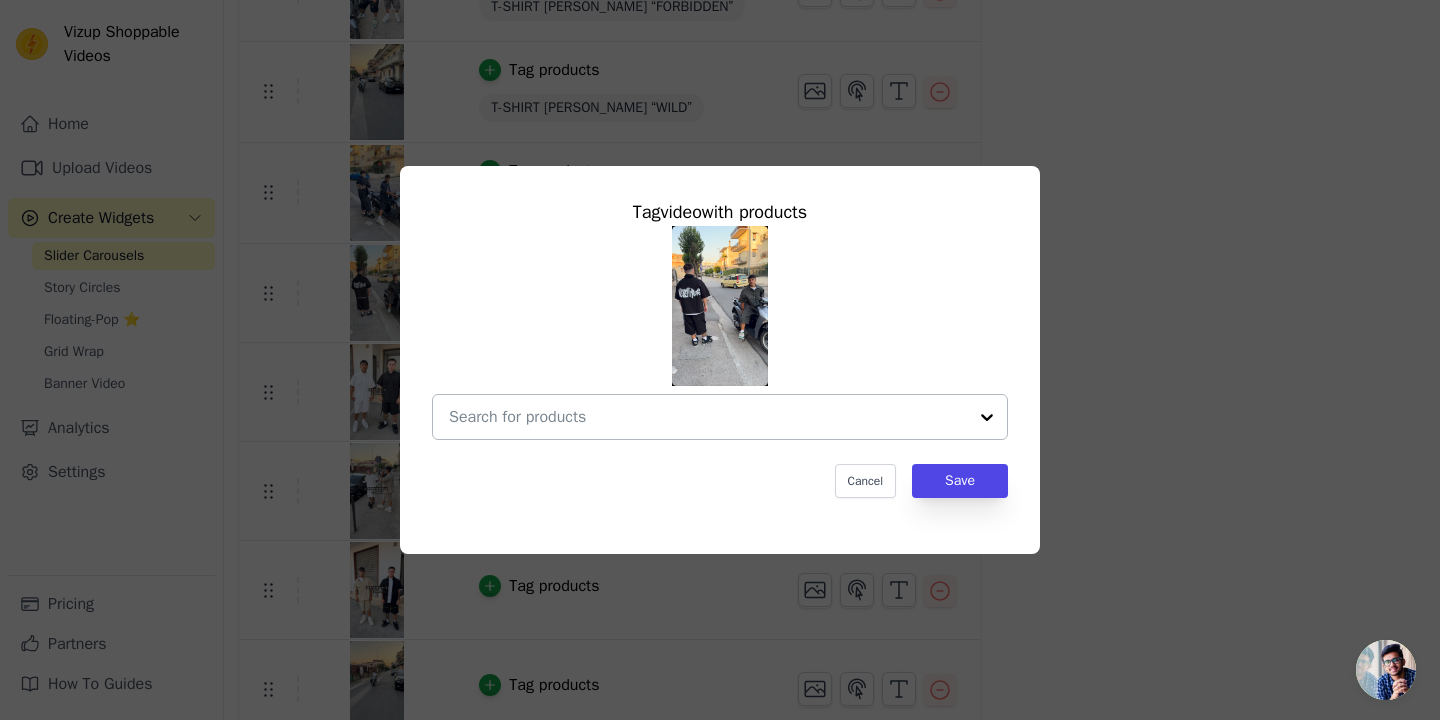 click at bounding box center [708, 417] 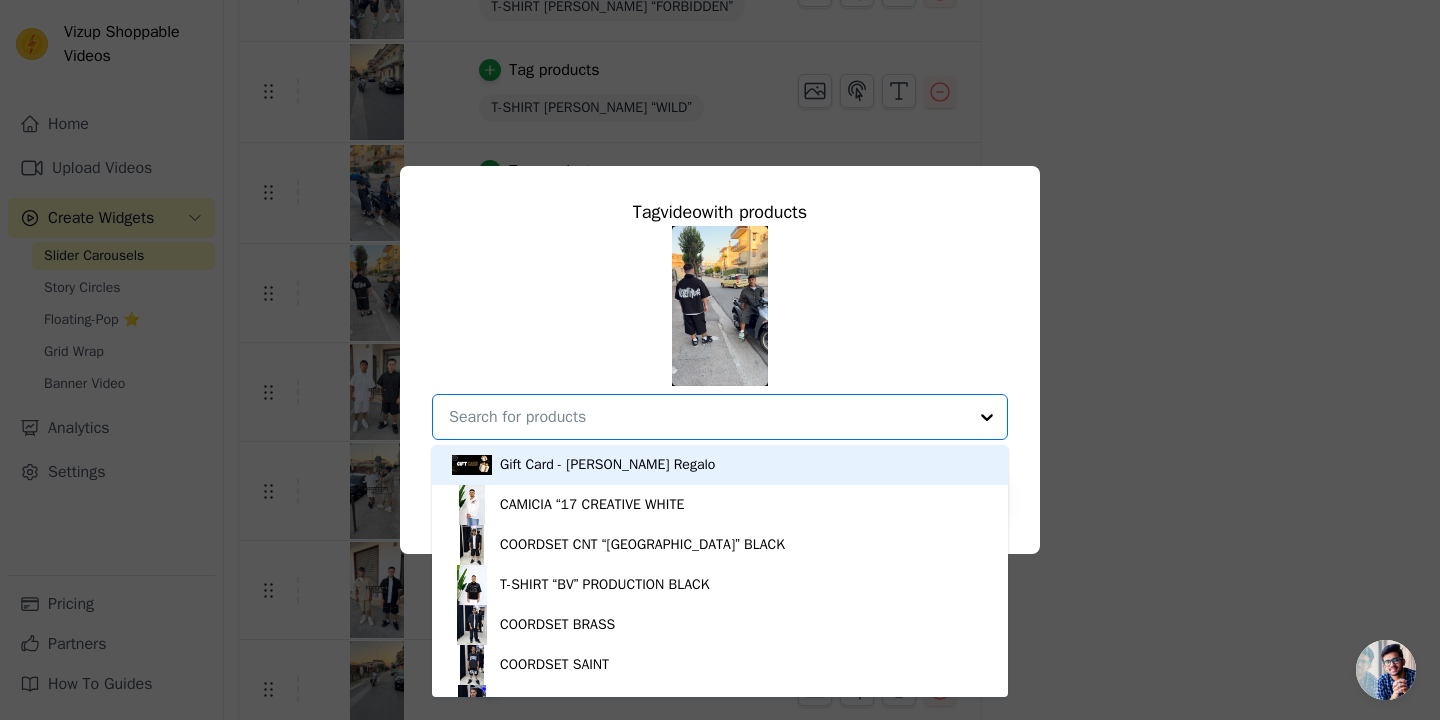 paste on "COORDSET BUNKER “GRATEFUL”" 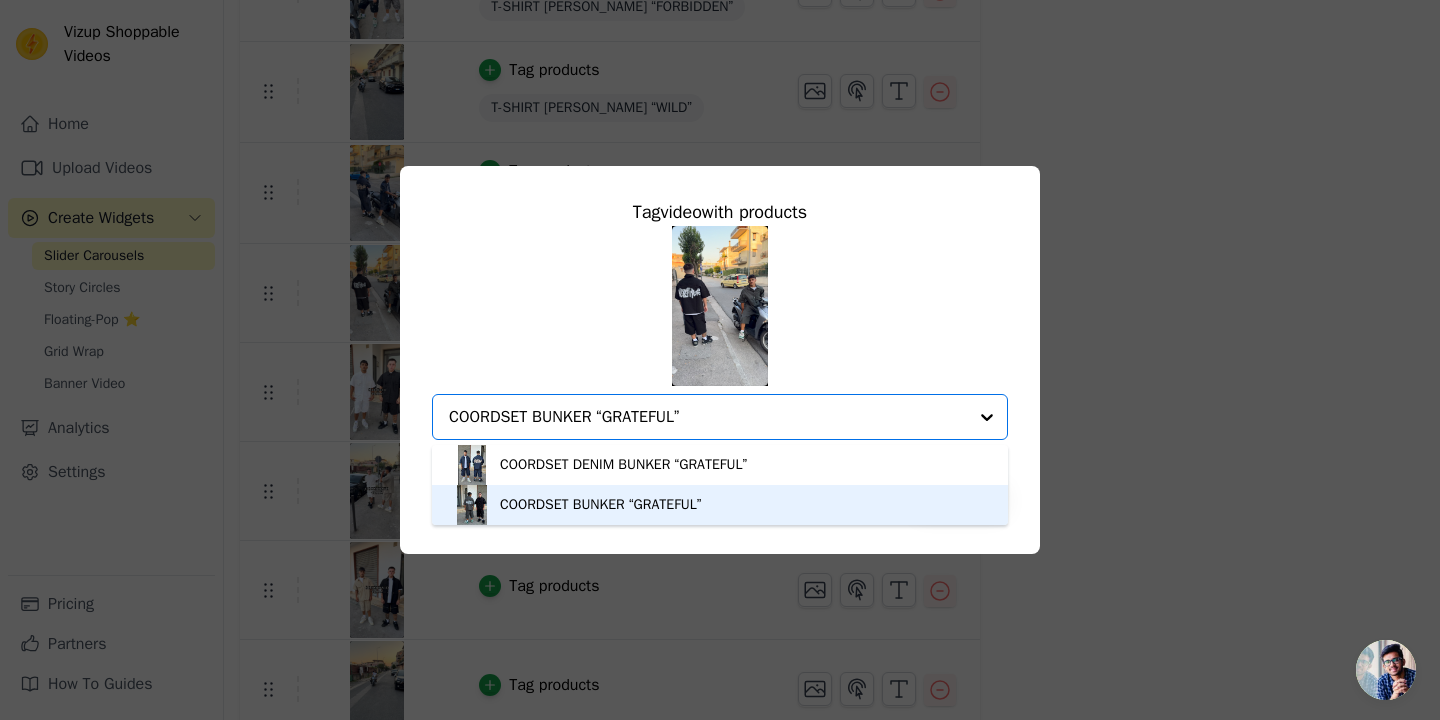 click on "COORDSET BUNKER “GRATEFUL”" at bounding box center (600, 505) 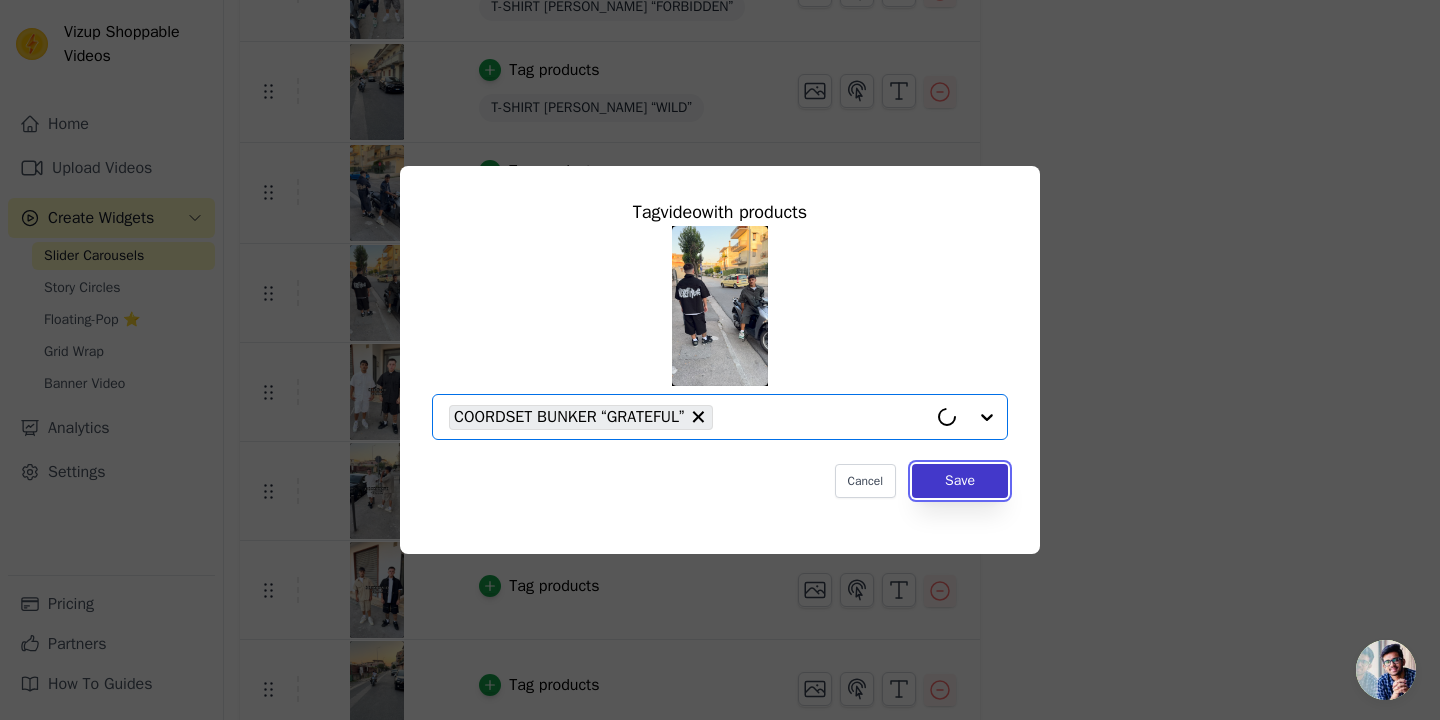 click on "Save" at bounding box center [960, 481] 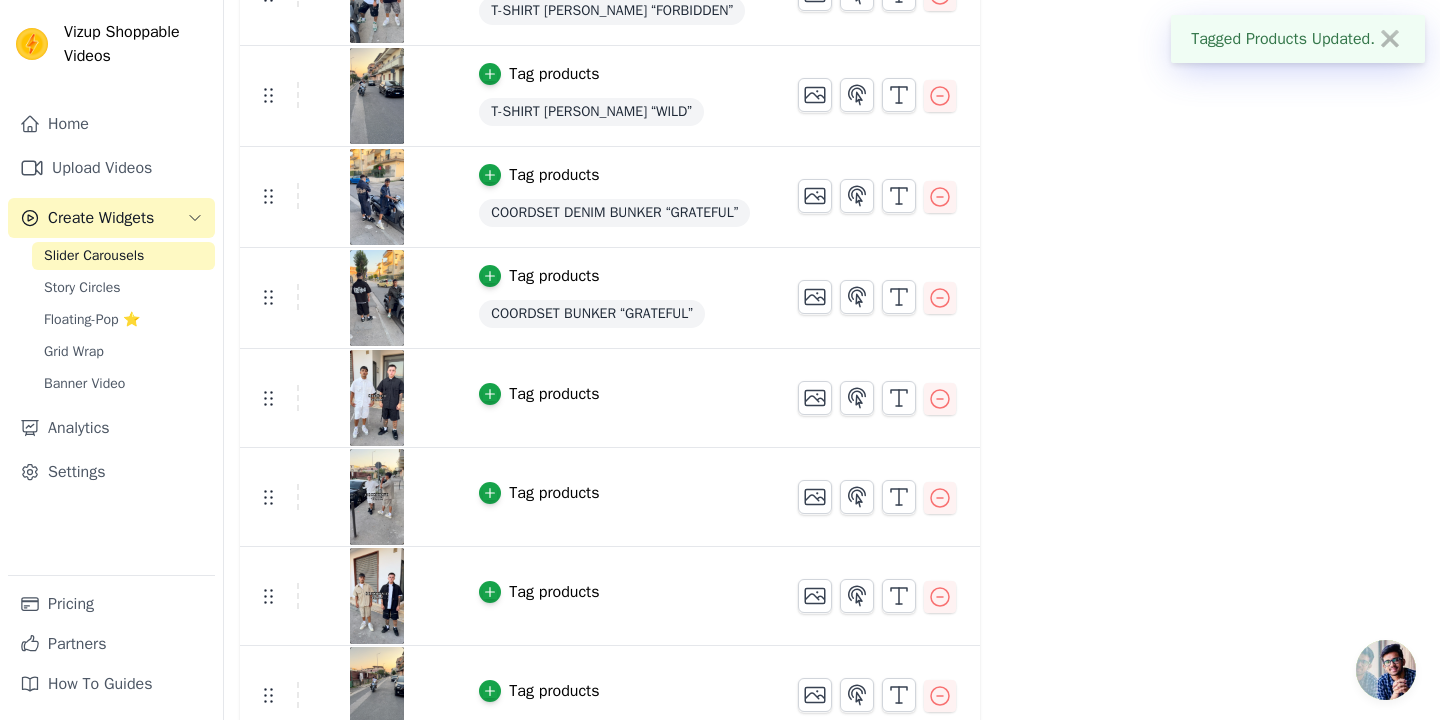 scroll, scrollTop: 724, scrollLeft: 0, axis: vertical 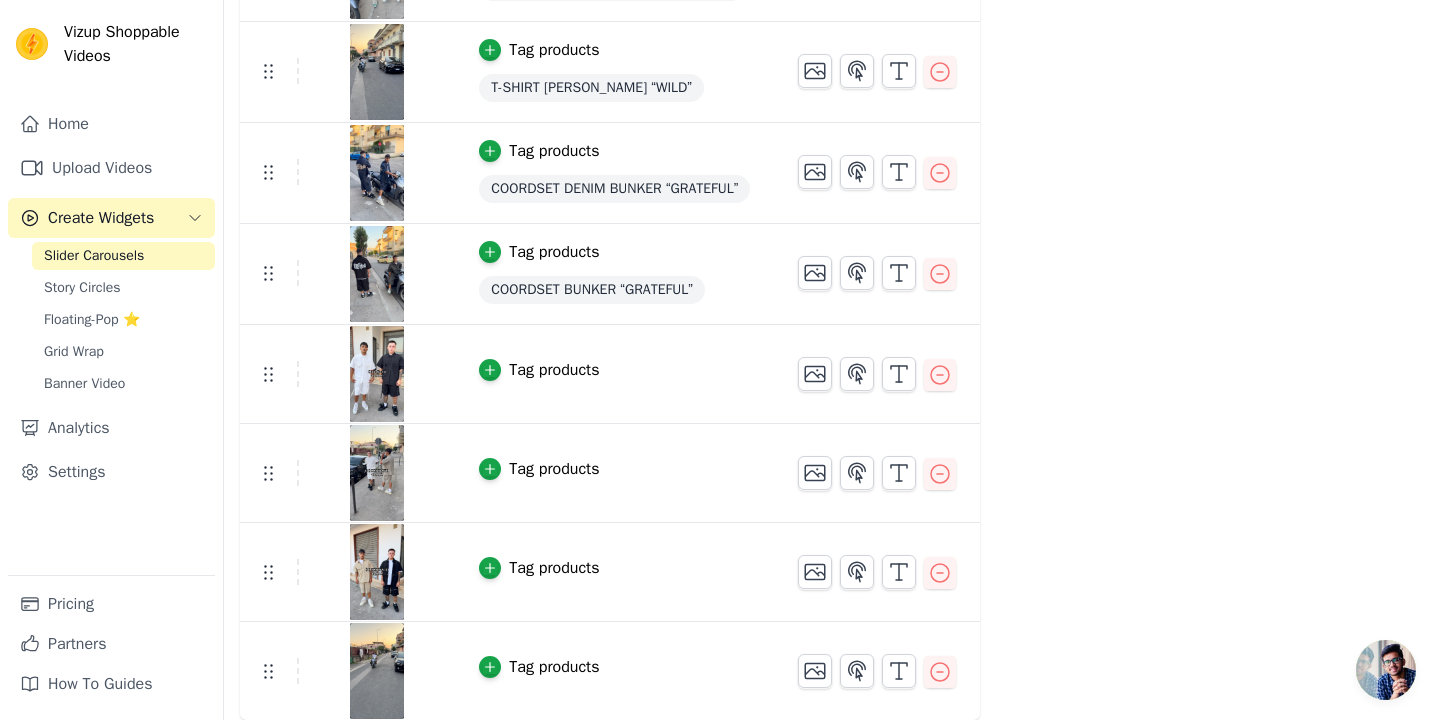click on "Tag products" at bounding box center [614, 374] 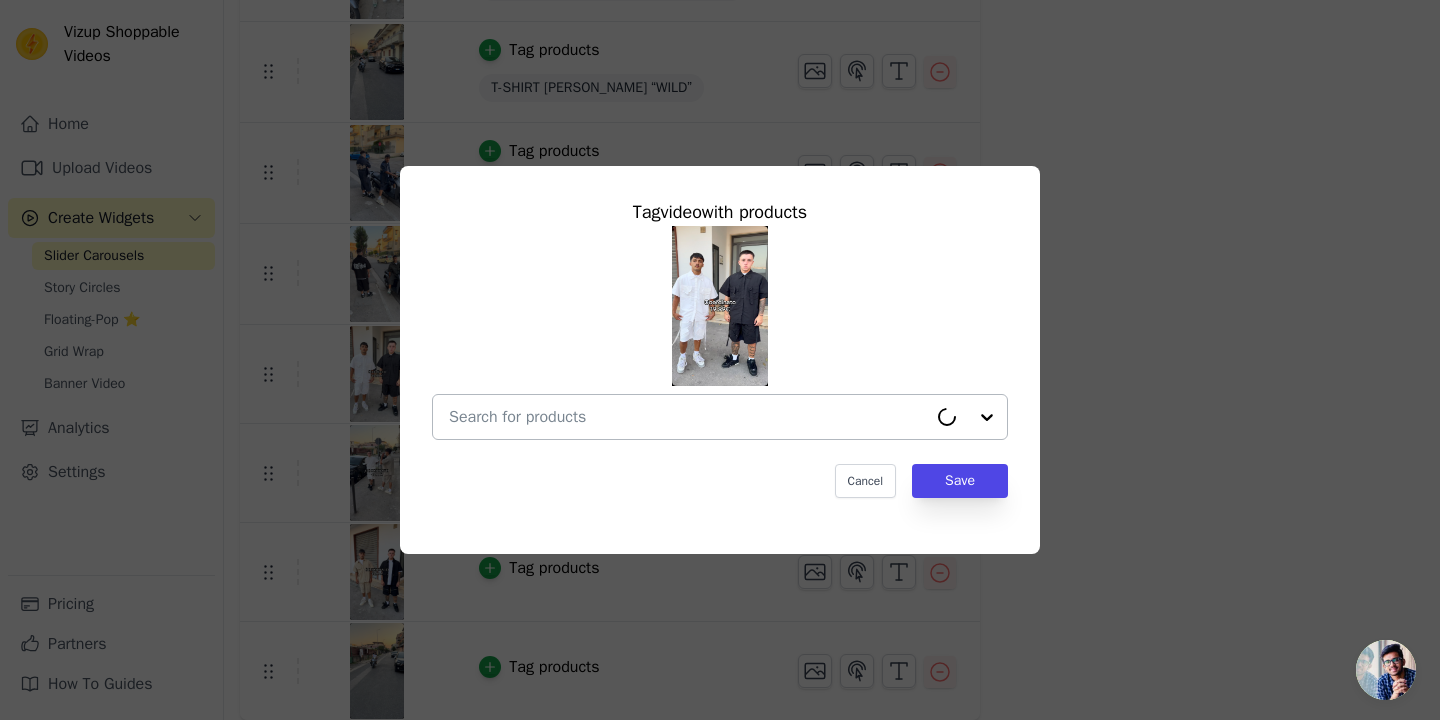 click at bounding box center [688, 417] 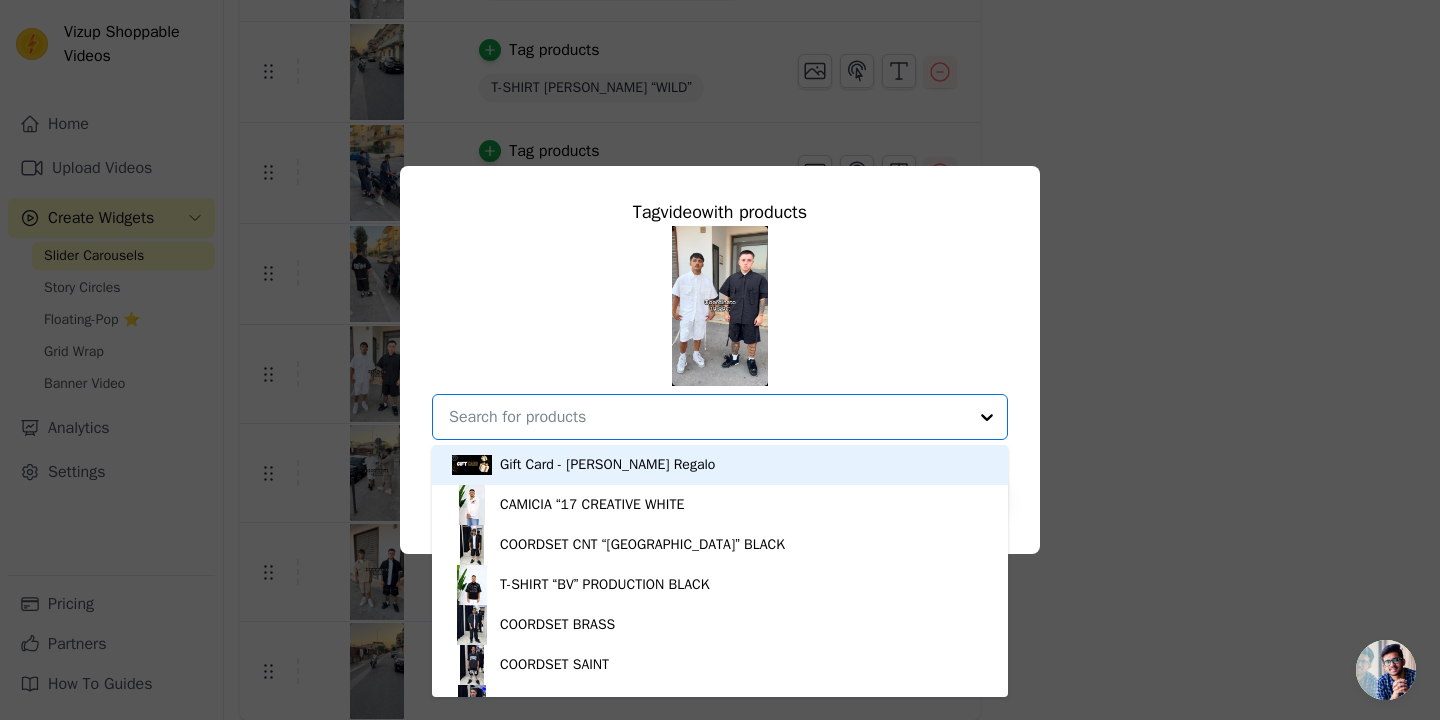 paste on "COORDSET 152 “OSAKA”" 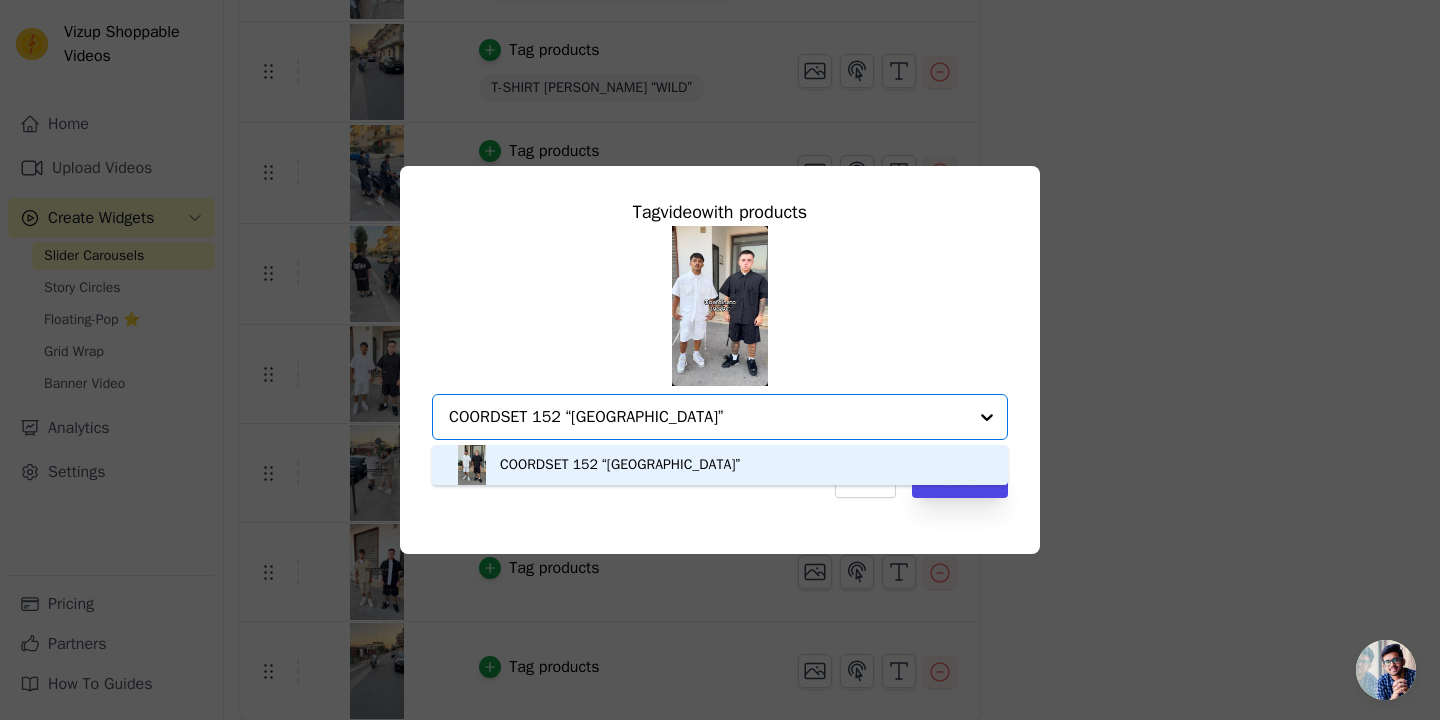 click on "COORDSET 152 “OSAKA”" at bounding box center [620, 465] 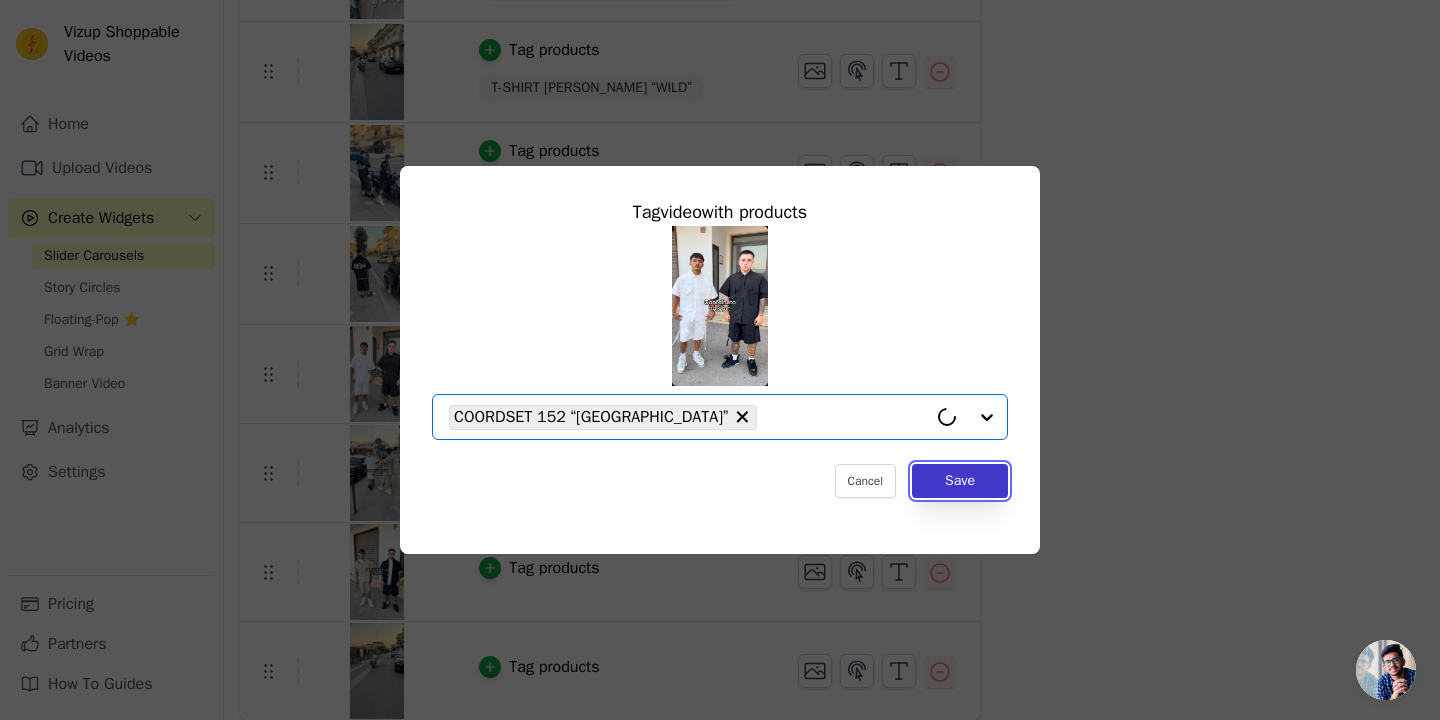 click on "Save" at bounding box center (960, 481) 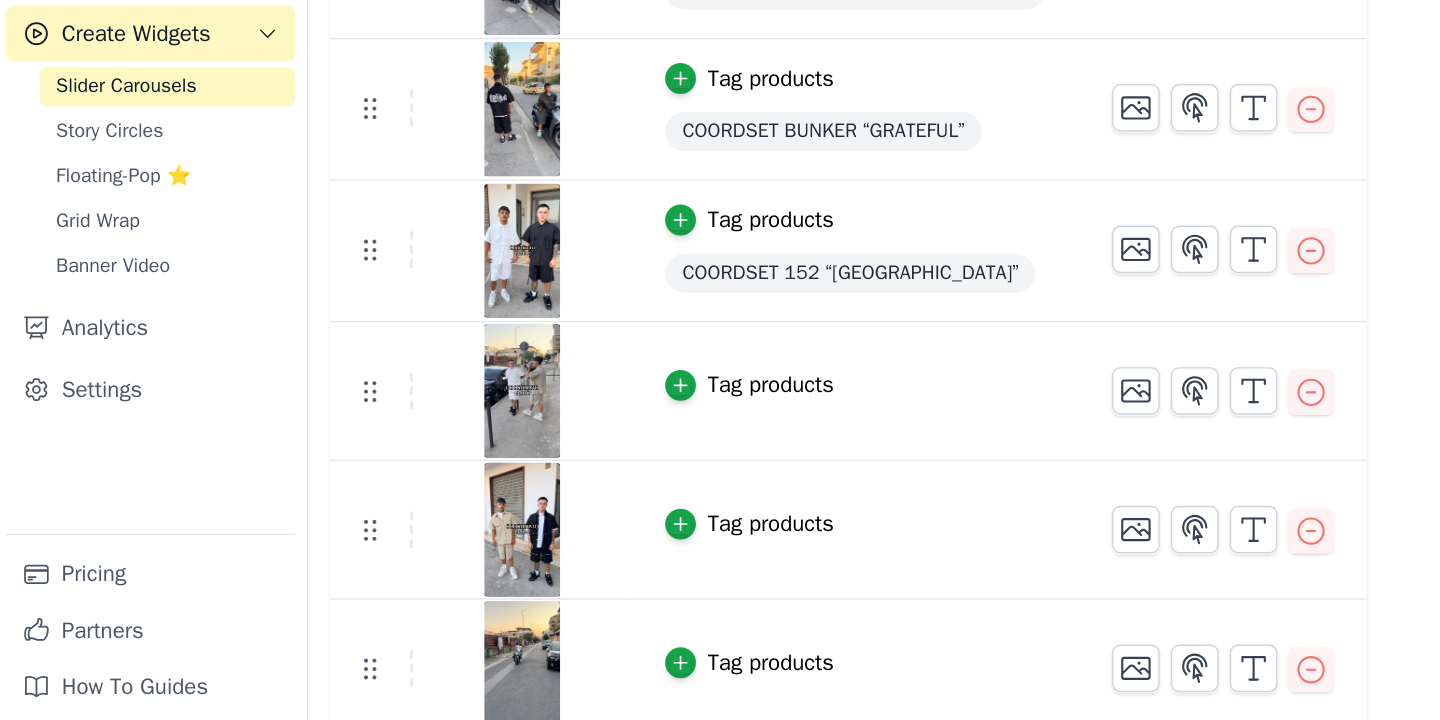 scroll, scrollTop: 725, scrollLeft: 0, axis: vertical 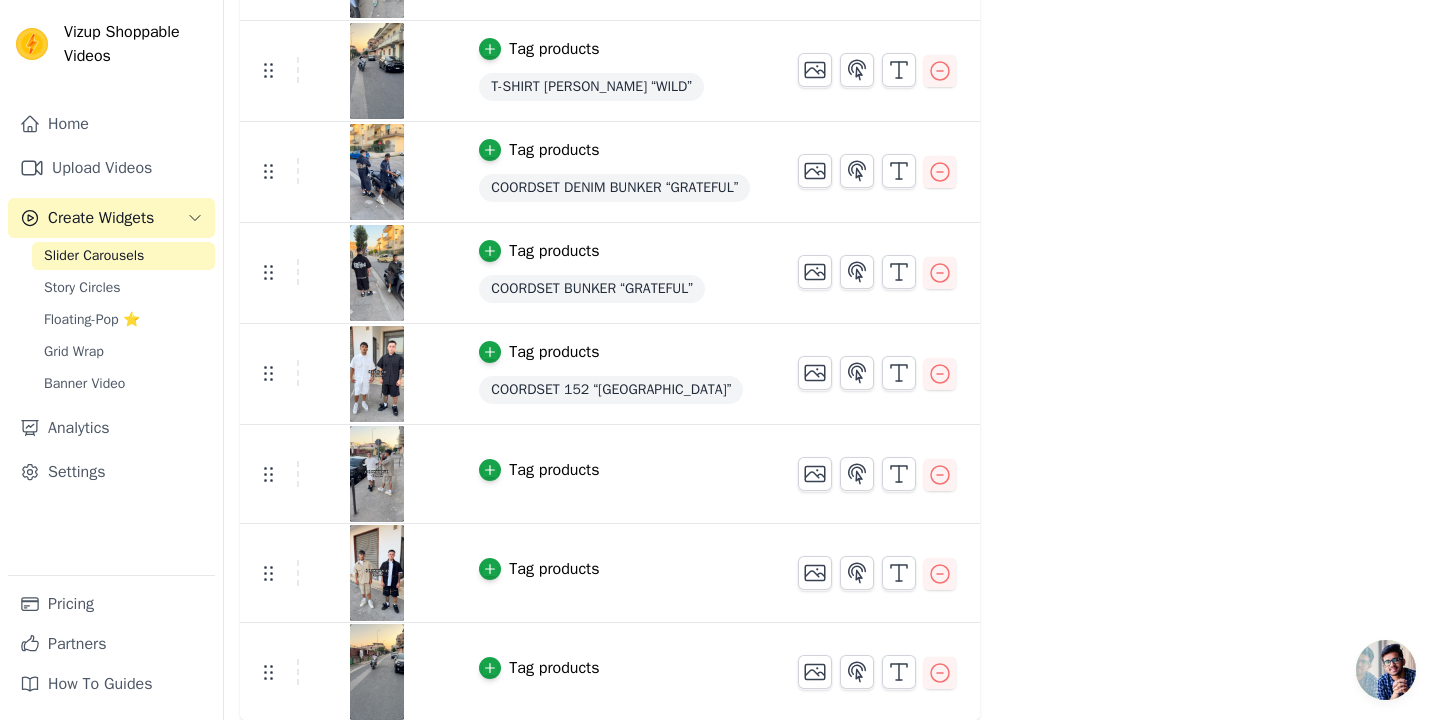 click on "Tag products" at bounding box center [554, 470] 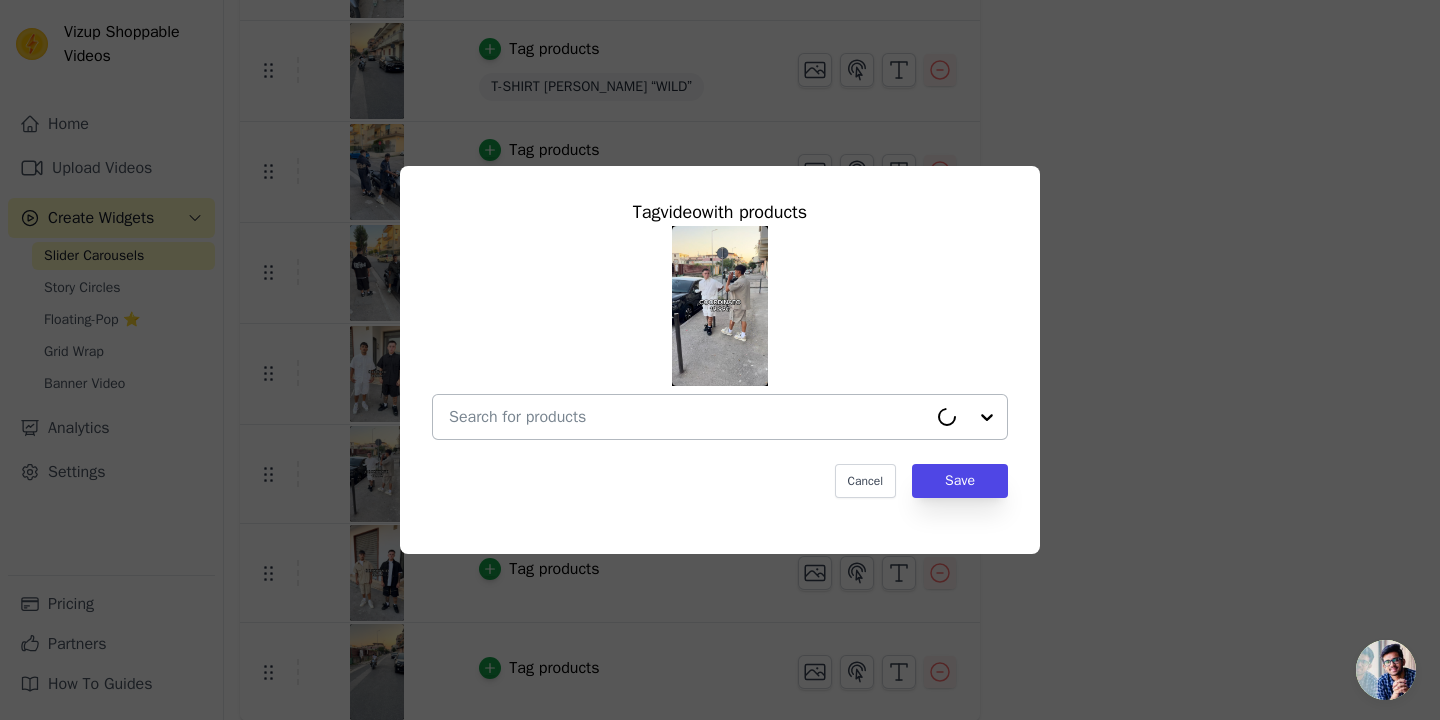 click at bounding box center [688, 417] 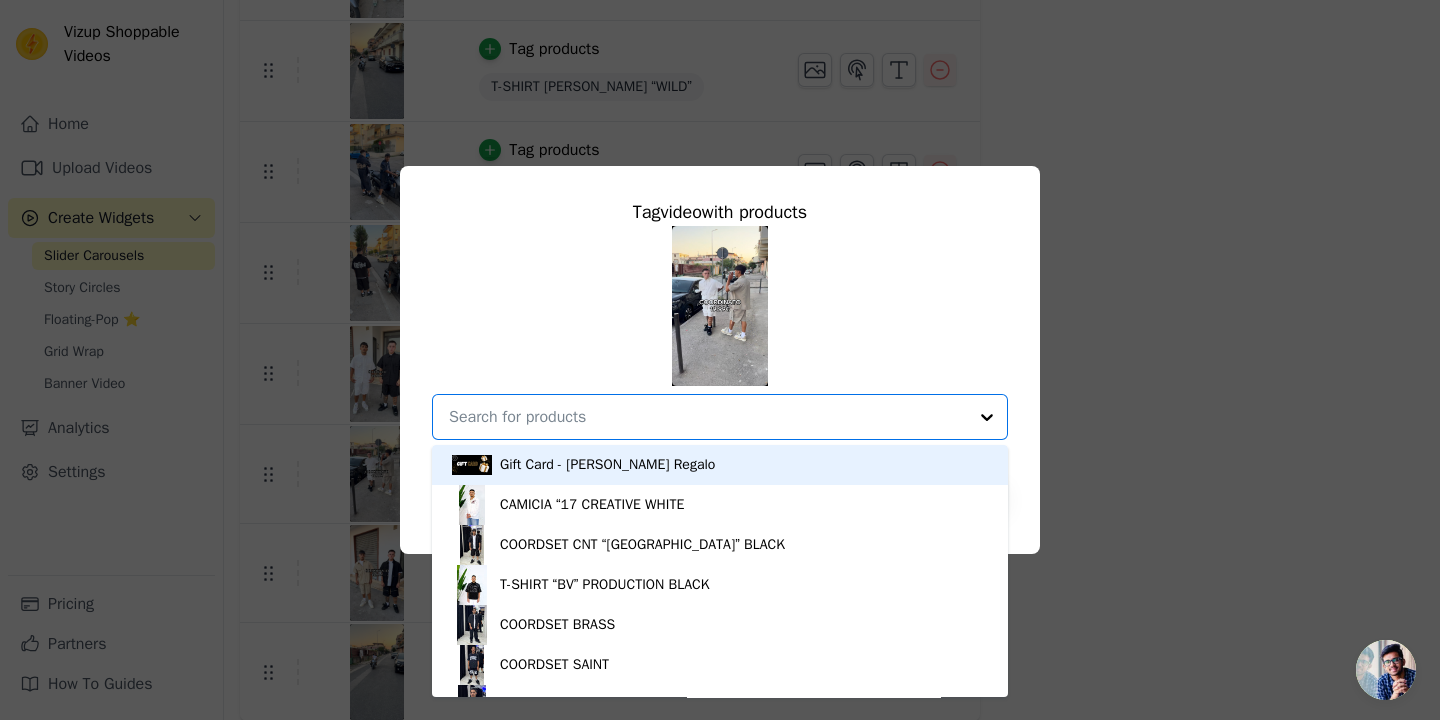paste on "COORDSET 152 “OSAKA”" 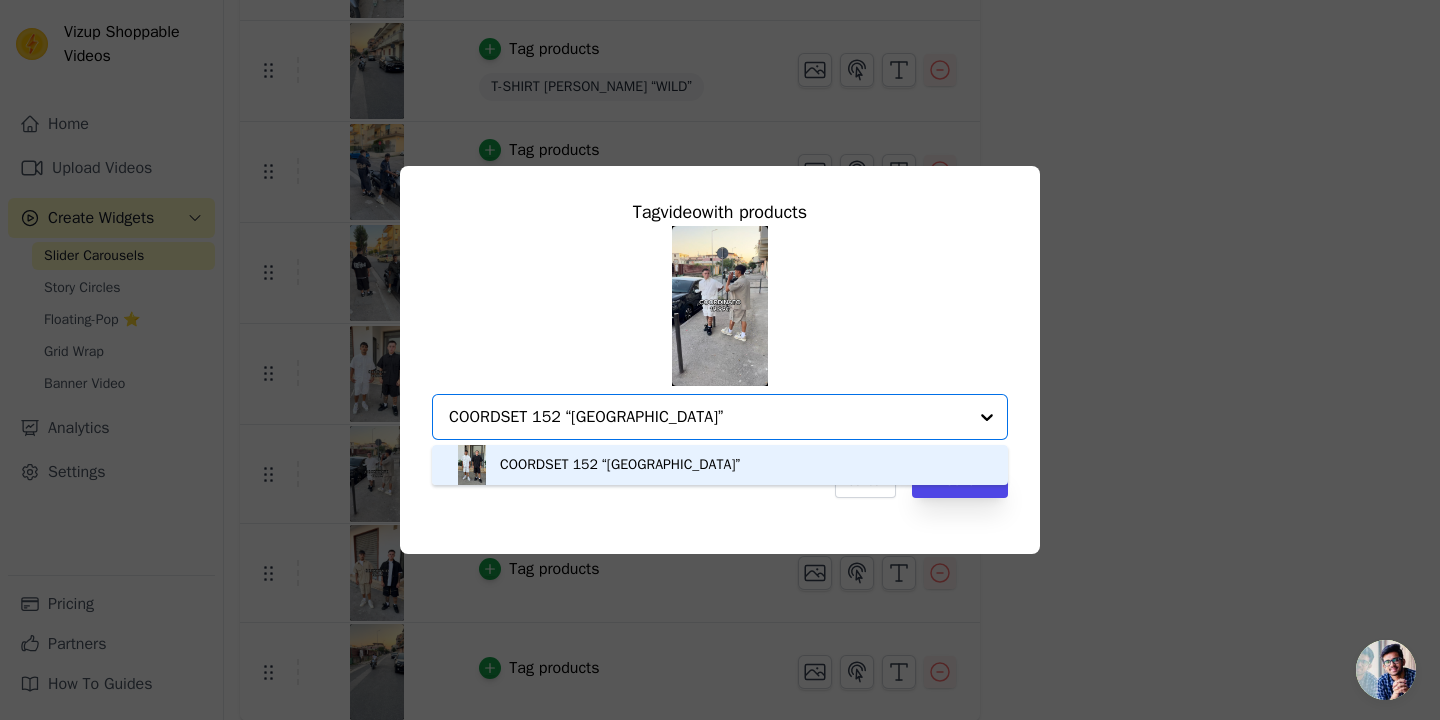 click on "COORDSET 152 “OSAKA”" at bounding box center (720, 465) 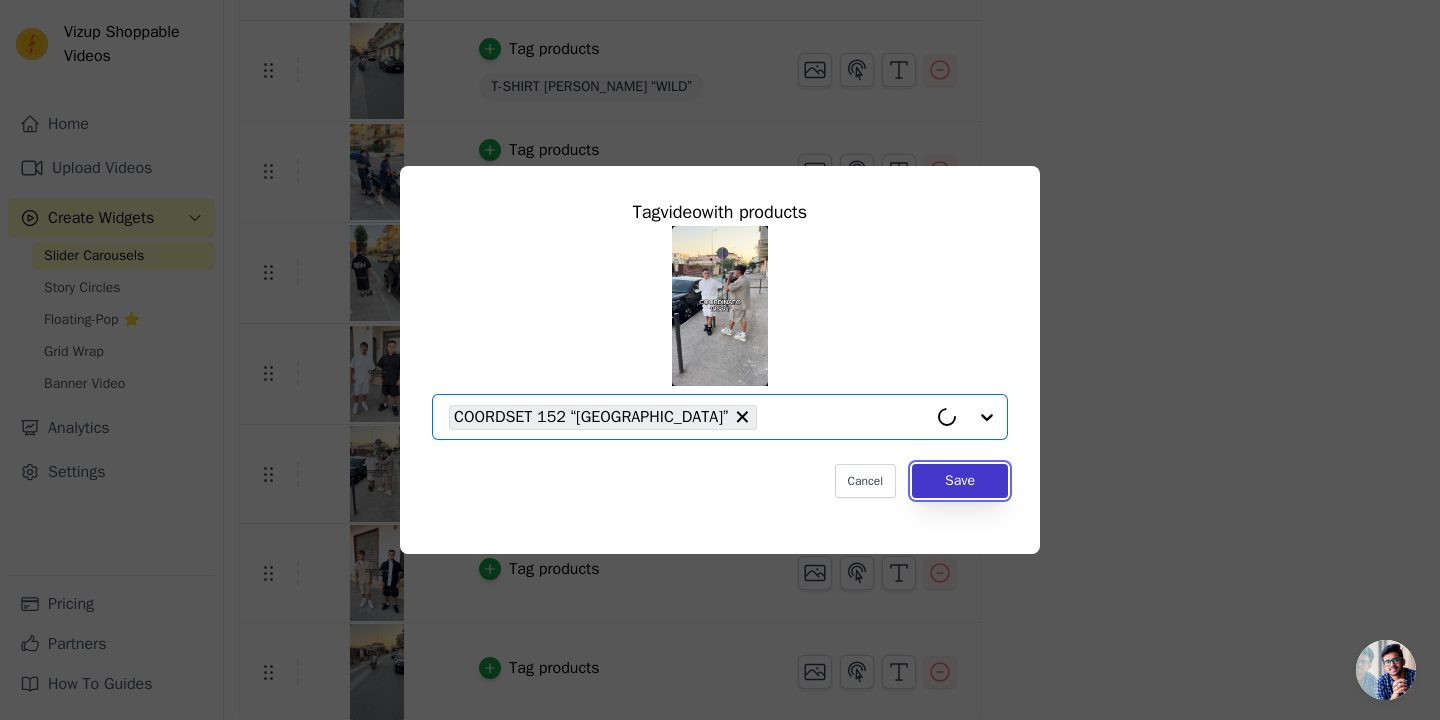 click on "Save" at bounding box center (960, 481) 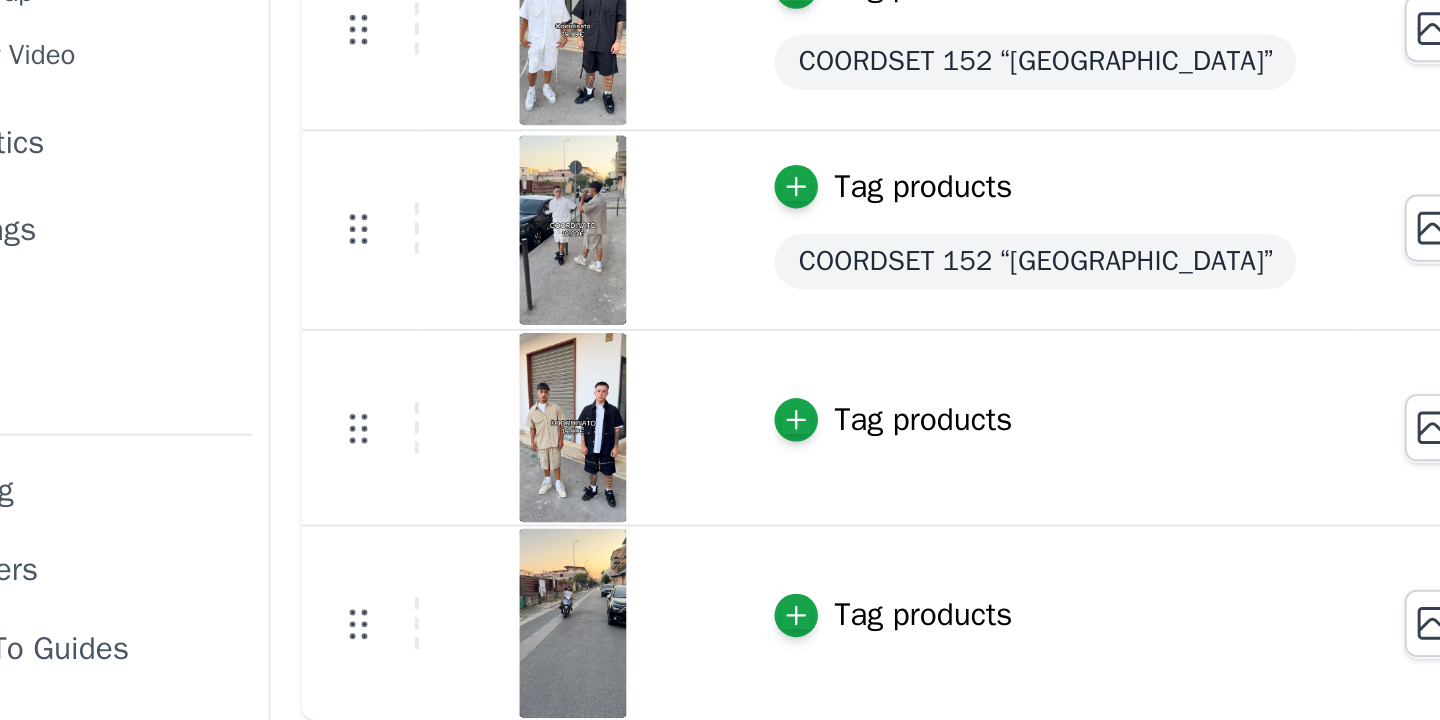 scroll, scrollTop: 727, scrollLeft: 0, axis: vertical 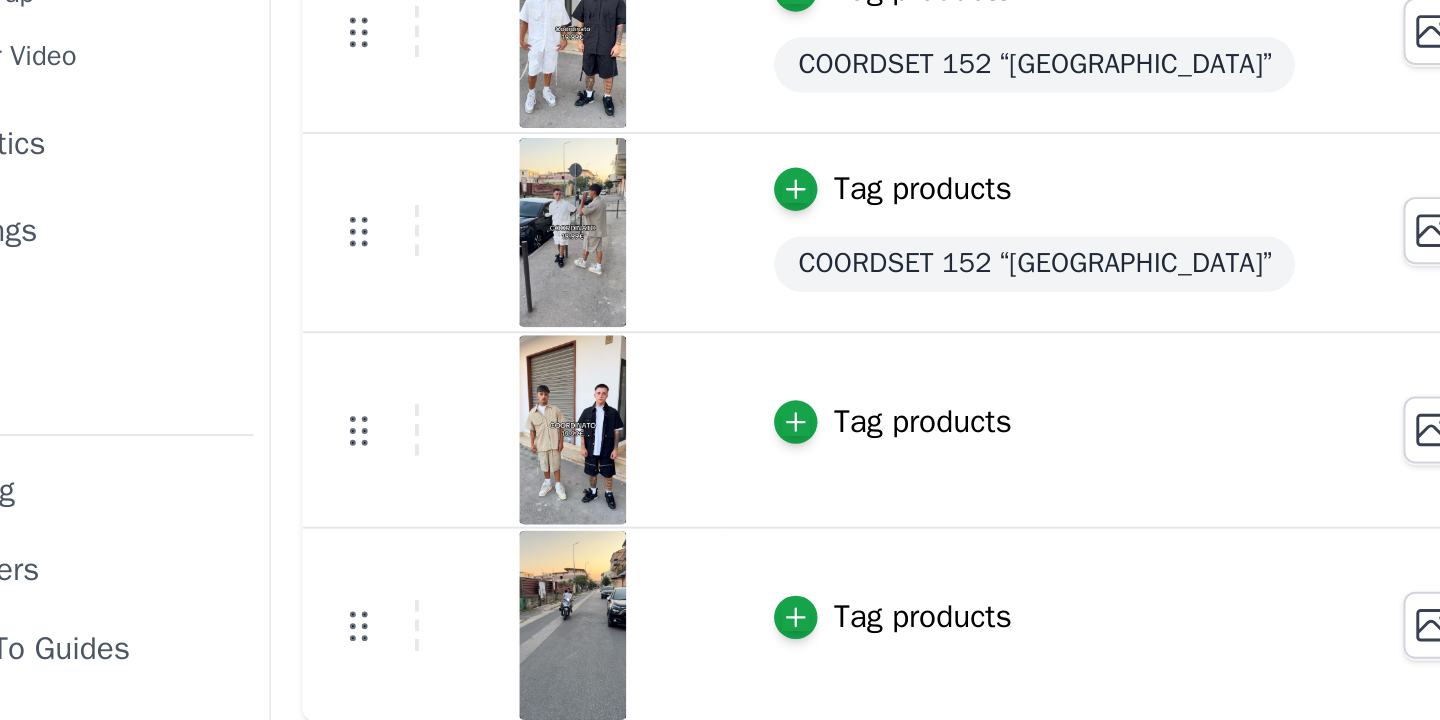 click on "Tag products" at bounding box center [539, 569] 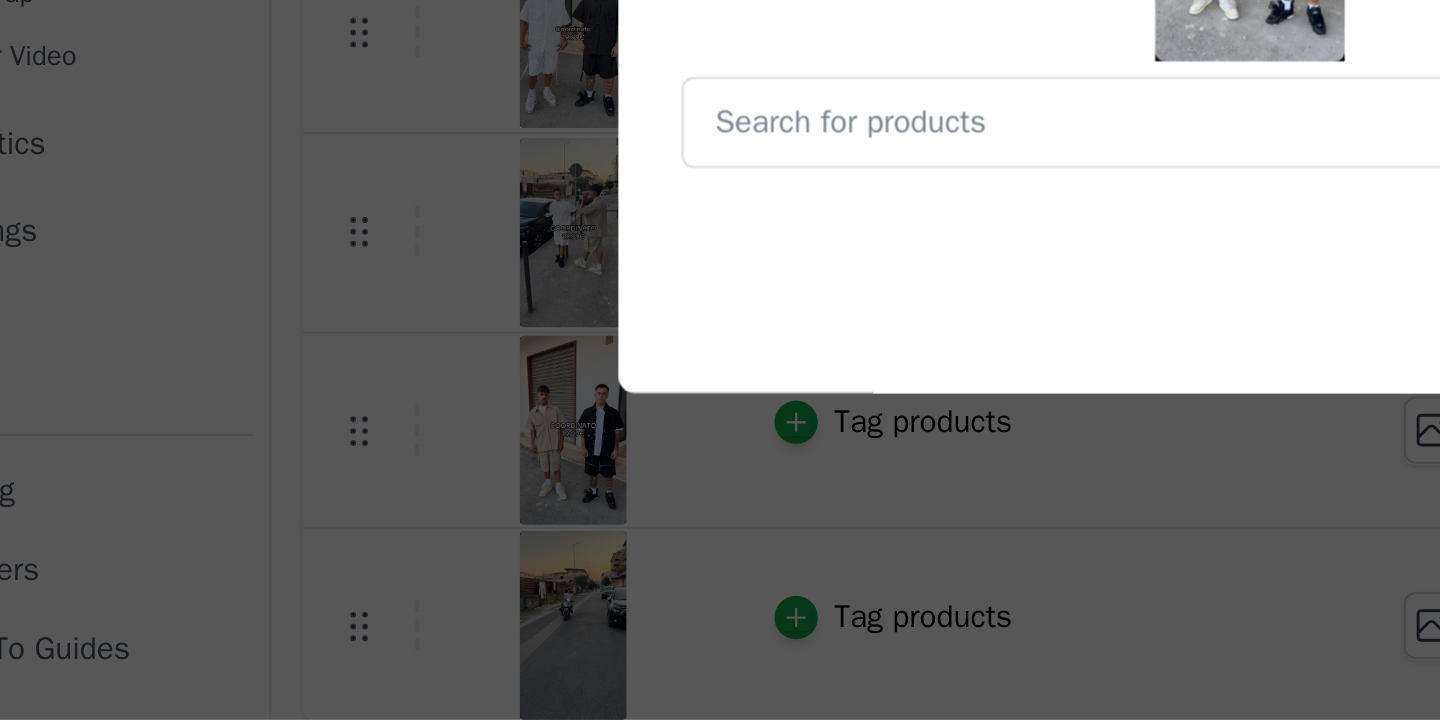 scroll, scrollTop: 0, scrollLeft: 0, axis: both 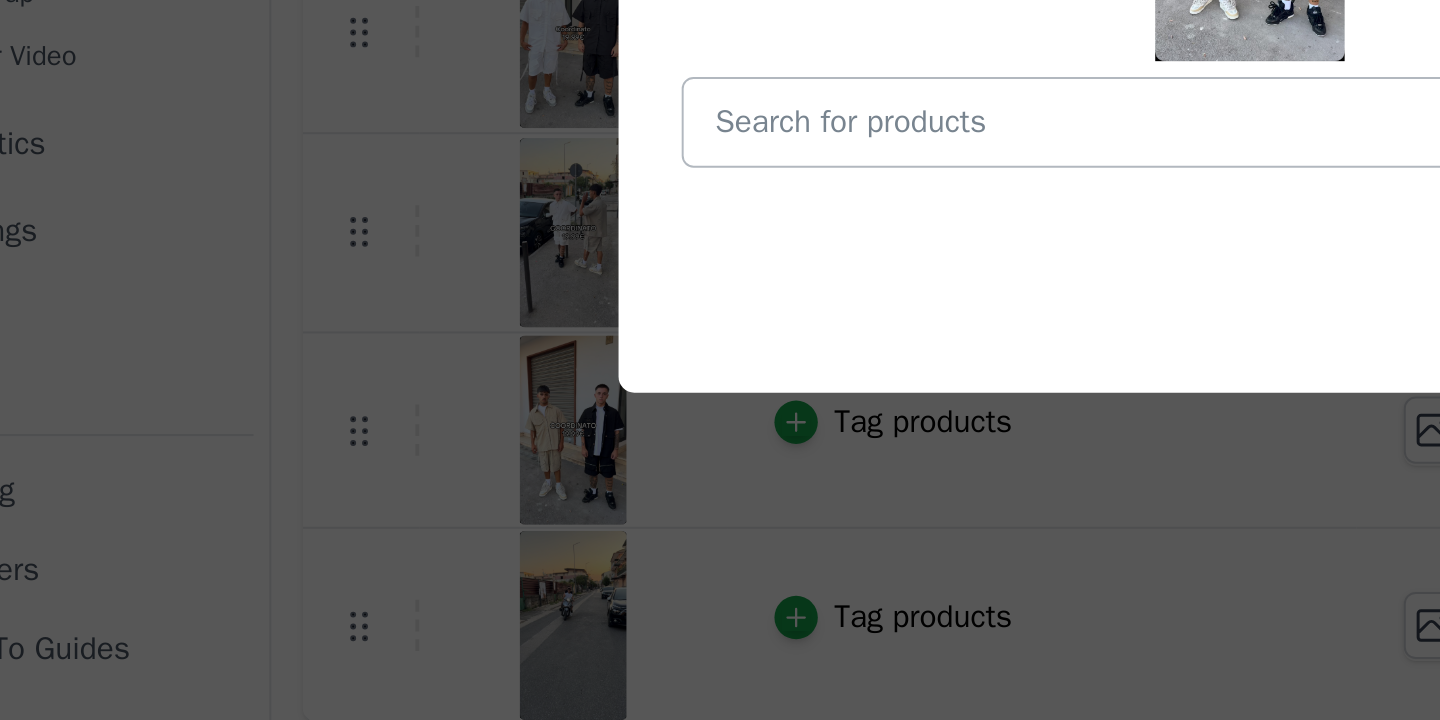 click at bounding box center [688, 417] 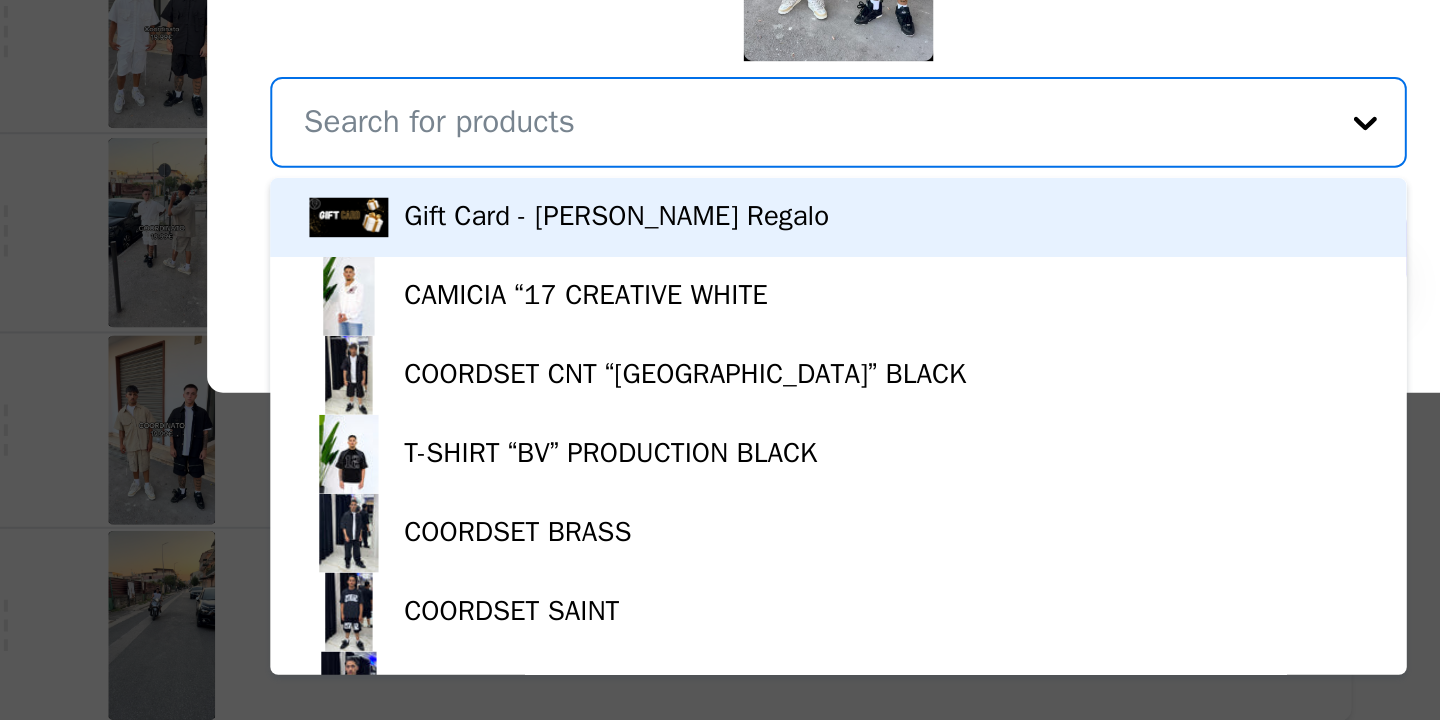 paste on "COORDSET 165 “PECHINO”" 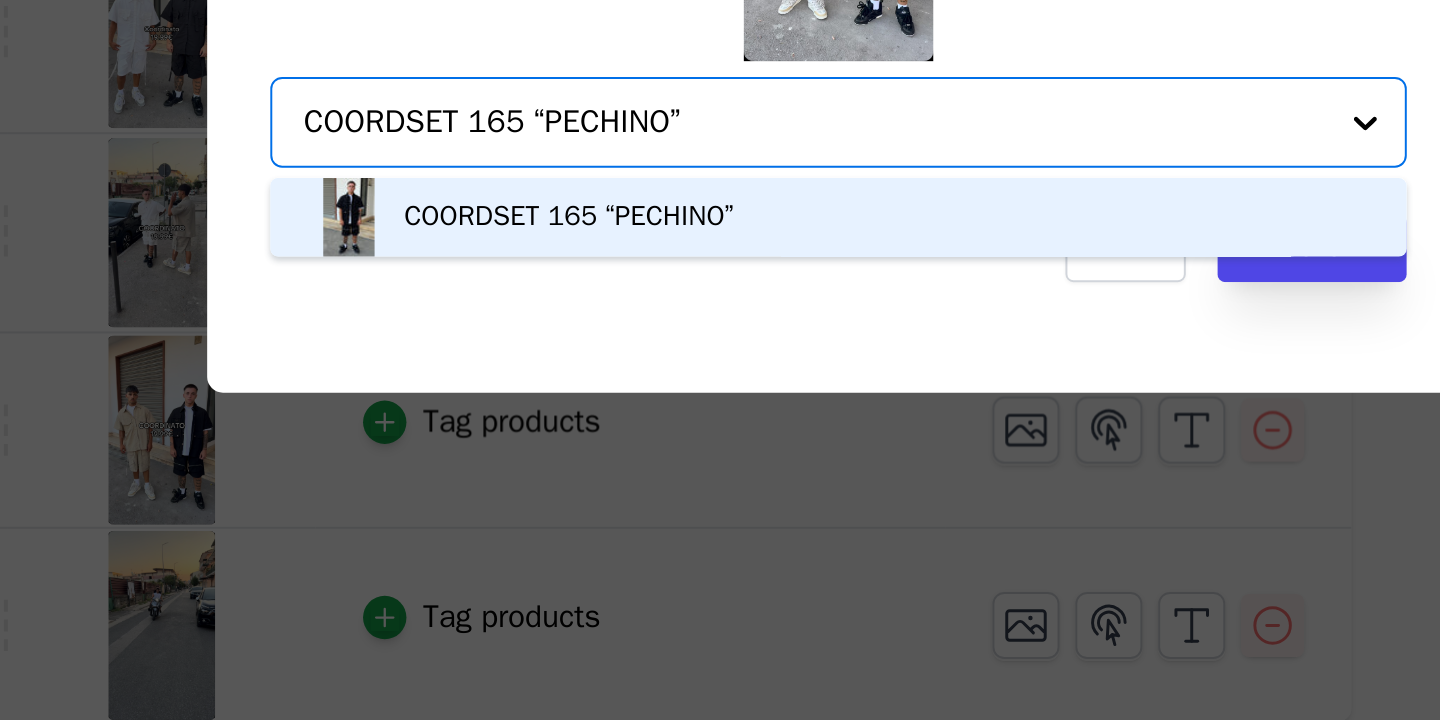 click on "COORDSET 165 “PECHINO”" at bounding box center [583, 465] 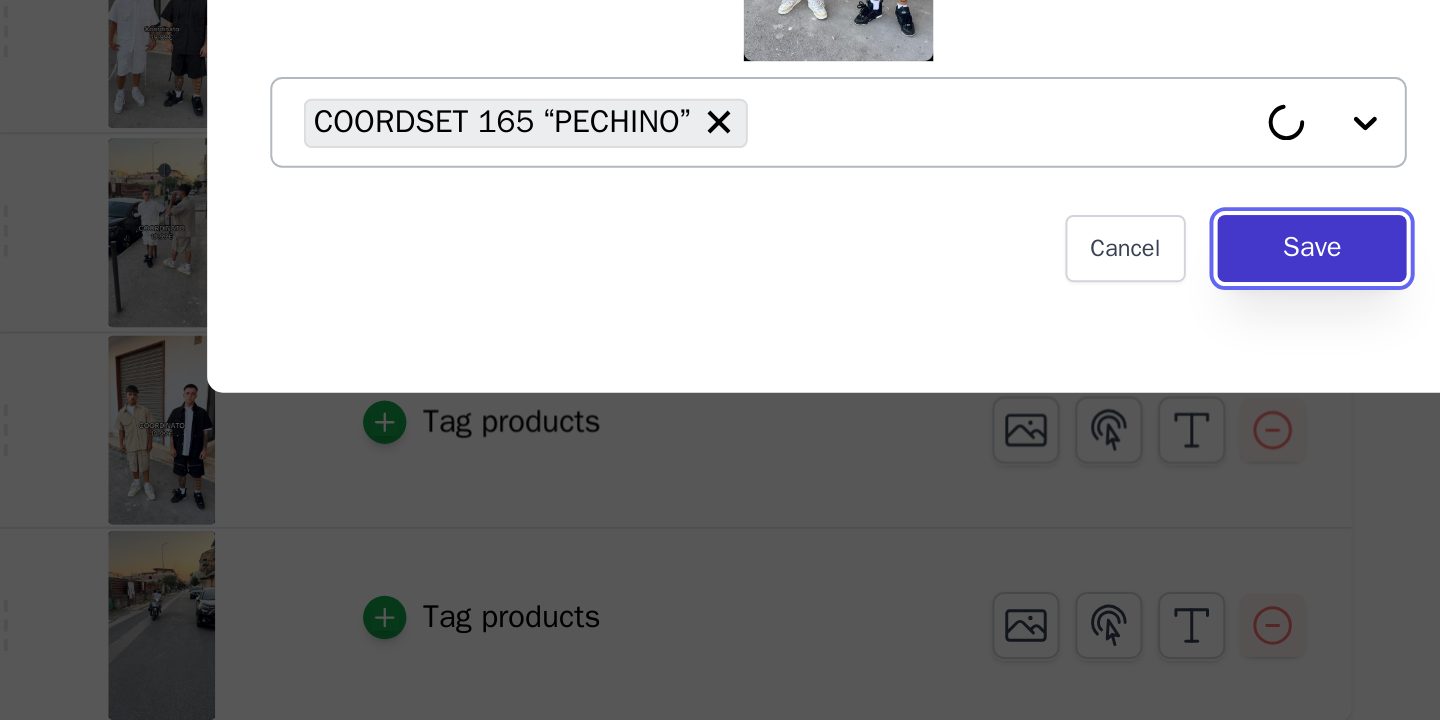 click on "Save" at bounding box center [960, 481] 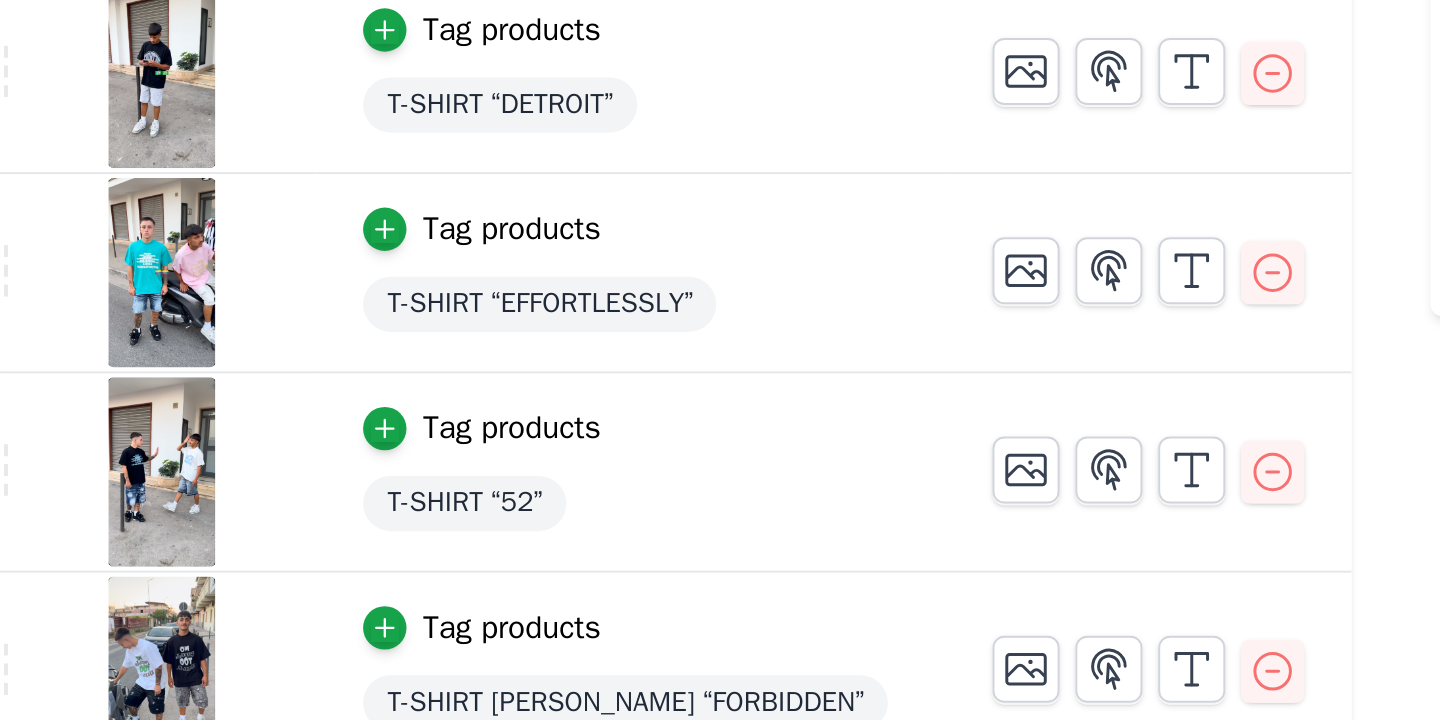 scroll, scrollTop: 730, scrollLeft: 0, axis: vertical 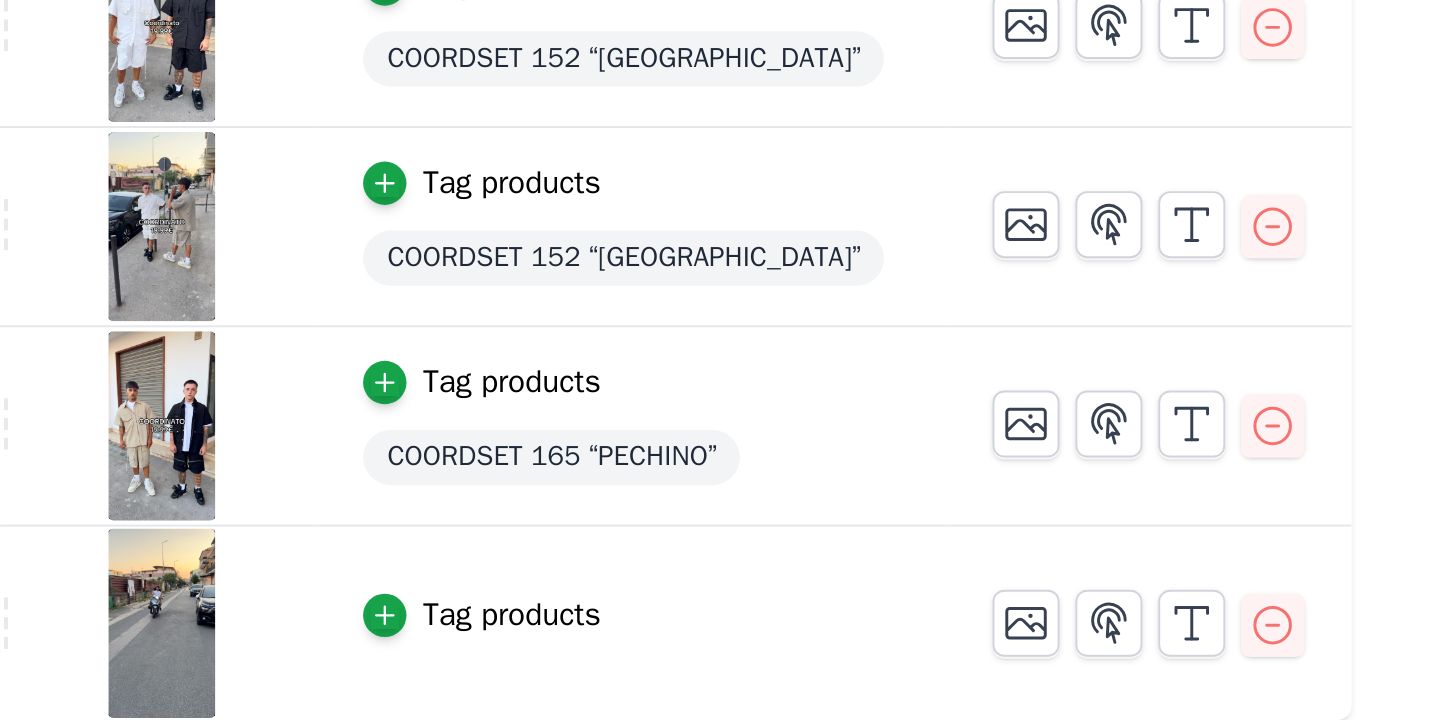 click on "Tag products" at bounding box center (554, 667) 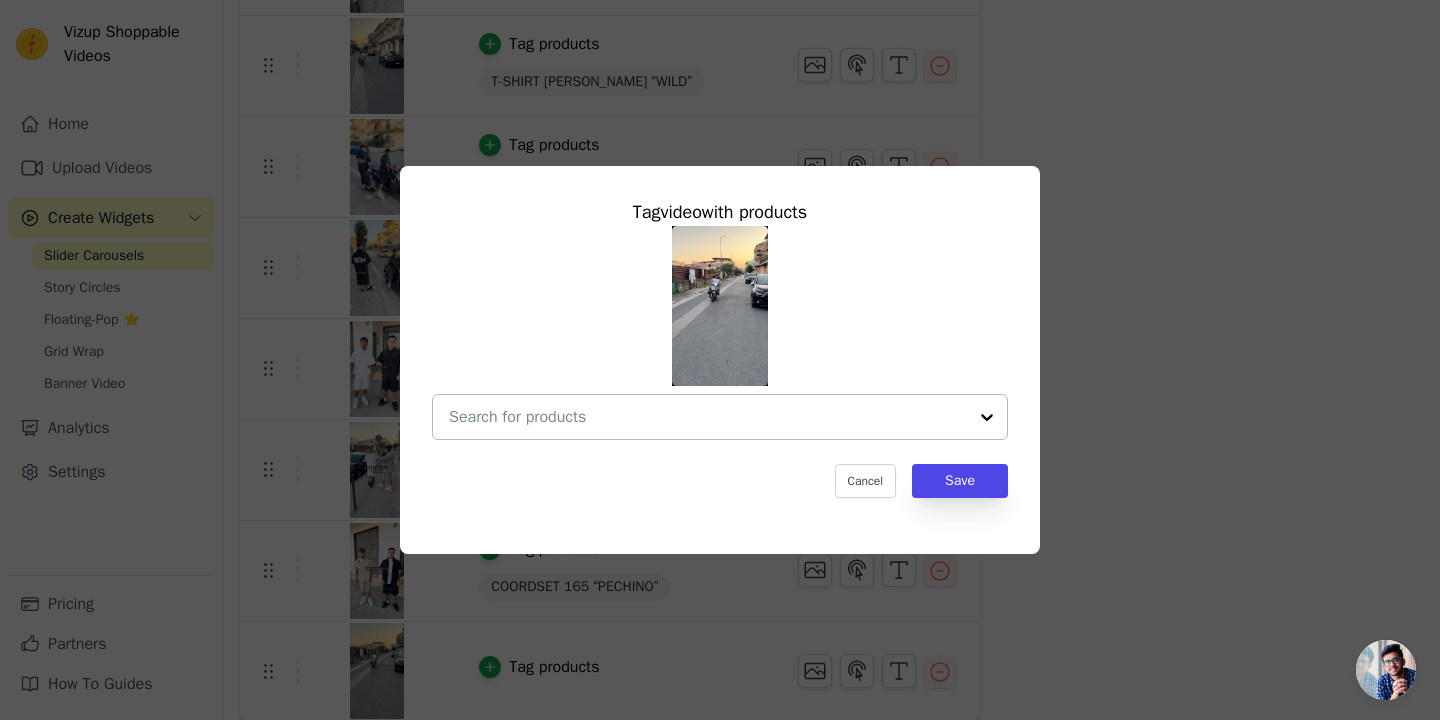 click at bounding box center (708, 417) 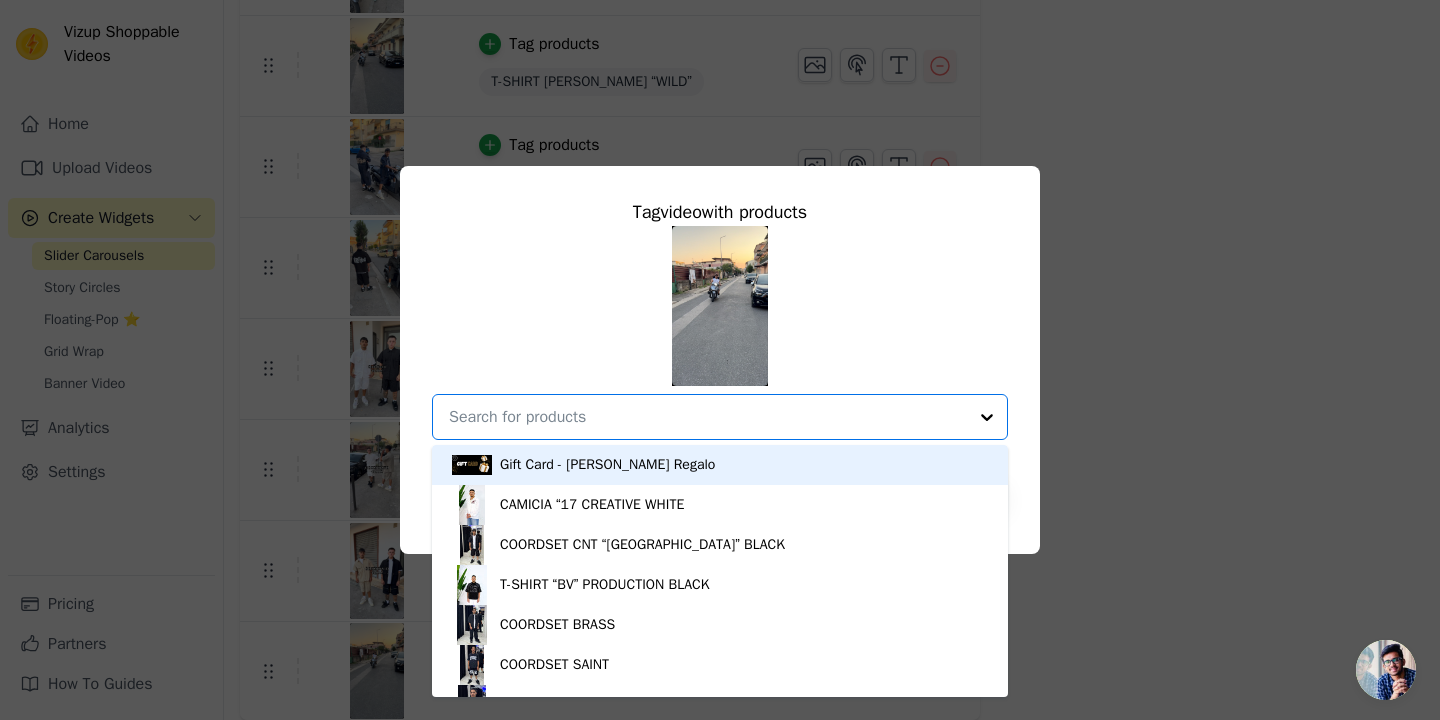paste on "https://bvabbigliamento.com/collections/camicie-t-shirt/products/t-shirt-scripture-arabe?variant=51989533786376" 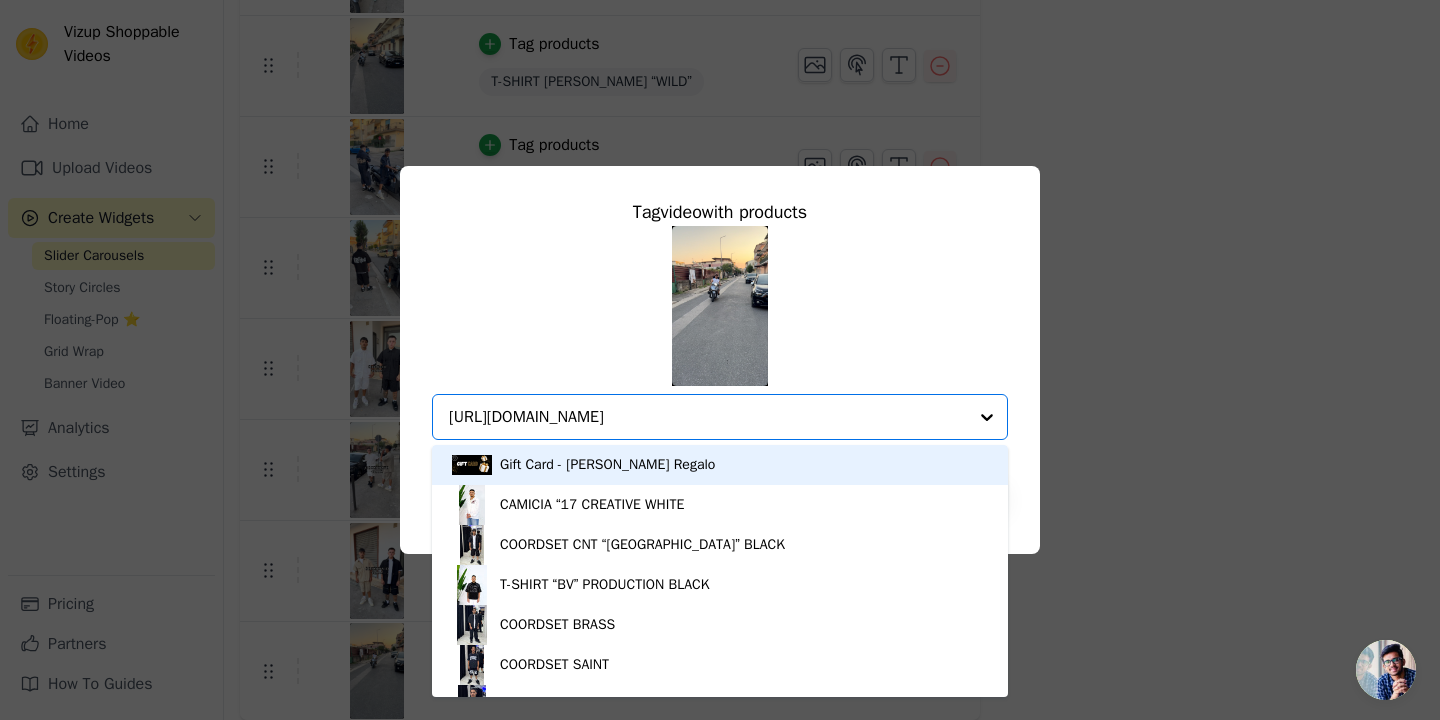 scroll, scrollTop: 0, scrollLeft: 319, axis: horizontal 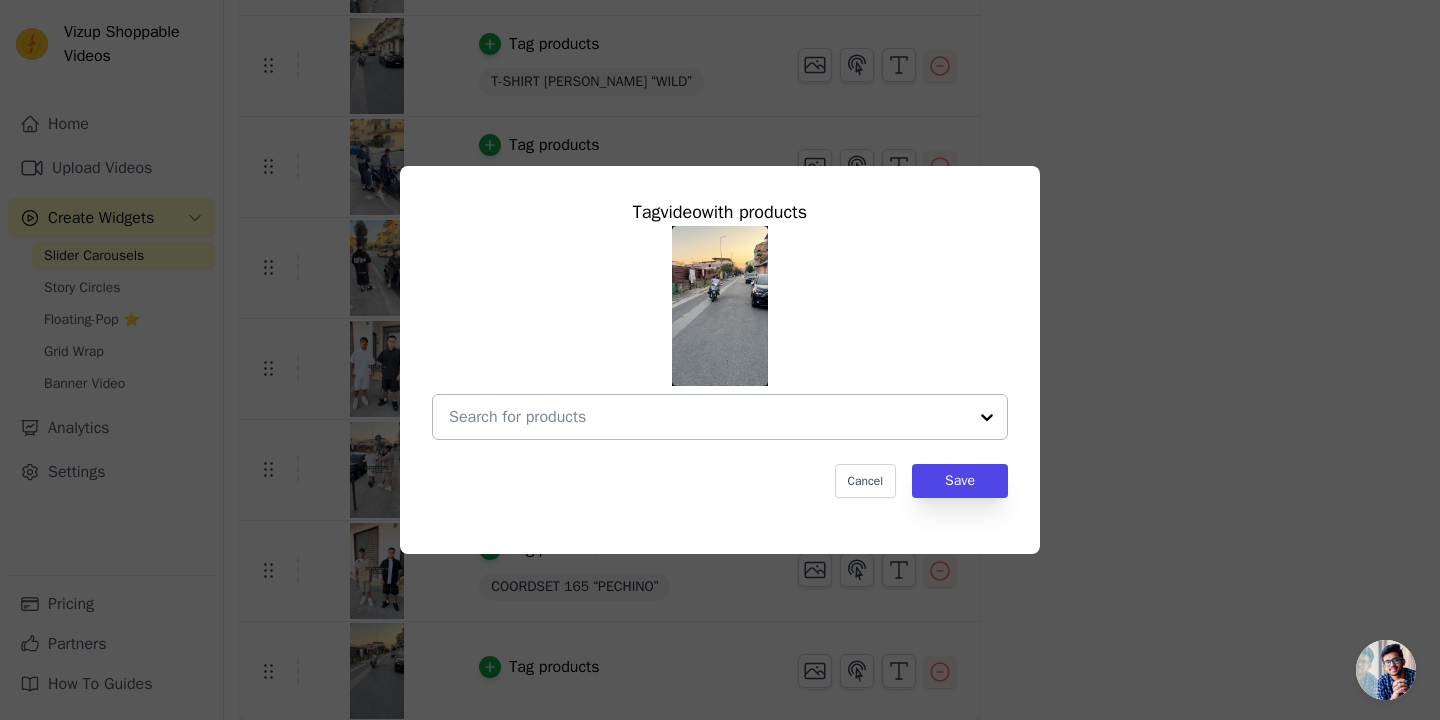 click at bounding box center [708, 417] 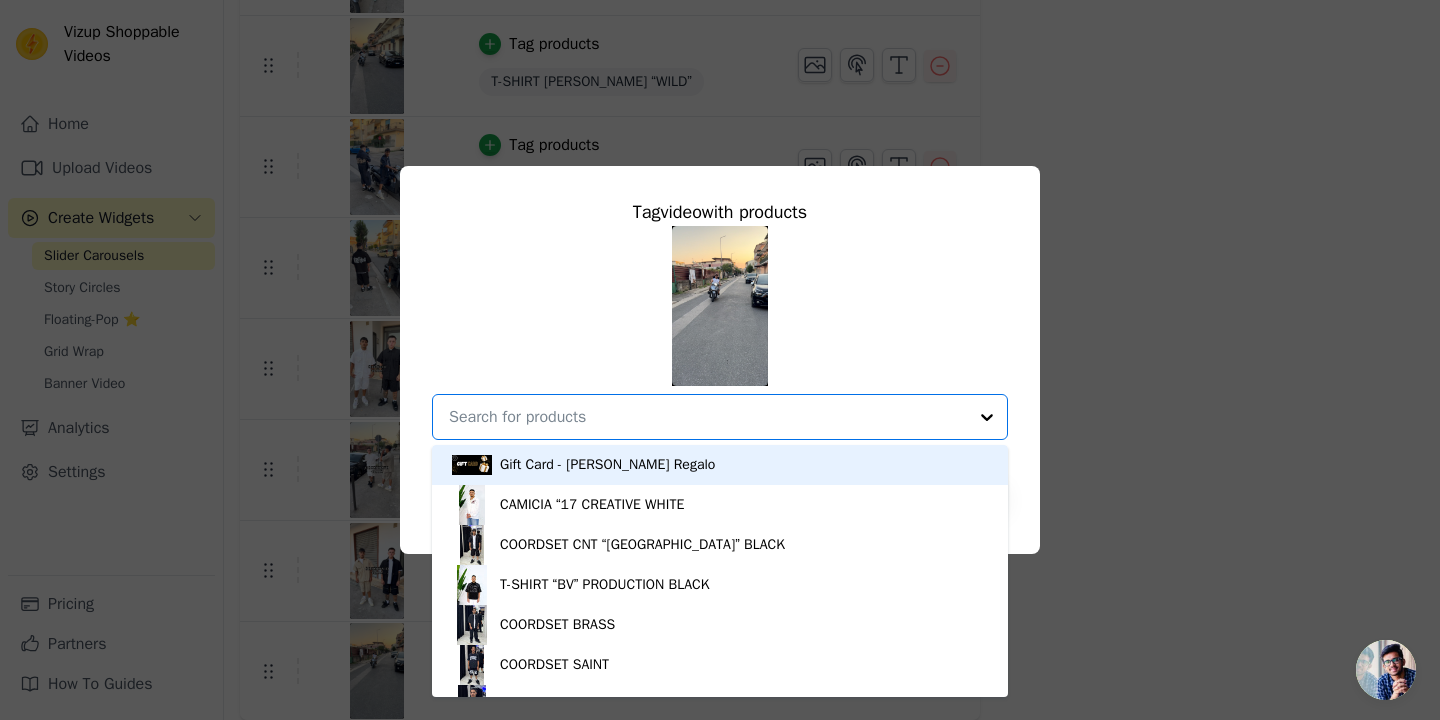 paste on "T-SHIRT “SCRIPTURE ARABE”" 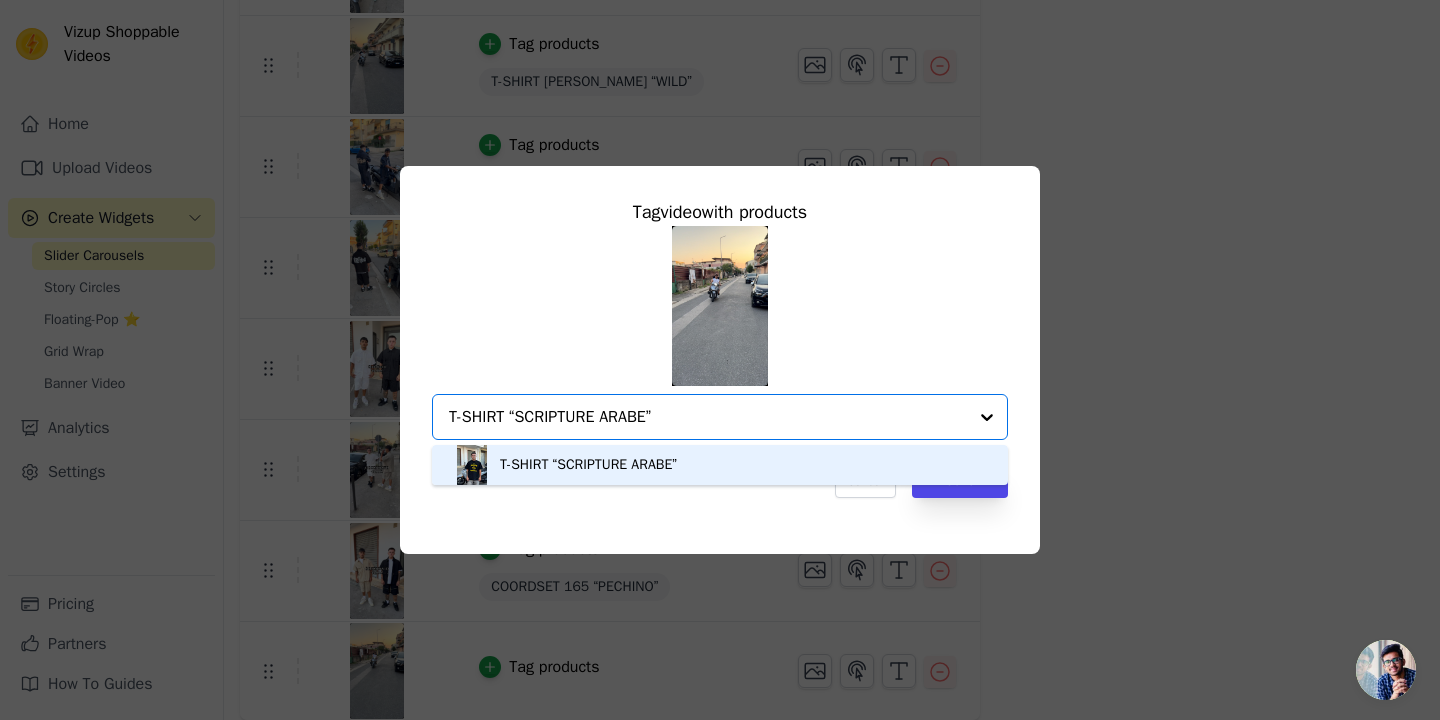 click on "T-SHIRT “SCRIPTURE ARABE”" at bounding box center [720, 465] 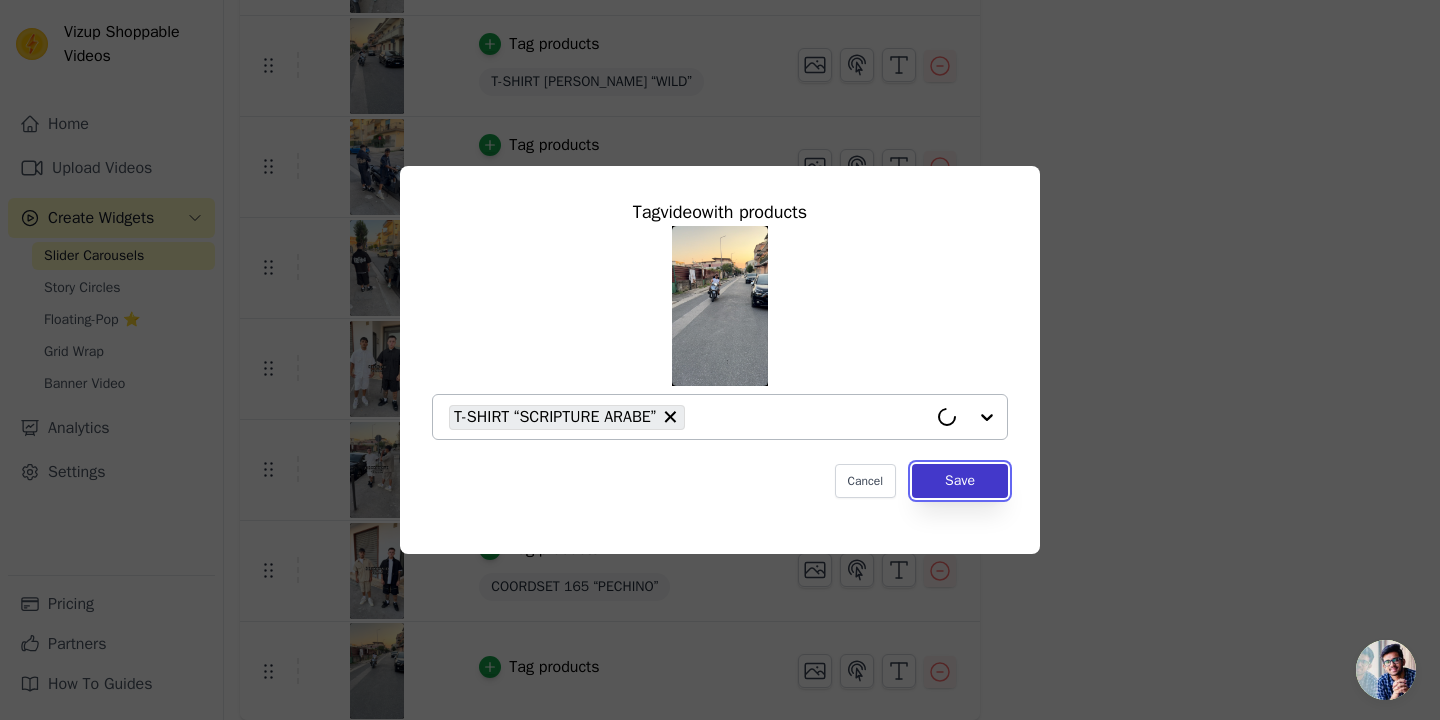 click on "Save" at bounding box center (960, 481) 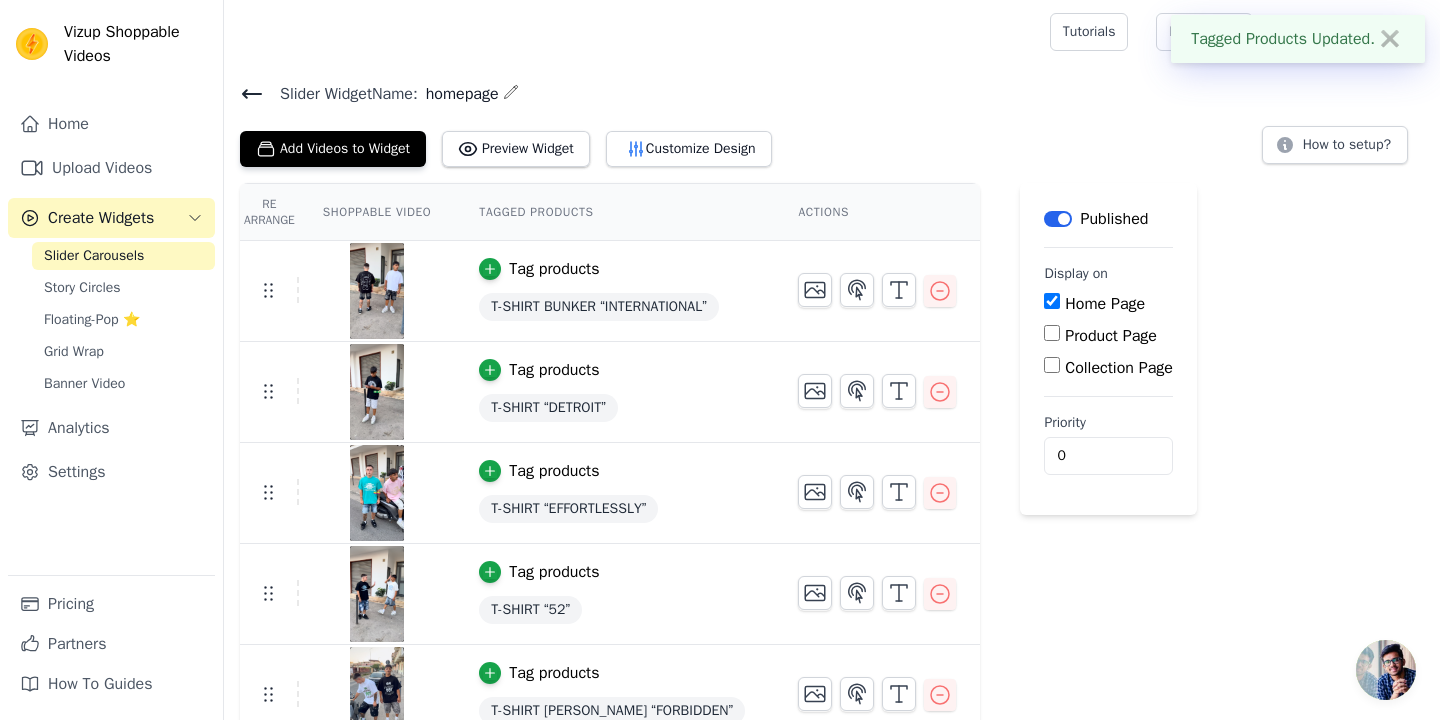 click on "Slider Widget  Name:   homepage
Add Videos to Widget
Preview Widget       Customize Design
How to setup?         Re Arrange   Shoppable Video   Tagged Products   Actions             Tag products   T-SHIRT BUNKER “INTERNATIONAL”                             Tag products   T-SHIRT “DETROIT”                             Tag products   T-SHIRT “EFFORTLESSLY”                             Tag products   T-SHIRT “52”                             Tag products   T-SHIRT JAMES MERCURY “FORBIDDEN”                             Tag products   T-SHIRT JAMES MERCURY “WILD”                             Tag products   COORDSET DENIM BUNKER “GRATEFUL”                             Tag products   COORDSET BUNKER “GRATEFUL”                             Tag products   COORDSET 152 “OSAKA”                             Tag products   COORDSET 152 “OSAKA”                             Tag products   COORDSET 165 “PECHINO”                             Tag products" at bounding box center (832, 766) 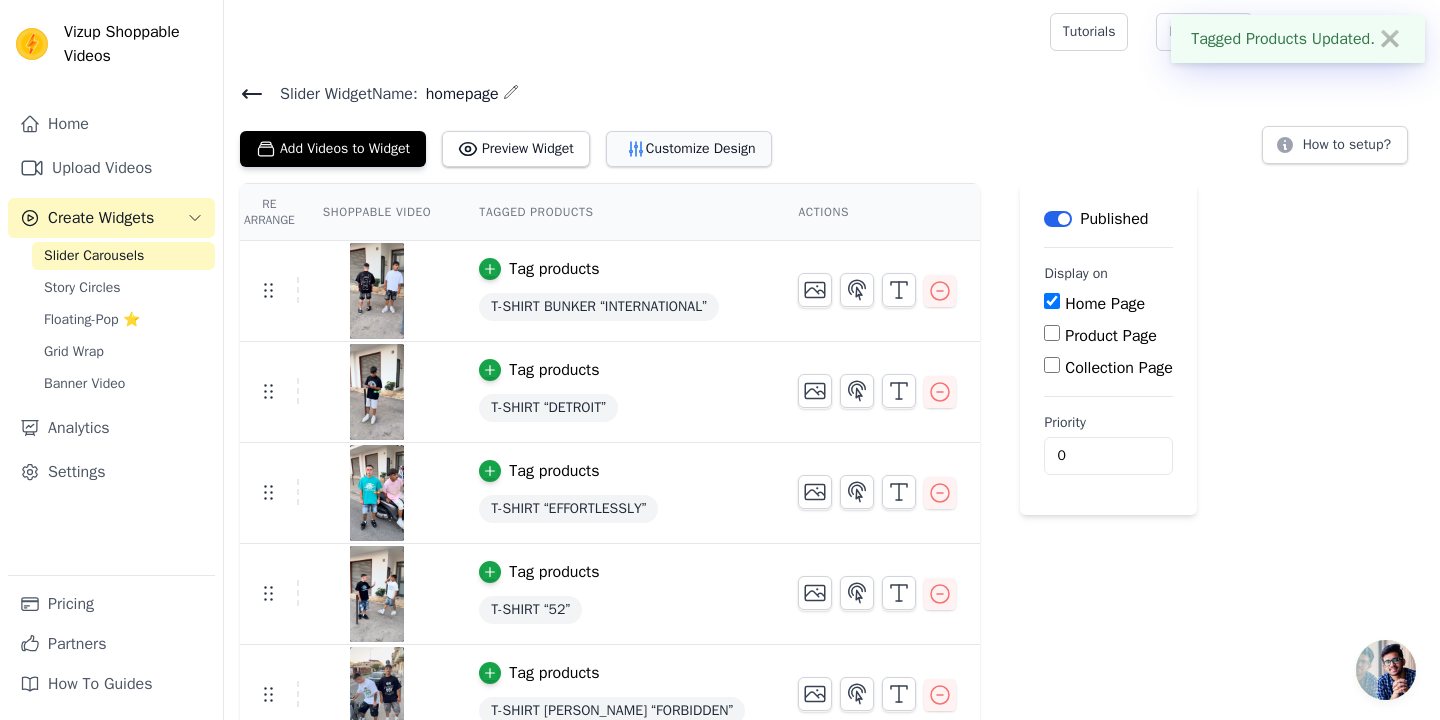 click on "Customize Design" at bounding box center [689, 149] 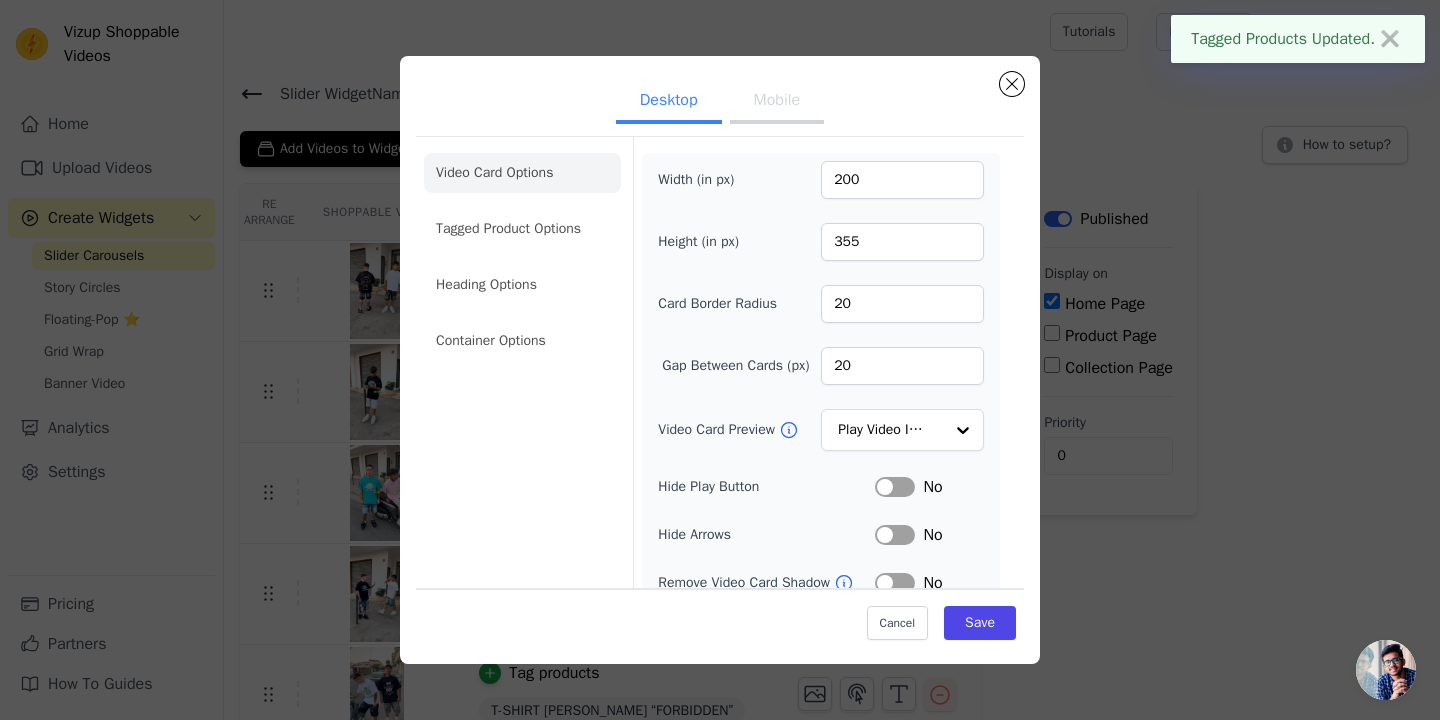 click on "Mobile" at bounding box center (777, 102) 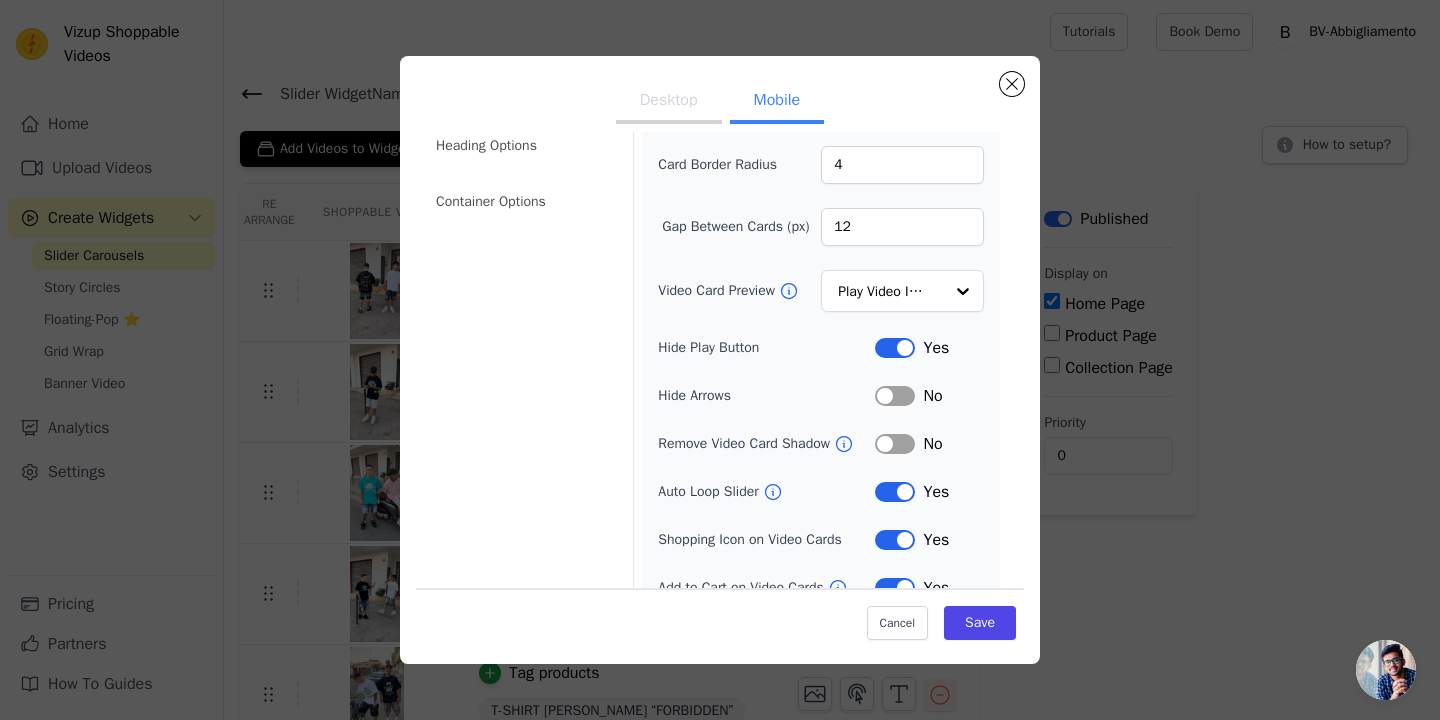 scroll, scrollTop: 217, scrollLeft: 0, axis: vertical 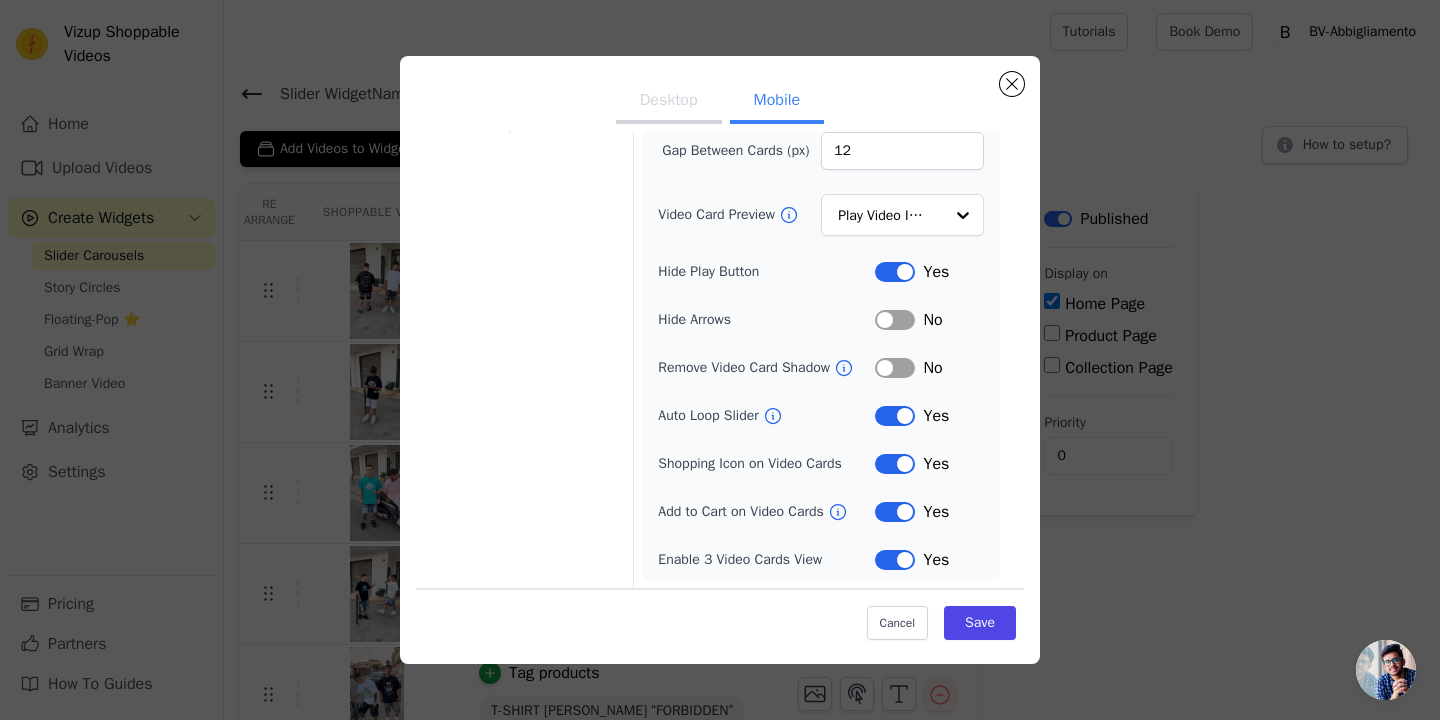 click on "Label" at bounding box center [895, 512] 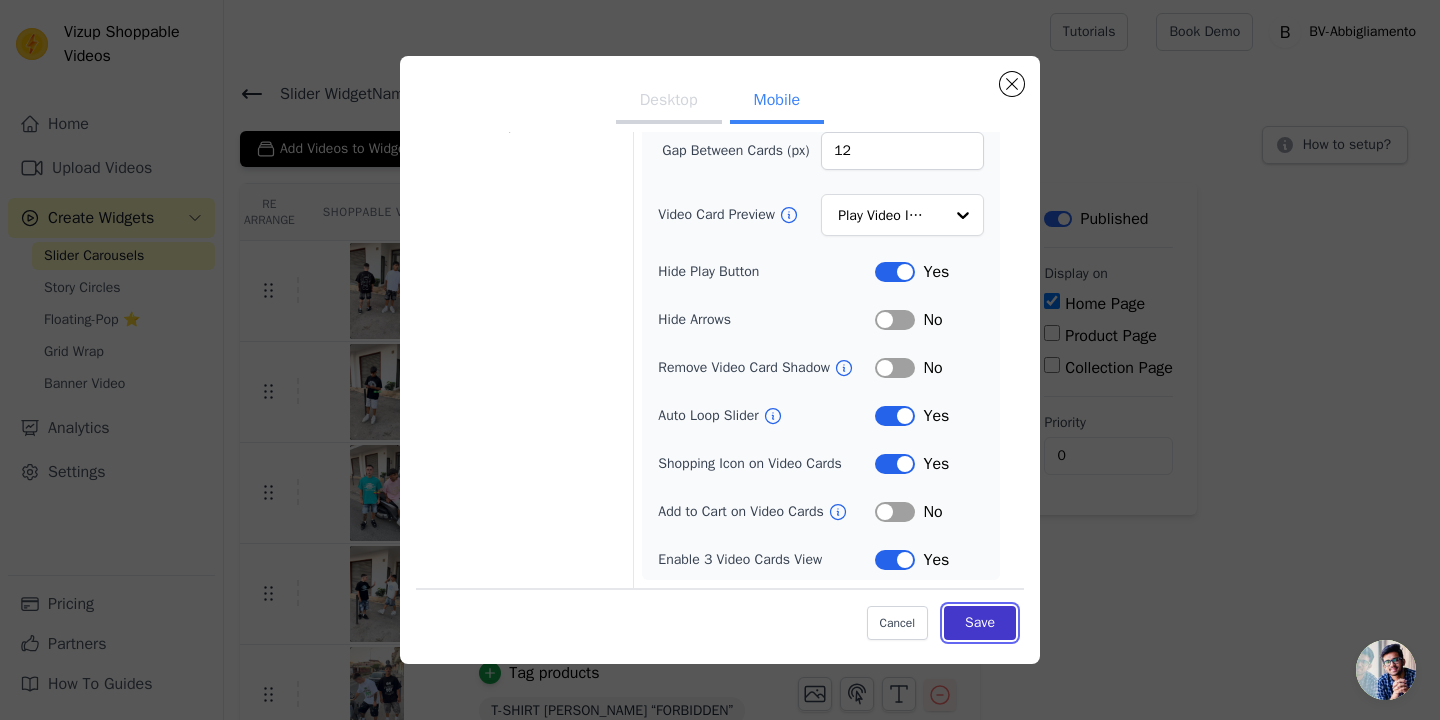 click on "Save" at bounding box center (980, 623) 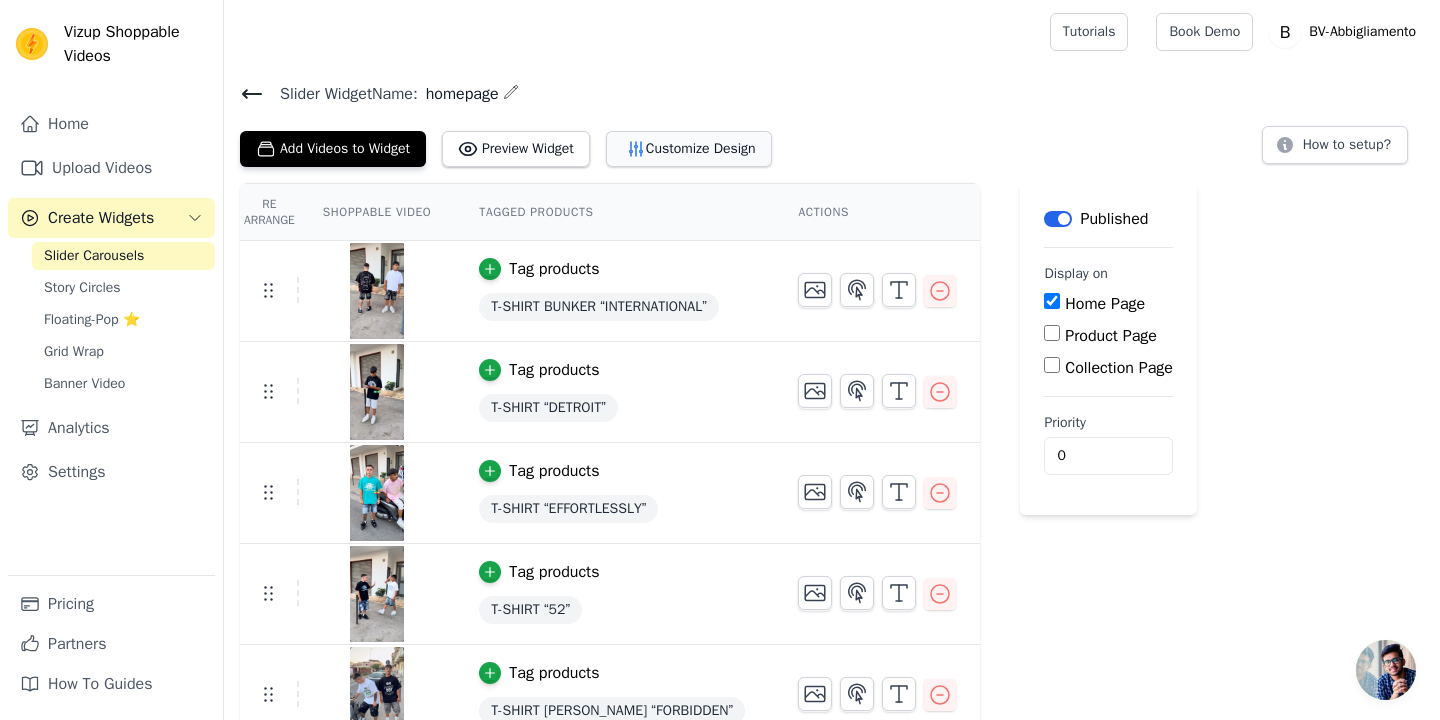 click on "Customize Design" at bounding box center [689, 149] 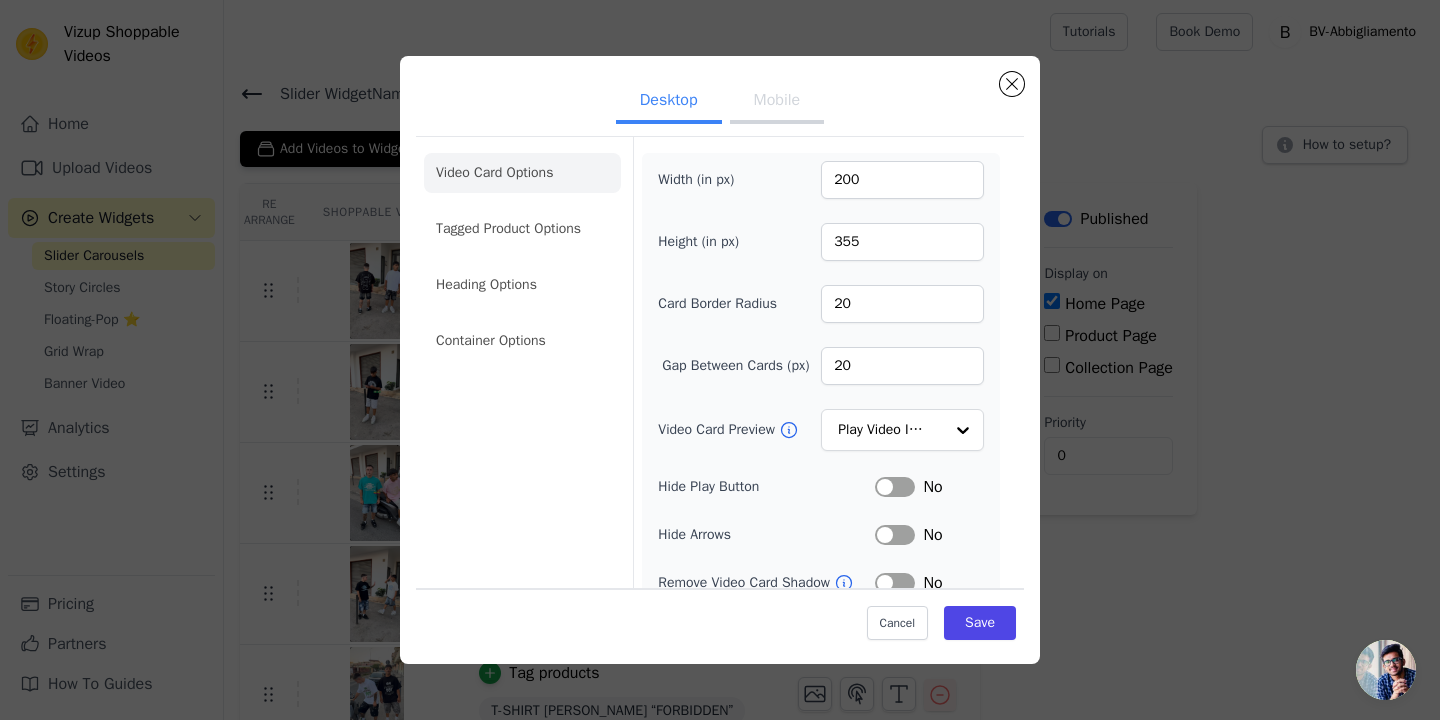 click on "Desktop Mobile   Video Card Options Tagged Product Options Heading Options Container Options   Width (in px)   200   Height (in px)   355   Card Border Radius   20   Gap Between Cards (px)   20   Video Card Preview           Play Video In Loop               Hide Play Button   Label     No   Hide Arrows   Label     No   Remove Video Card Shadow     Label     No   Auto Loop Slider     Label     Yes   Shopping Icon on Video Cards   Label     Yes   Add to Cart on Video Cards     Label     Yes   Cancel     Save" at bounding box center (720, 360) 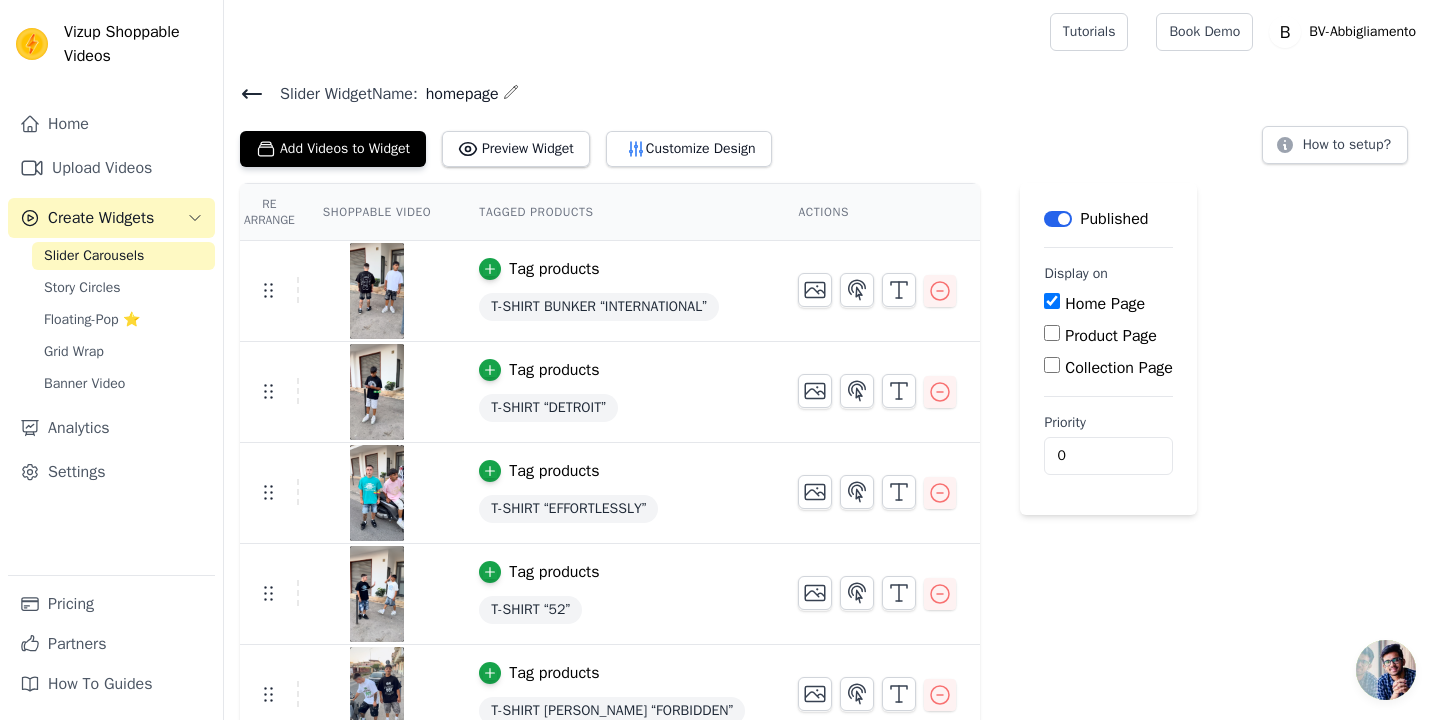 click on "Slider Widget  Name:   homepage" at bounding box center [832, 93] 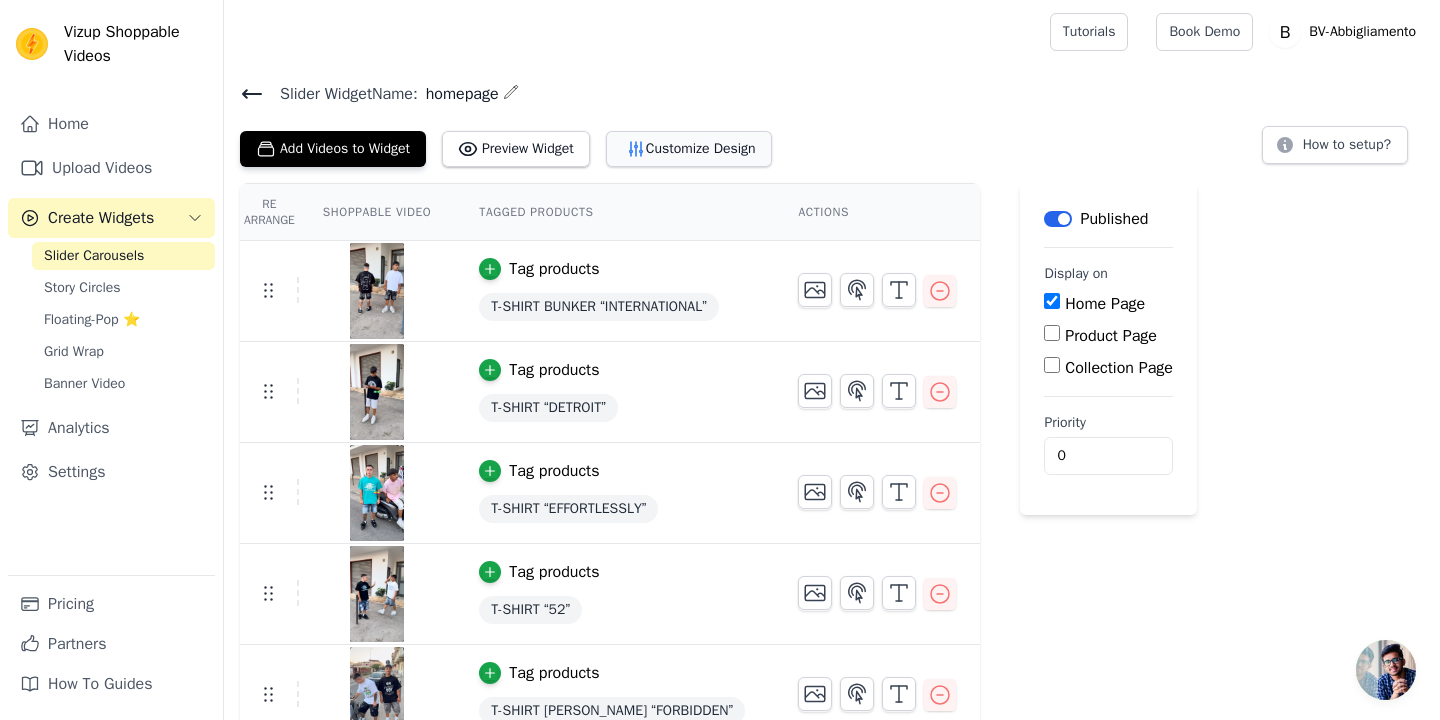 click on "Customize Design" at bounding box center [689, 149] 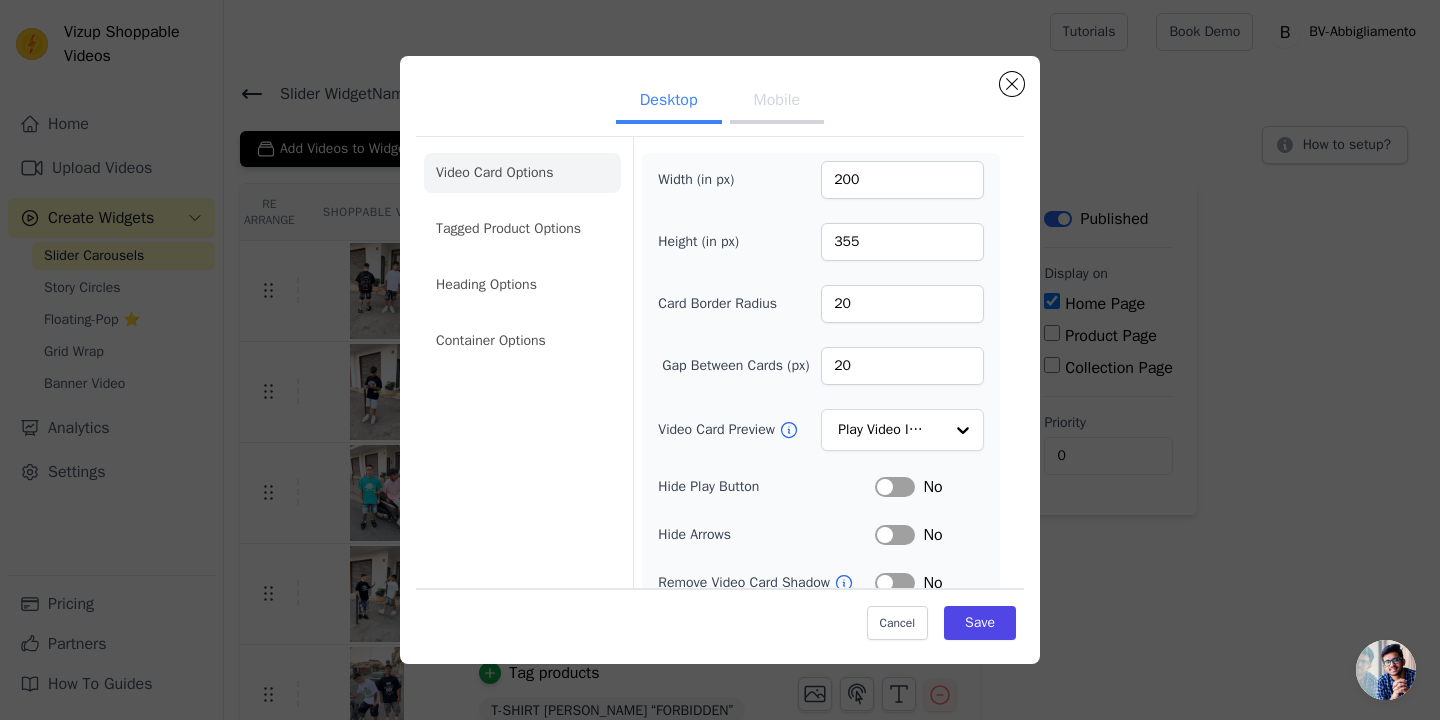 click on "Mobile" at bounding box center [777, 102] 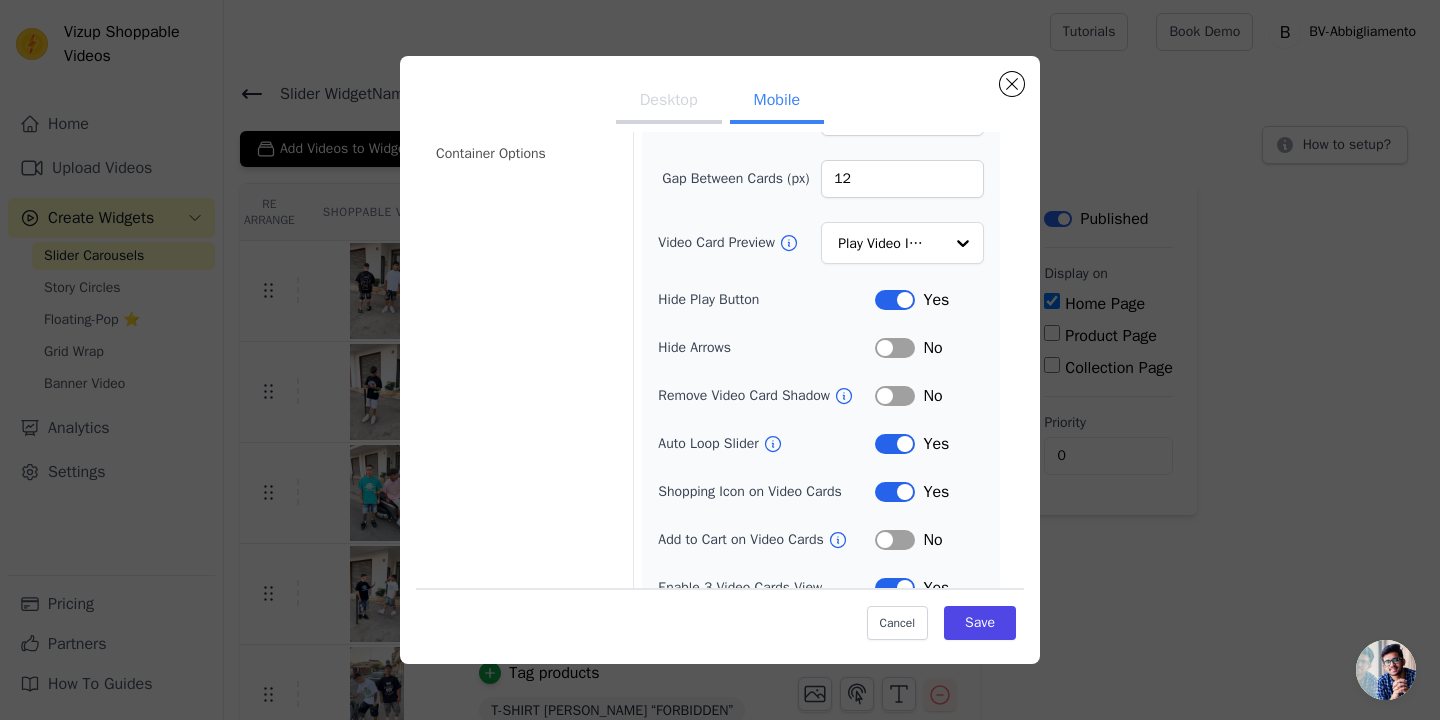 scroll, scrollTop: 217, scrollLeft: 0, axis: vertical 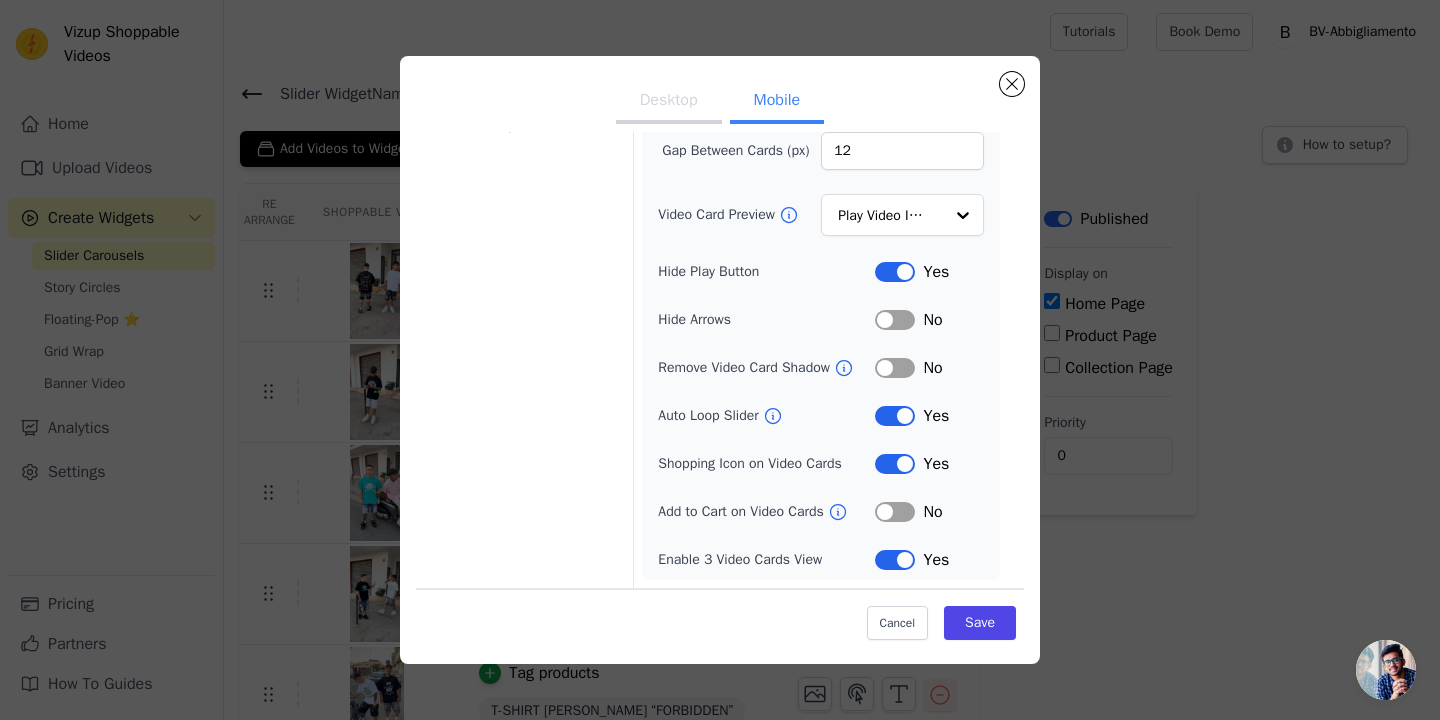click on "Label" at bounding box center (895, 512) 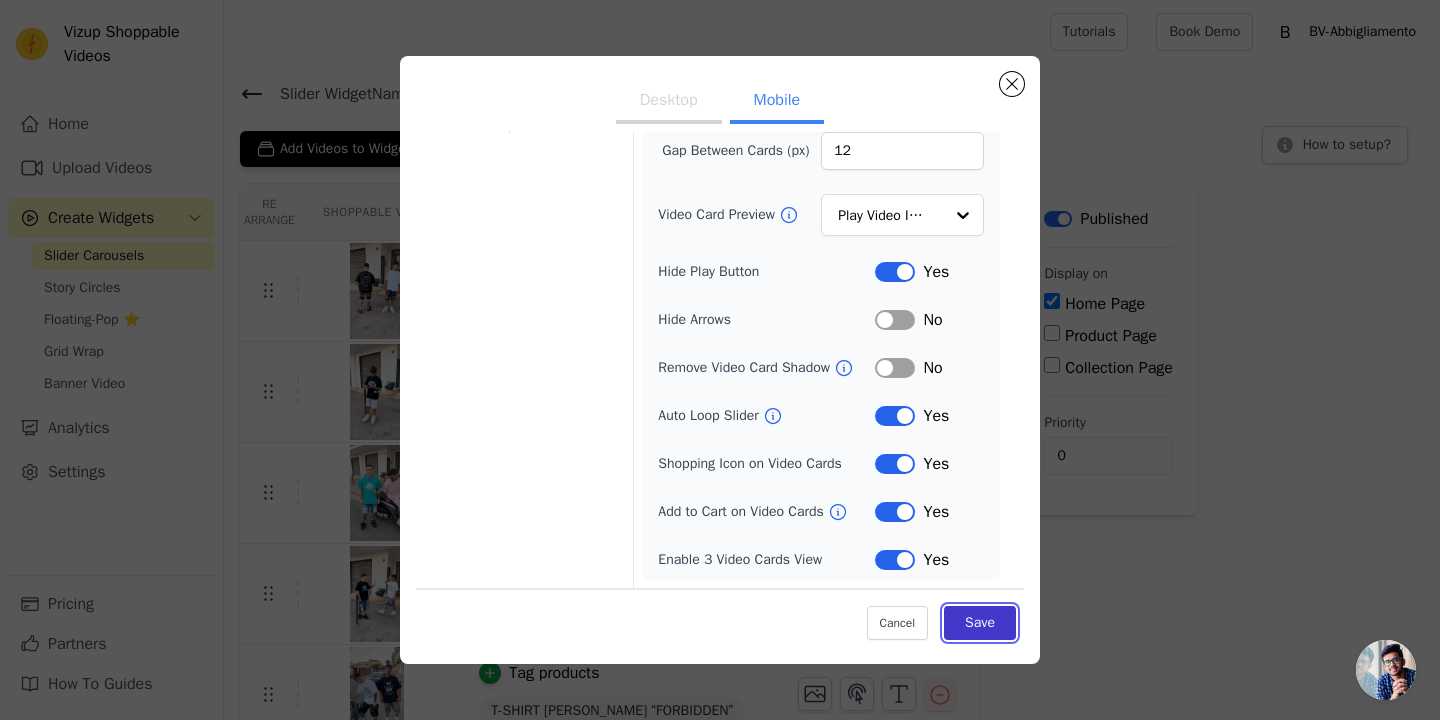 click on "Save" at bounding box center [980, 623] 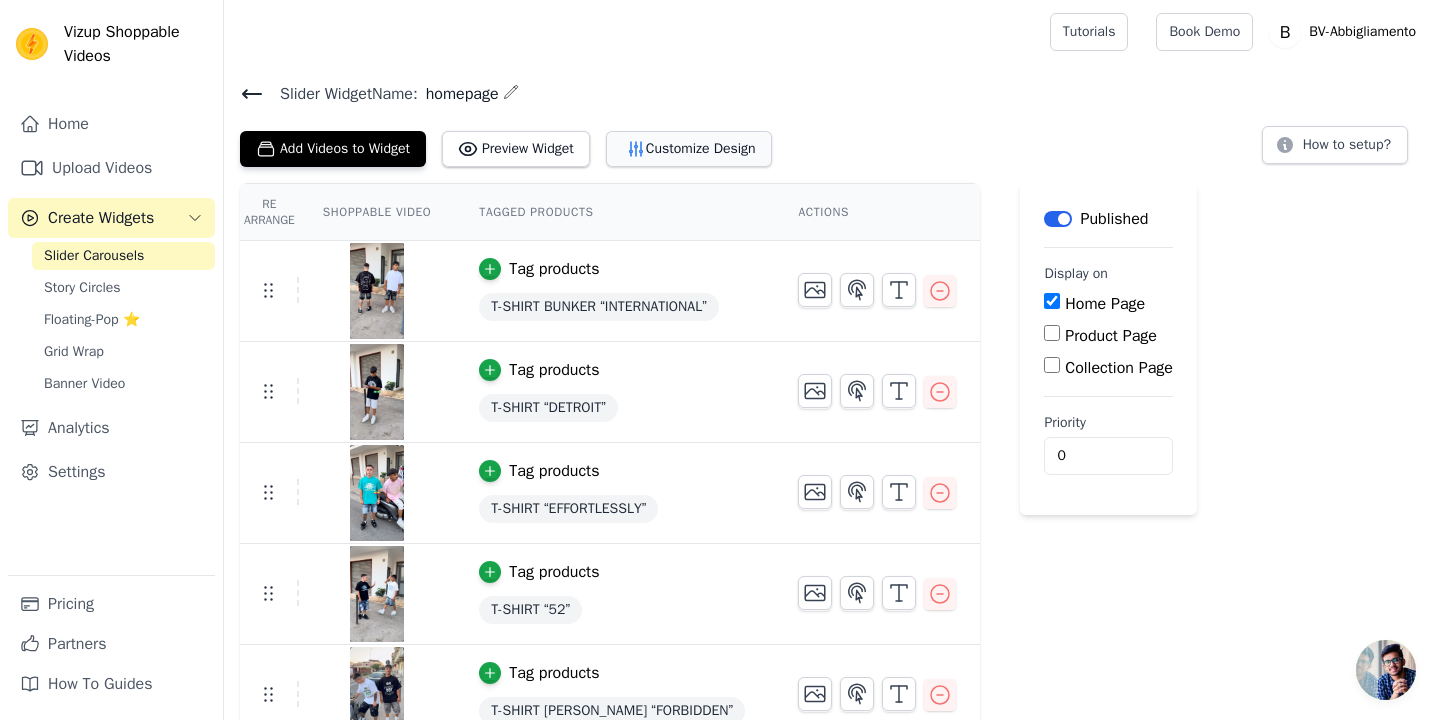 click on "Customize Design" at bounding box center [689, 149] 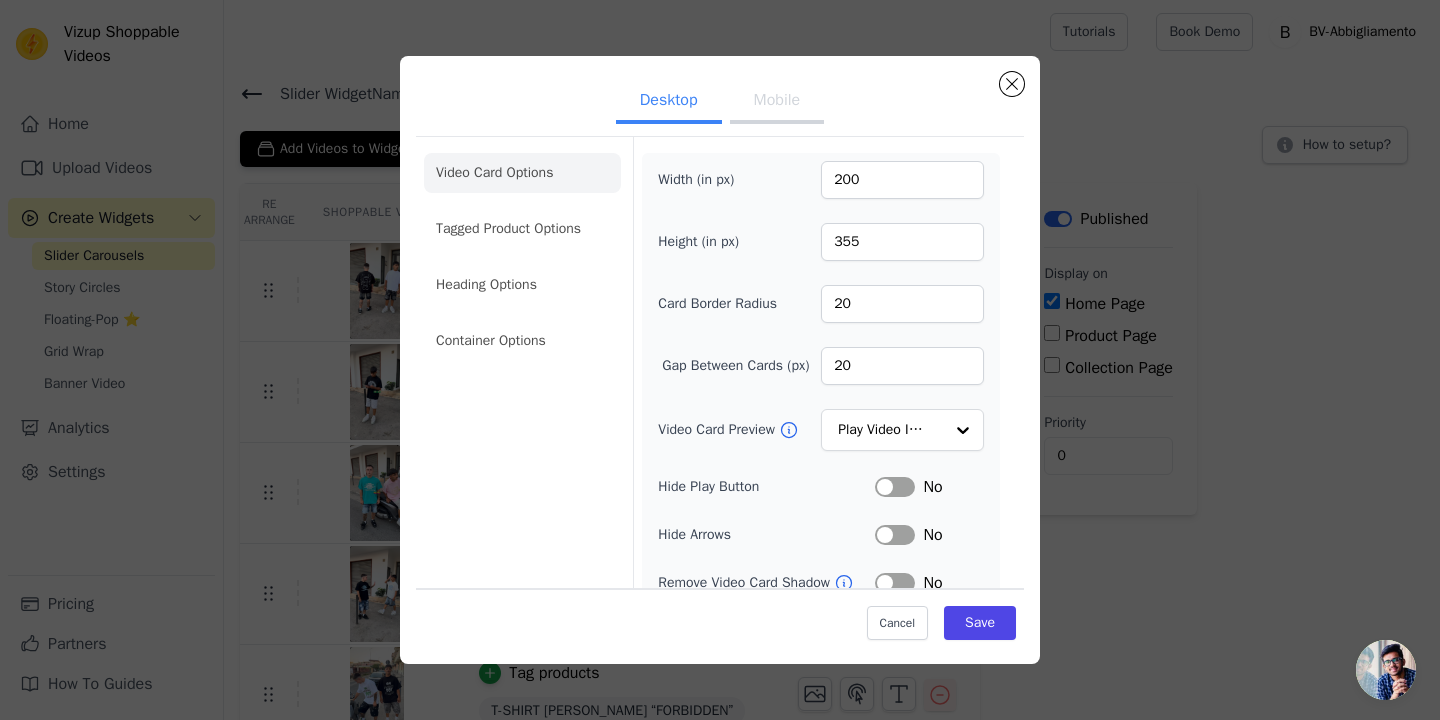 scroll, scrollTop: 169, scrollLeft: 0, axis: vertical 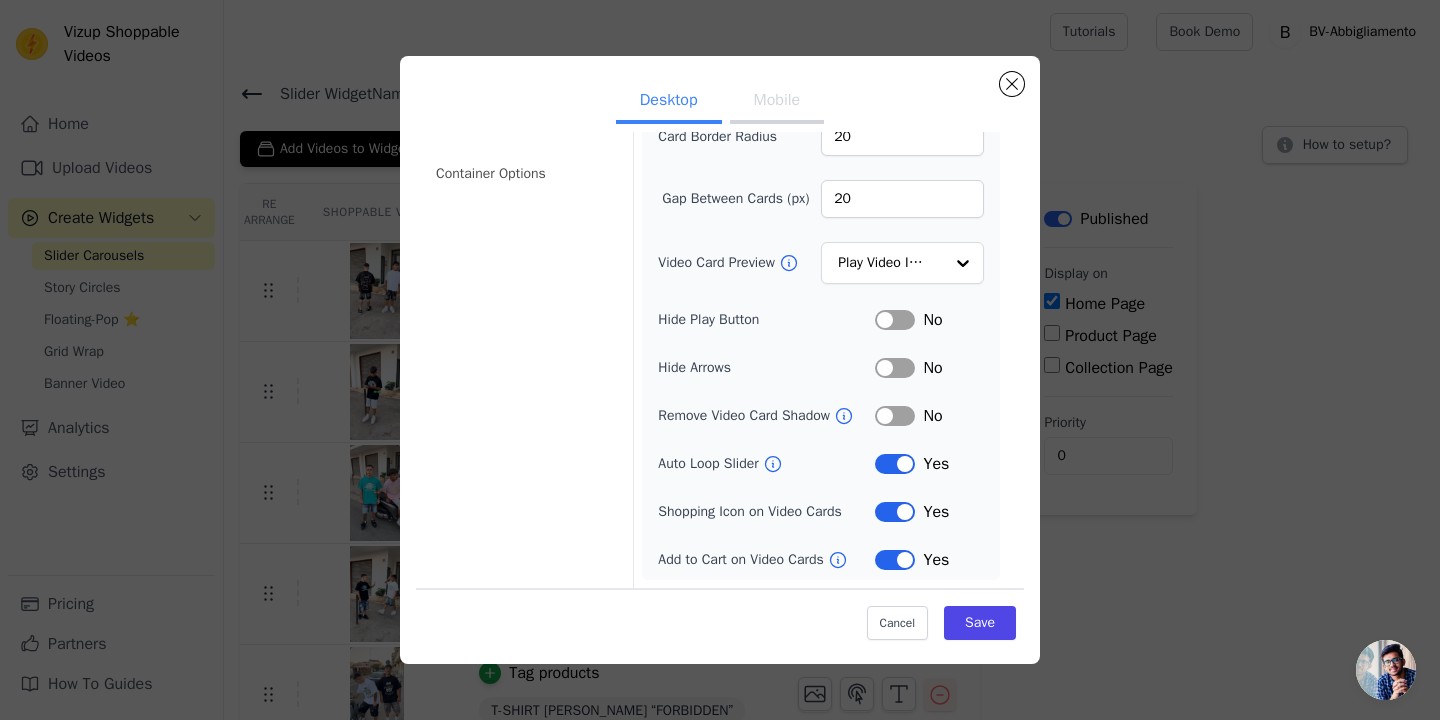 click on "Mobile" at bounding box center [777, 102] 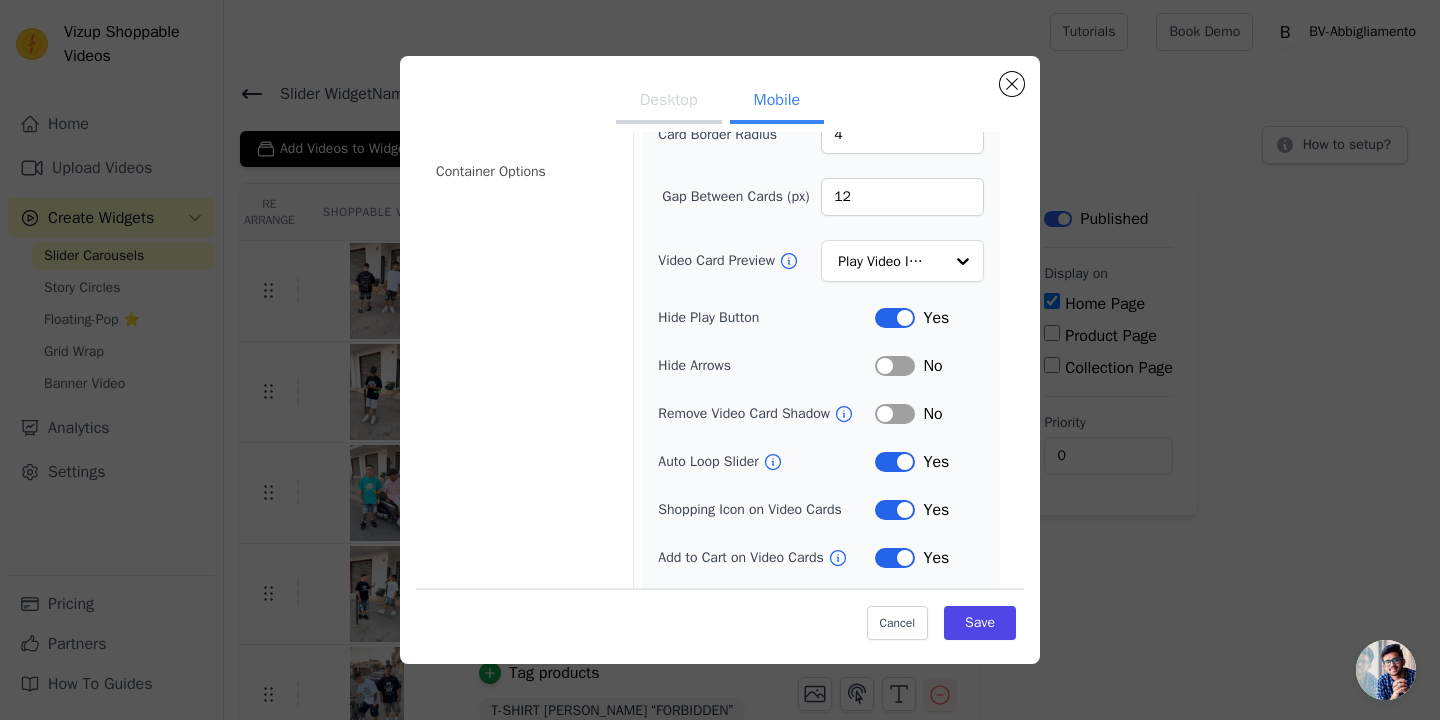 click on "Mobile" at bounding box center [777, 102] 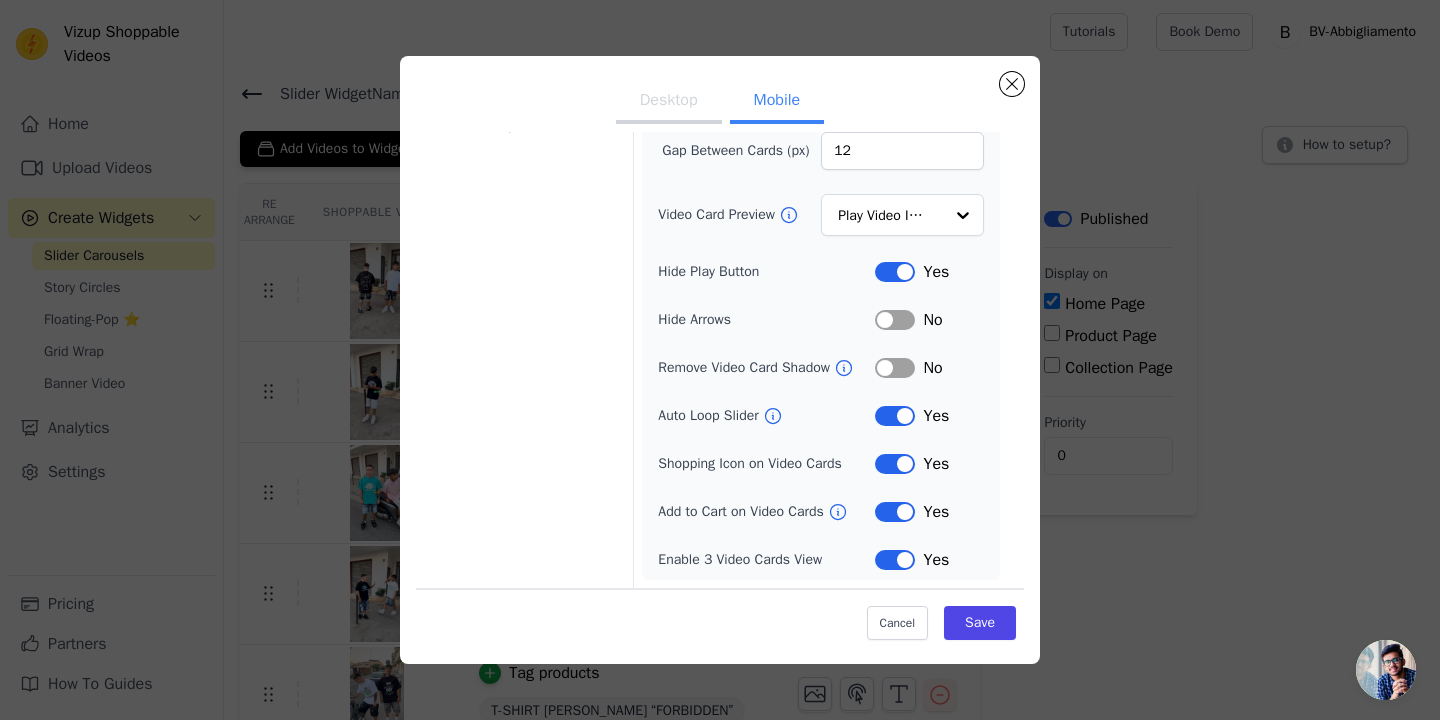 click on "Label" at bounding box center (895, 512) 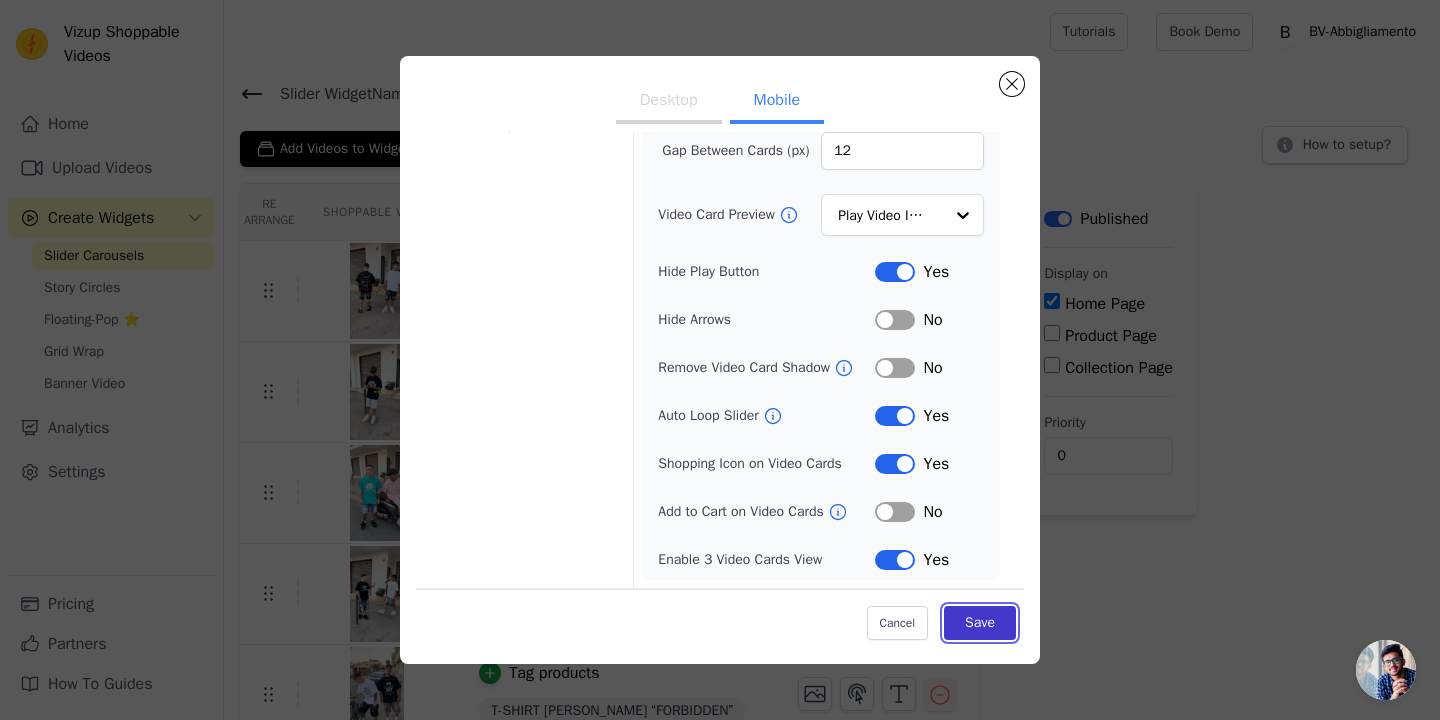 click on "Save" at bounding box center [980, 623] 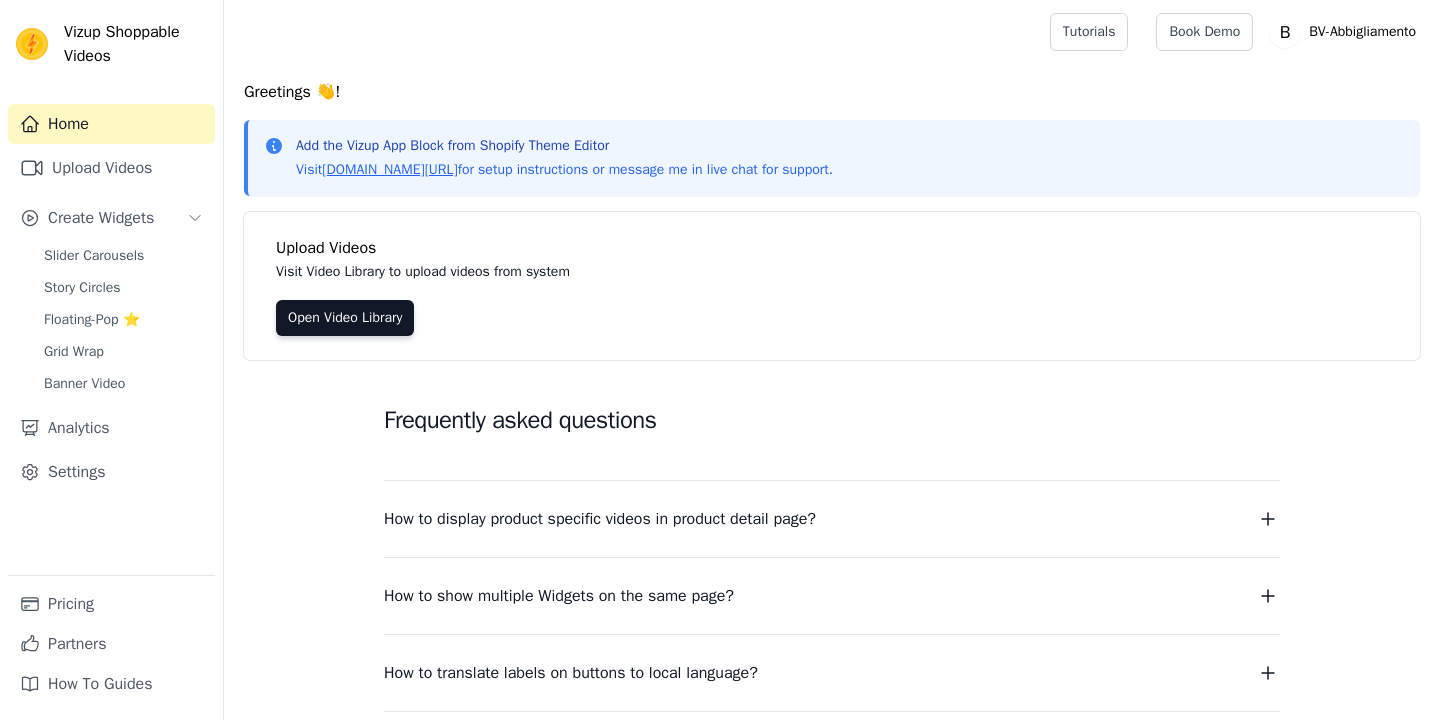 scroll, scrollTop: 0, scrollLeft: 0, axis: both 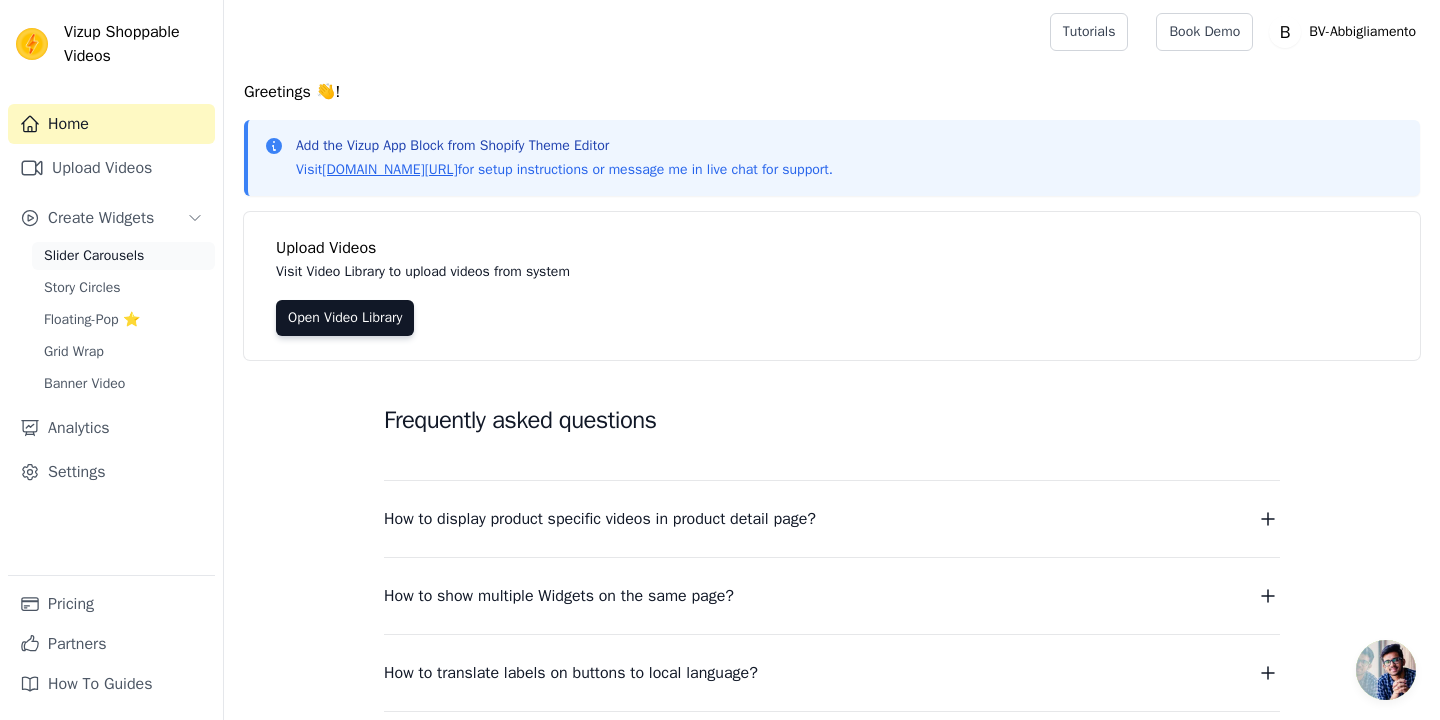 click on "Slider Carousels" at bounding box center [94, 256] 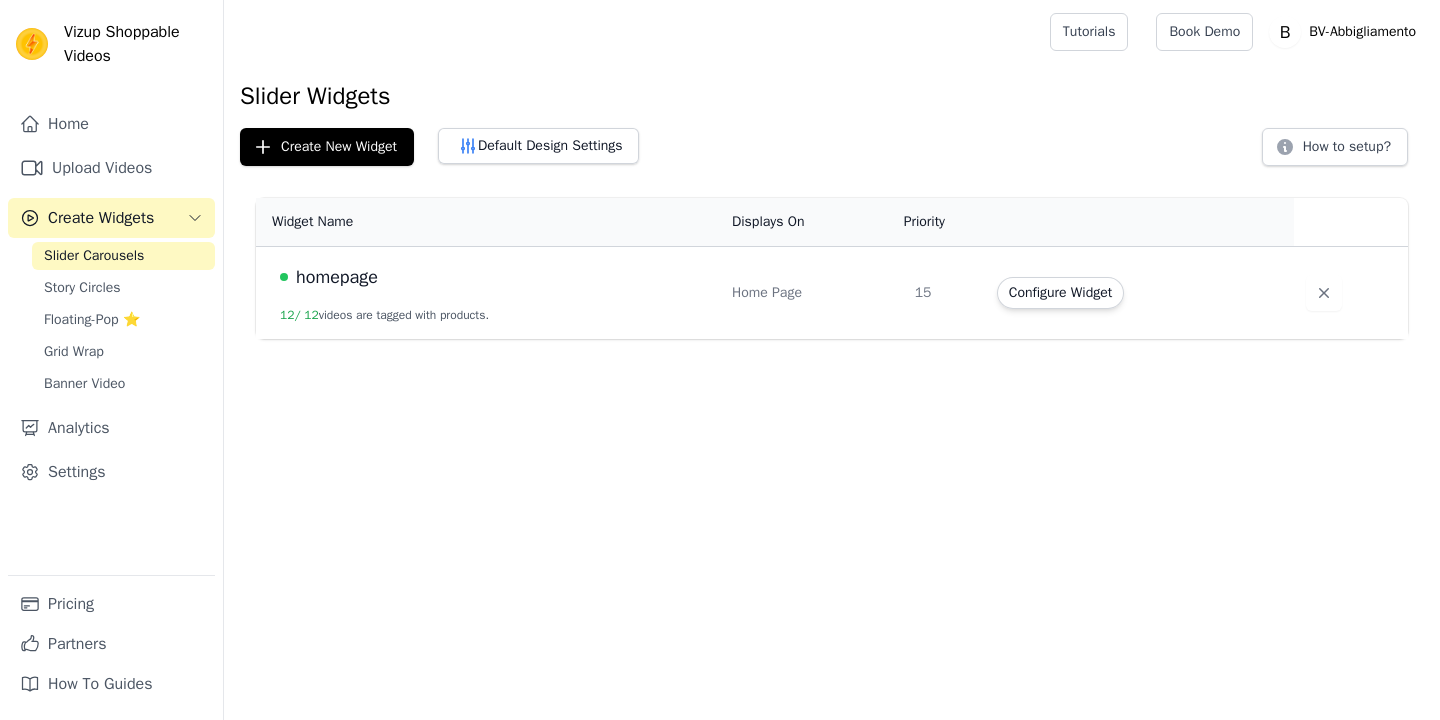 scroll, scrollTop: 0, scrollLeft: 0, axis: both 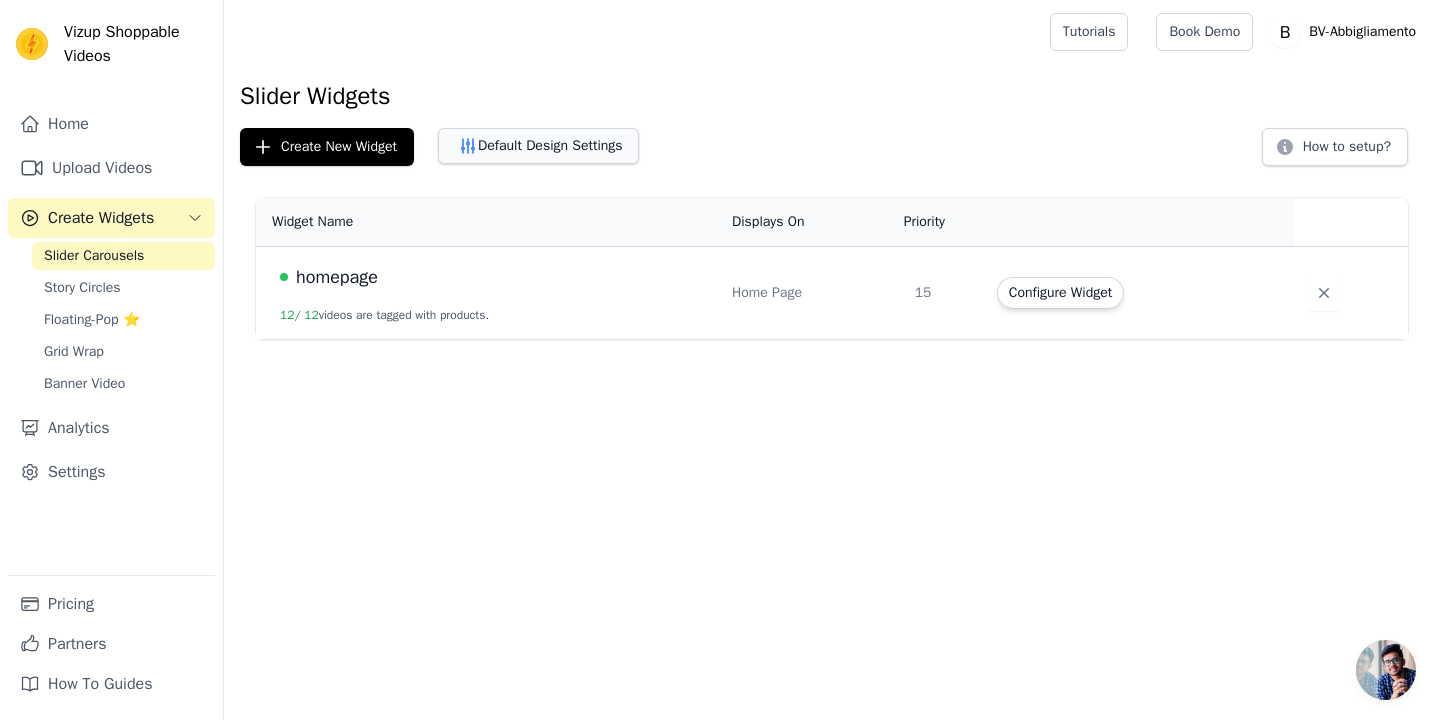 click on "Default Design Settings" at bounding box center [538, 146] 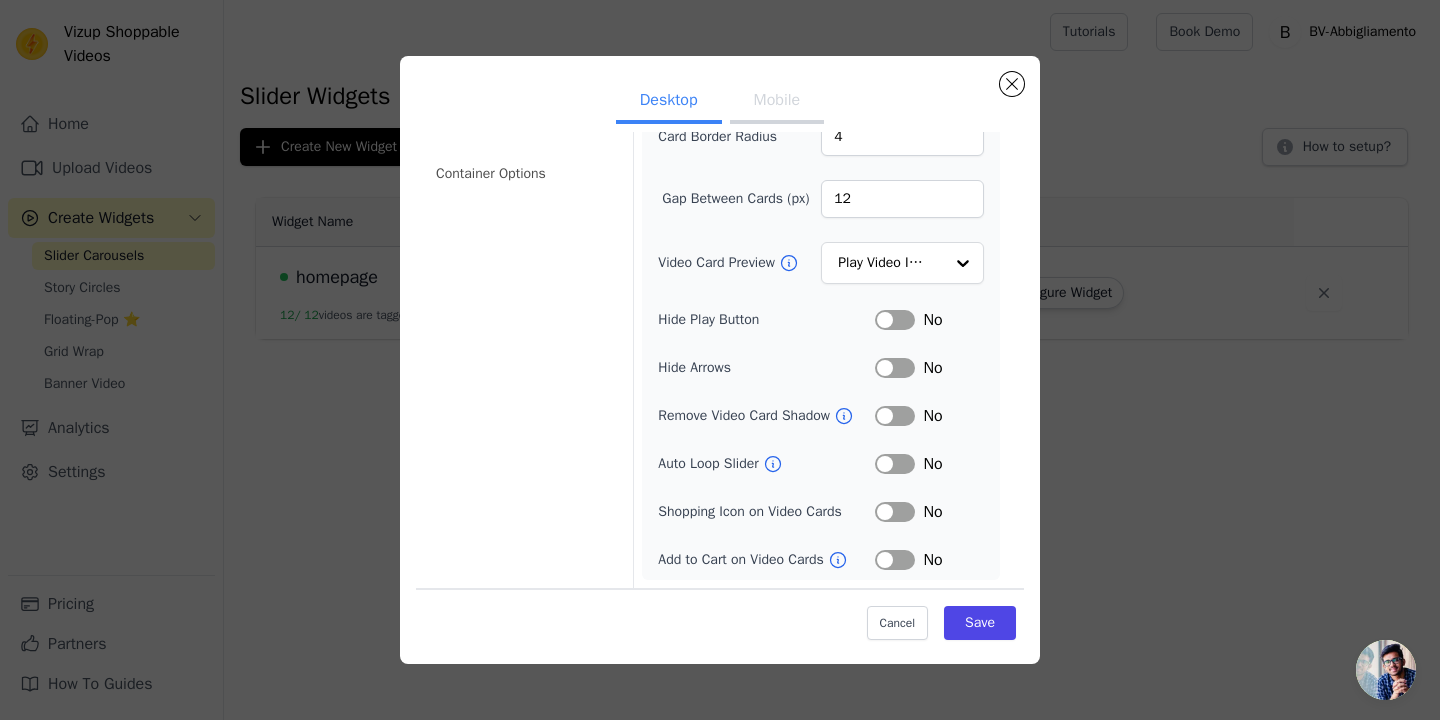 scroll, scrollTop: 0, scrollLeft: 0, axis: both 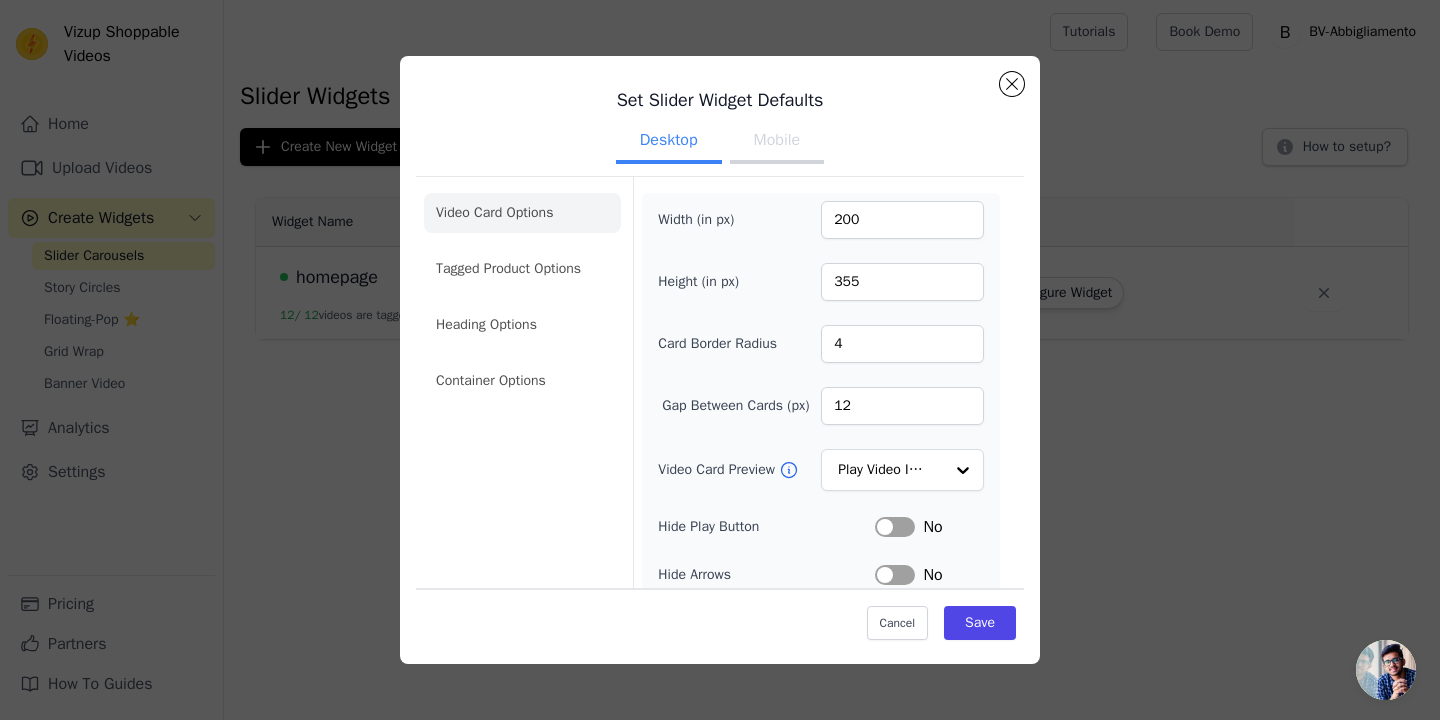 click on "Mobile" at bounding box center [777, 142] 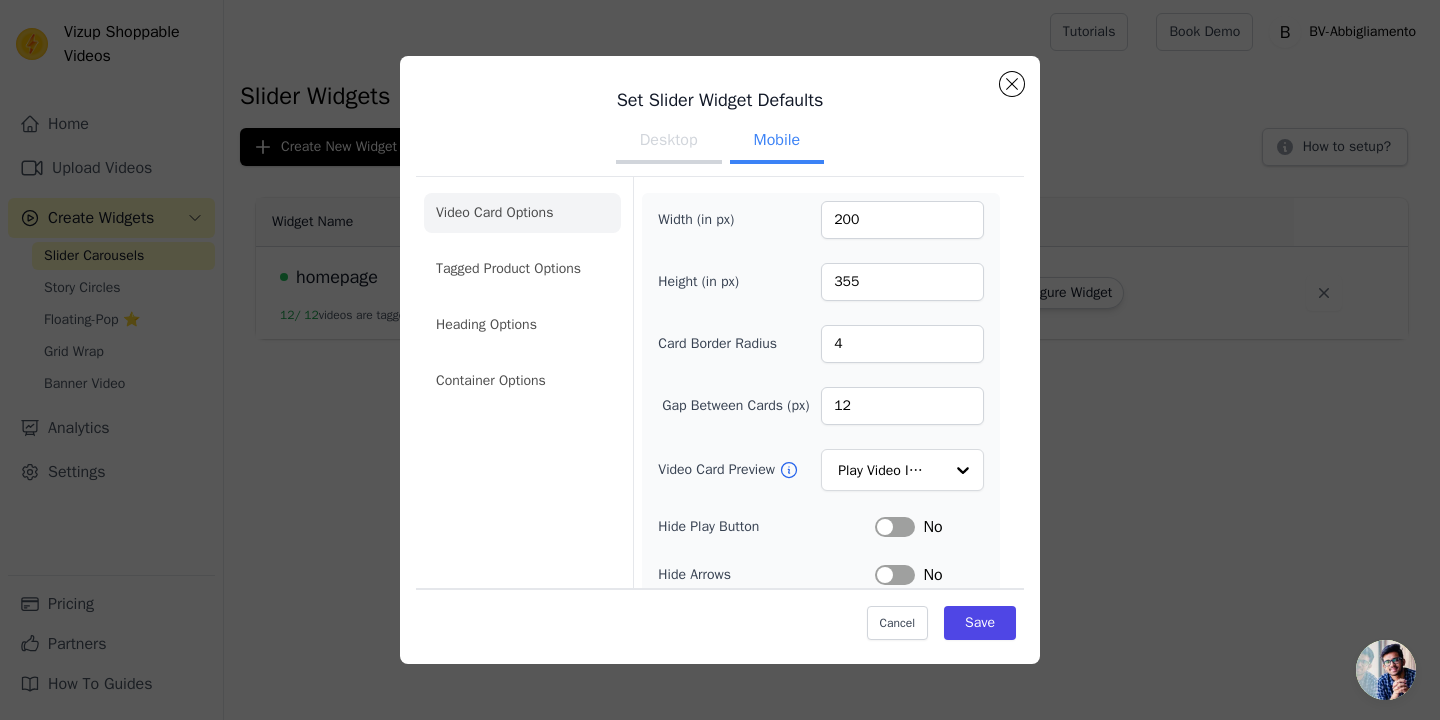click on "Video Card Options Tagged Product Options Heading Options Container Options" at bounding box center (522, 297) 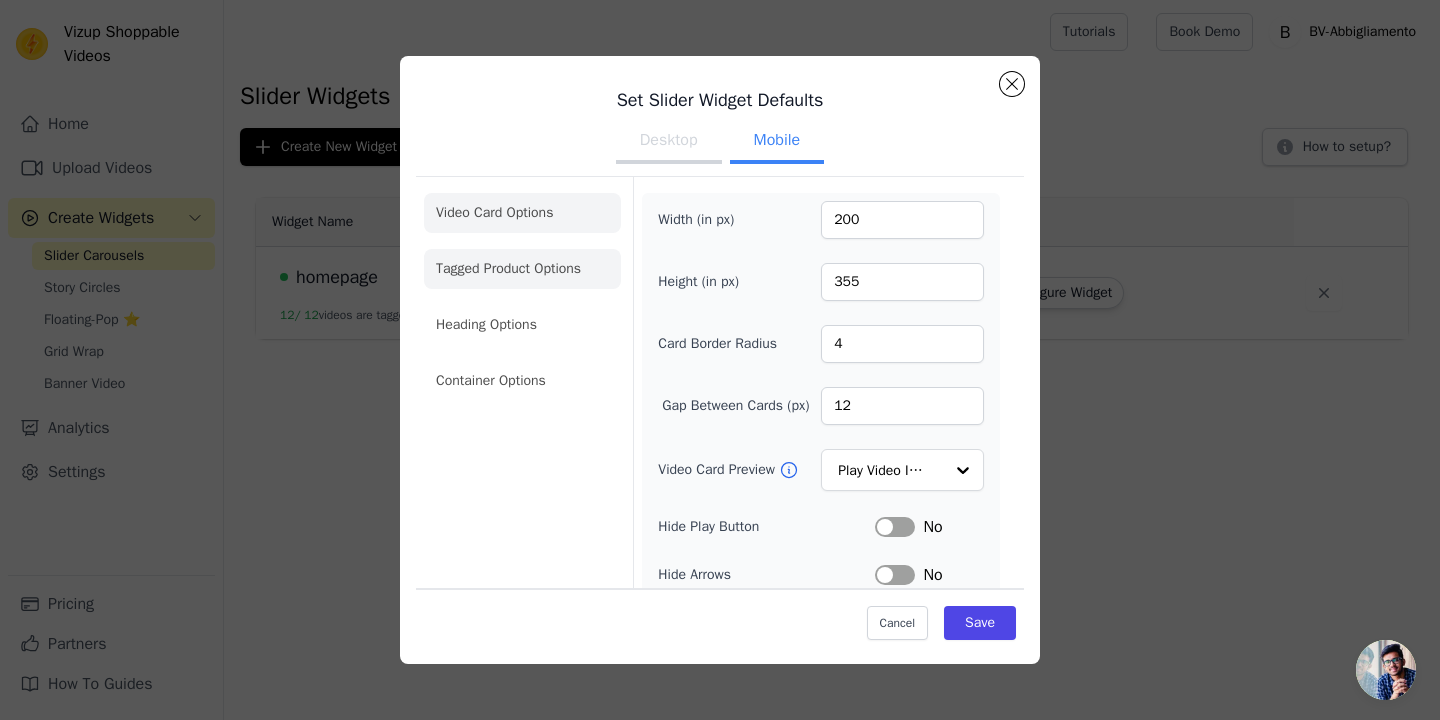 click on "Tagged Product Options" 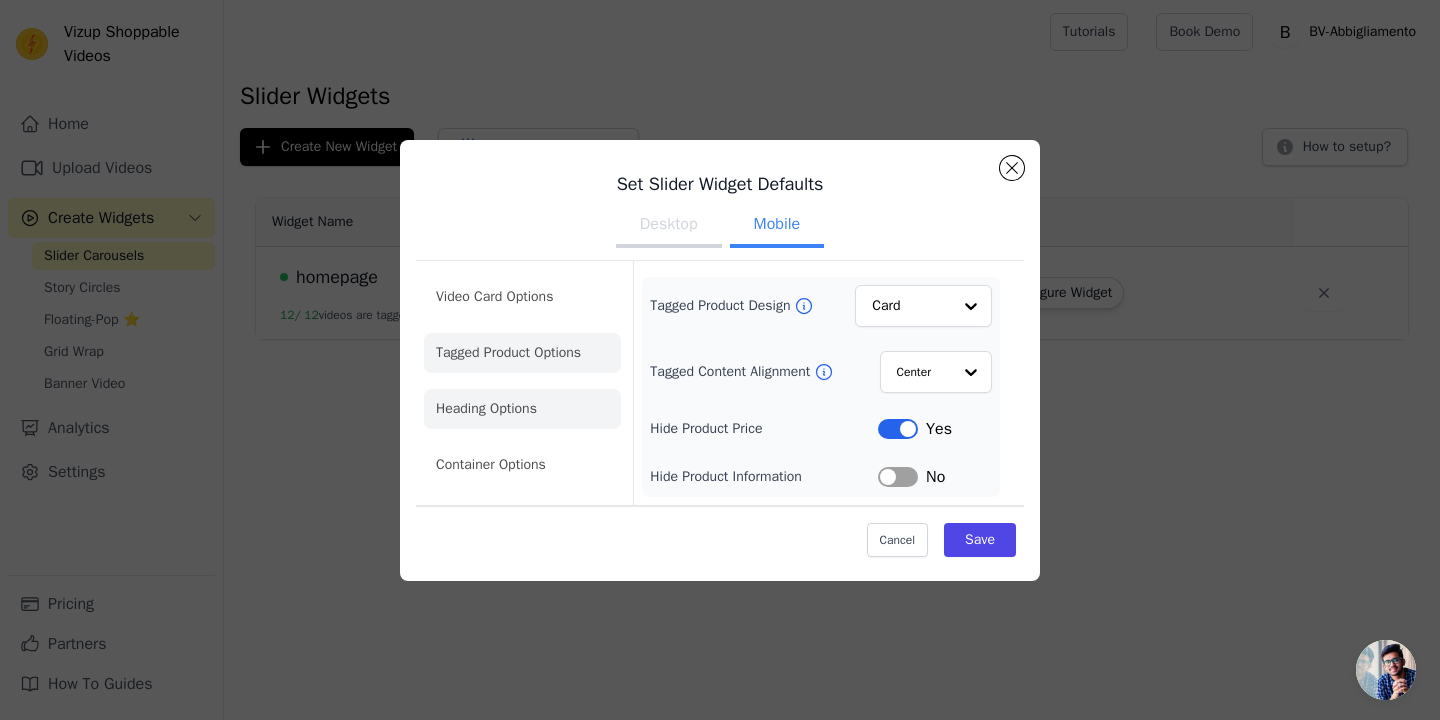 click on "Heading Options" 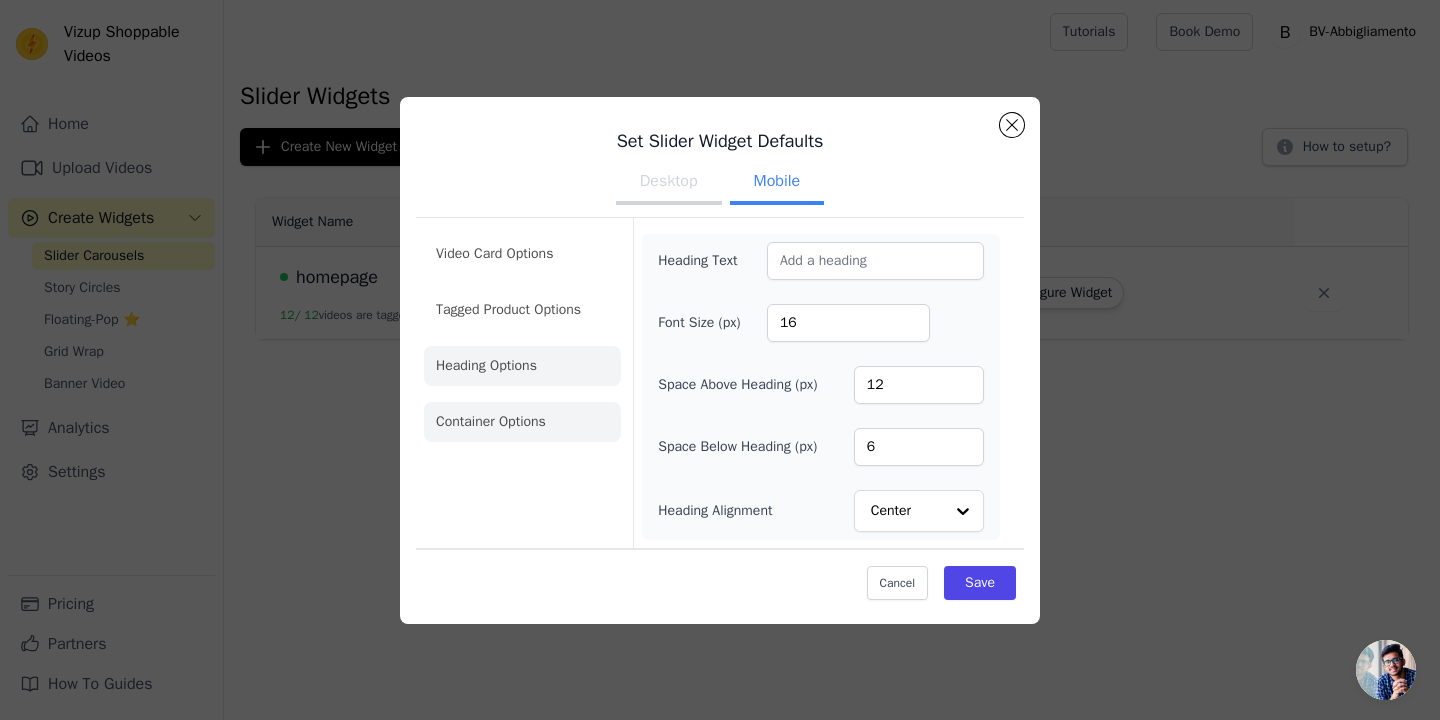 click on "Container Options" 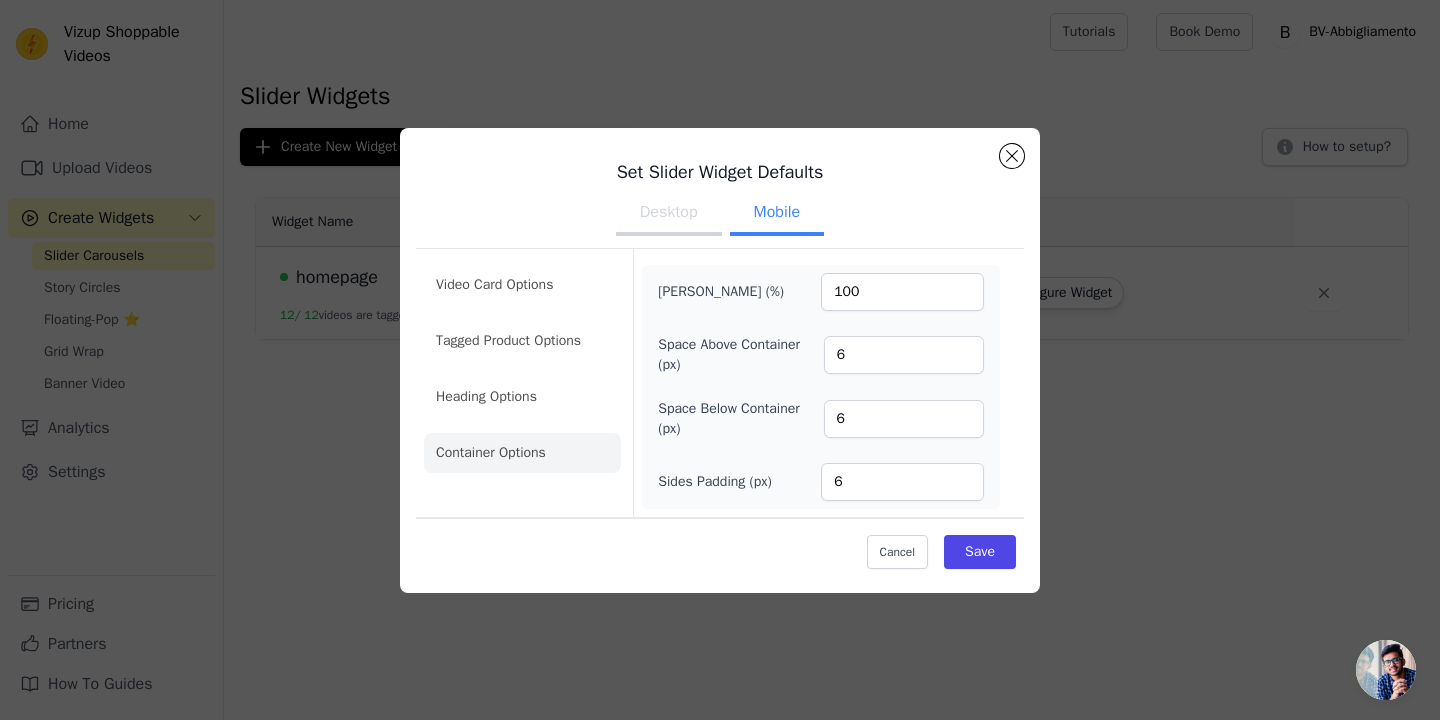 click on "Video Card Options Tagged Product Options Heading Options Container Options" at bounding box center [522, 369] 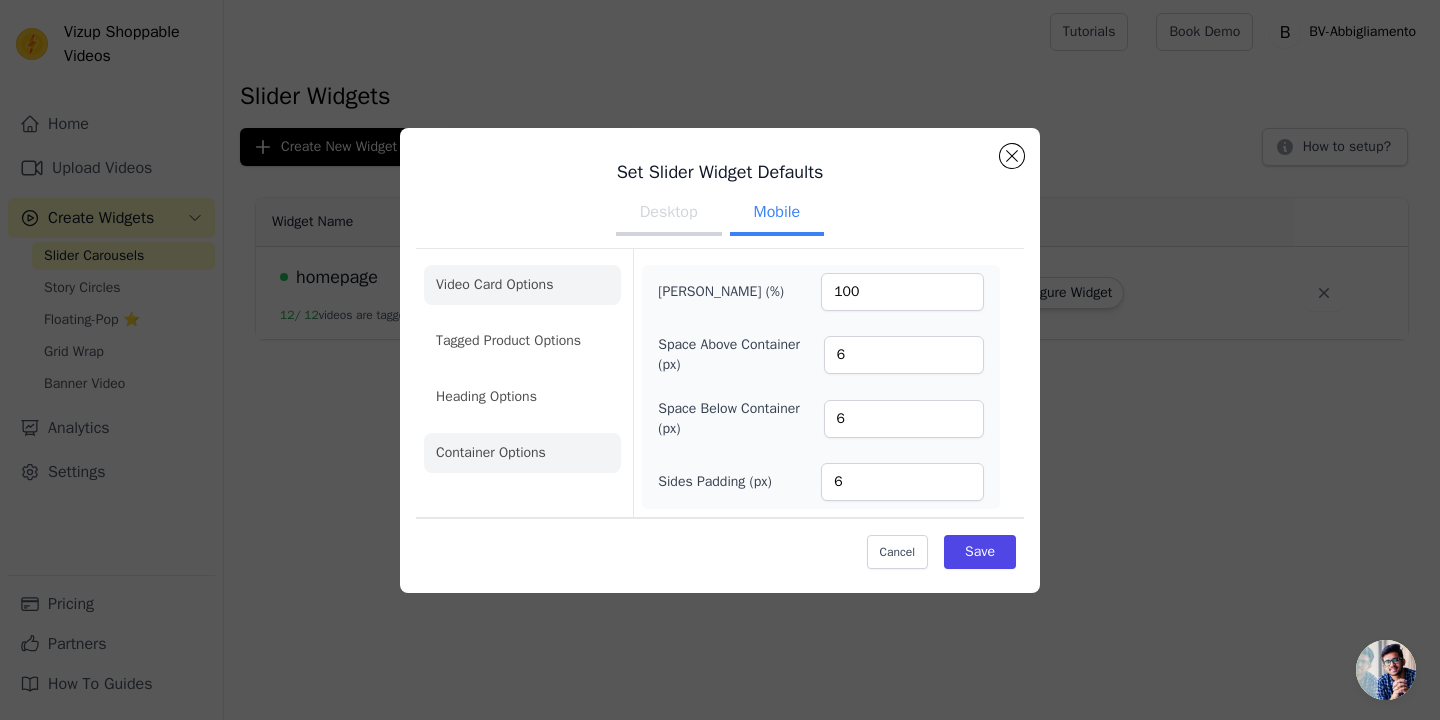 click on "Video Card Options" 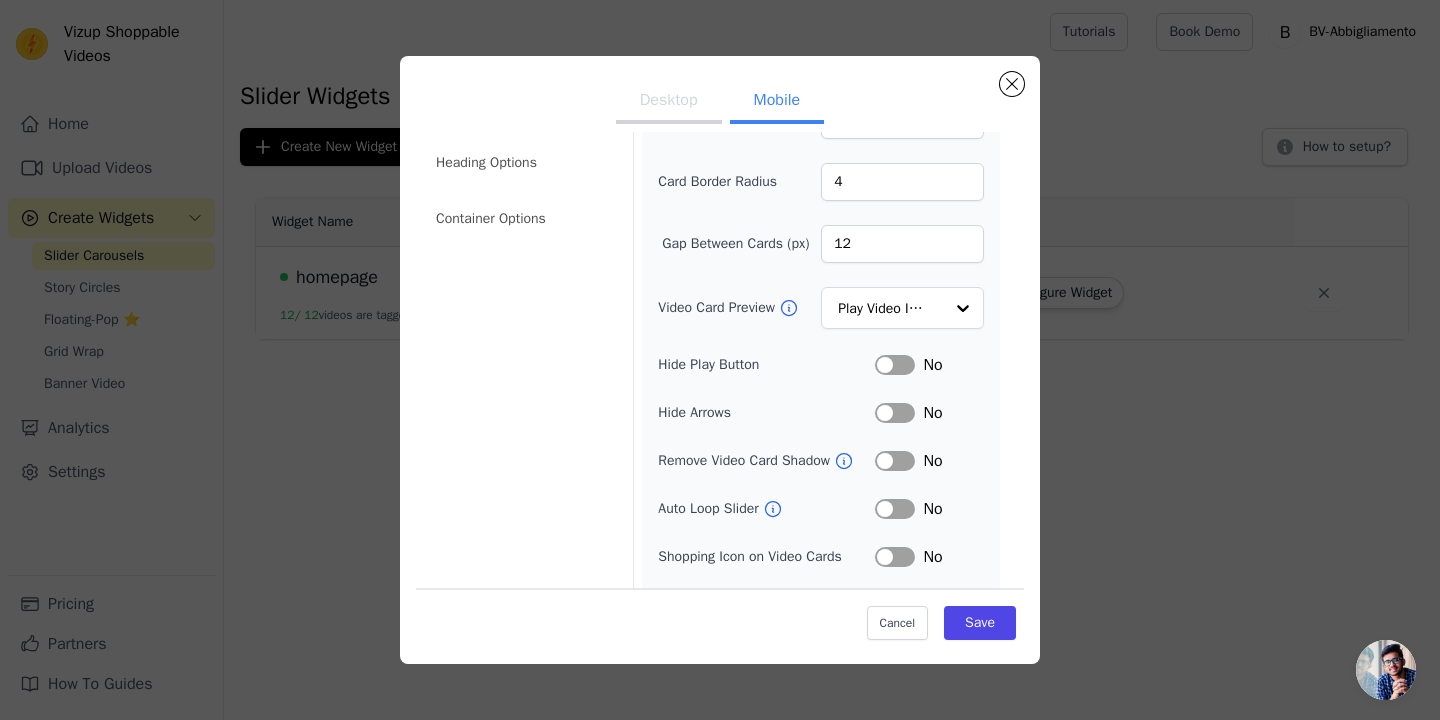scroll, scrollTop: 257, scrollLeft: 0, axis: vertical 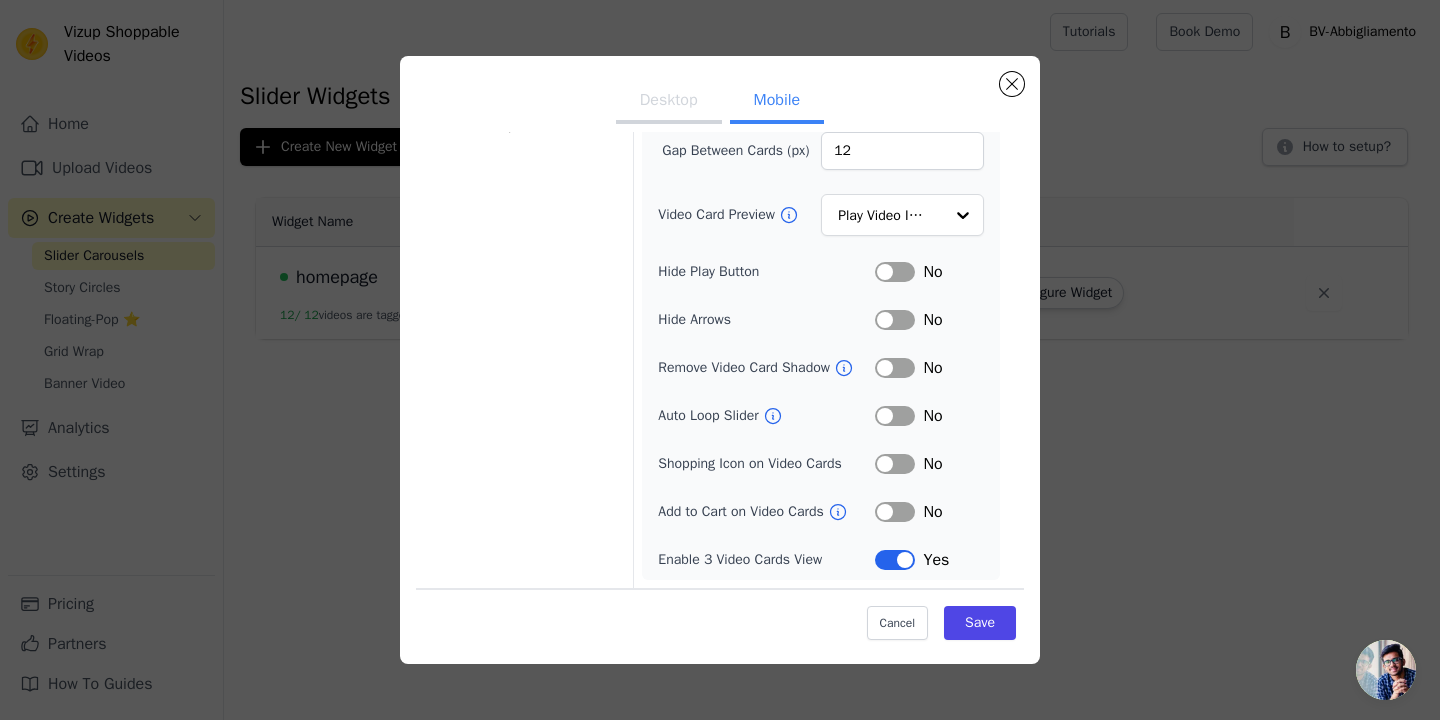 click on "Label" at bounding box center [895, 464] 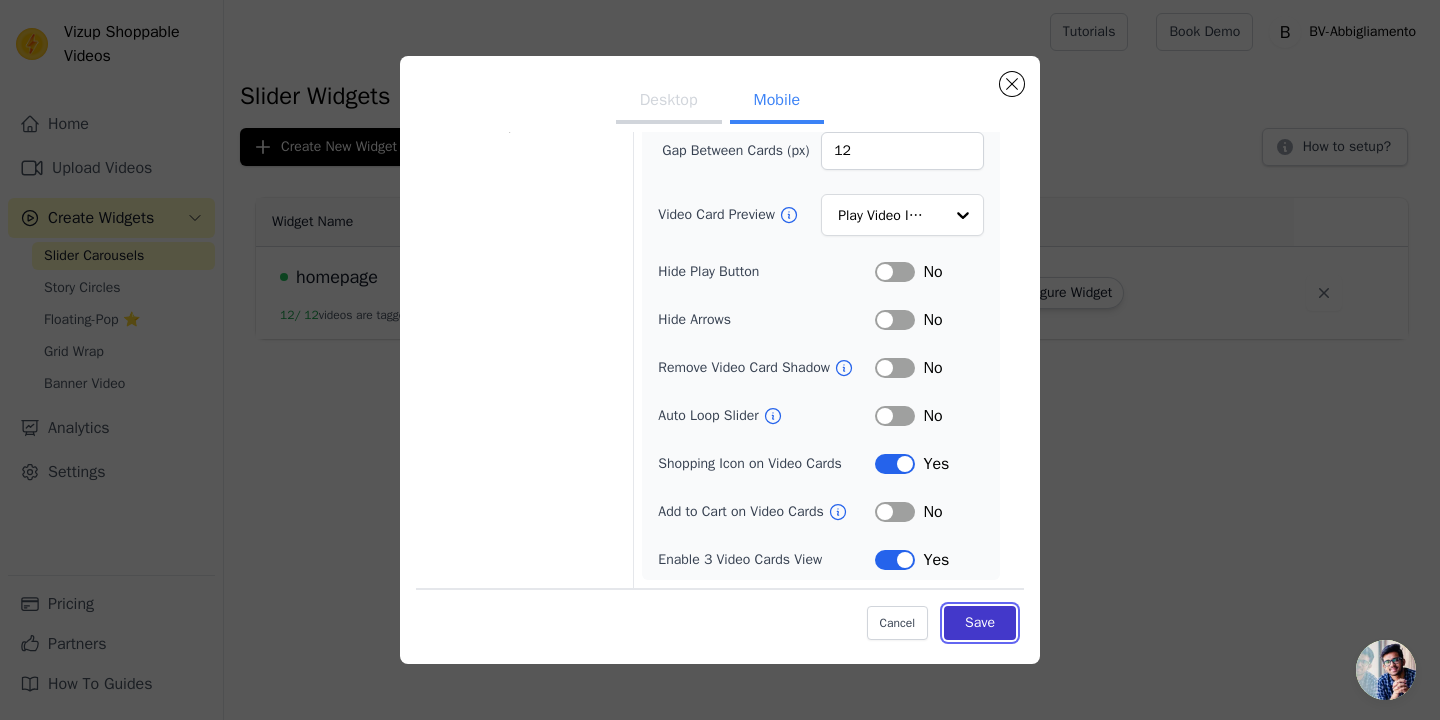 click on "Save" at bounding box center [980, 623] 